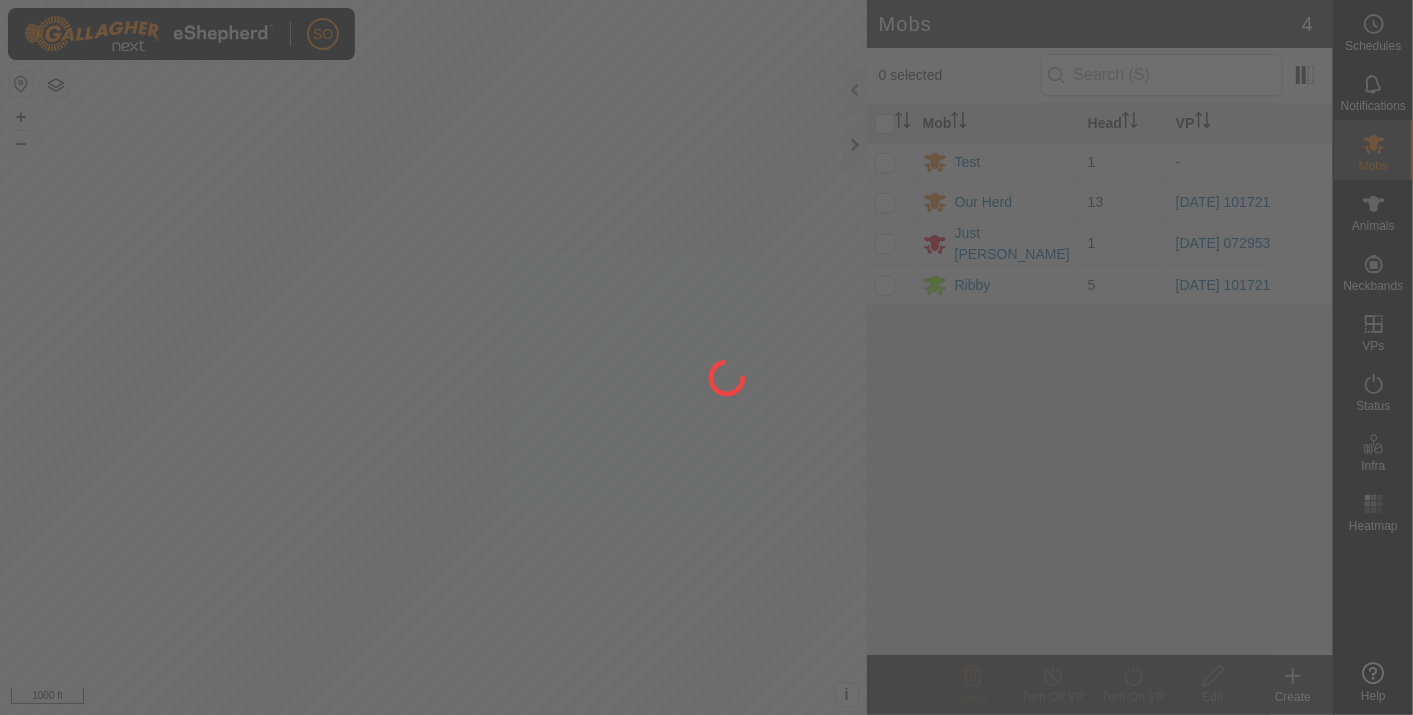 scroll, scrollTop: 0, scrollLeft: 0, axis: both 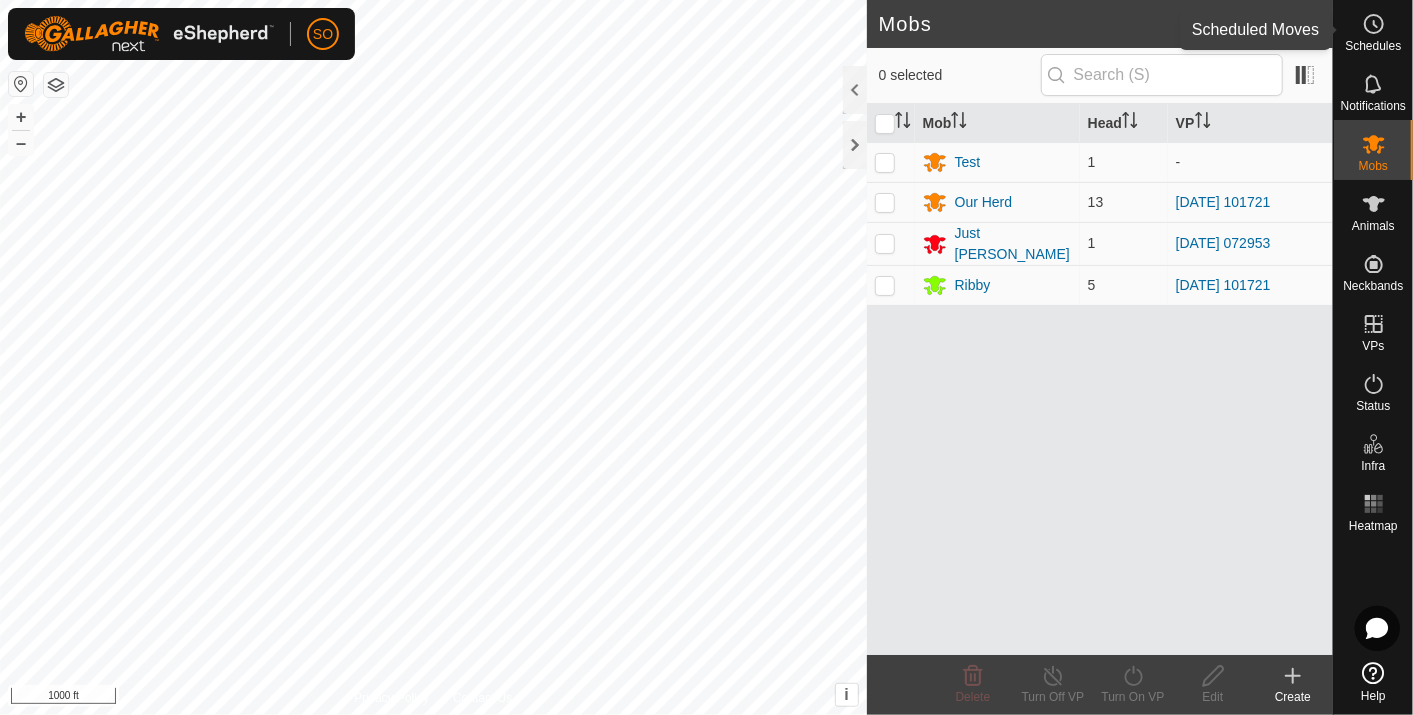 click 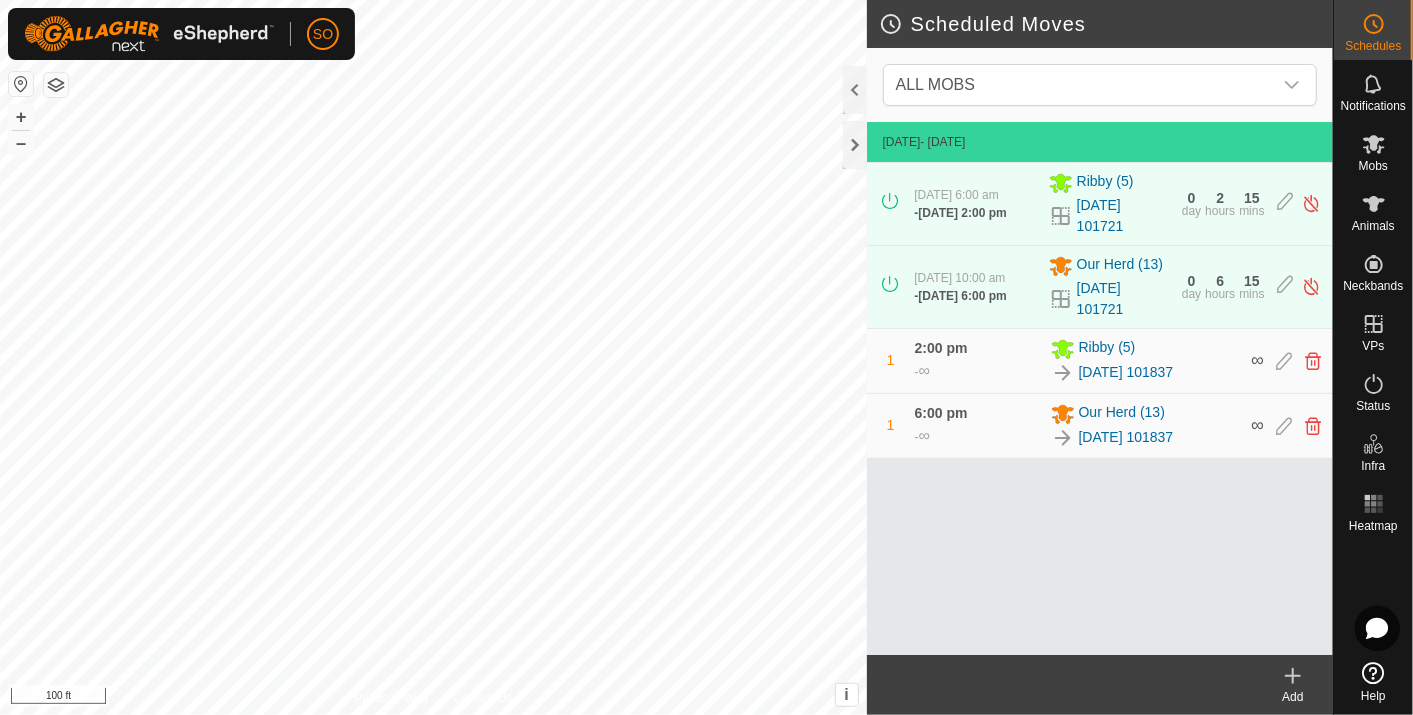 click on "SO Schedules Notifications Mobs Animals Neckbands VPs Status Infra Heatmap Help  Scheduled Moves  ALL MOBS  [DATE]  - [DATE] [DATE] 6:00 am   -  [DATE] 2:00 pm Ribby [PHONE_NUMBER][DATE] 101721 0  day  2  hours  15  mins  [DATE] 10:00 am   -  [DATE] 6:00 pm Our Herd [PHONE_NUMBER][DATE] 101721 0  day  6  hours  15  mins  1 2:00 pm  -  ∞ [PERSON_NAME] [PHONE_NUMBER][DATE] 101837 ∞ 1 6:00 pm  -  ∞ Our Herd [PHONE_NUMBER][DATE] 101837 ∞  Add  Privacy Policy Contact Us
803
0120684189
Ribby
[DATE] 101721 + – ⇧ i This application includes HERE Maps. © 2024 HERE. All rights reserved. 100 ft" at bounding box center (706, 357) 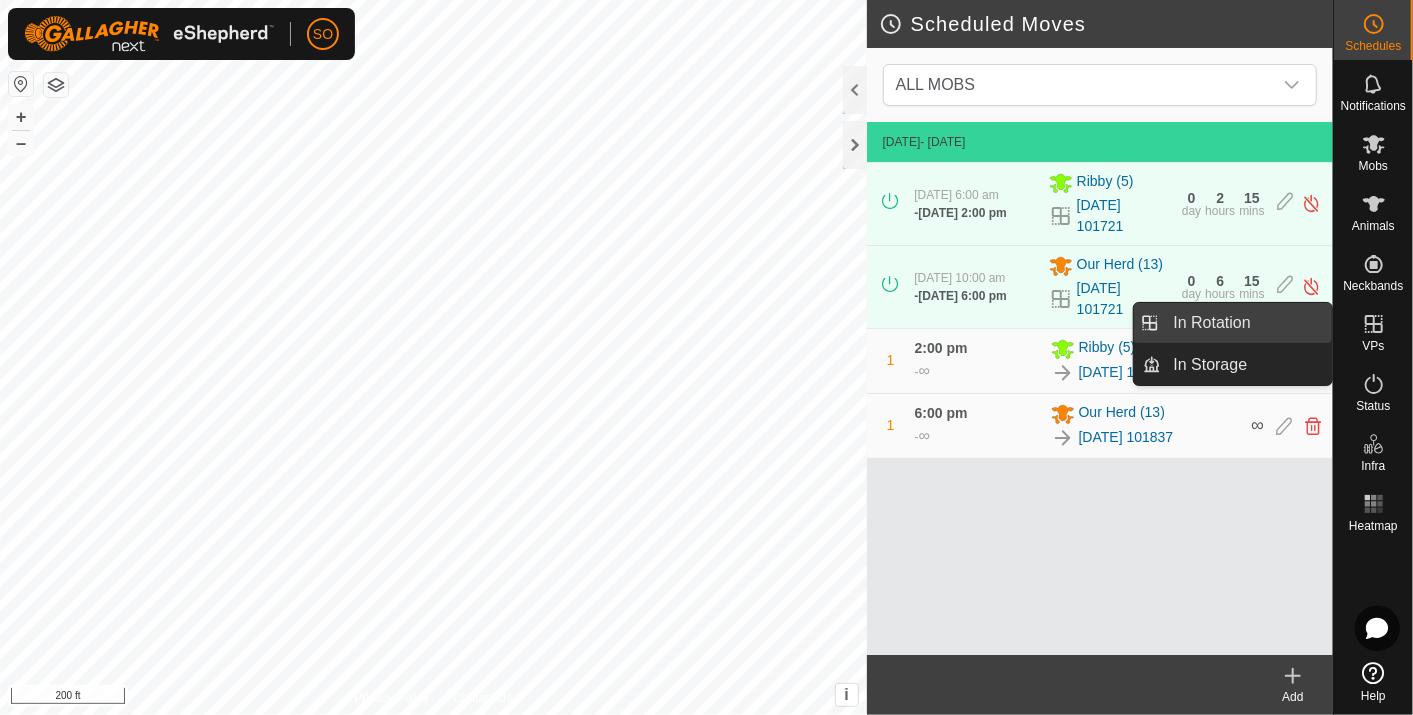drag, startPoint x: 1262, startPoint y: 313, endPoint x: 1204, endPoint y: 313, distance: 58 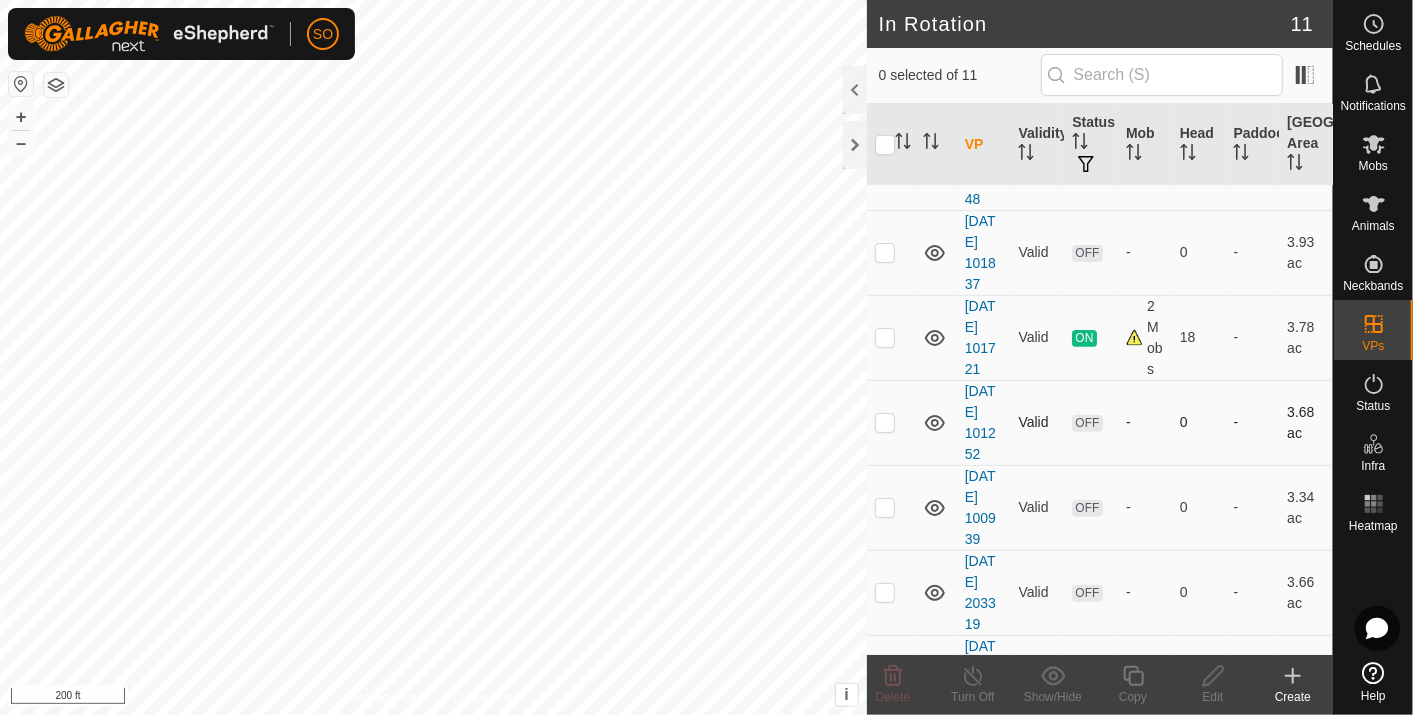 scroll, scrollTop: 333, scrollLeft: 0, axis: vertical 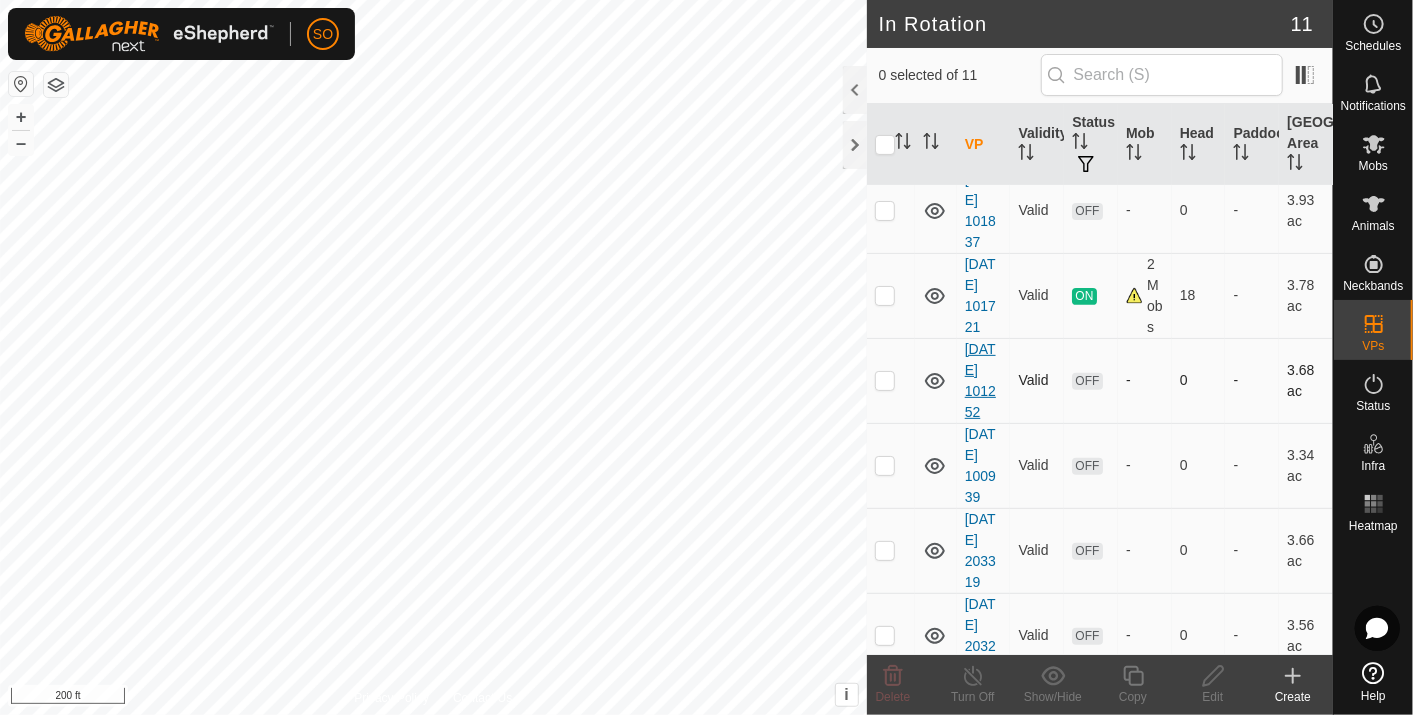 click on "[DATE] 101252" at bounding box center [980, 380] 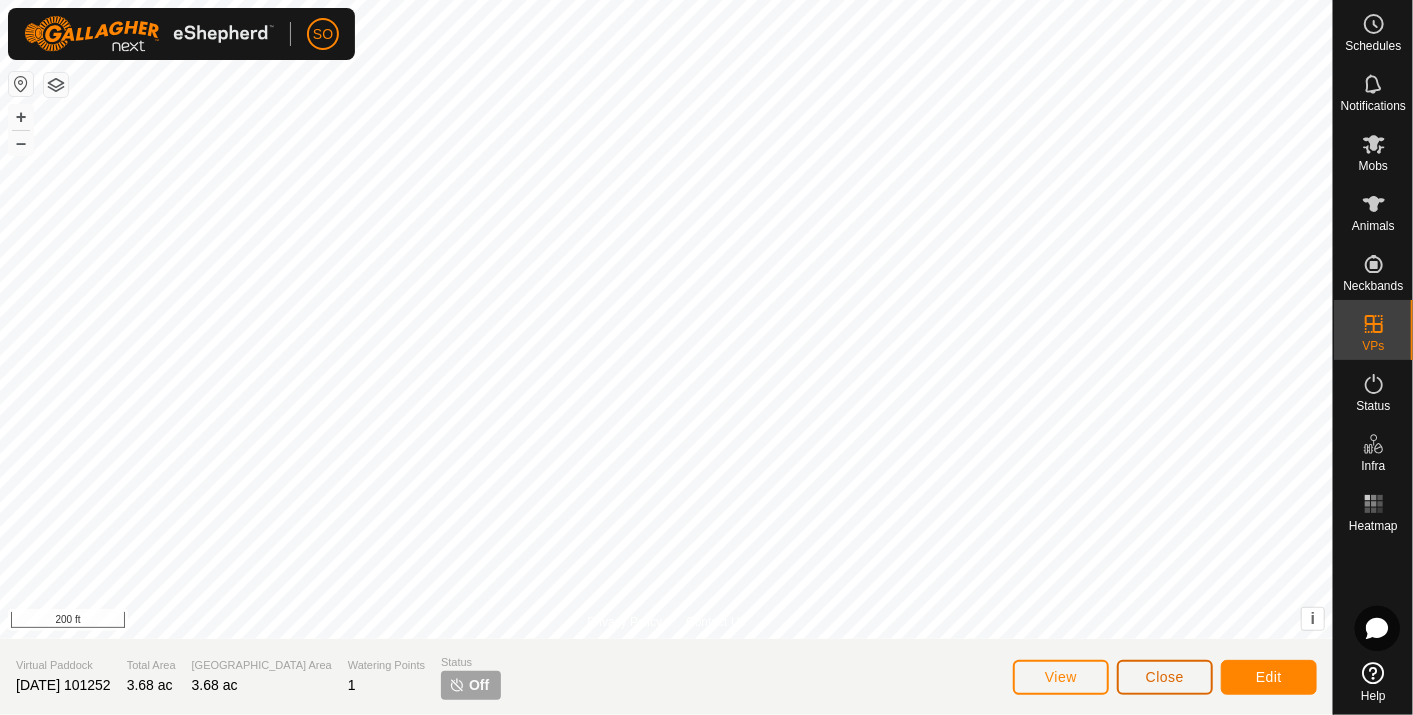 click on "Close" 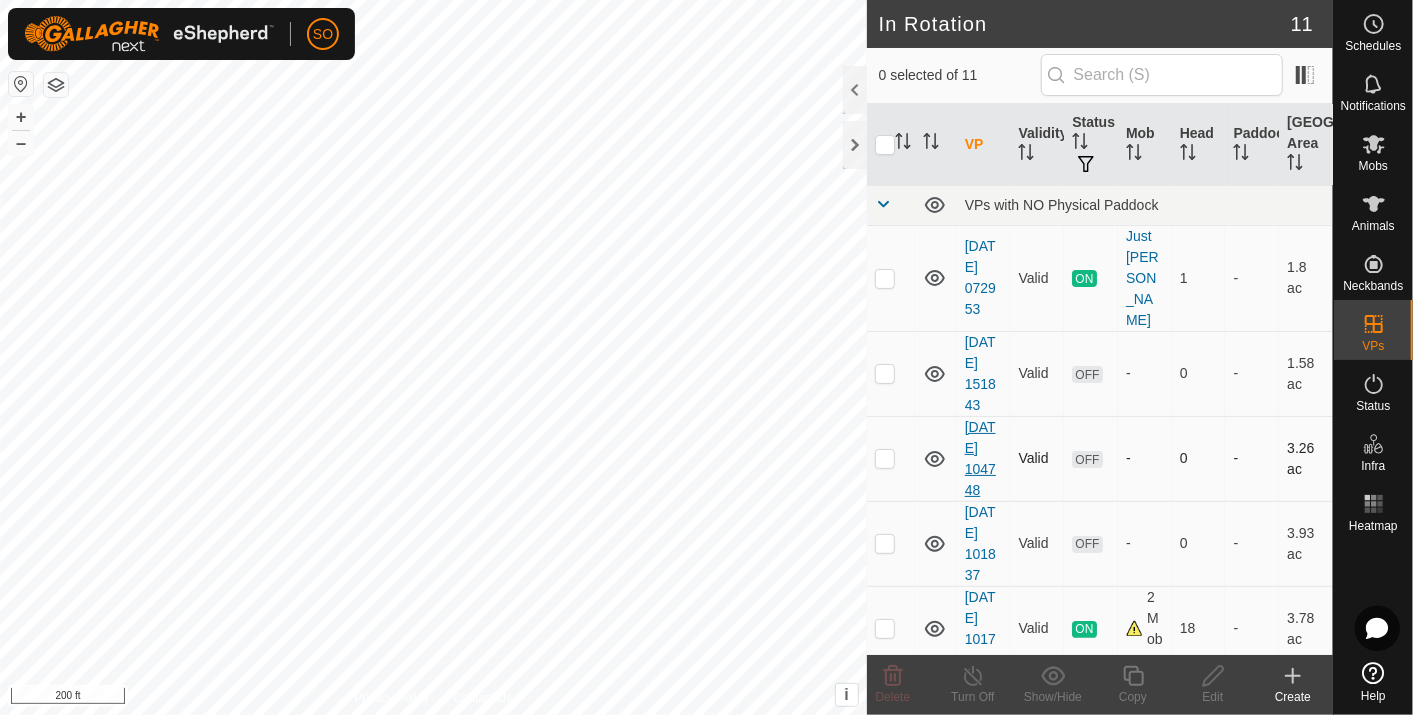 click on "[DATE] 104748" at bounding box center [980, 458] 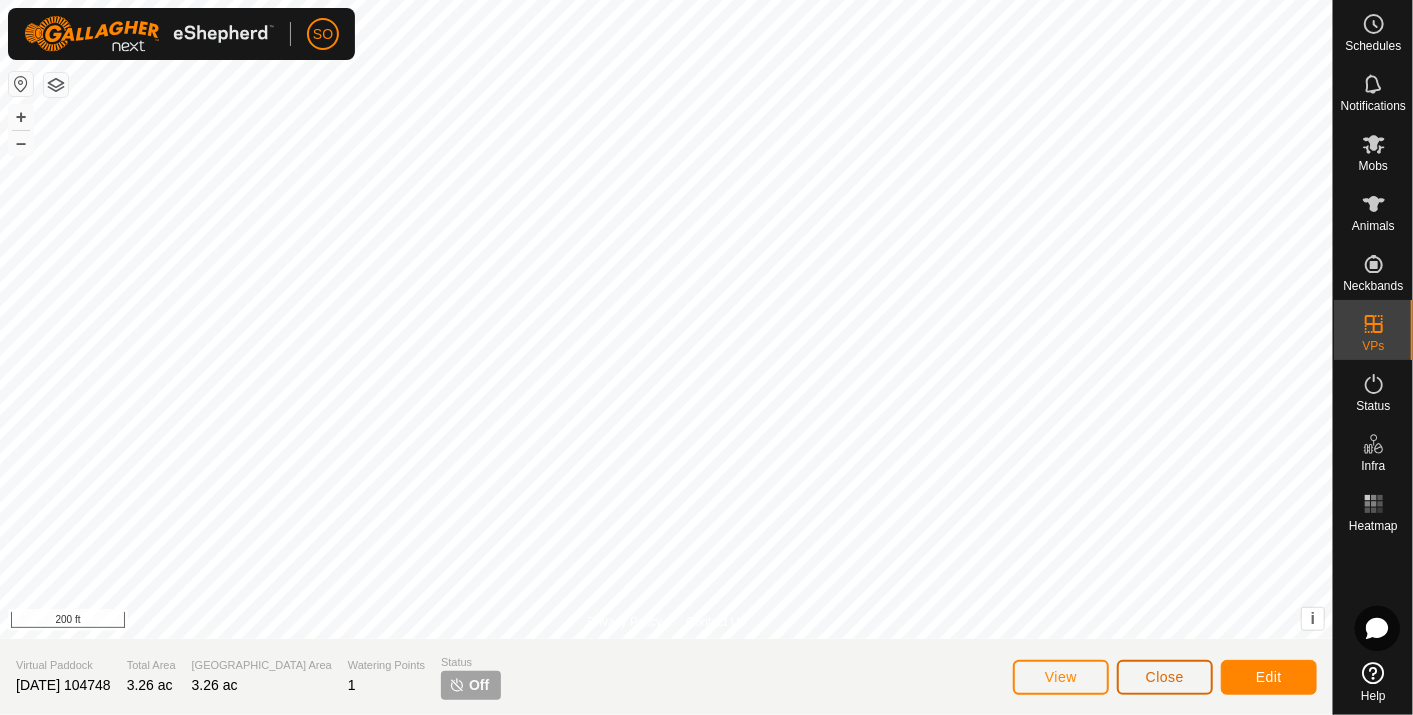 click on "Close" 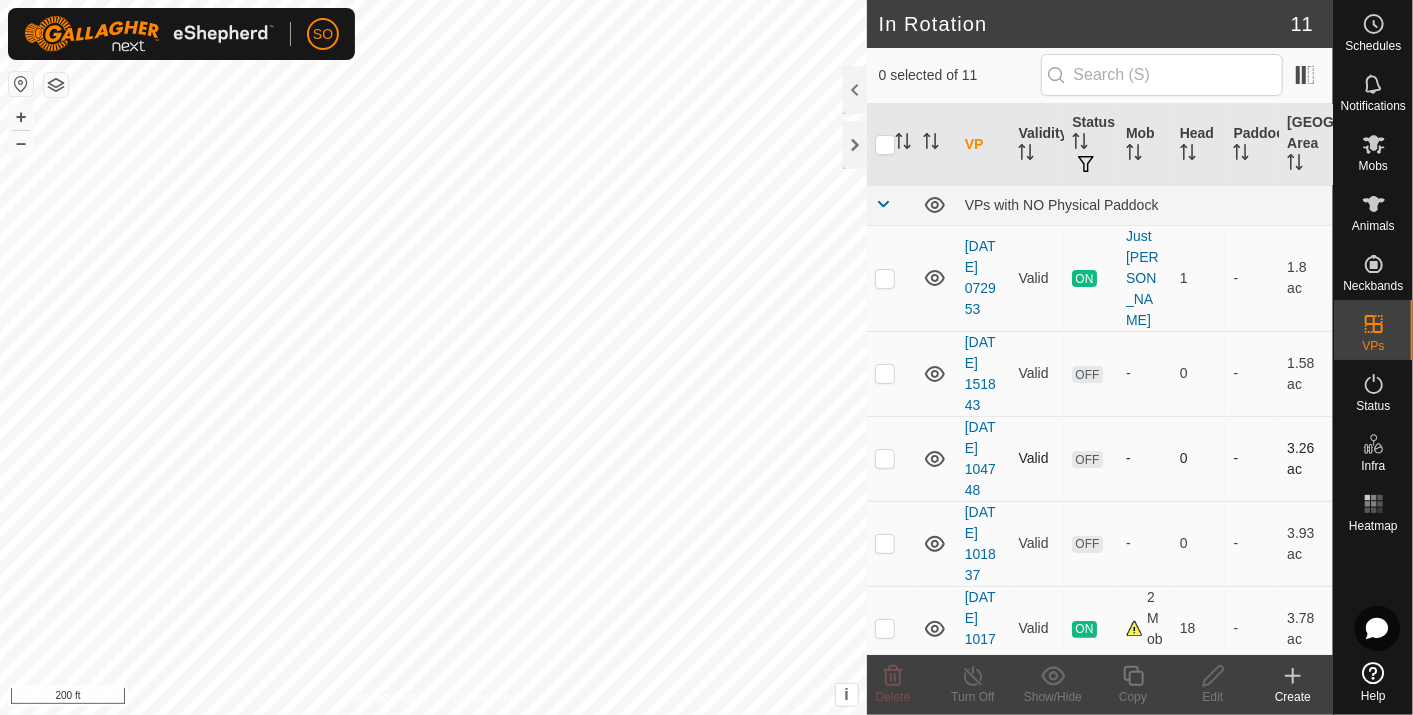 click at bounding box center [885, 458] 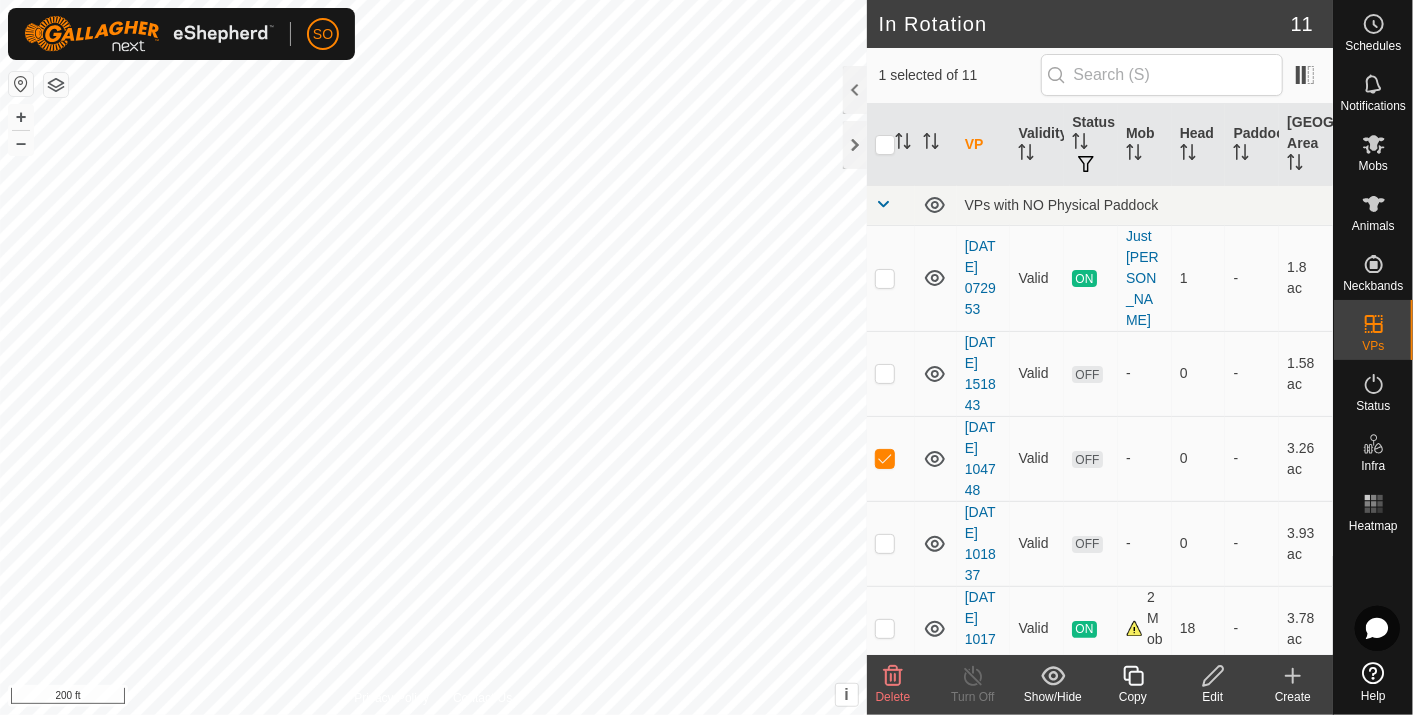 click 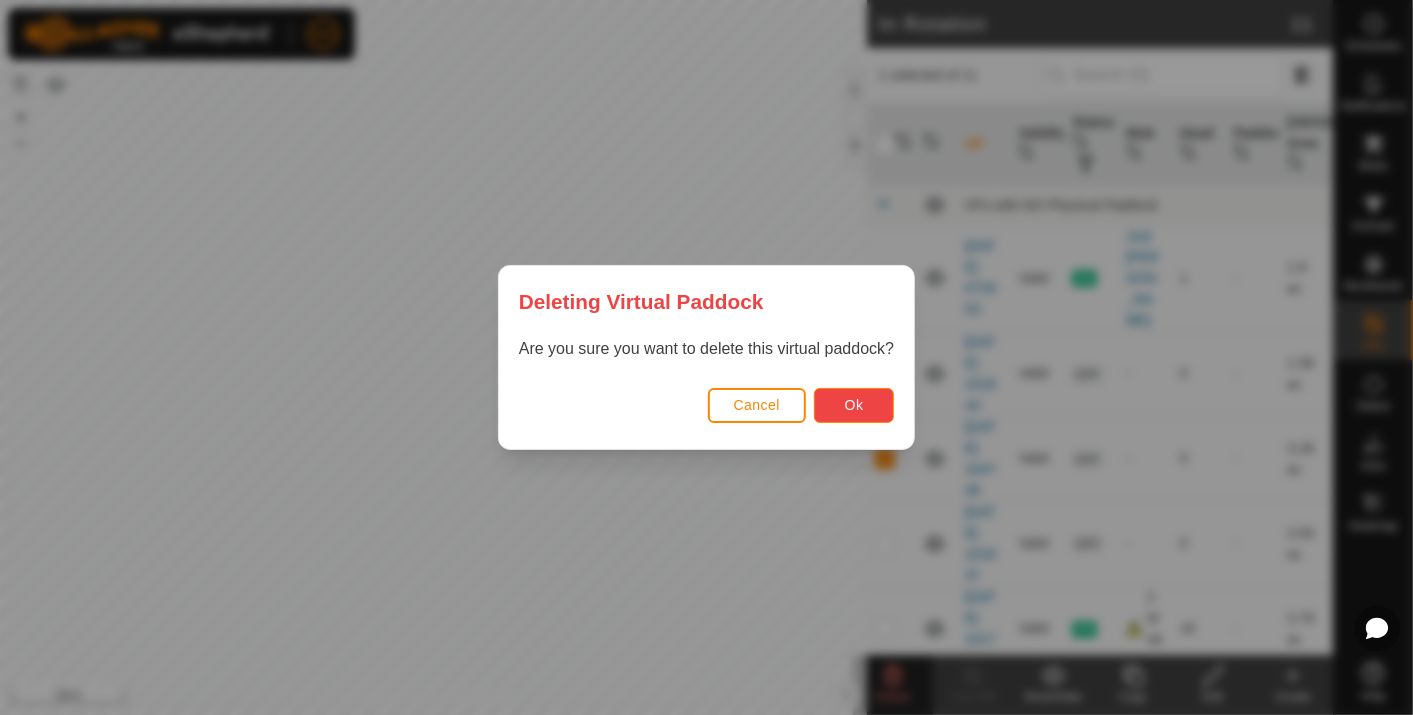 click on "Ok" at bounding box center [854, 405] 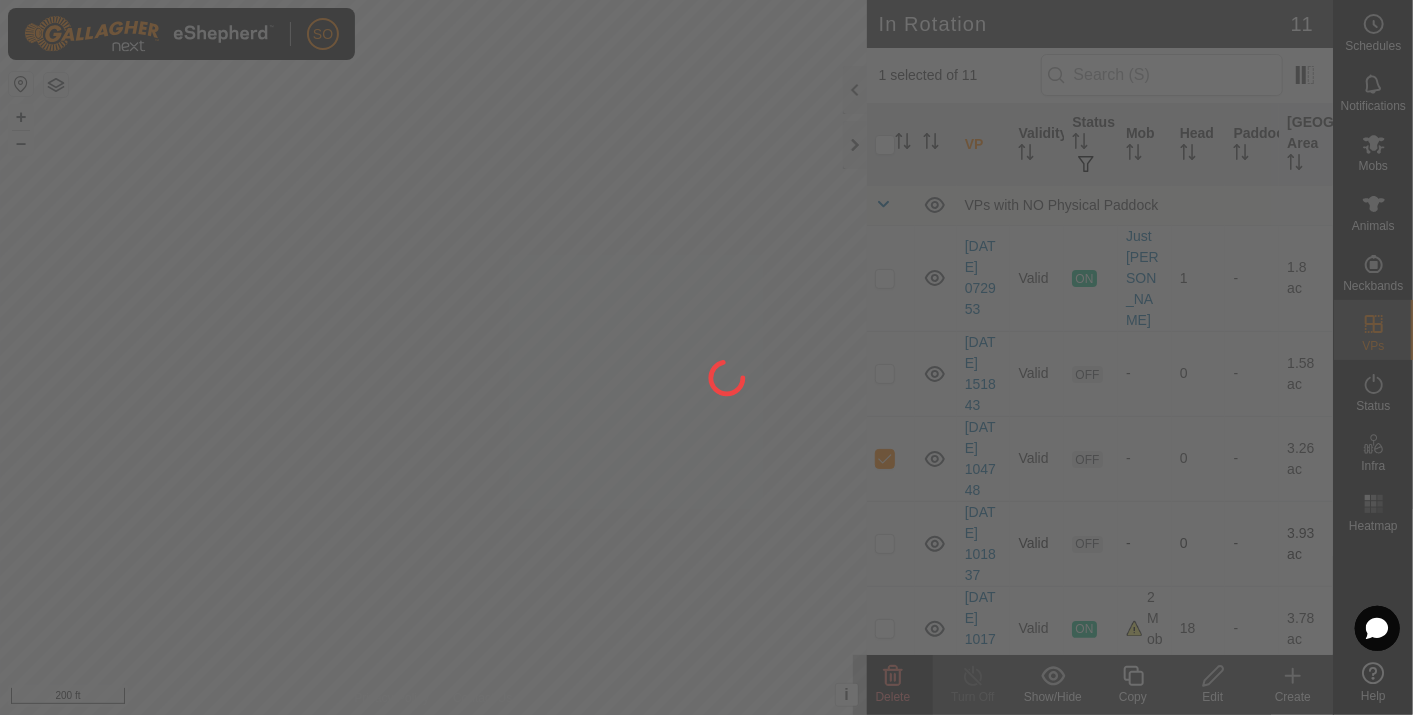 checkbox on "false" 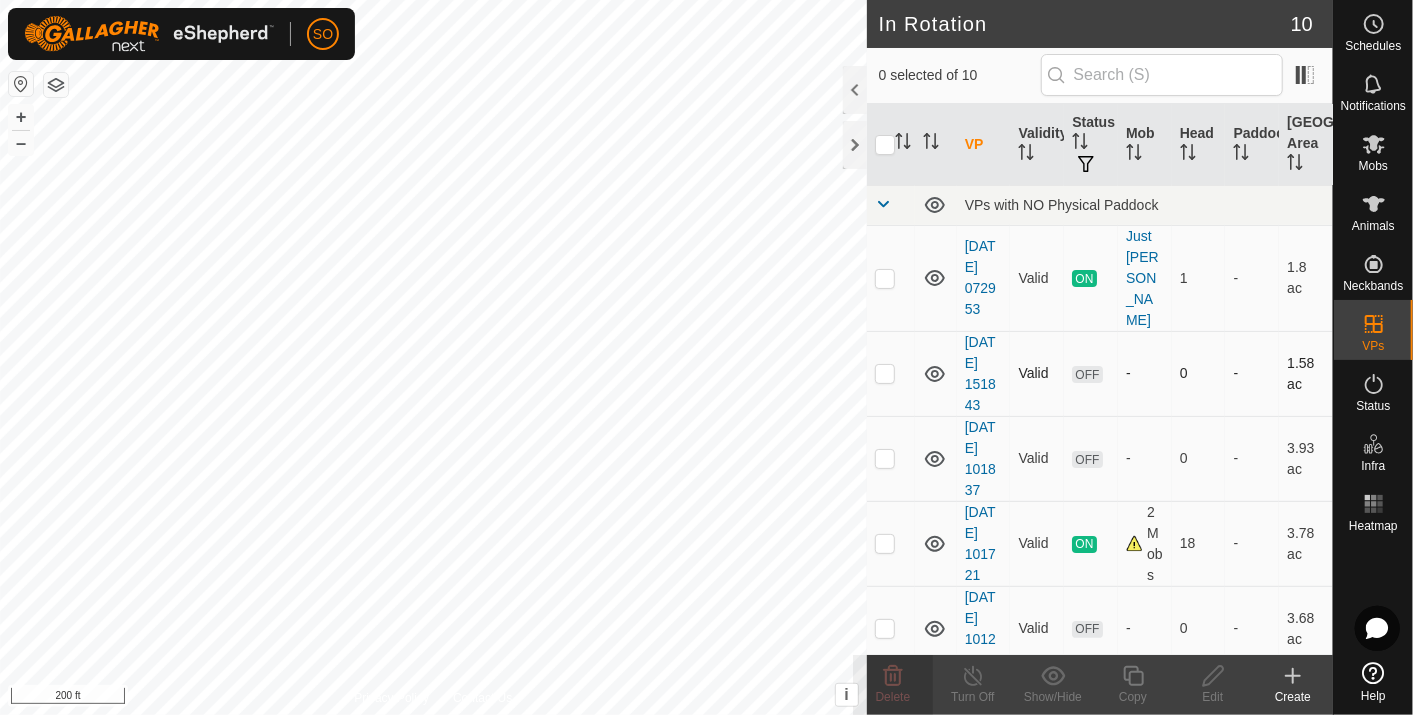 click at bounding box center [885, 373] 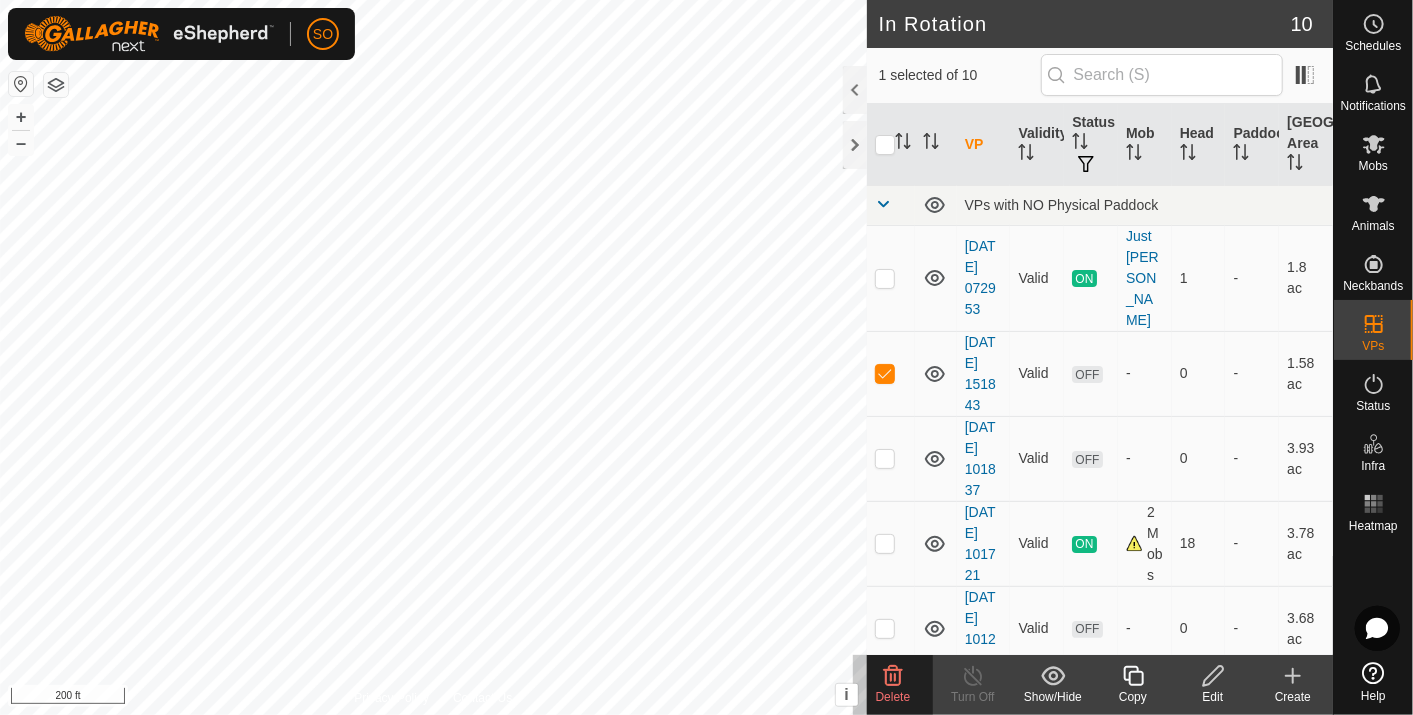 click 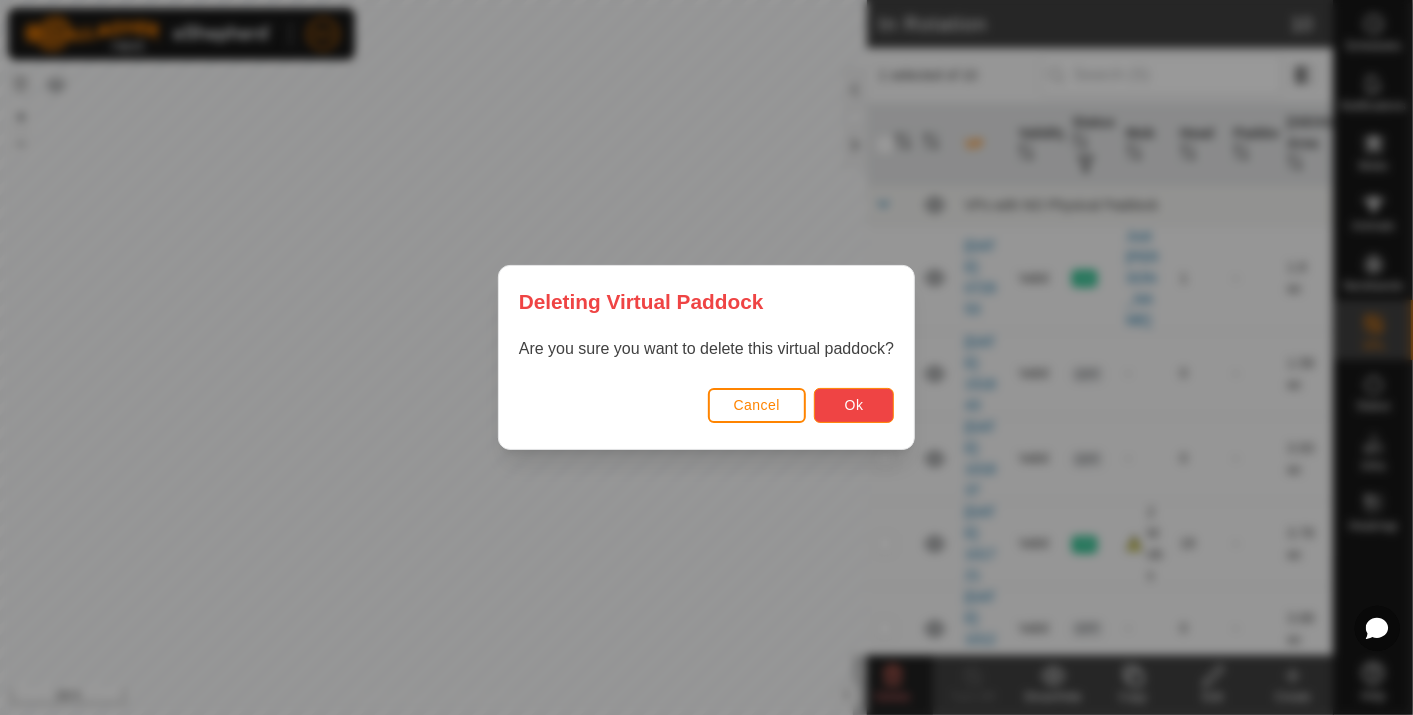 click on "Ok" at bounding box center (854, 405) 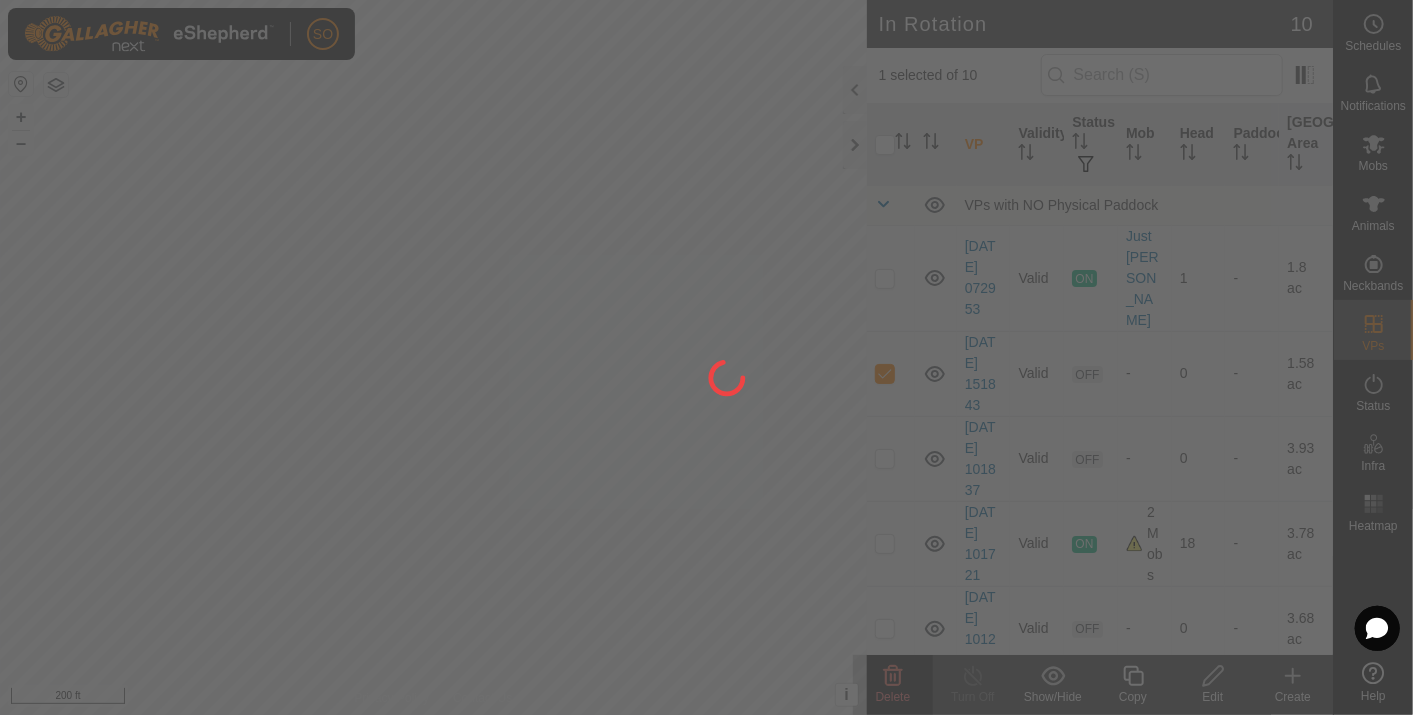 checkbox on "false" 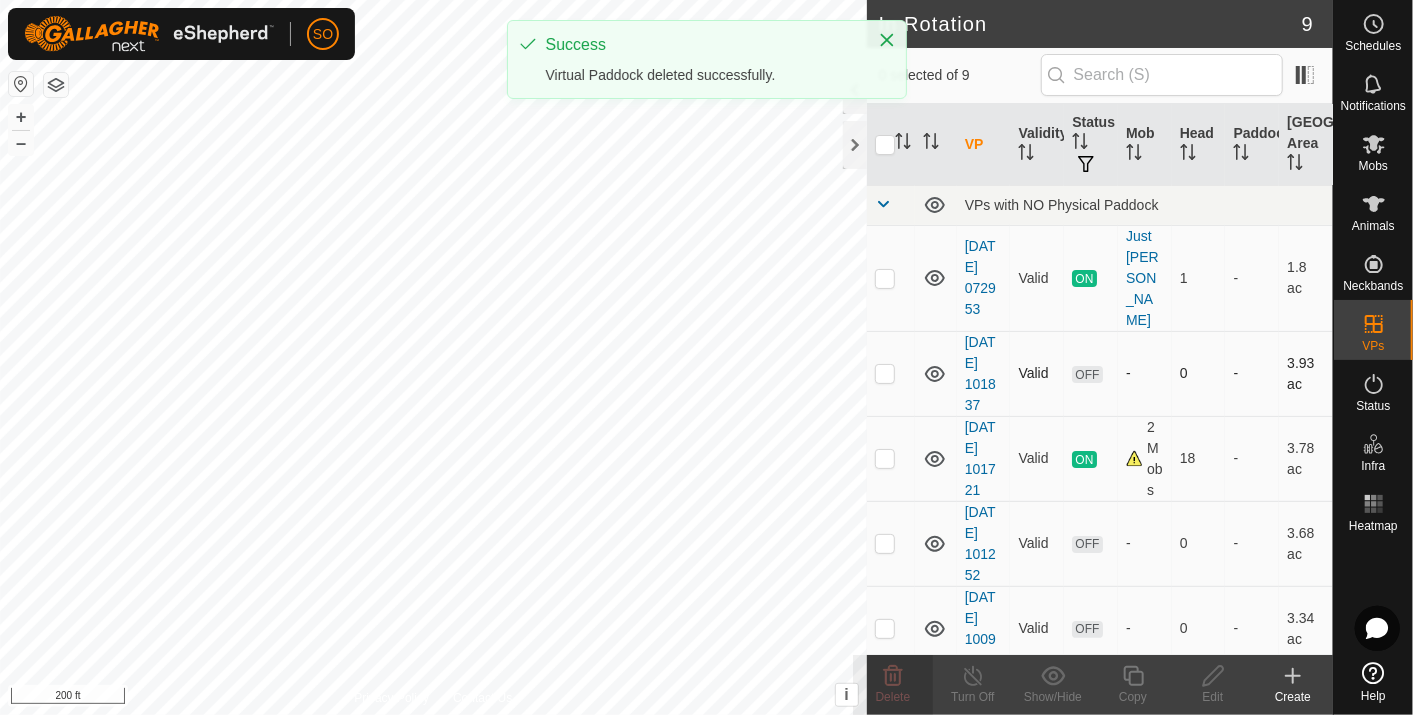 click at bounding box center (885, 373) 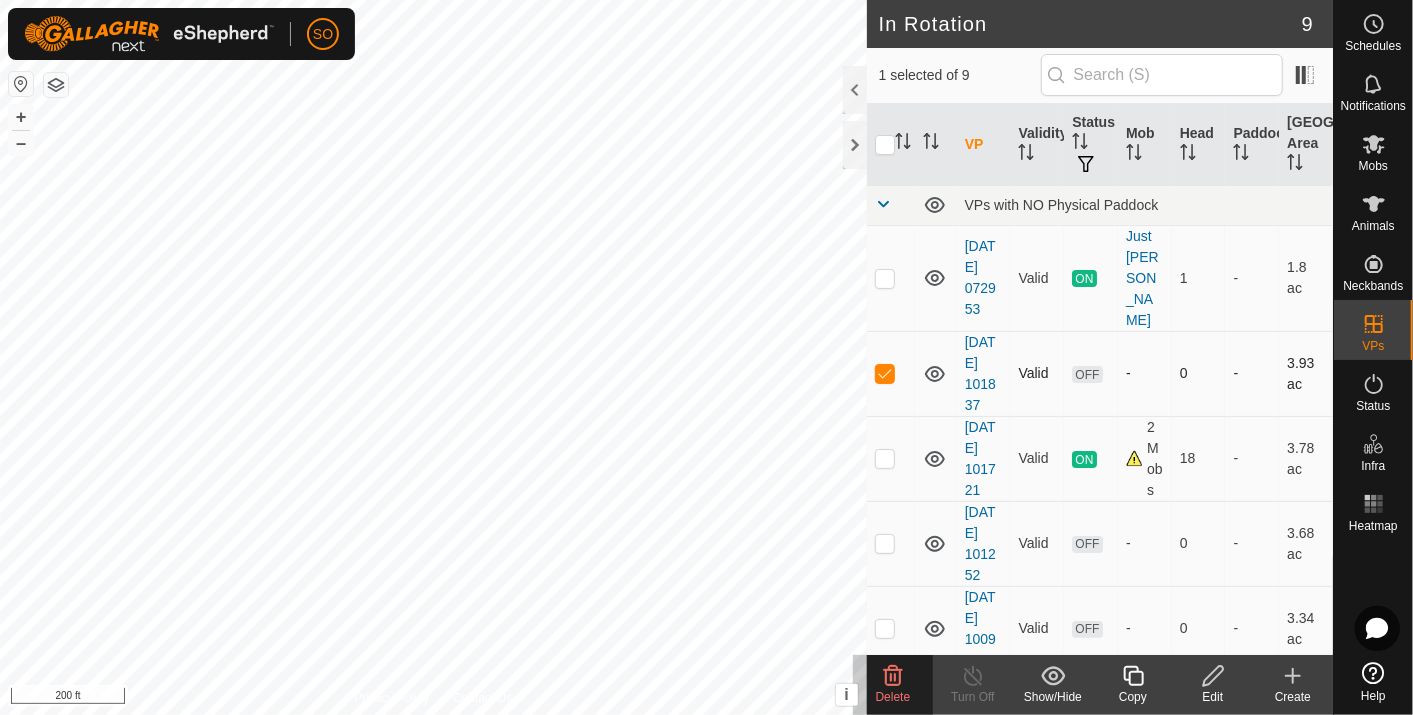 click at bounding box center [885, 373] 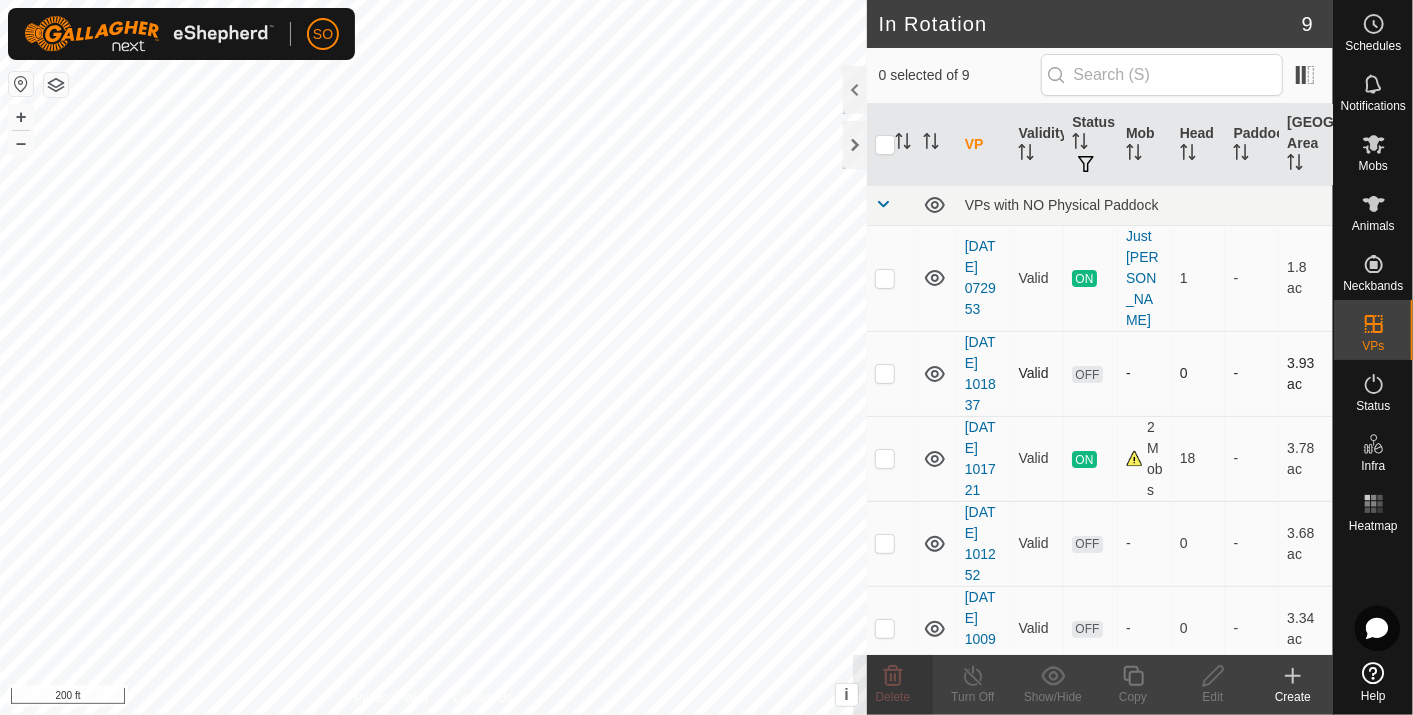 click at bounding box center (885, 373) 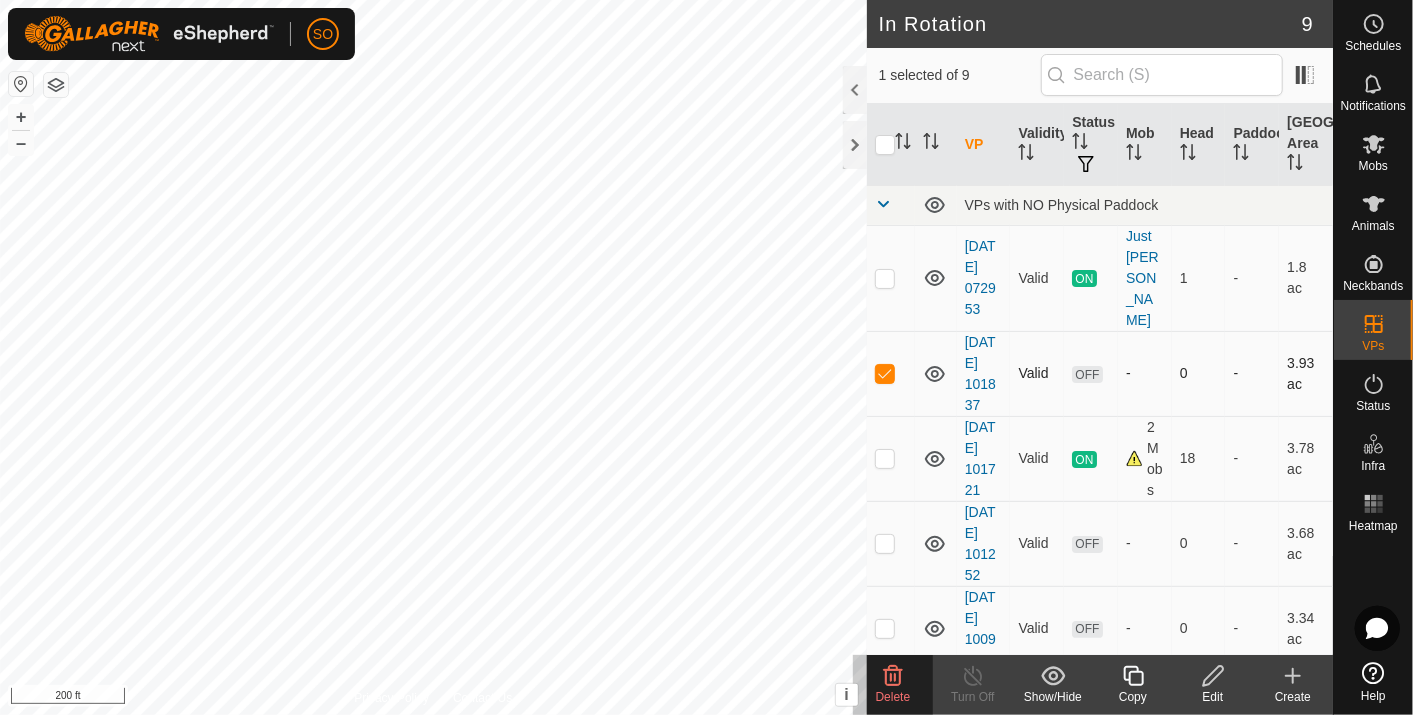 click at bounding box center [885, 373] 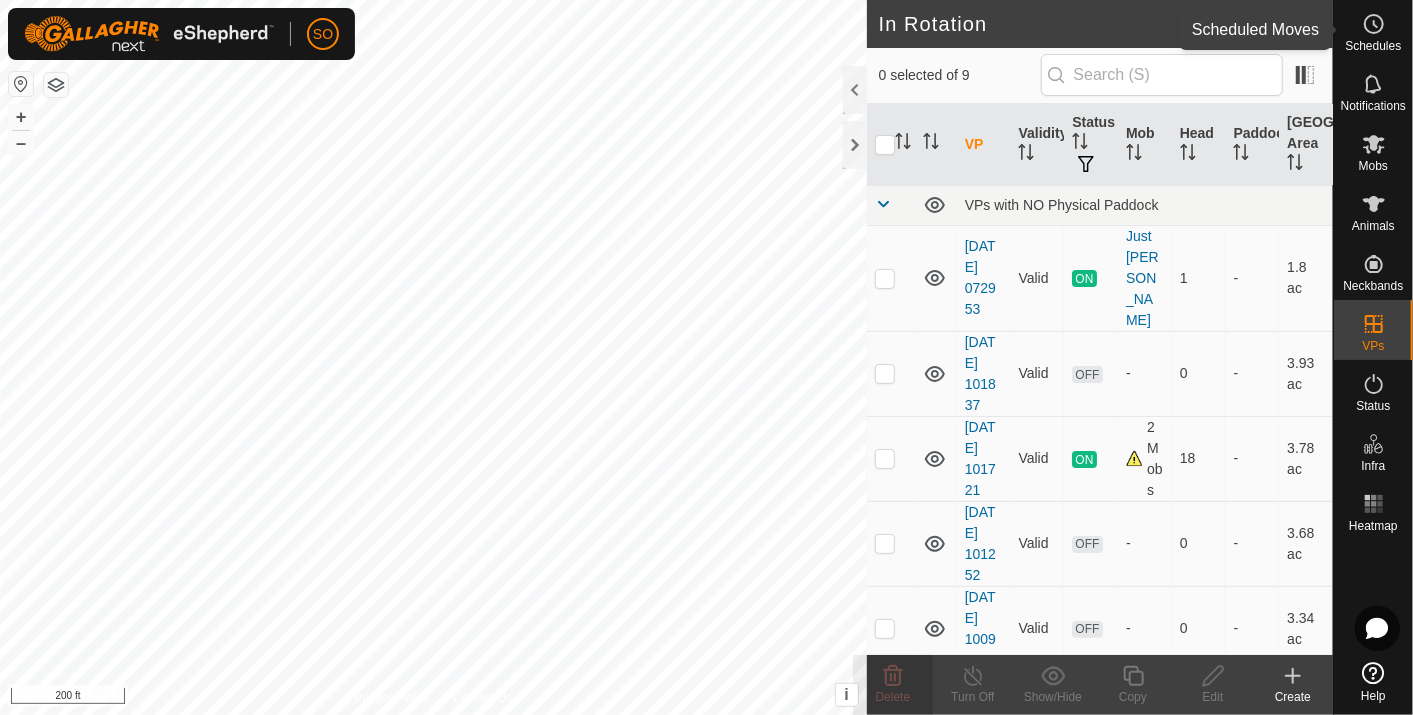 click 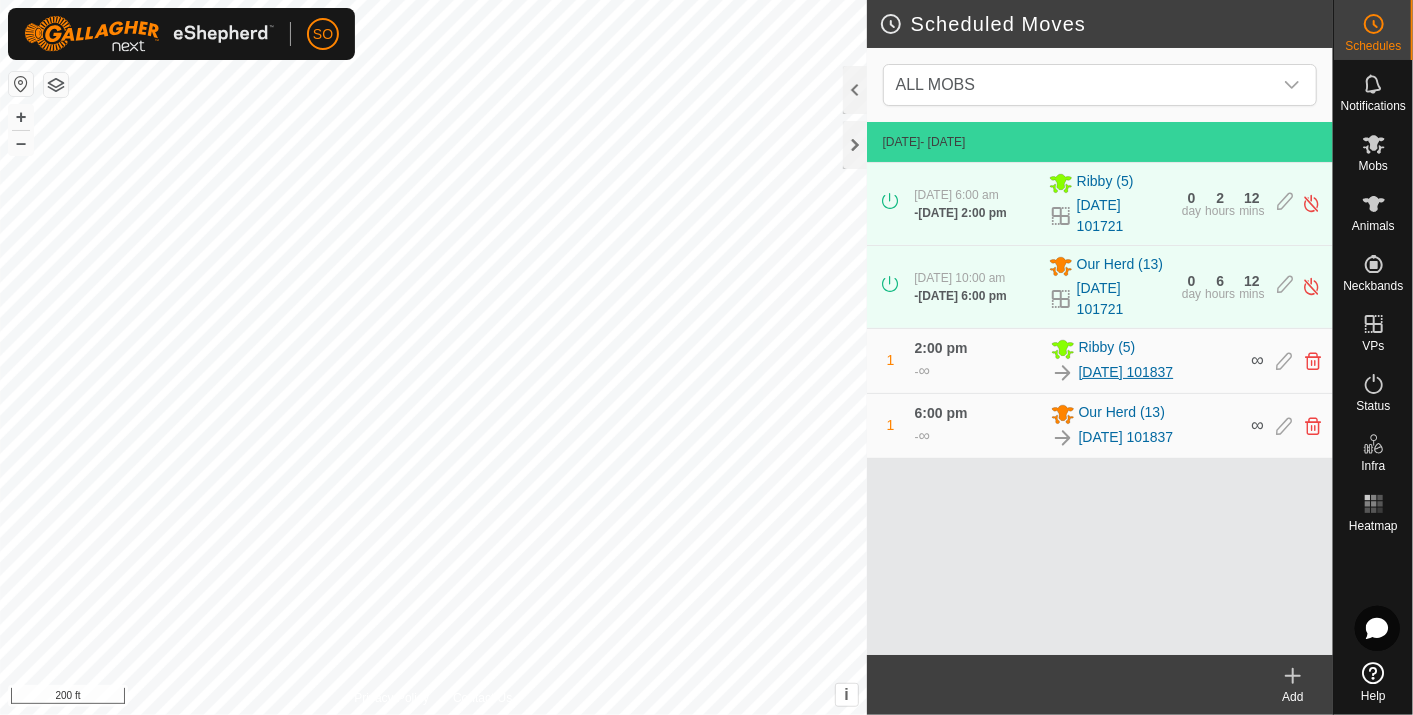 click on "[DATE] 101837" at bounding box center (1126, 372) 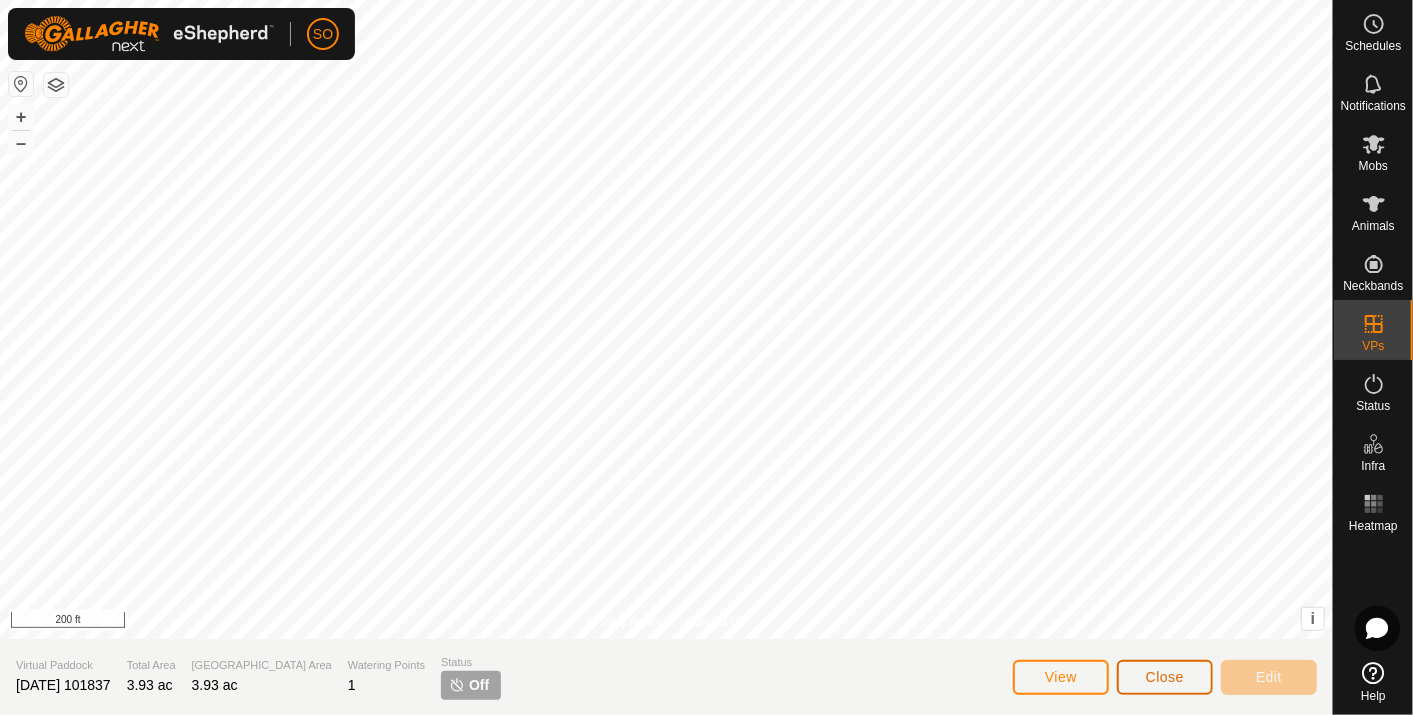 click on "Close" 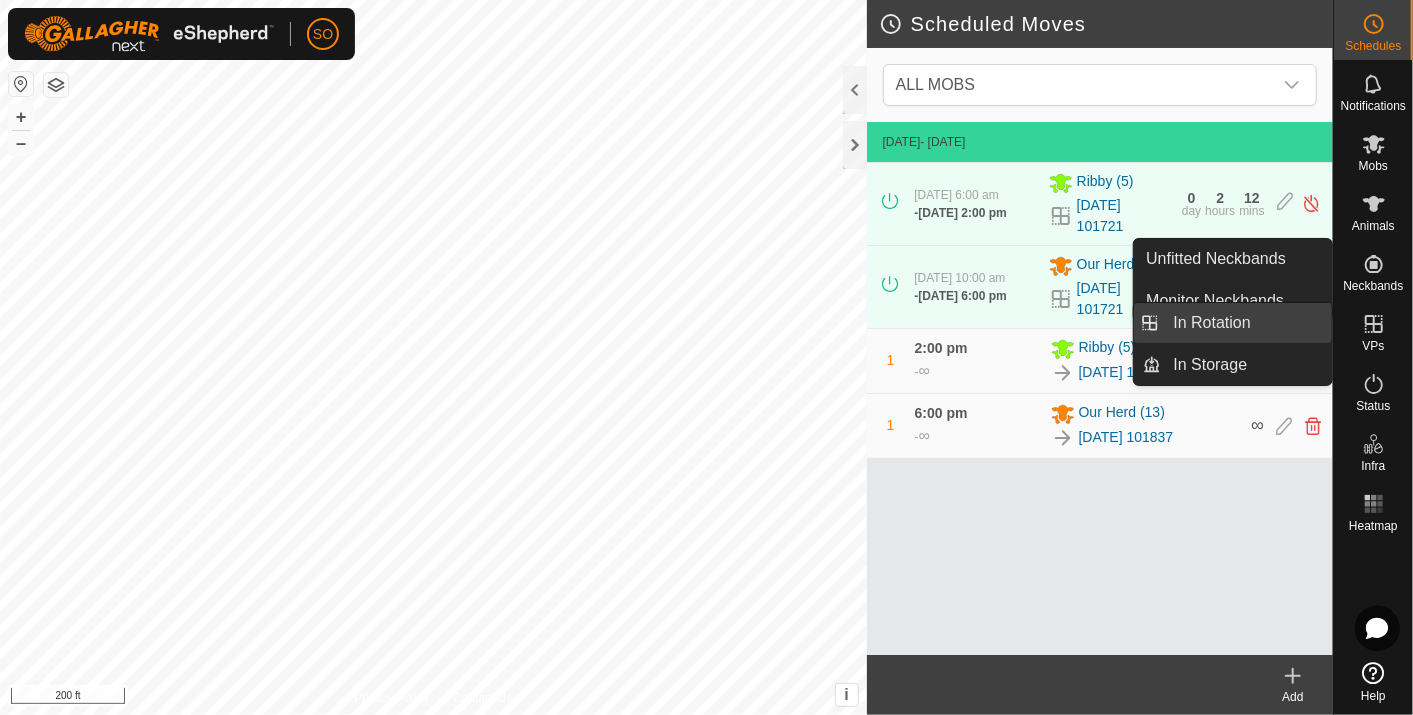 click on "In Rotation" at bounding box center (1247, 323) 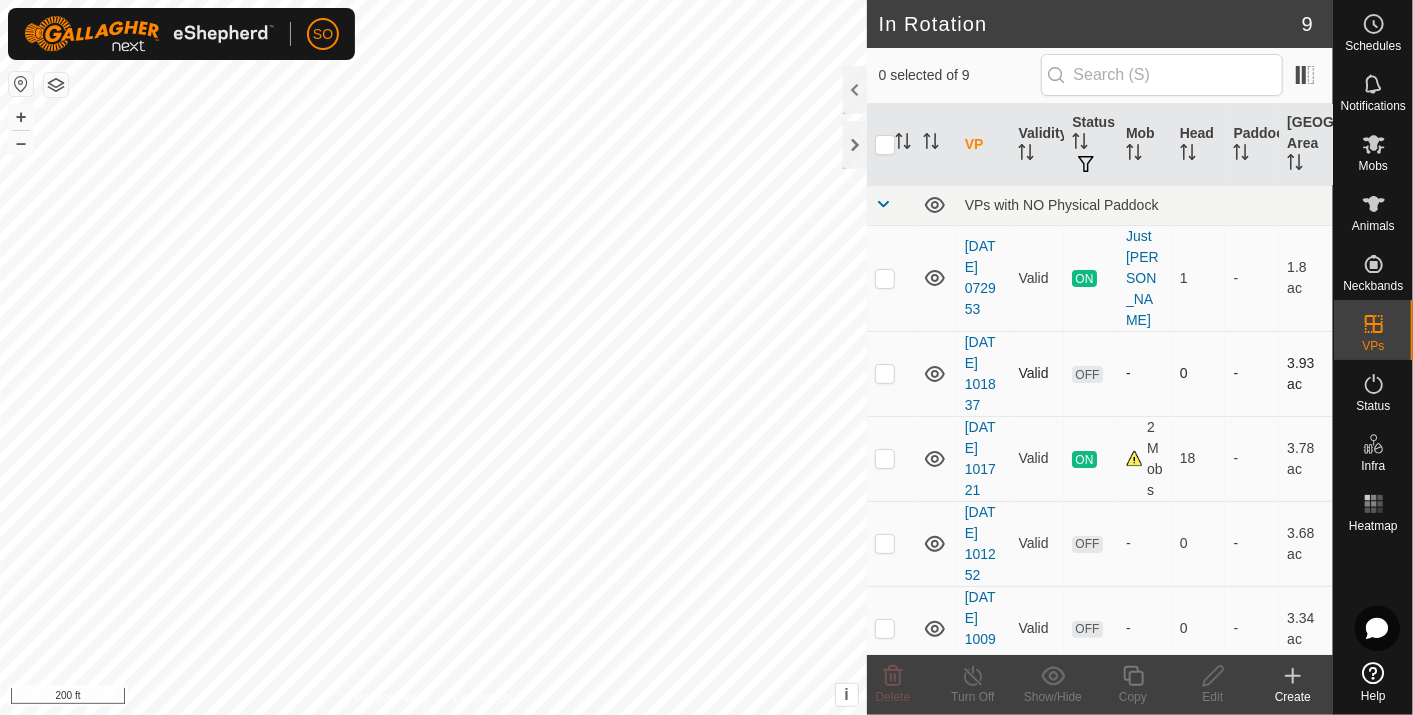 click at bounding box center (885, 373) 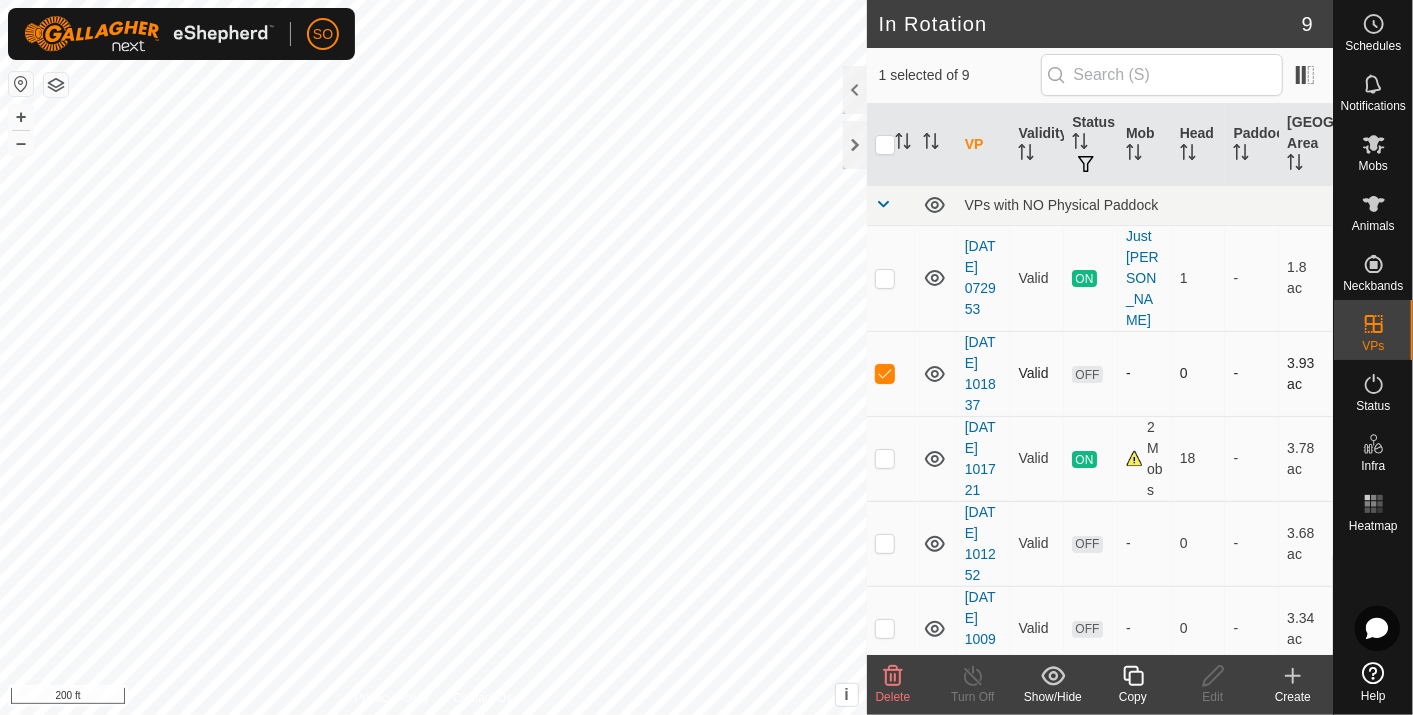 click at bounding box center (885, 373) 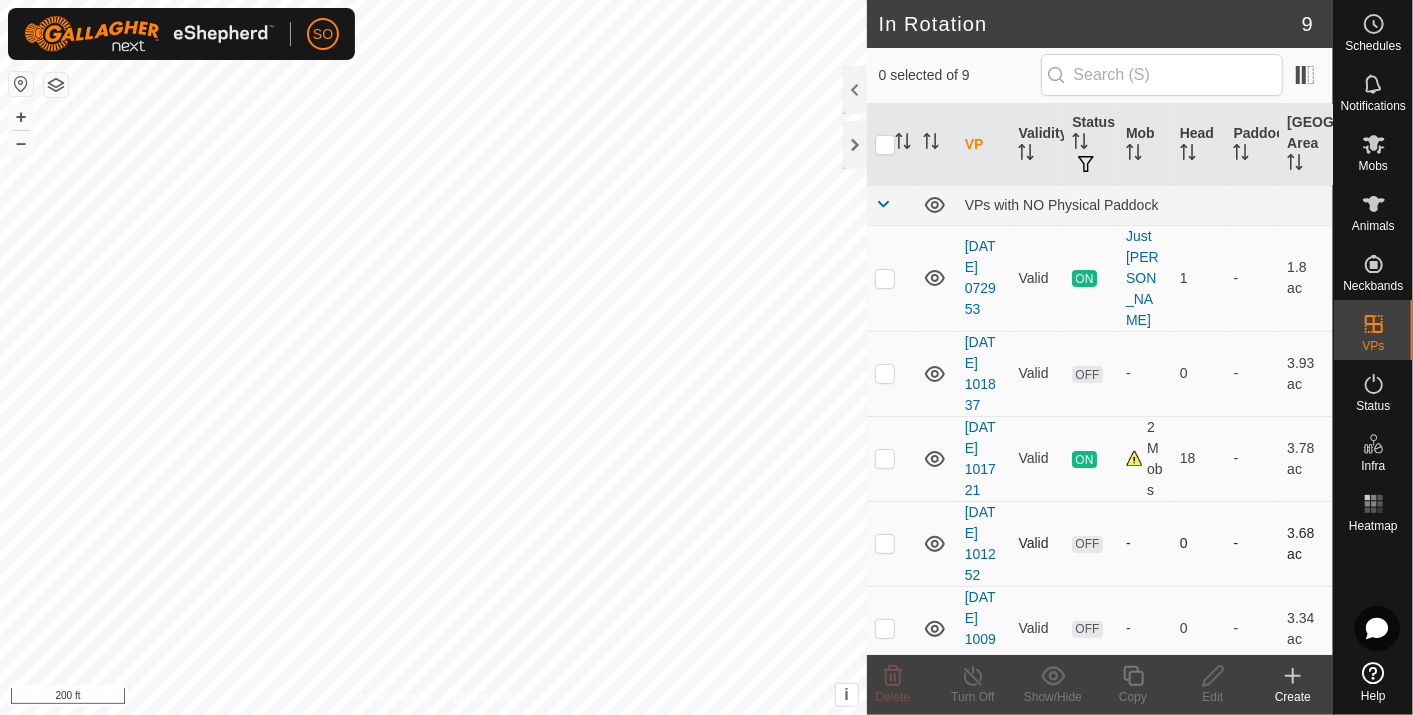 click at bounding box center (885, 543) 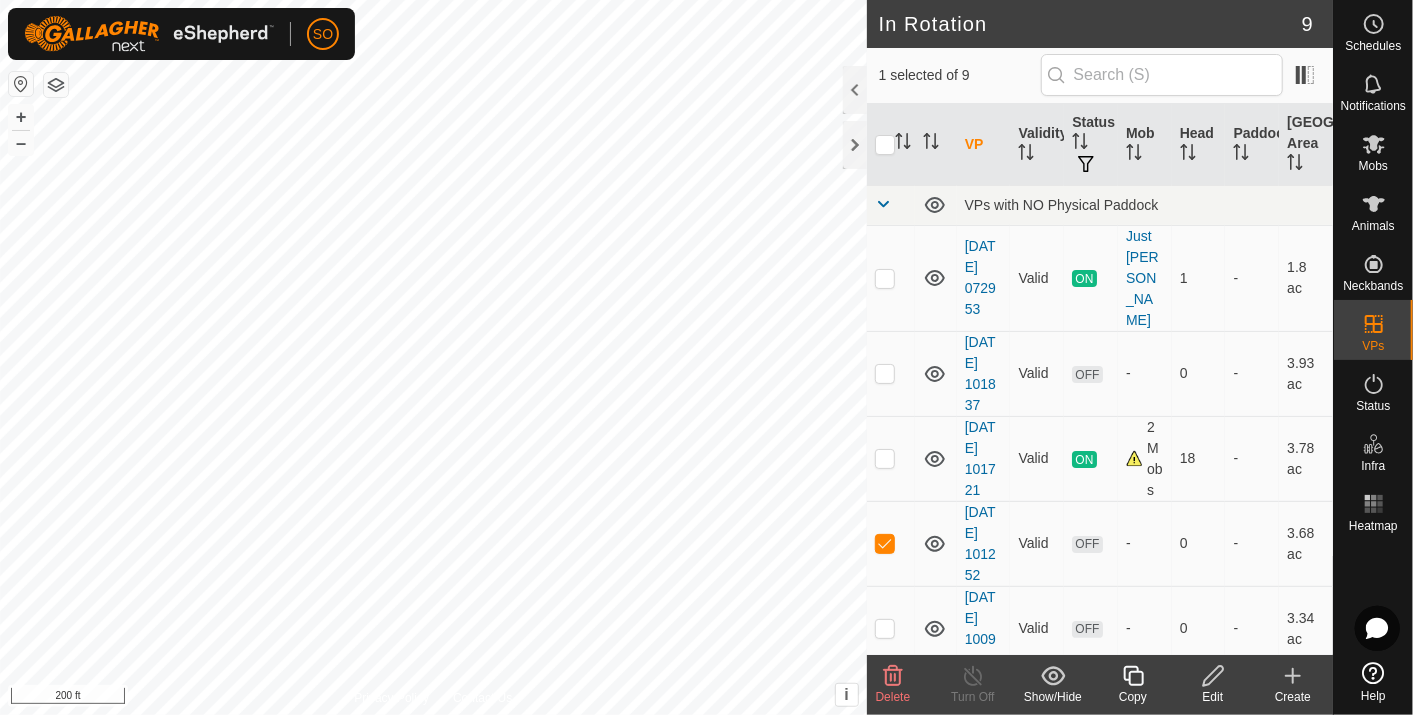 click 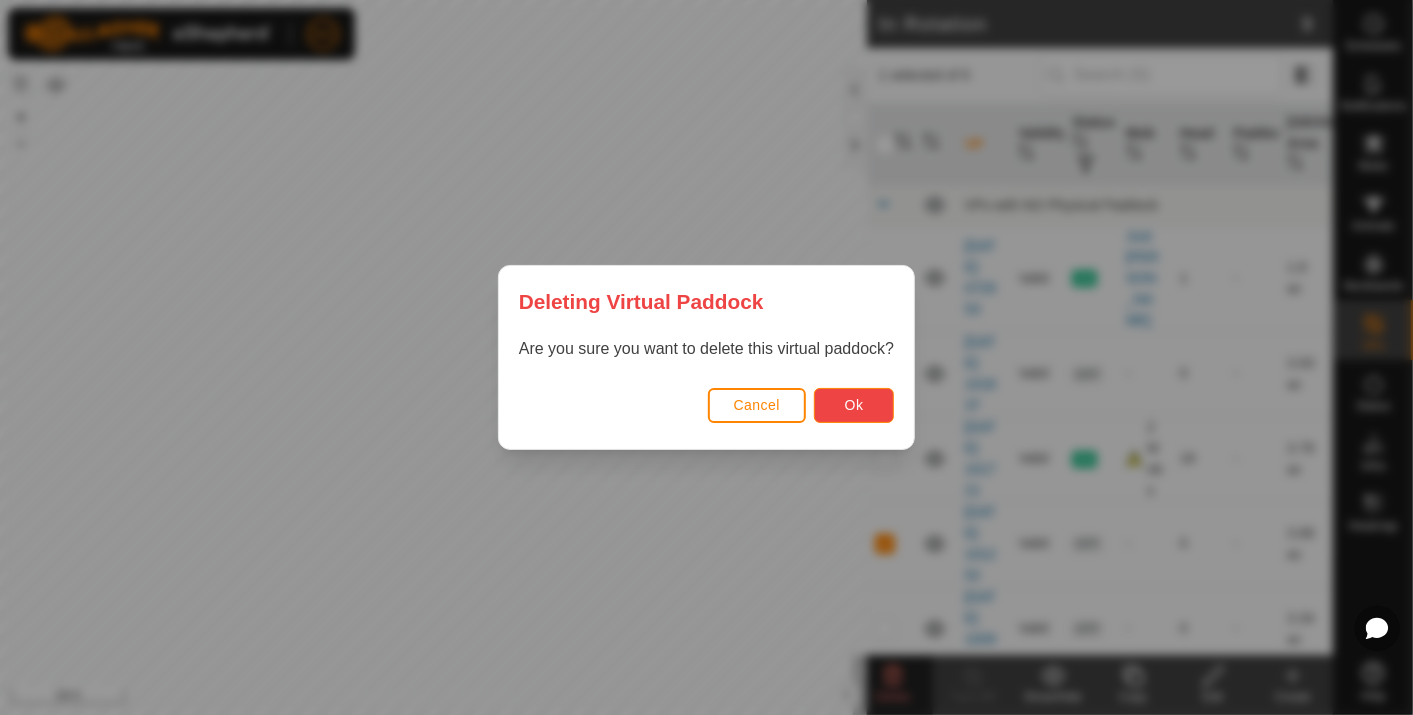 click on "Ok" at bounding box center [854, 405] 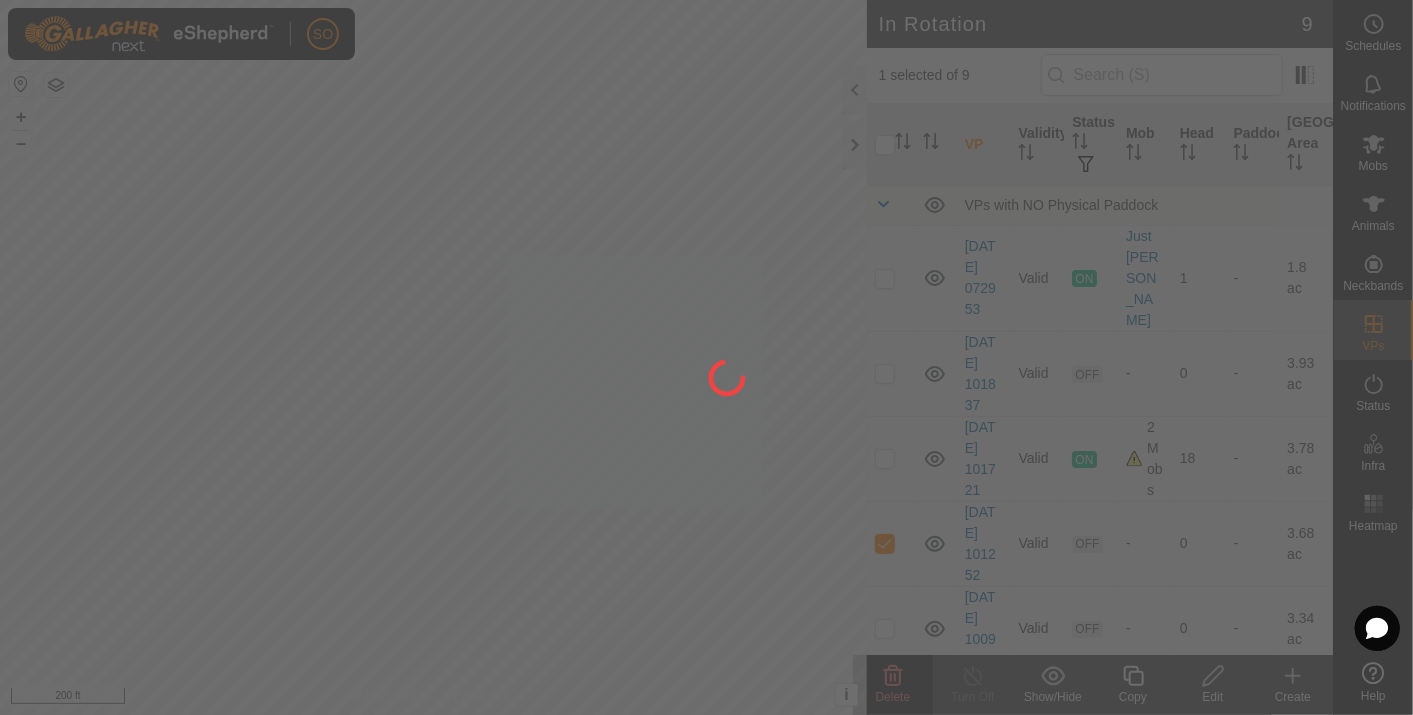 checkbox on "false" 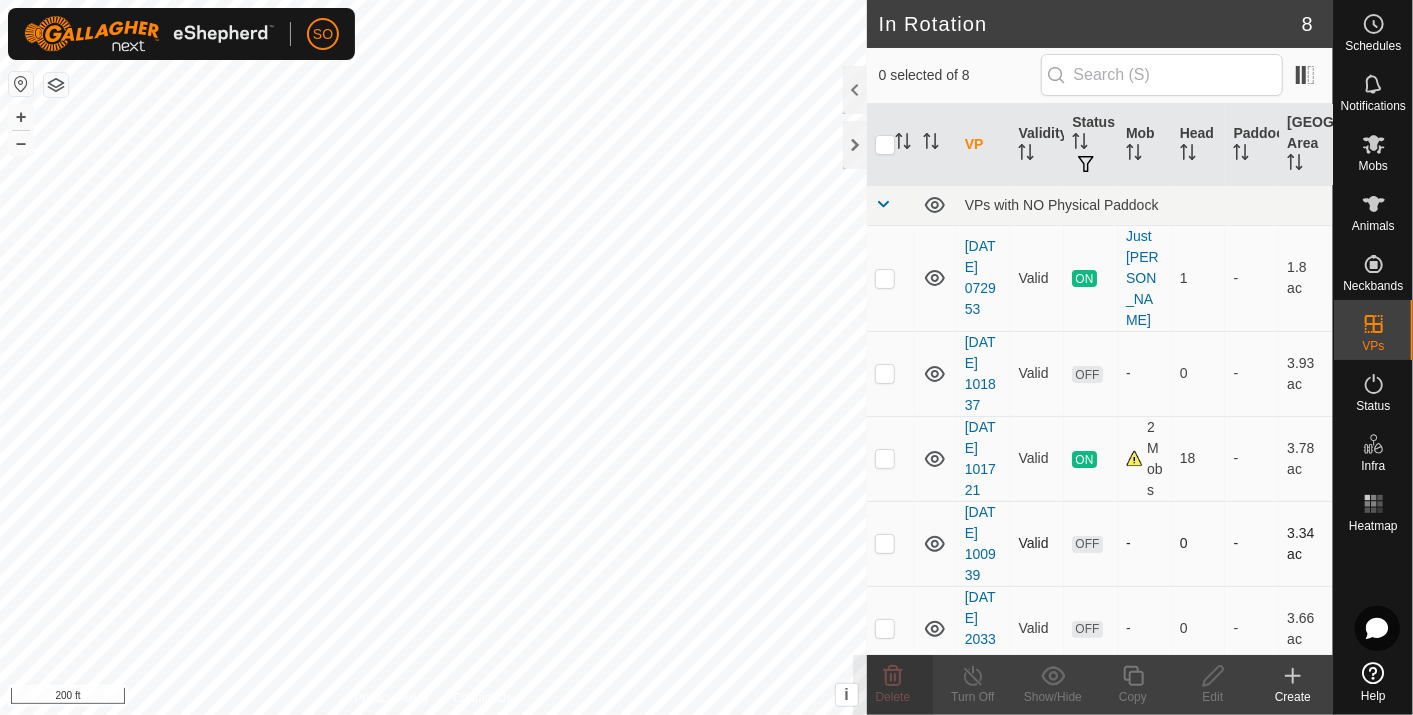 click at bounding box center (885, 543) 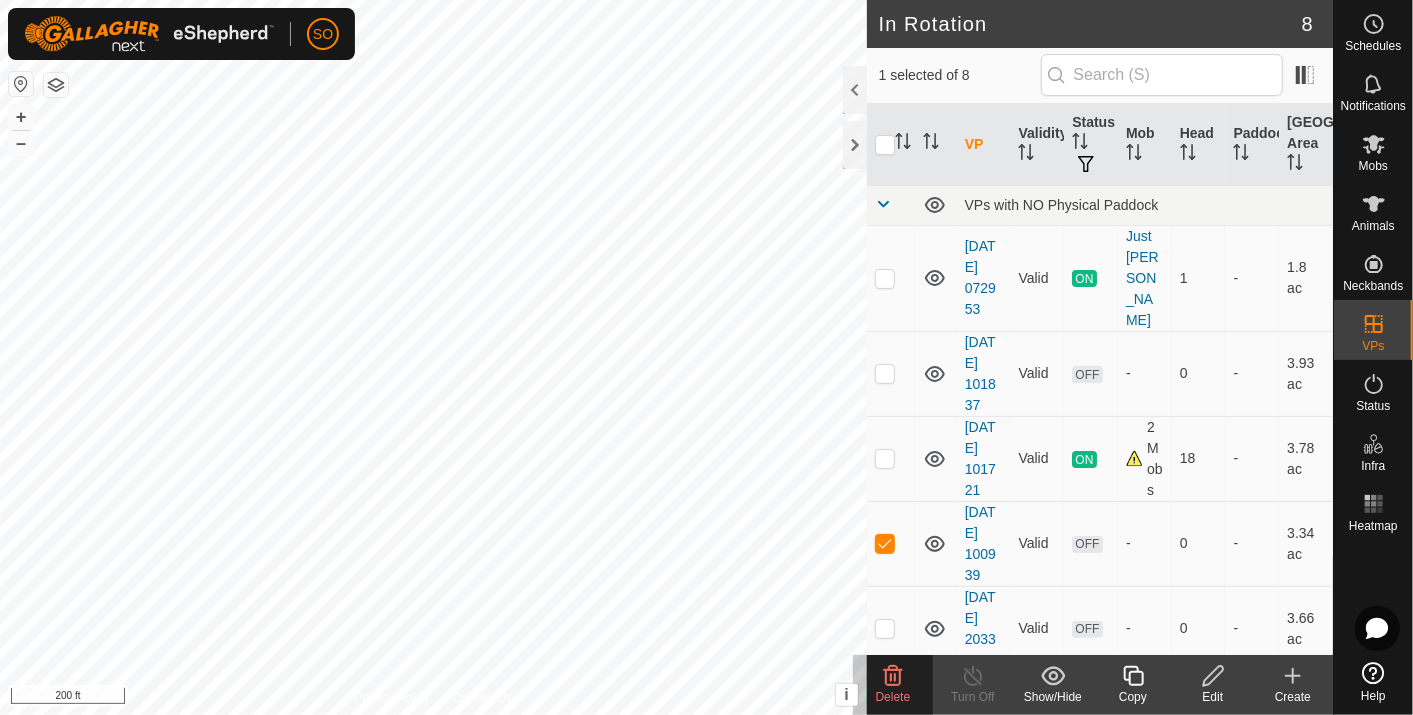 click 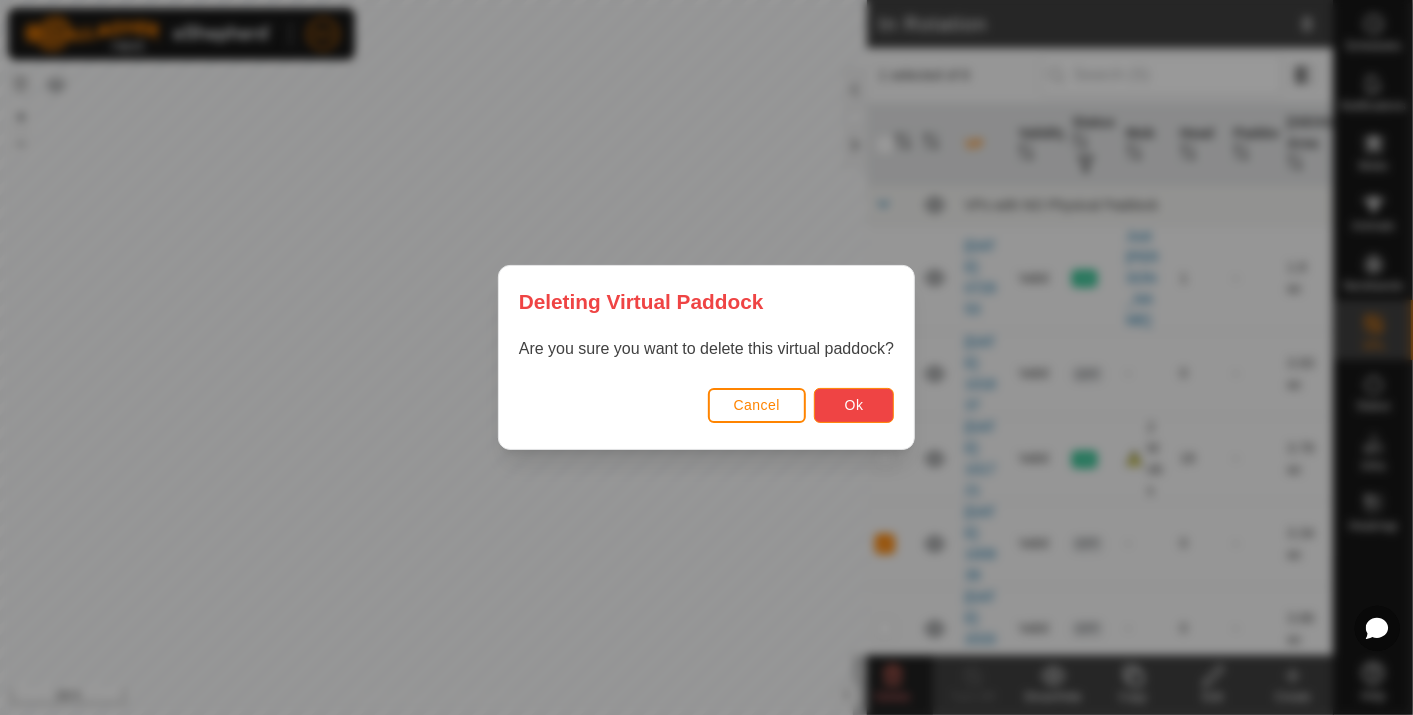 click on "Ok" at bounding box center [854, 405] 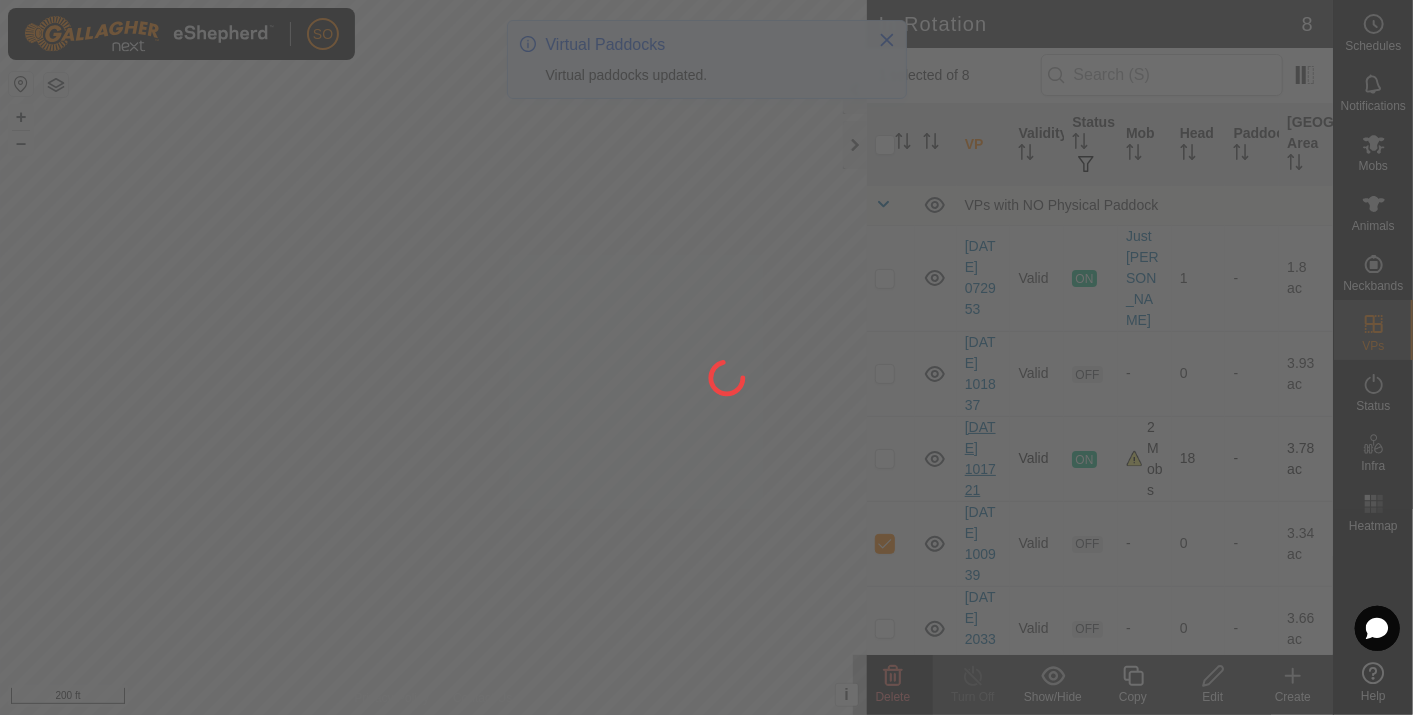 checkbox on "false" 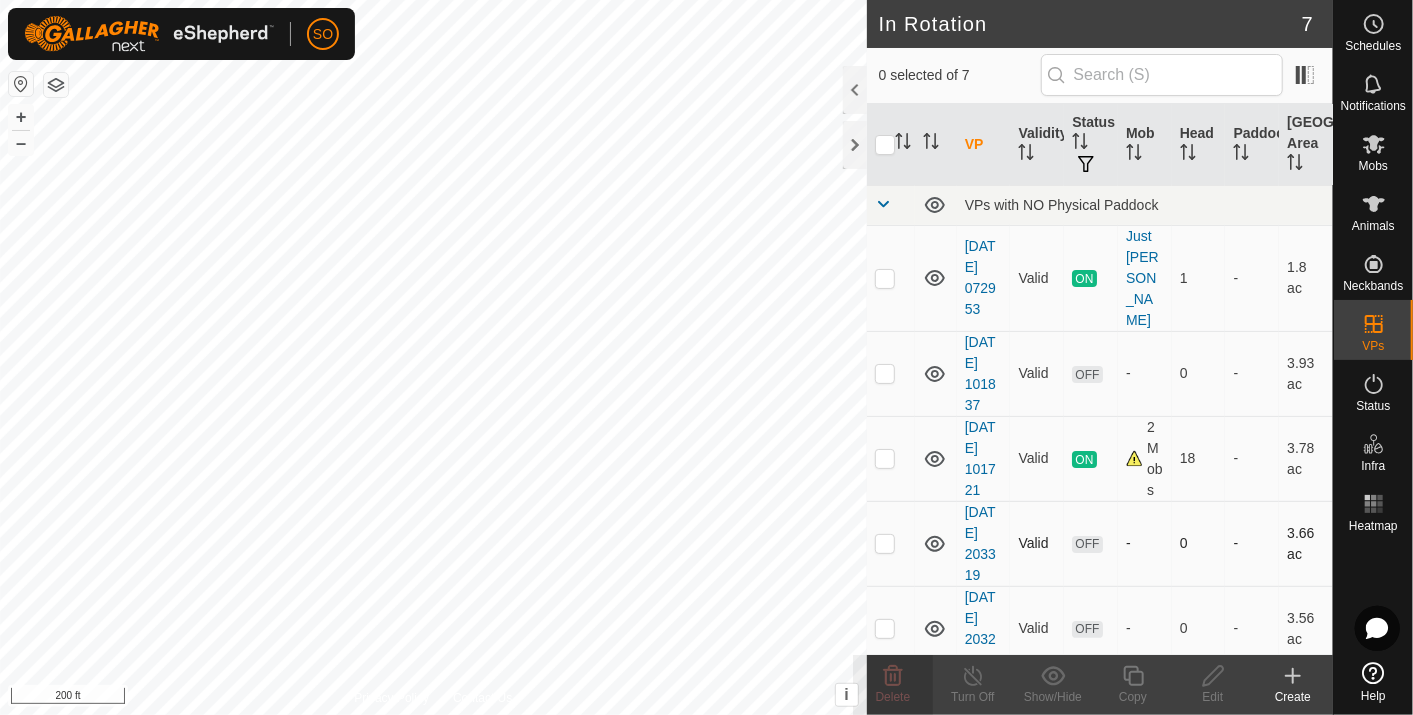 click at bounding box center (885, 543) 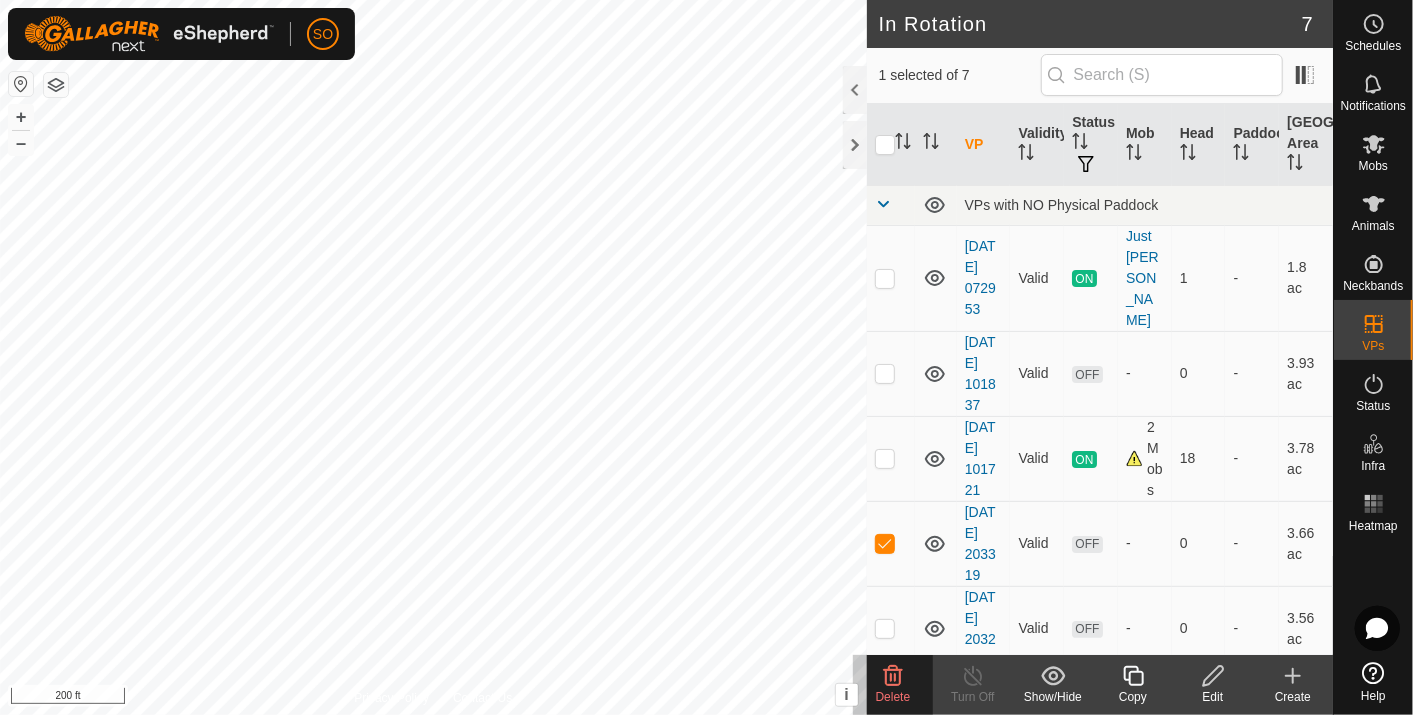 click 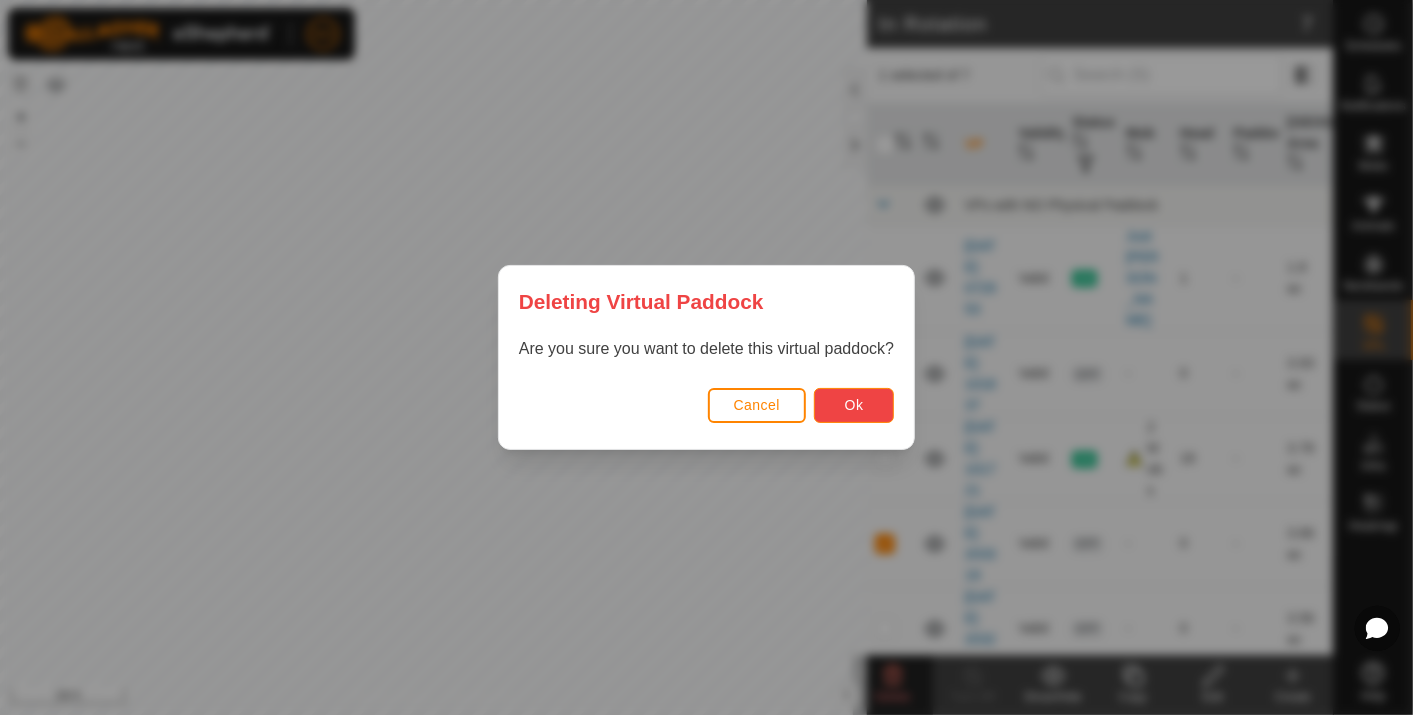 click on "Ok" at bounding box center [854, 405] 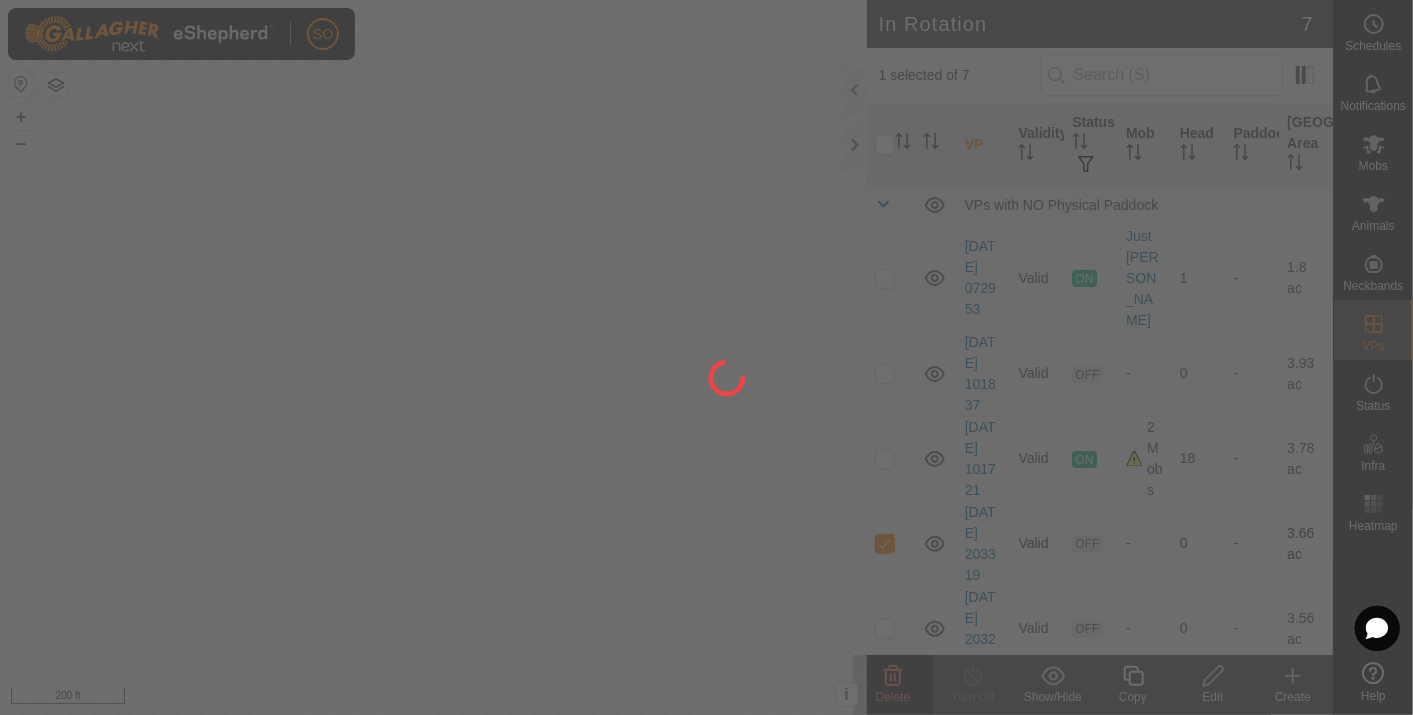 checkbox on "false" 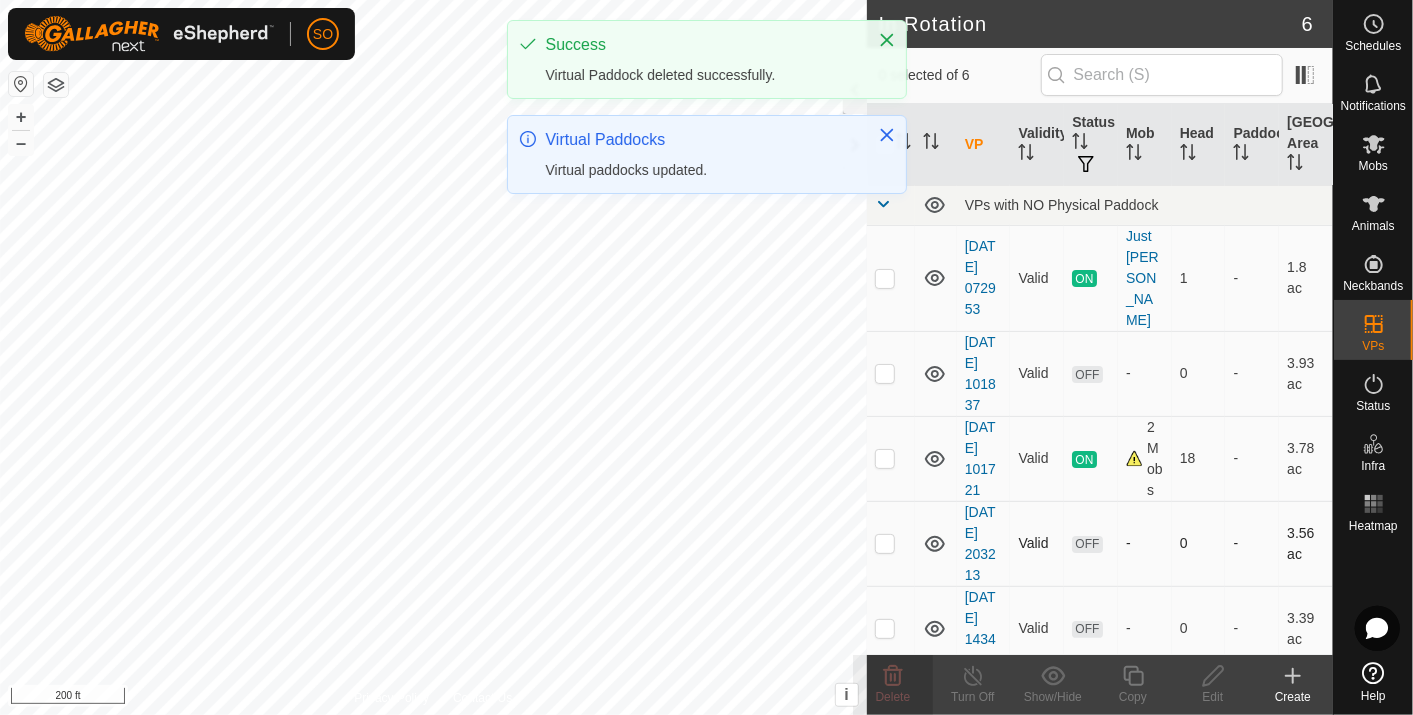 click at bounding box center (885, 543) 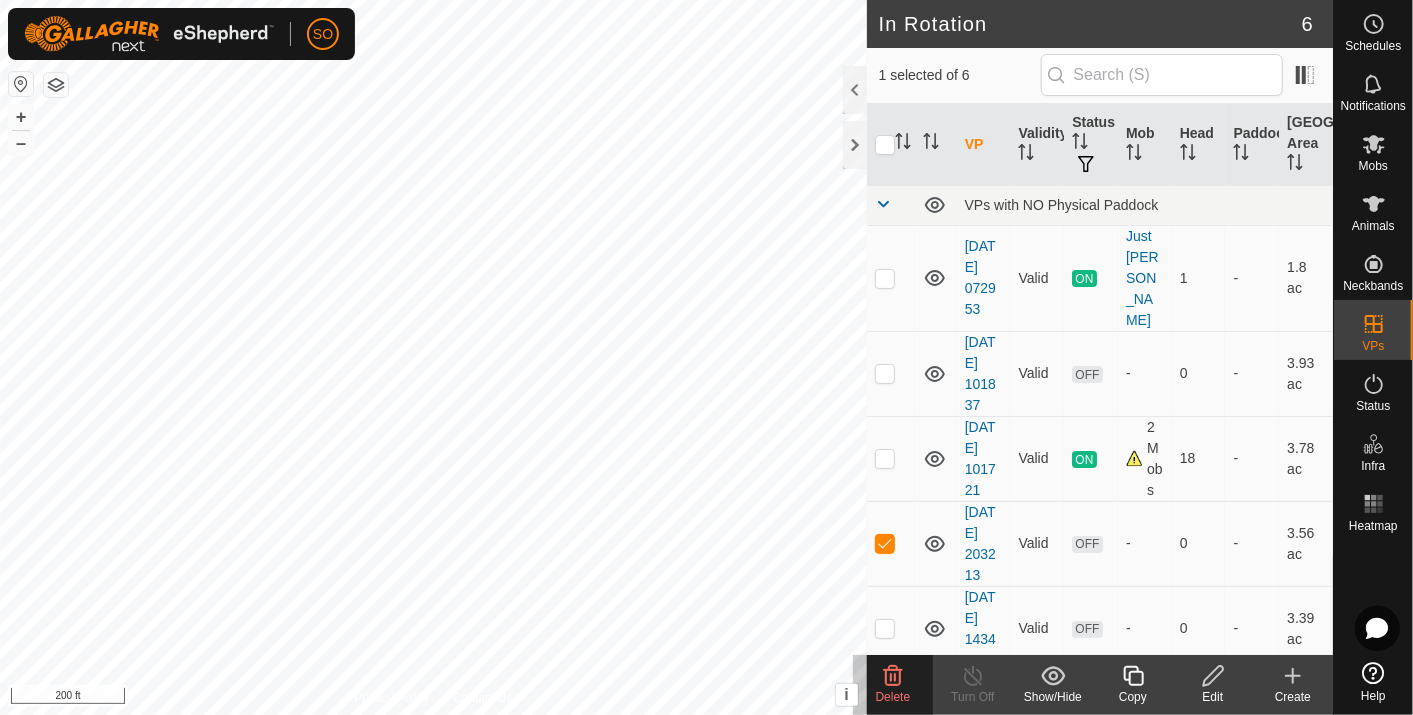 click 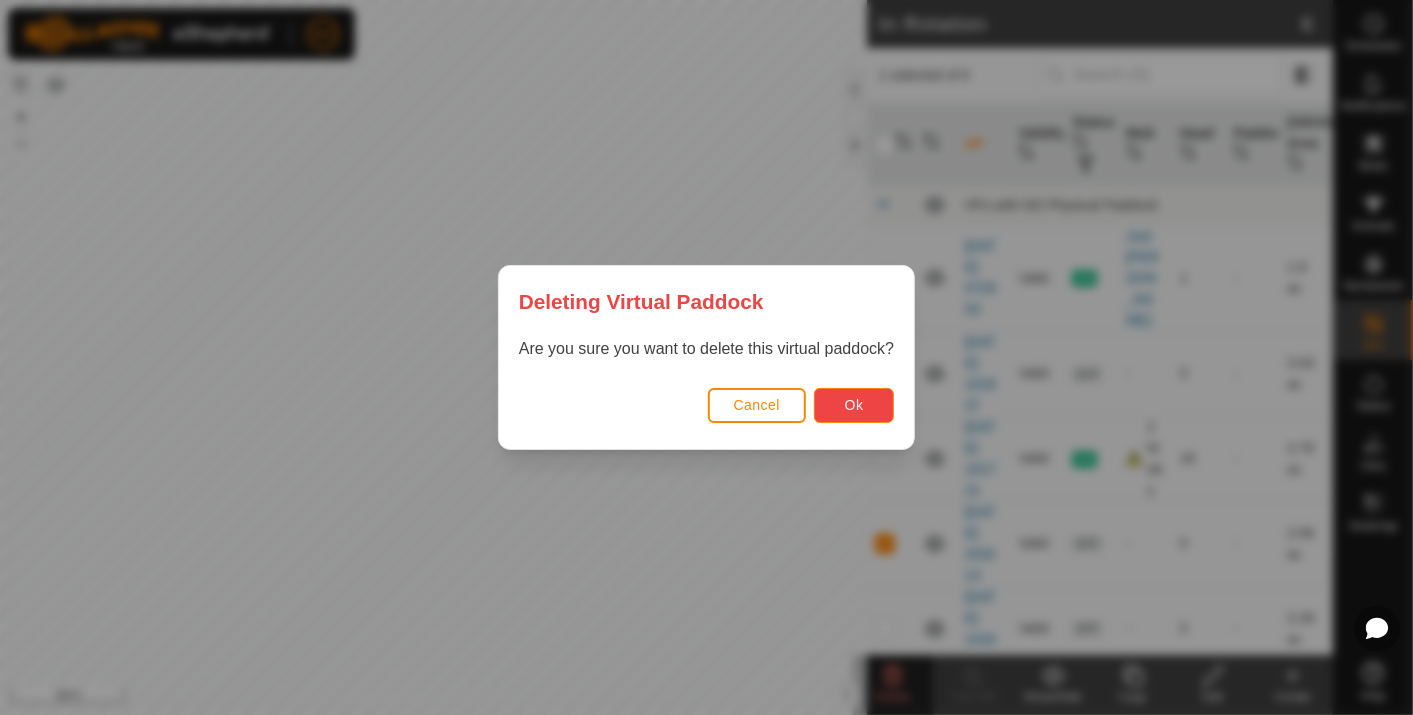 click on "Ok" at bounding box center [854, 405] 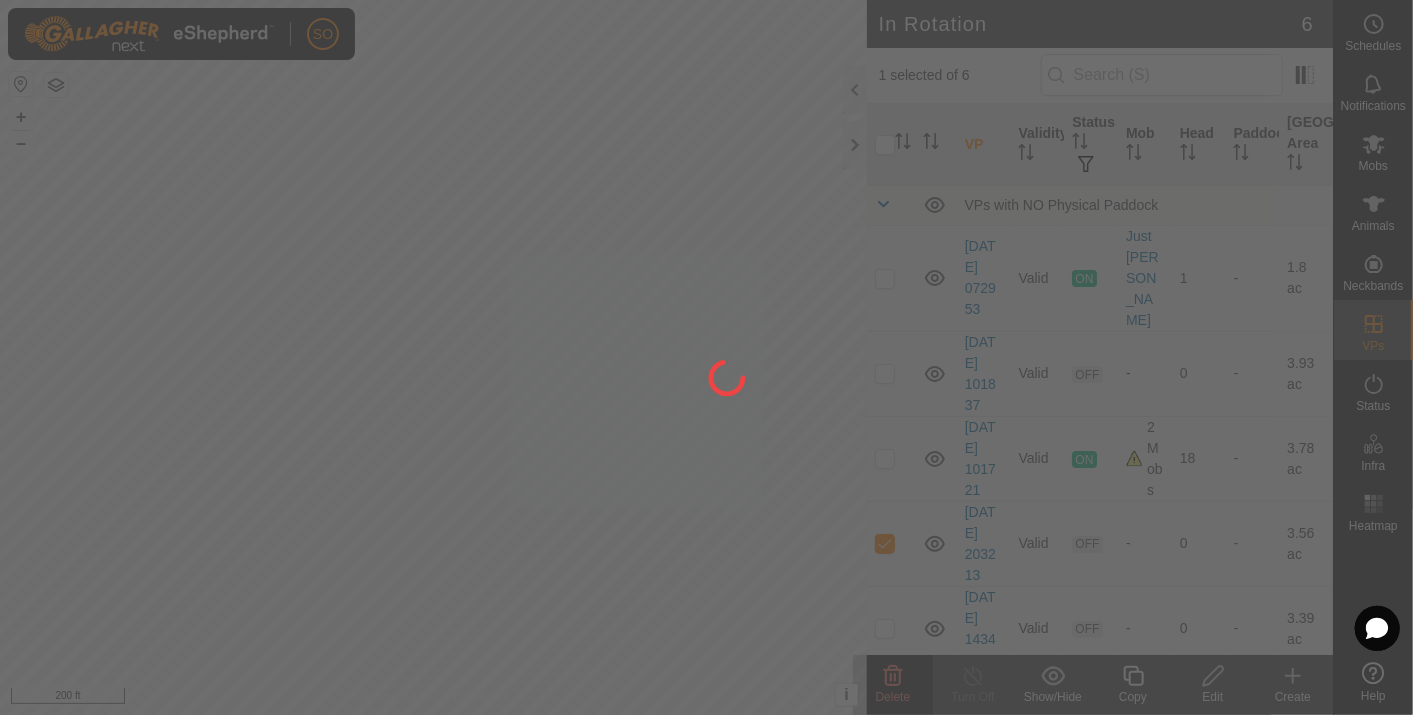checkbox on "false" 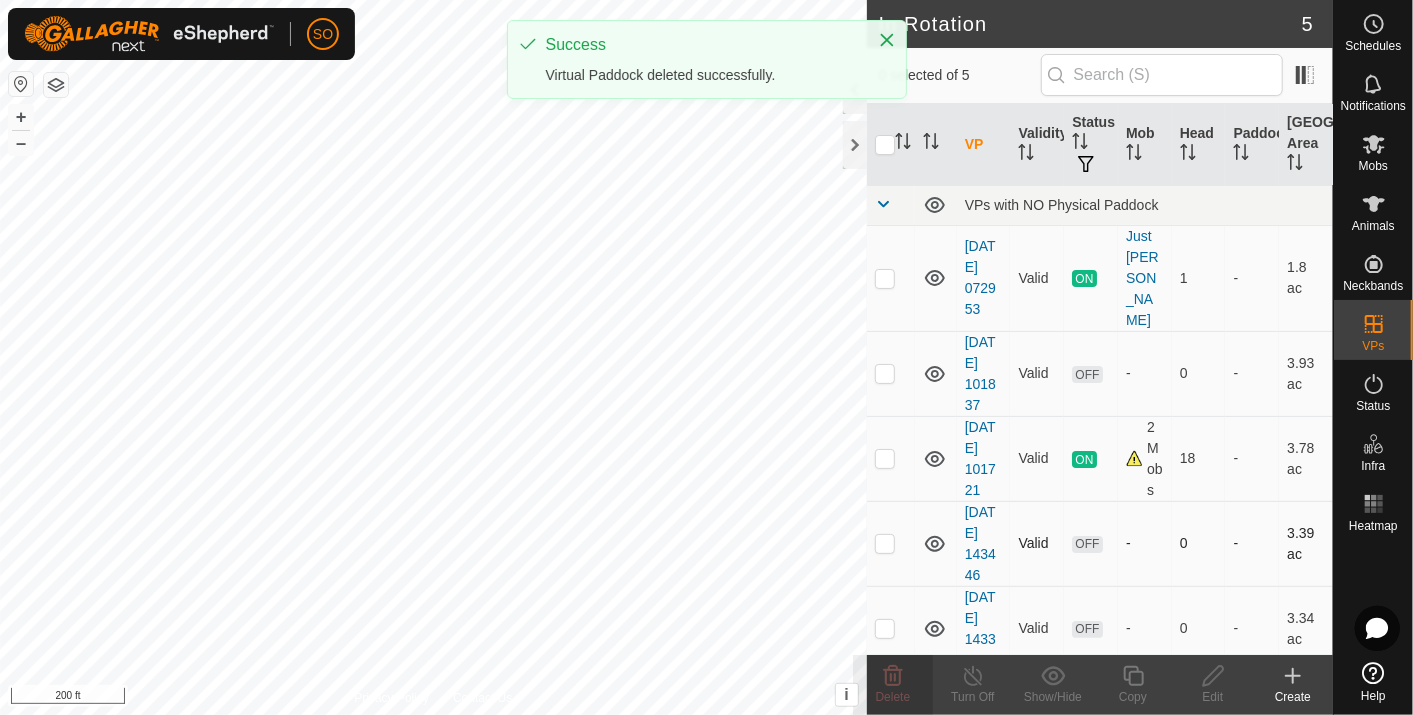 click at bounding box center (885, 543) 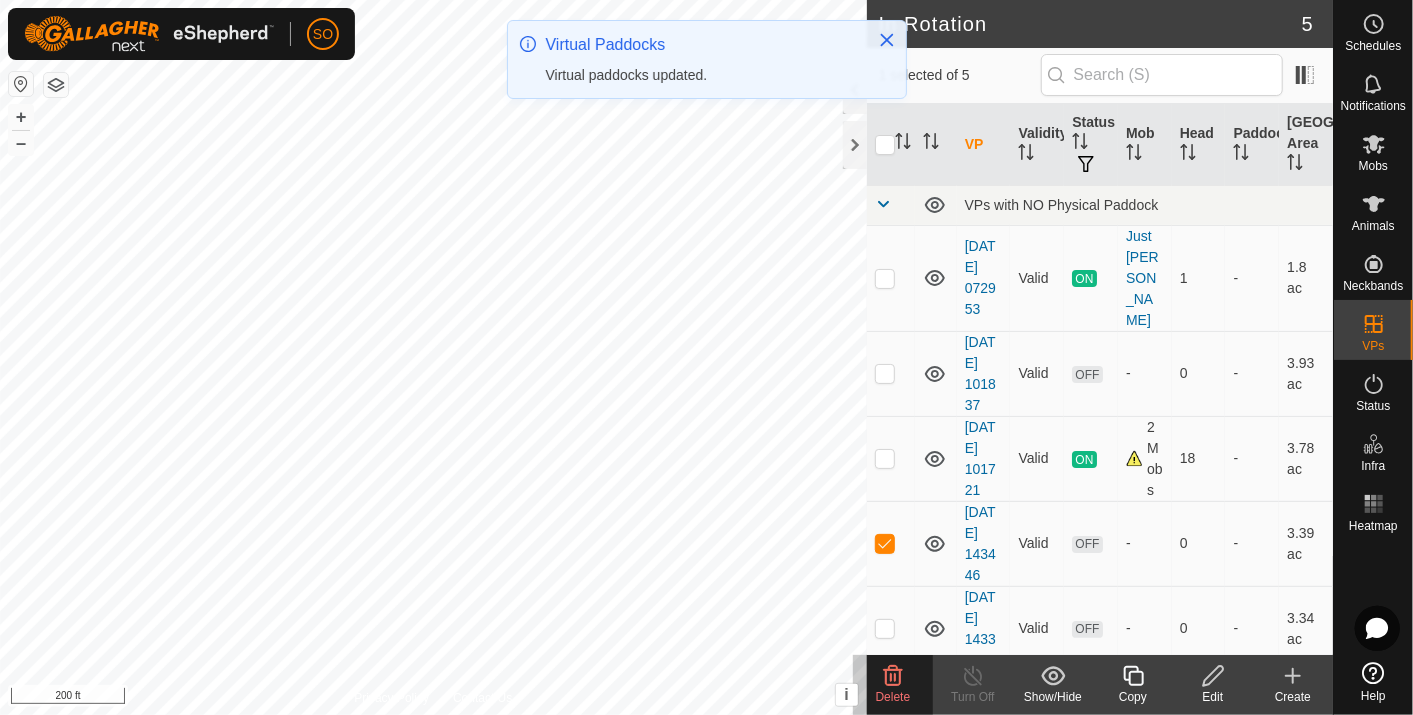 click 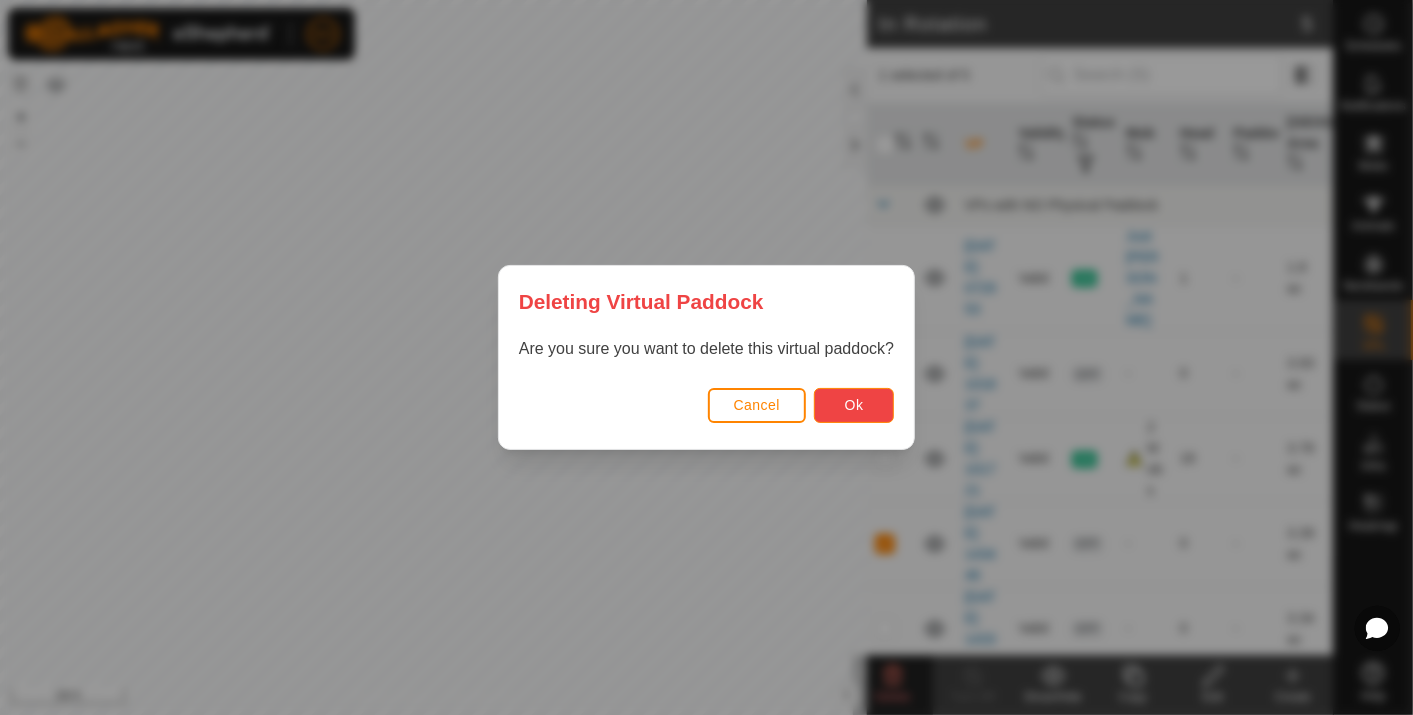 click on "Ok" at bounding box center [854, 405] 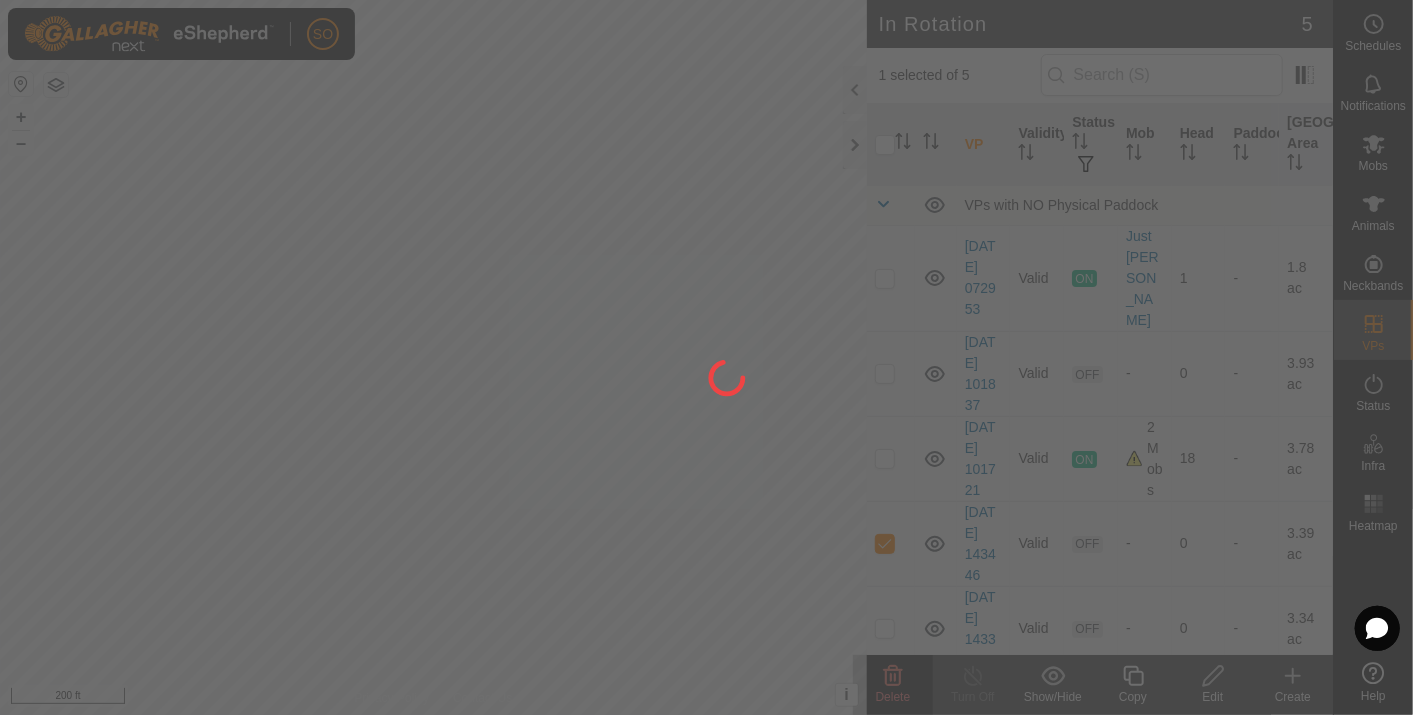 checkbox on "false" 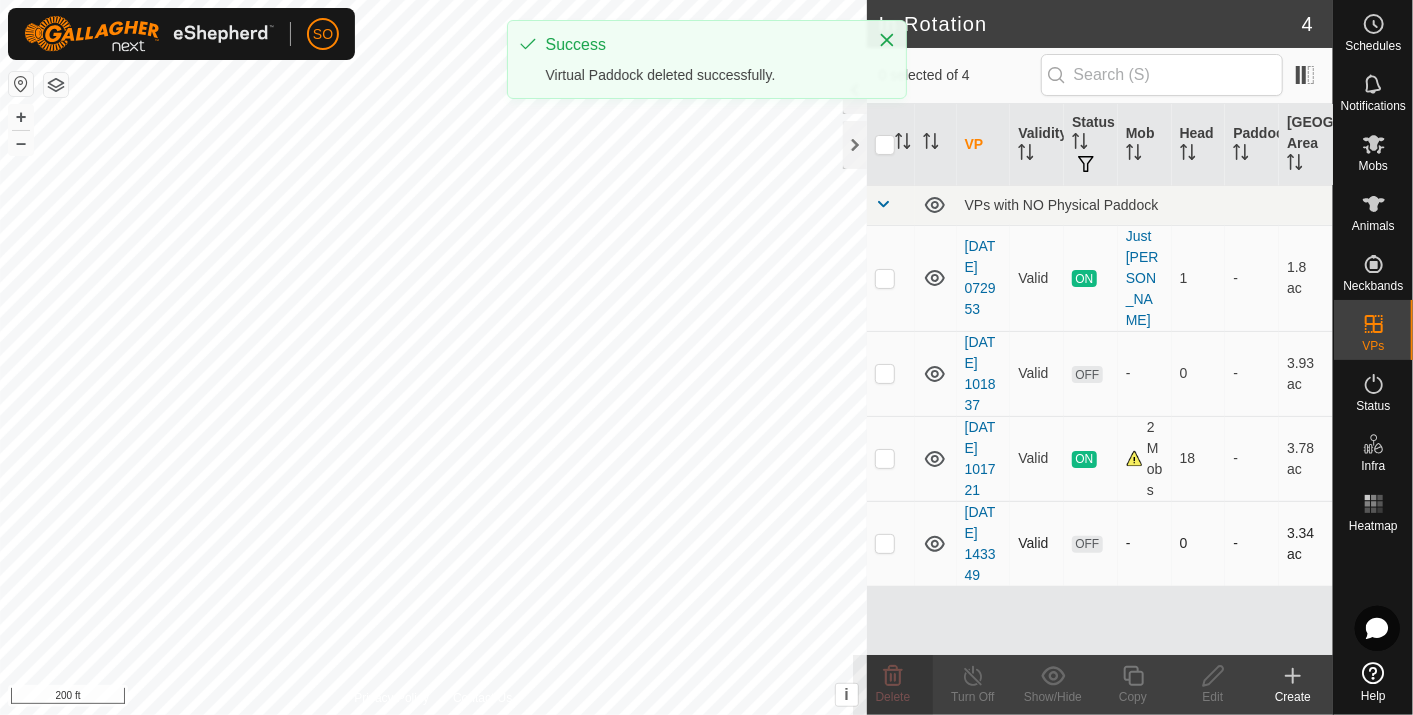 click at bounding box center (885, 543) 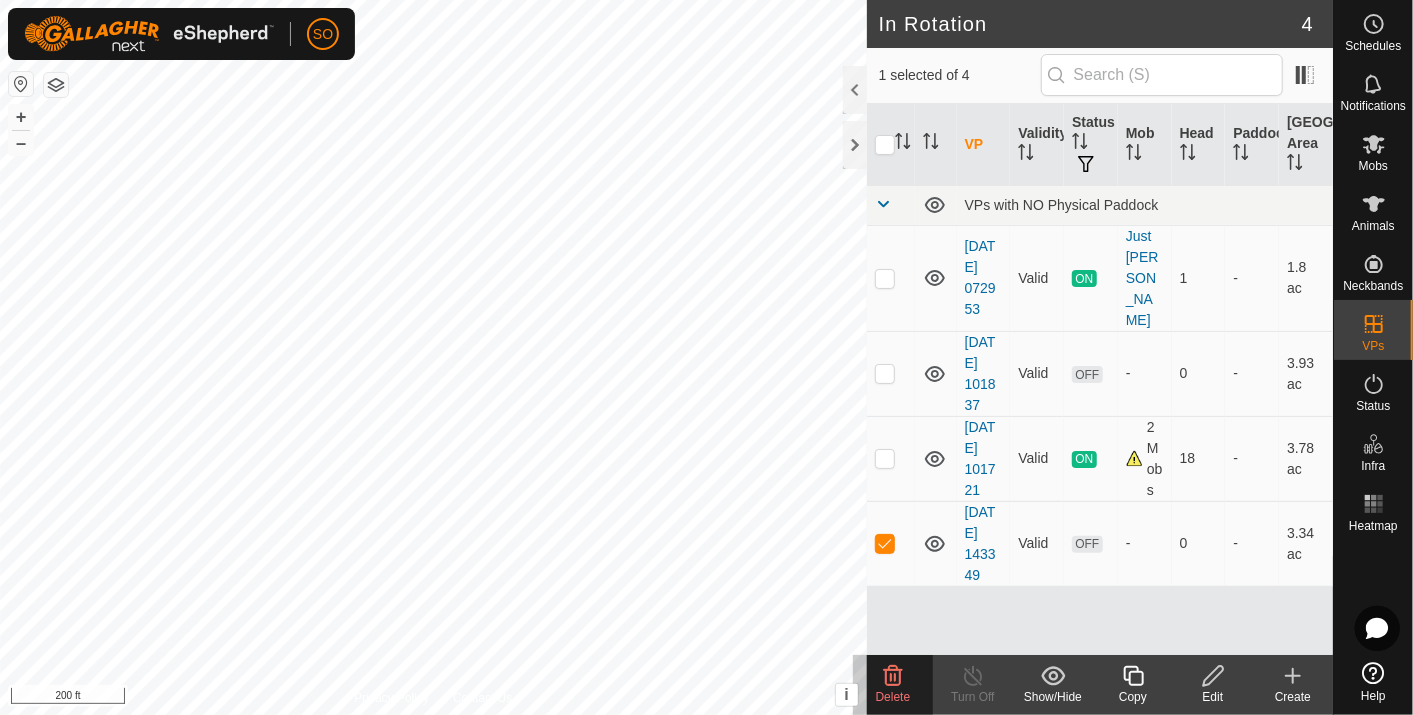 click 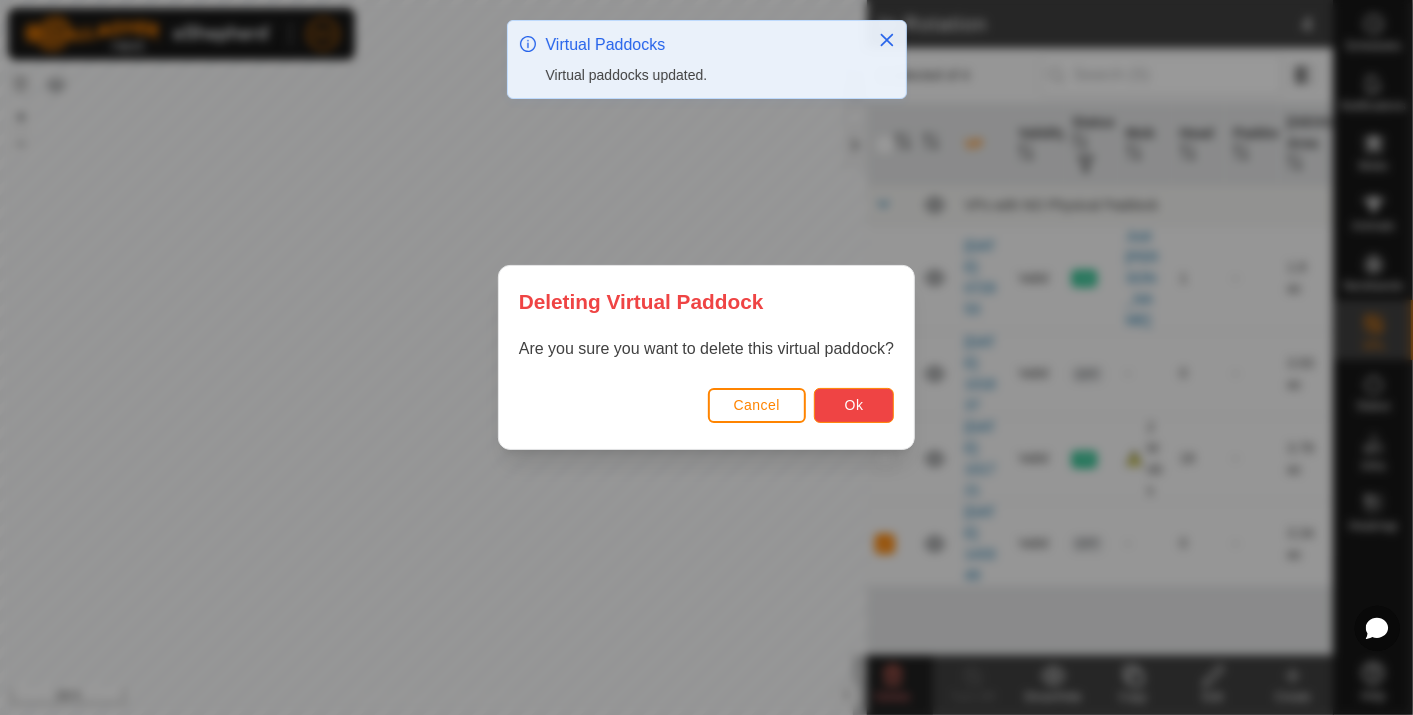 click on "Ok" at bounding box center (854, 405) 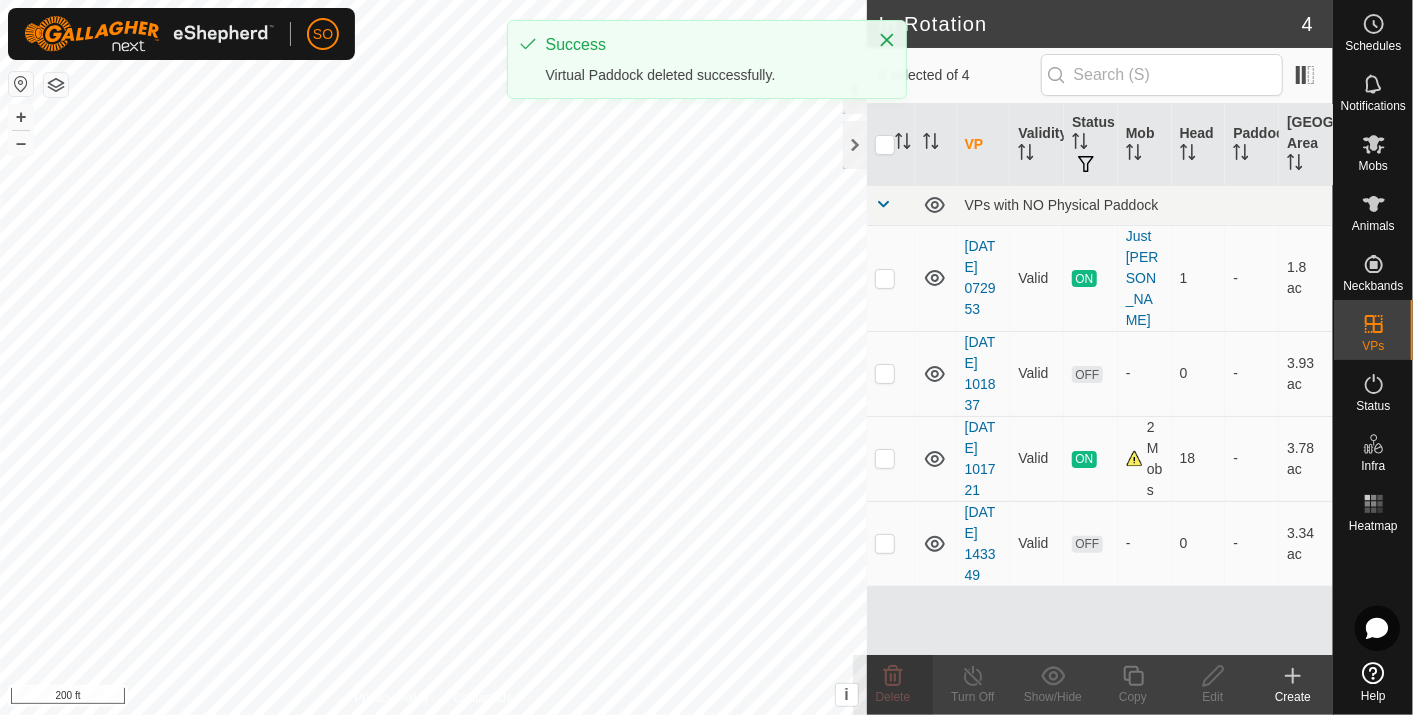 checkbox on "false" 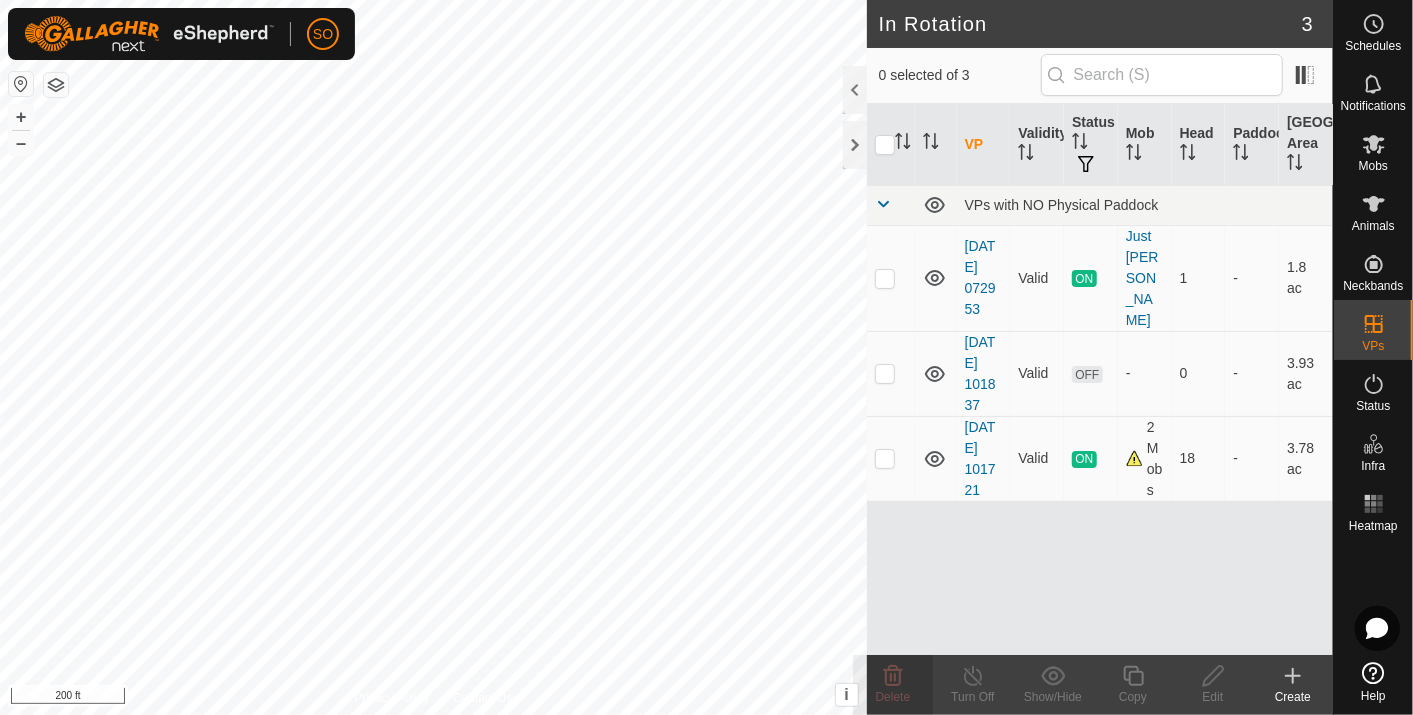 click 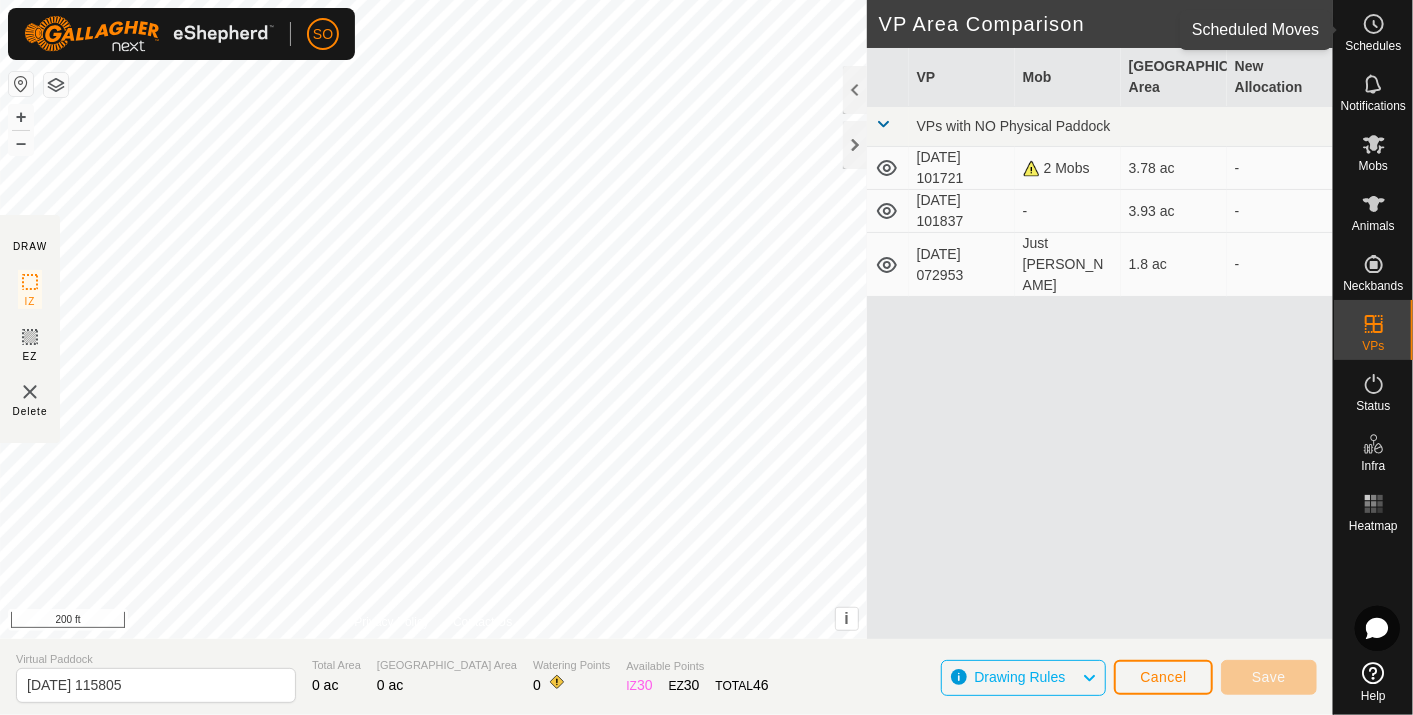 click 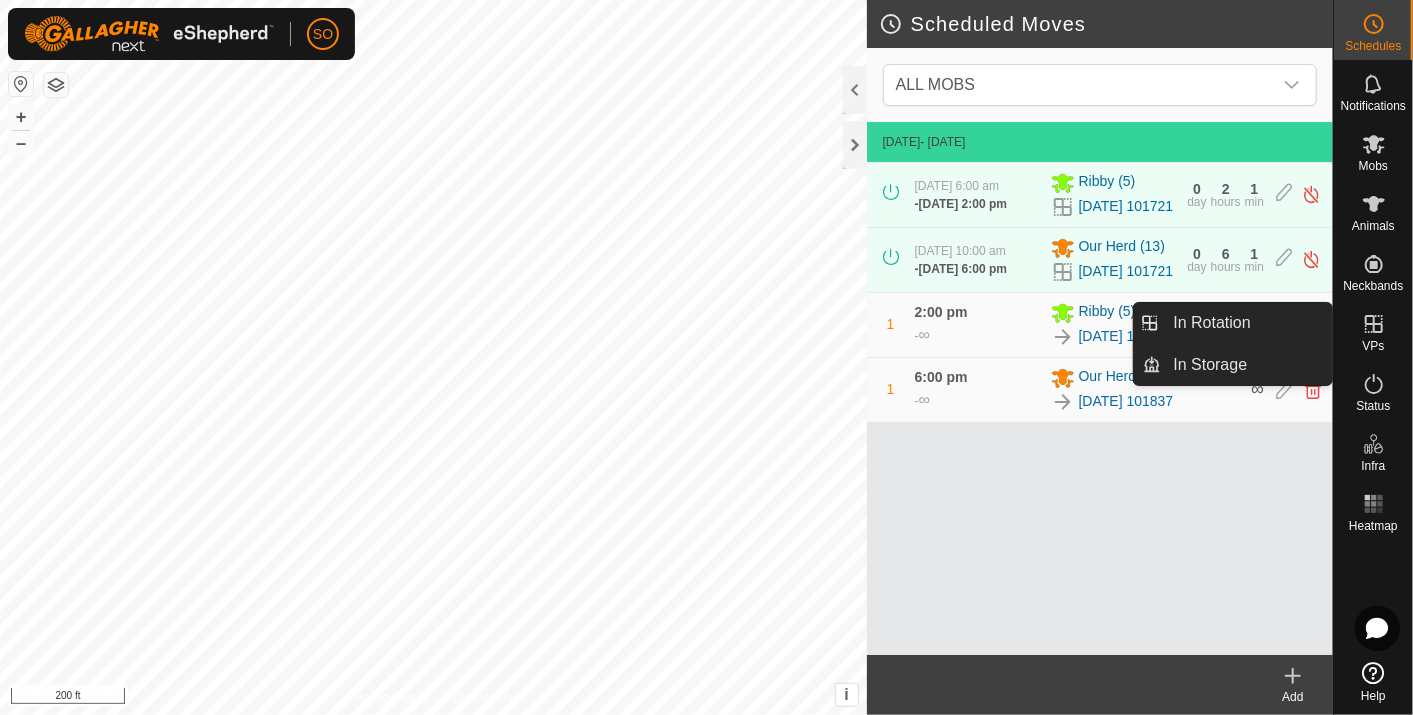 click 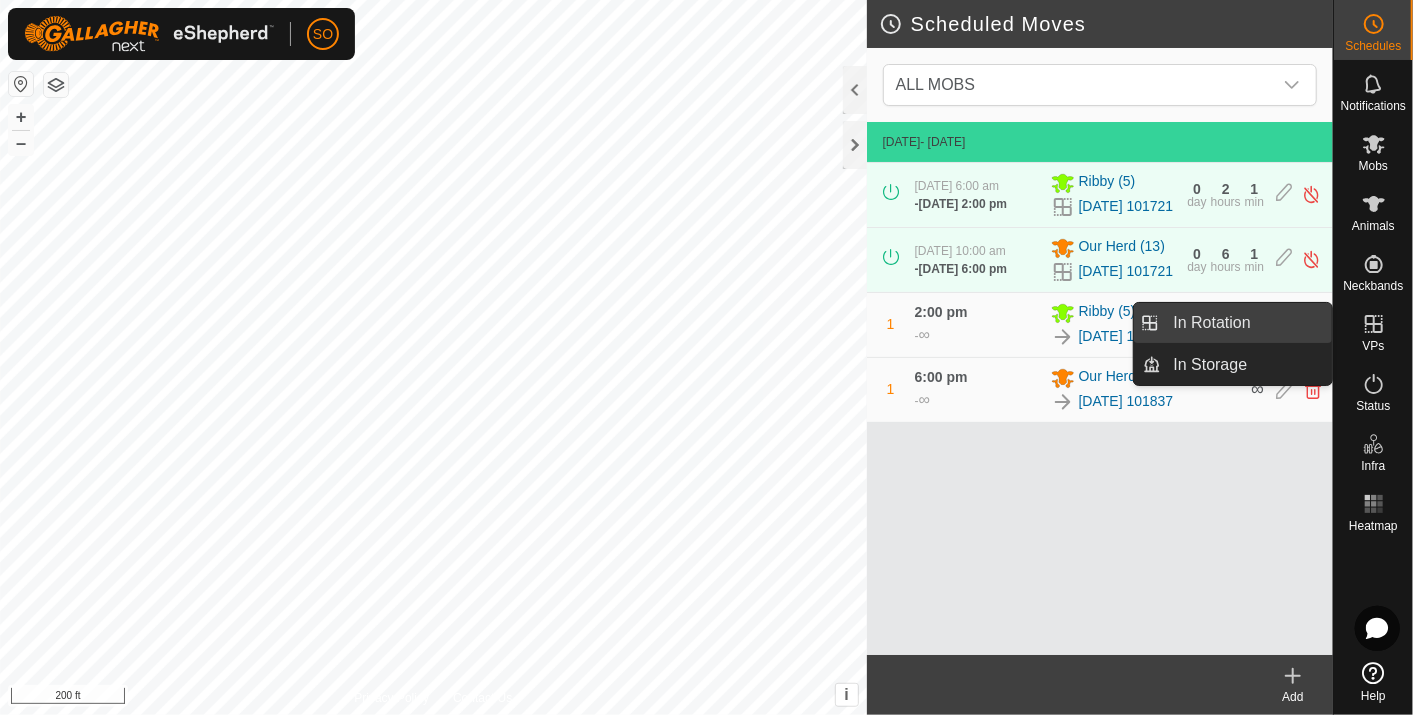 click on "In Rotation" at bounding box center (1247, 323) 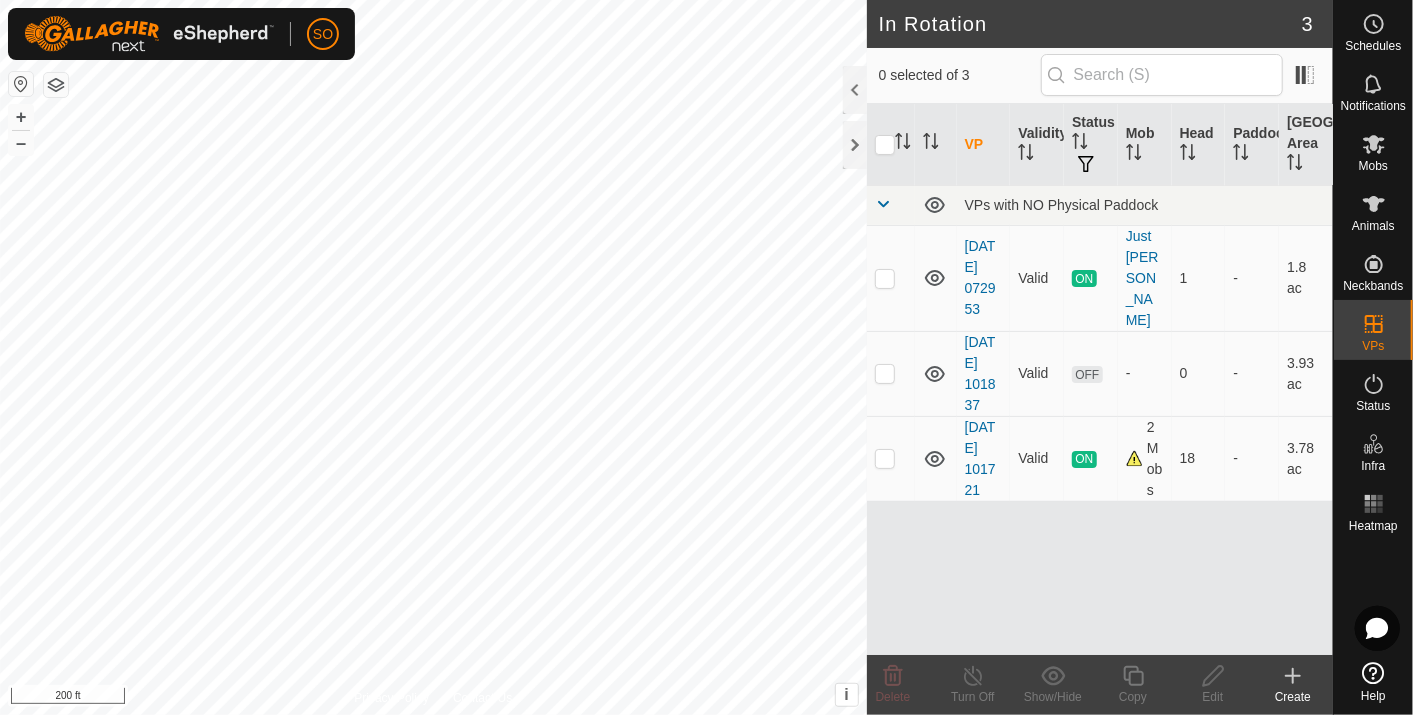 click 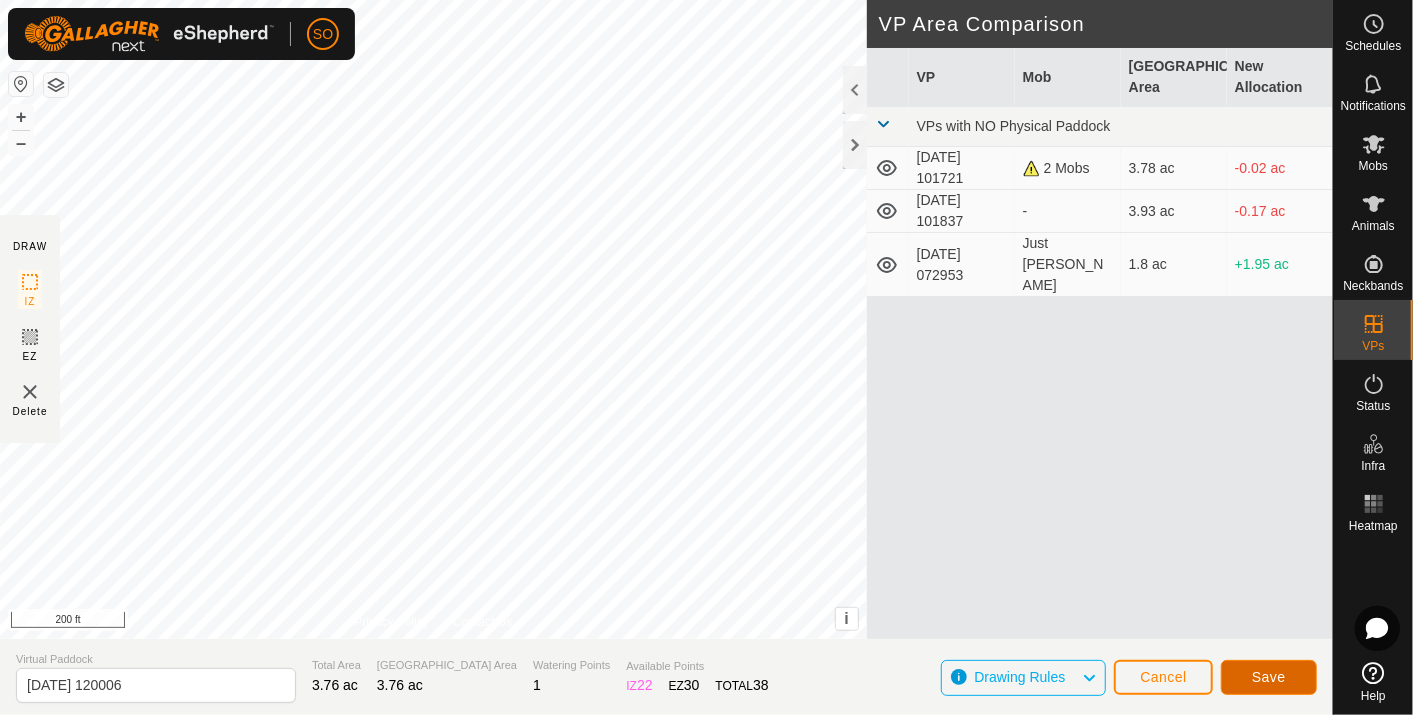click on "Save" 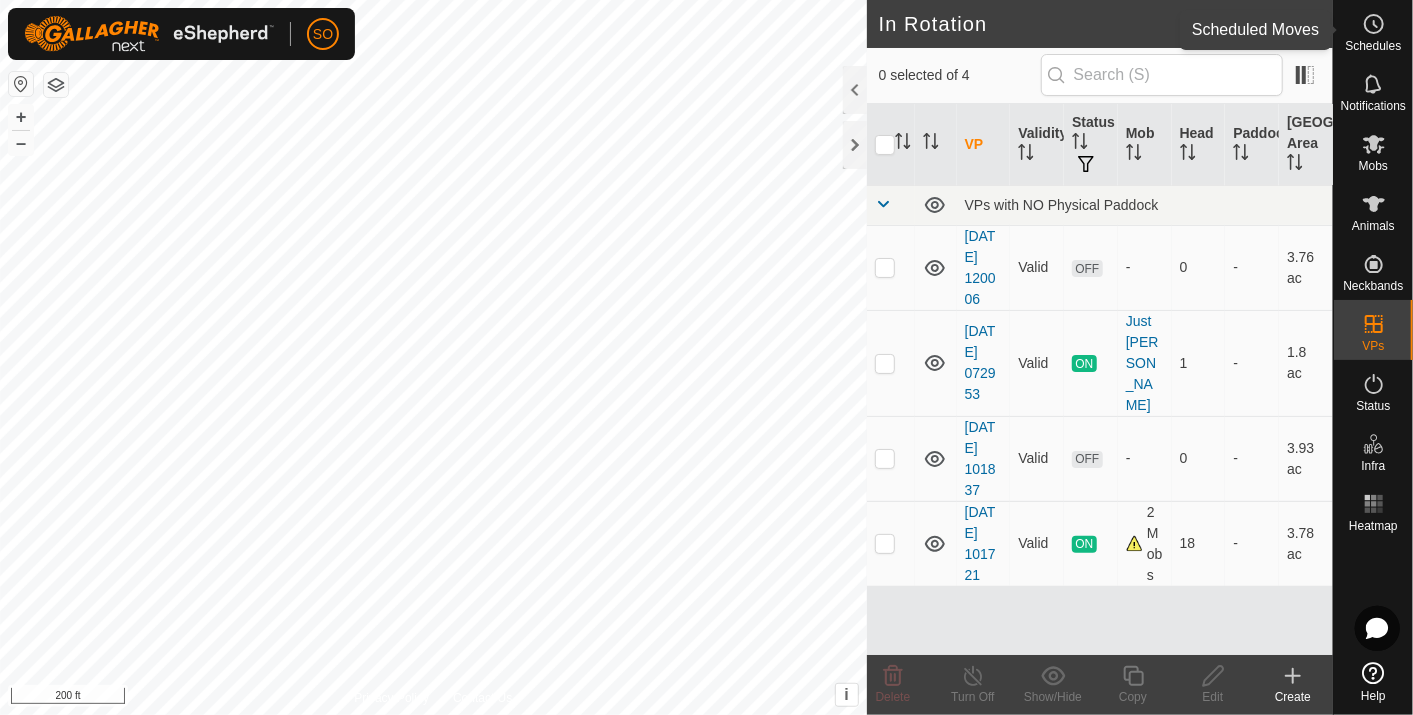 click 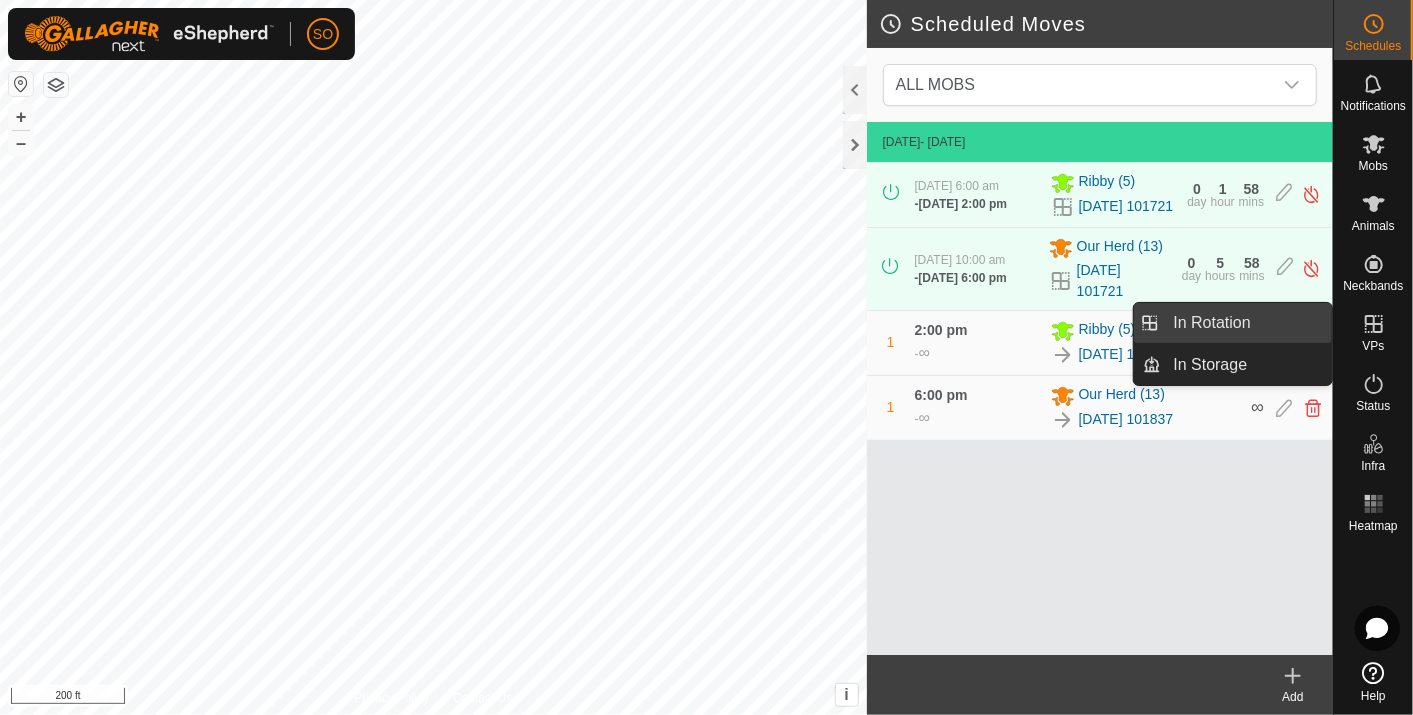 click on "In Rotation" at bounding box center [1247, 323] 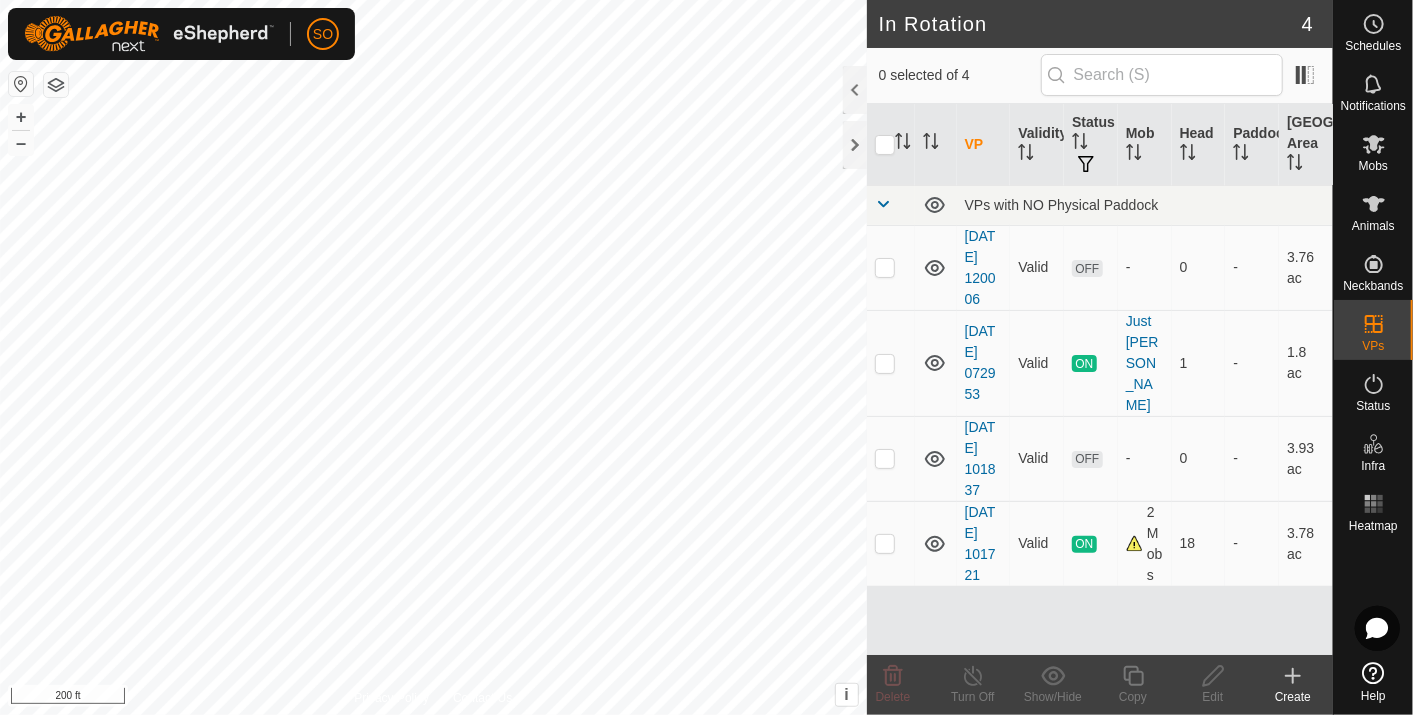 click 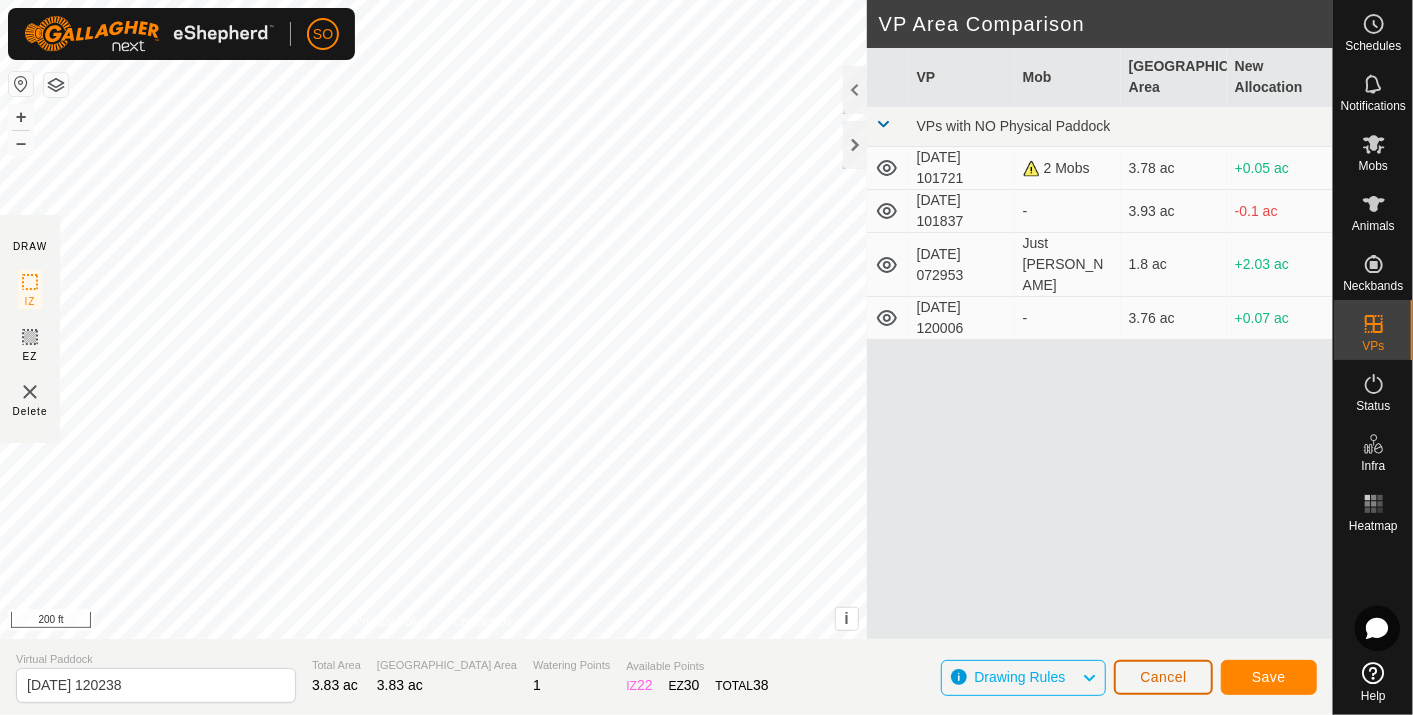 click on "Cancel" 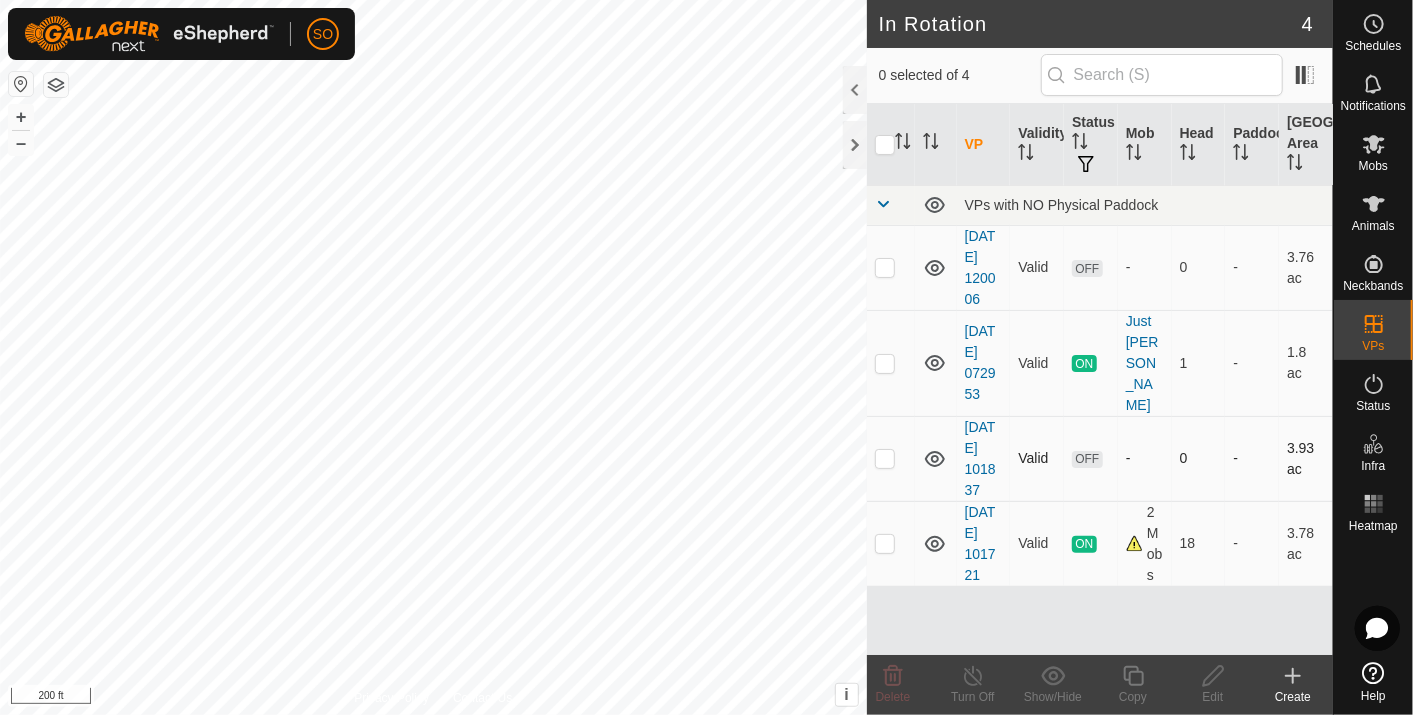 click at bounding box center [885, 458] 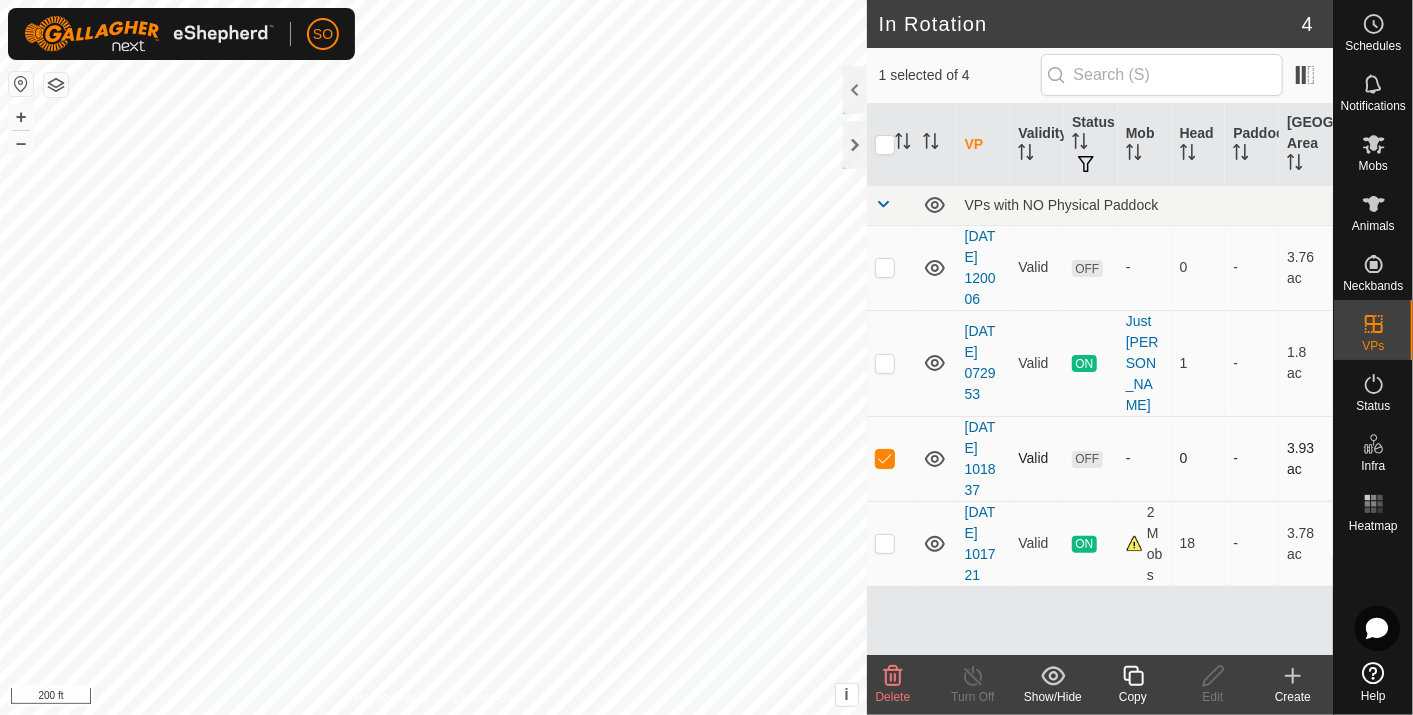 click at bounding box center (885, 458) 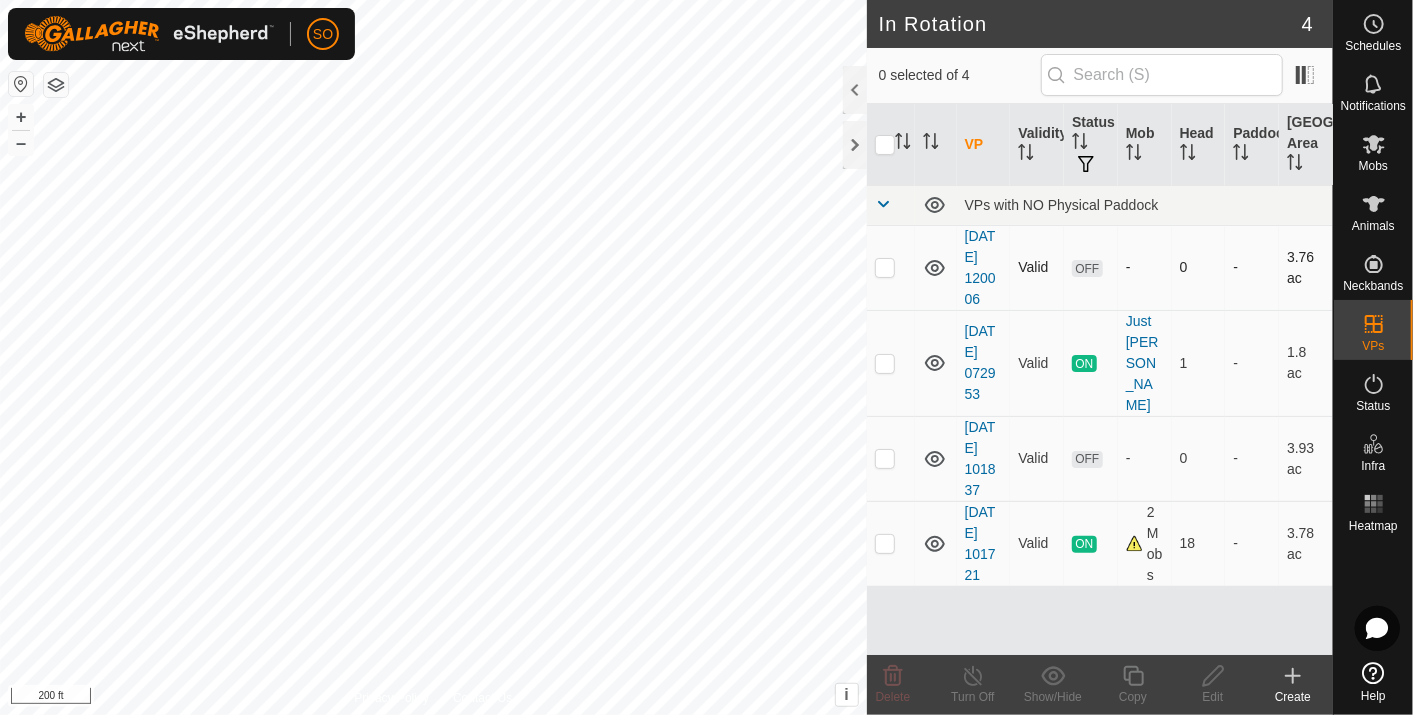 click at bounding box center [885, 267] 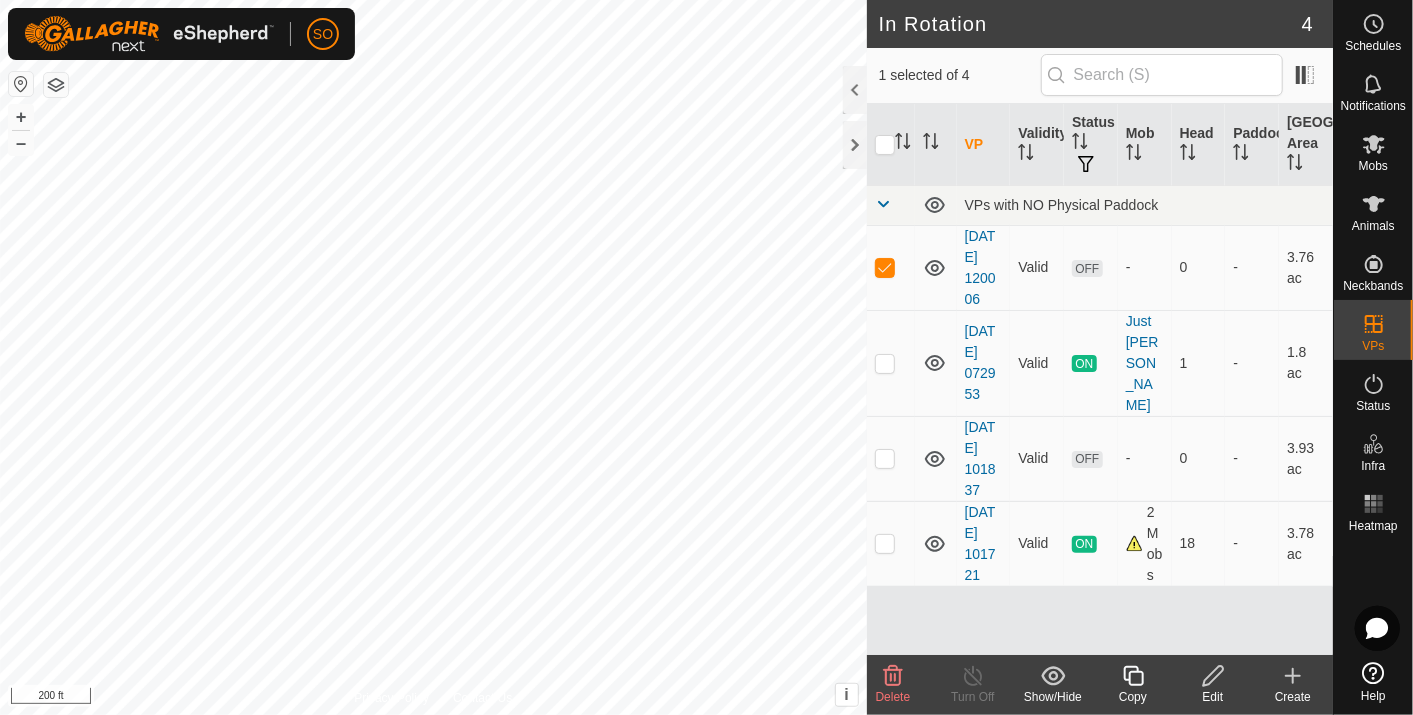 click 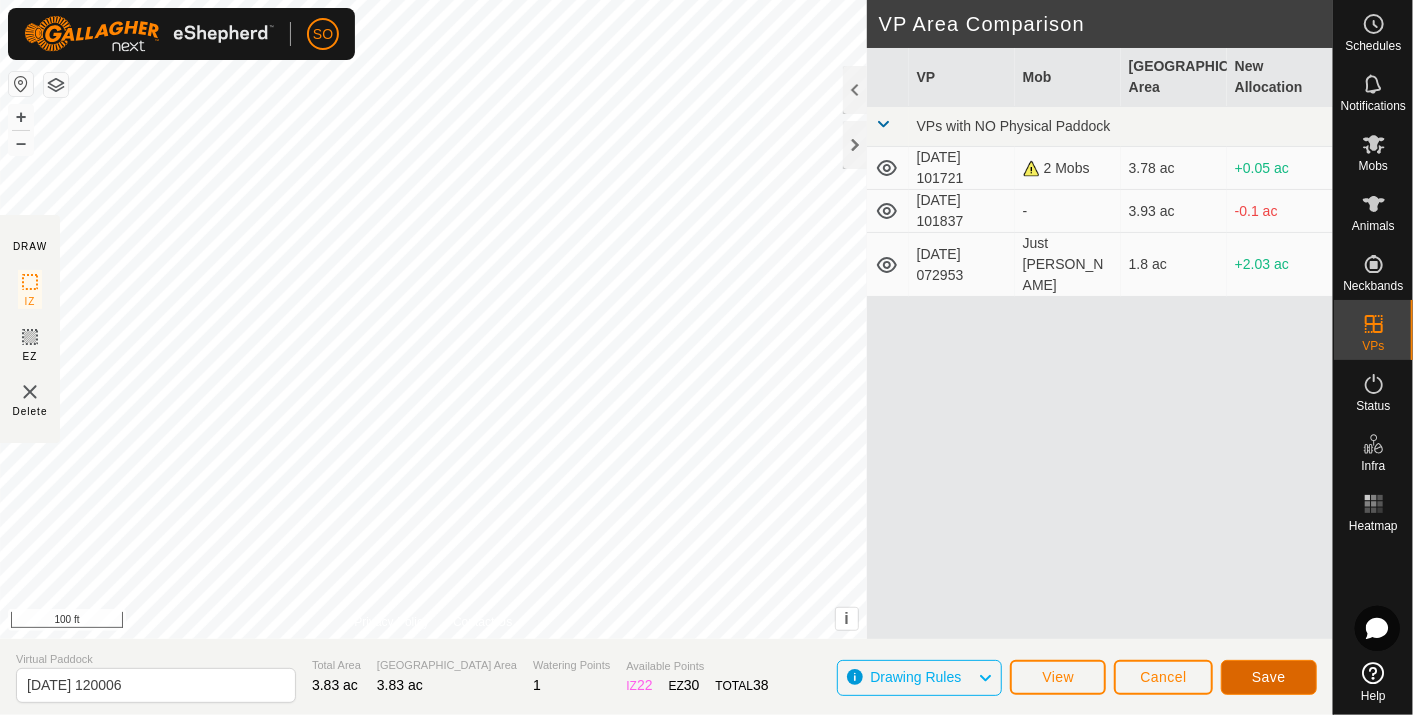 click on "Save" 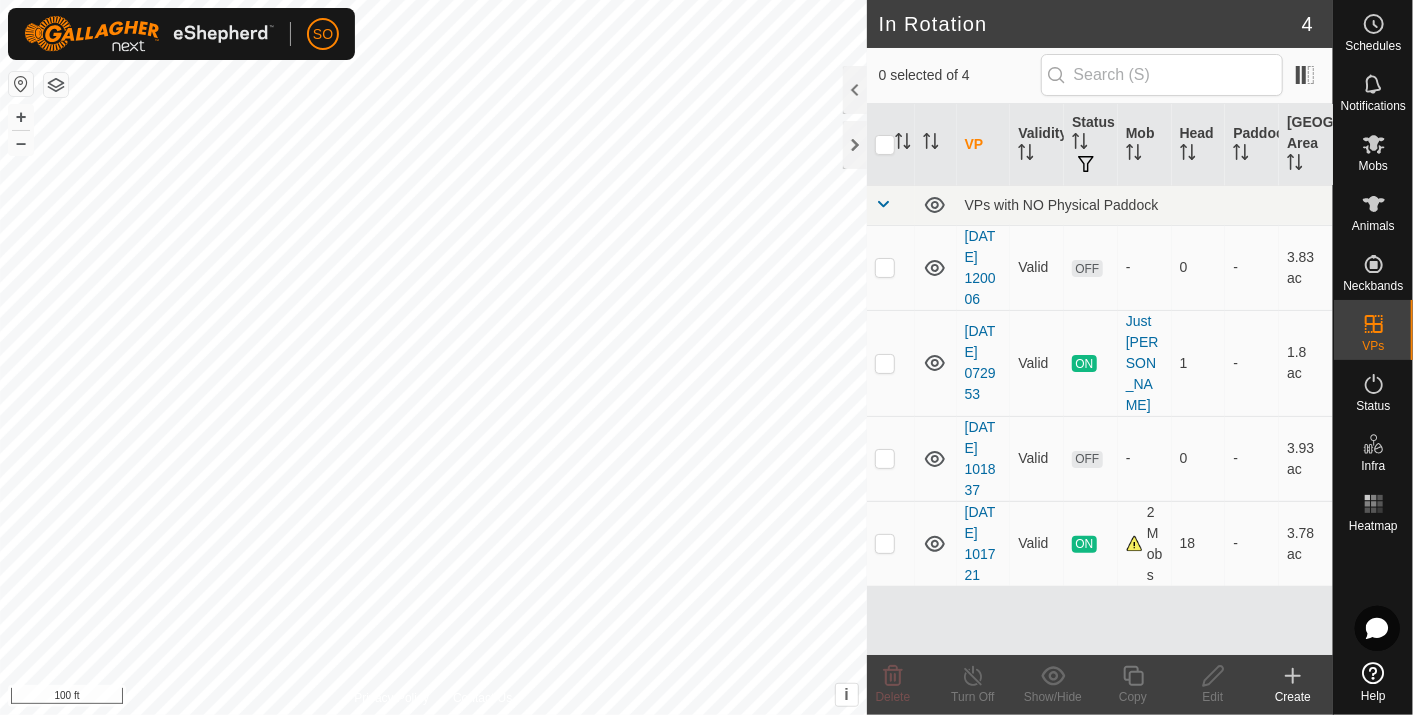 click 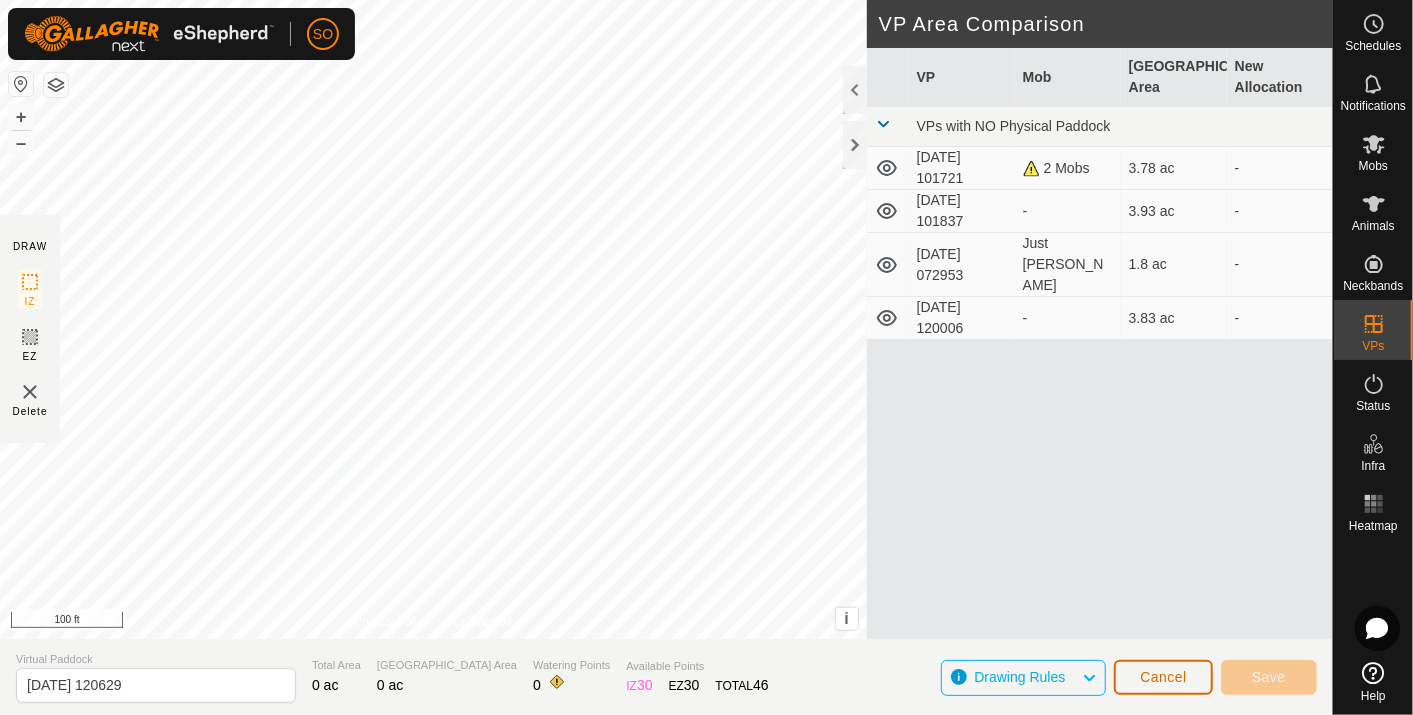 click on "Cancel" 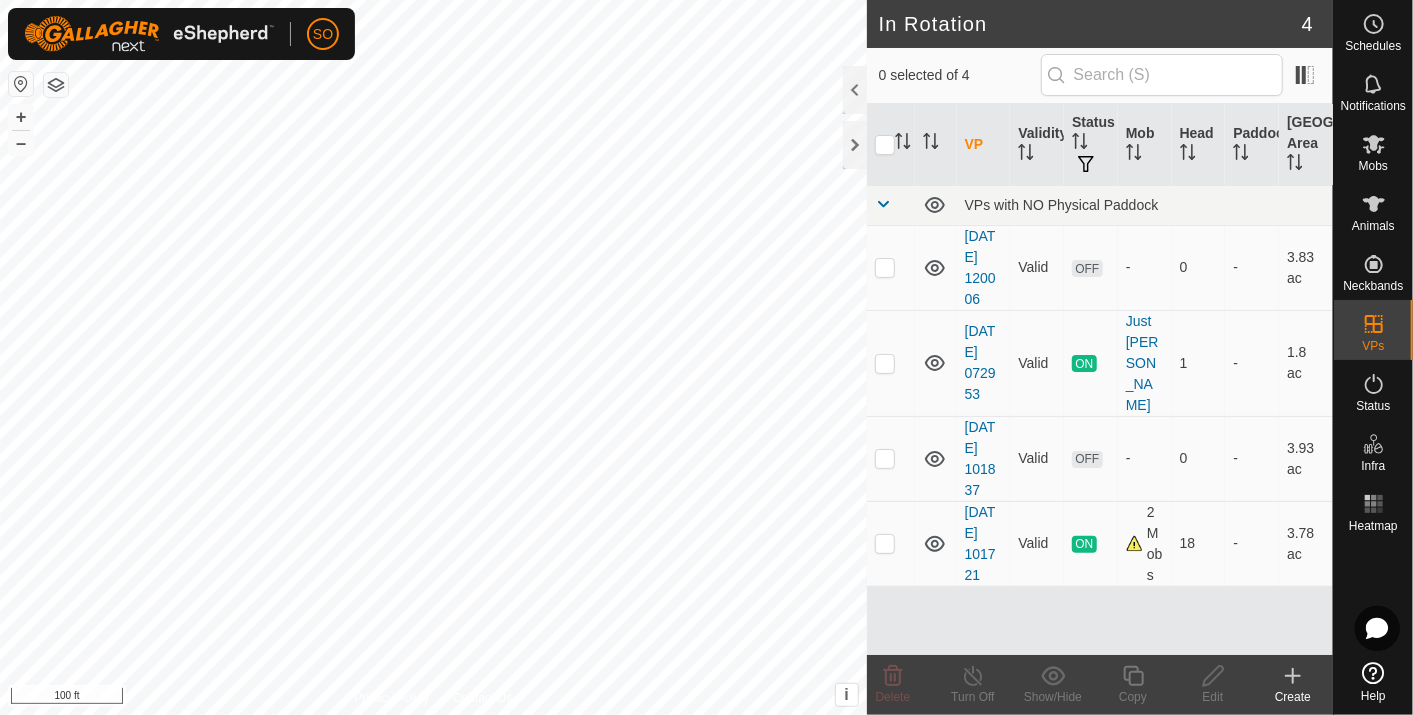 click 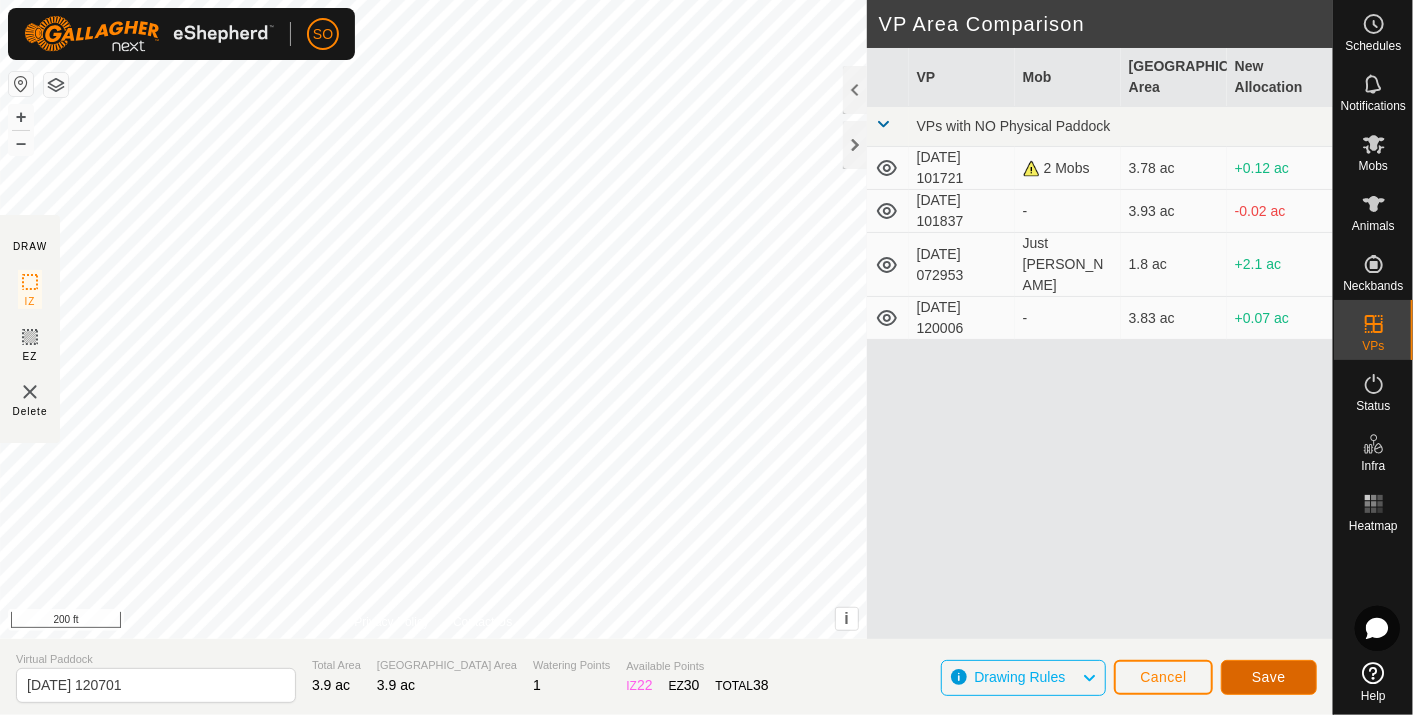 click on "Save" 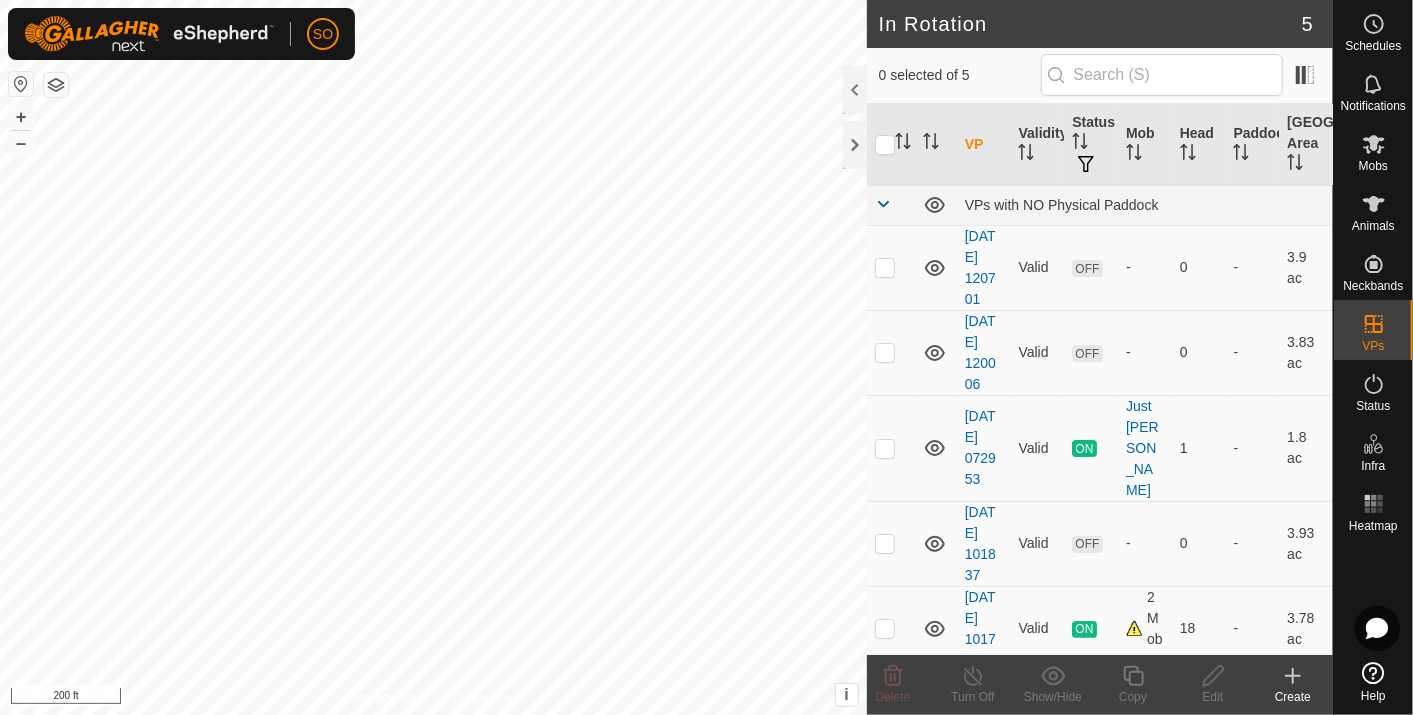 click 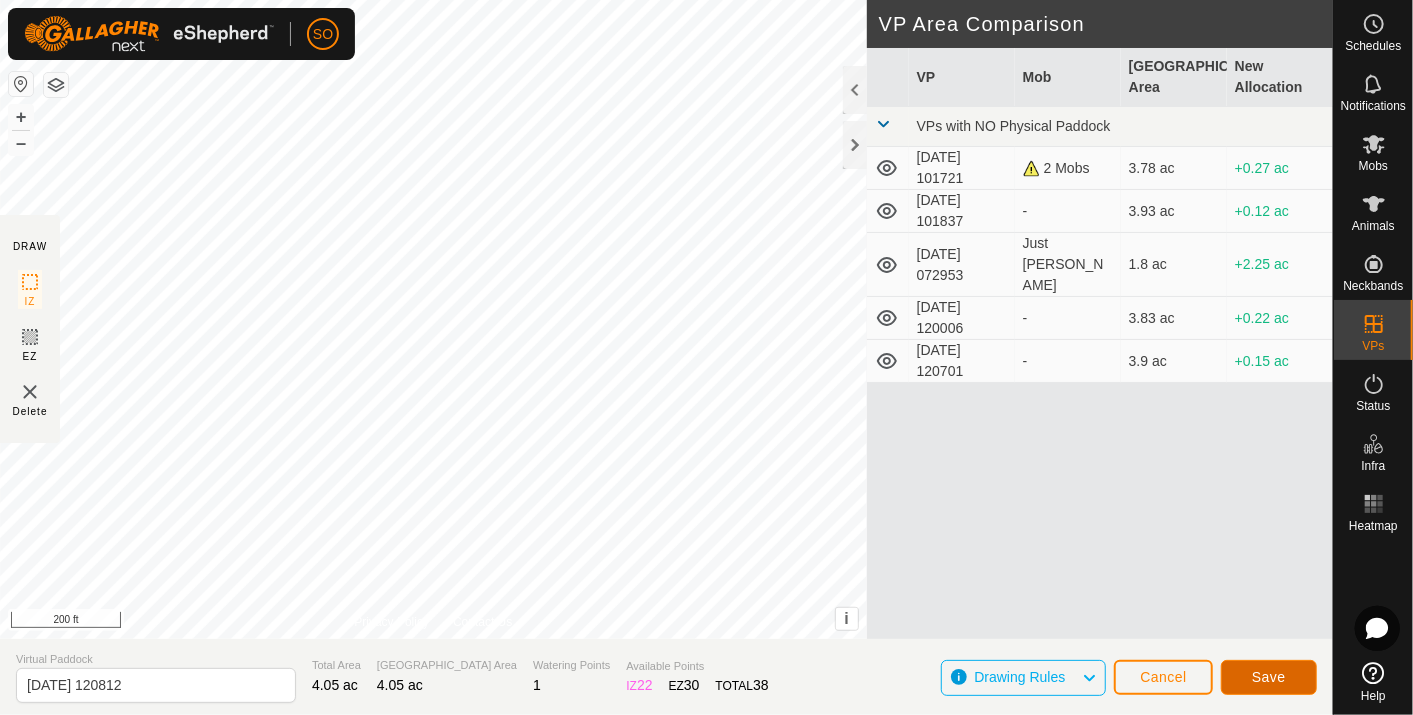 click on "Save" 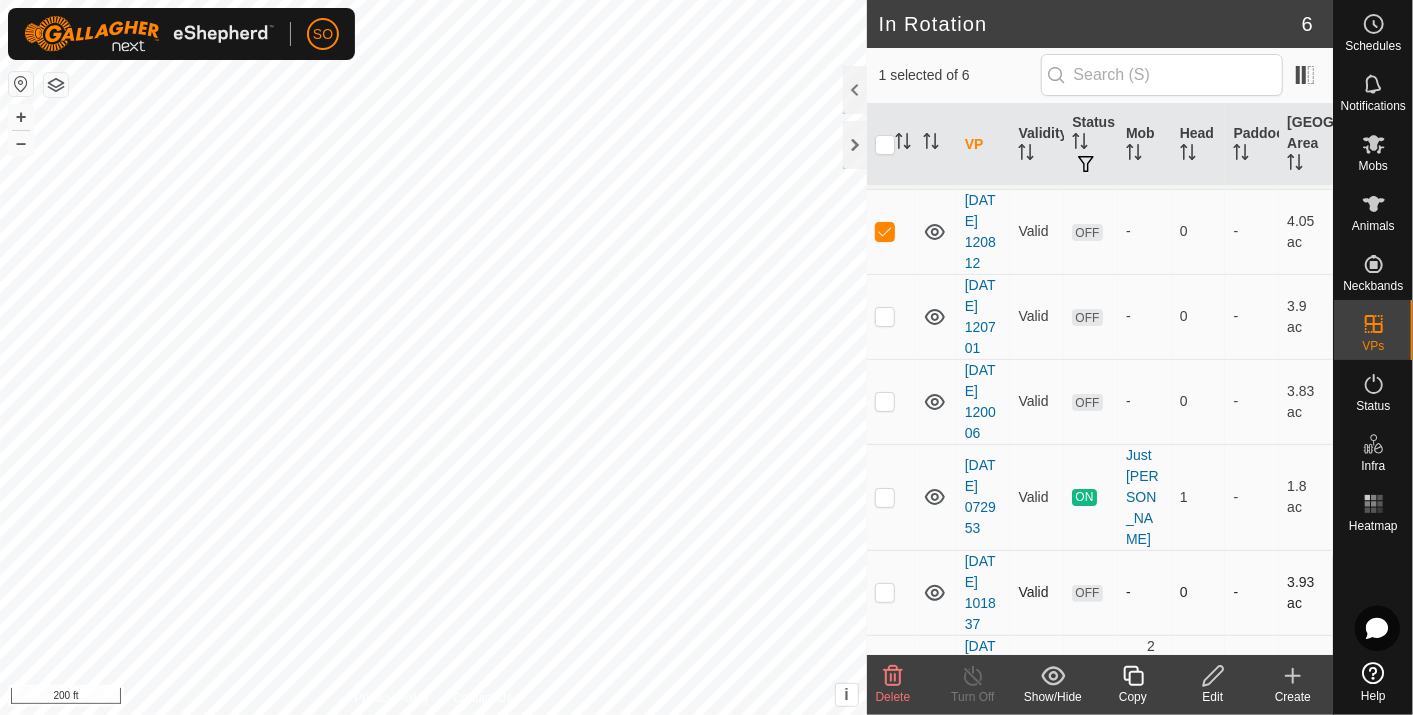 scroll, scrollTop: 0, scrollLeft: 0, axis: both 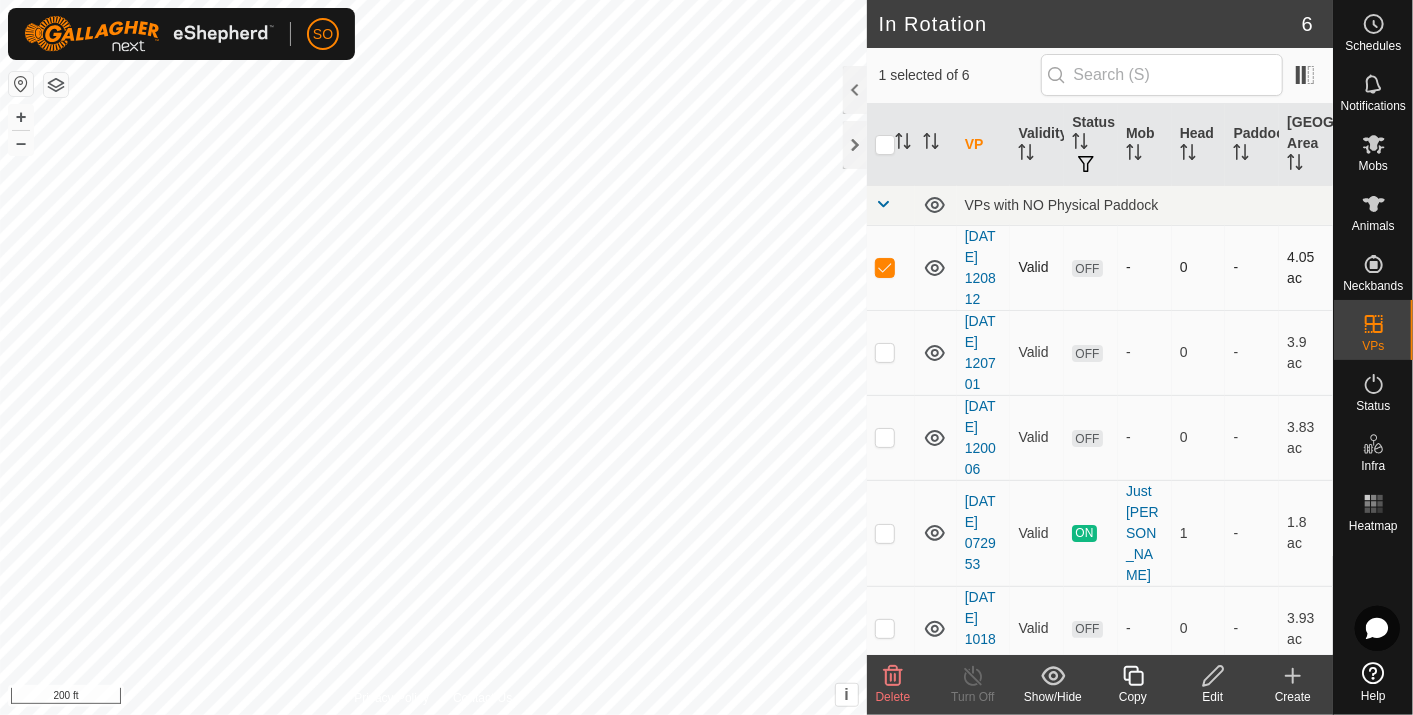 click at bounding box center (885, 267) 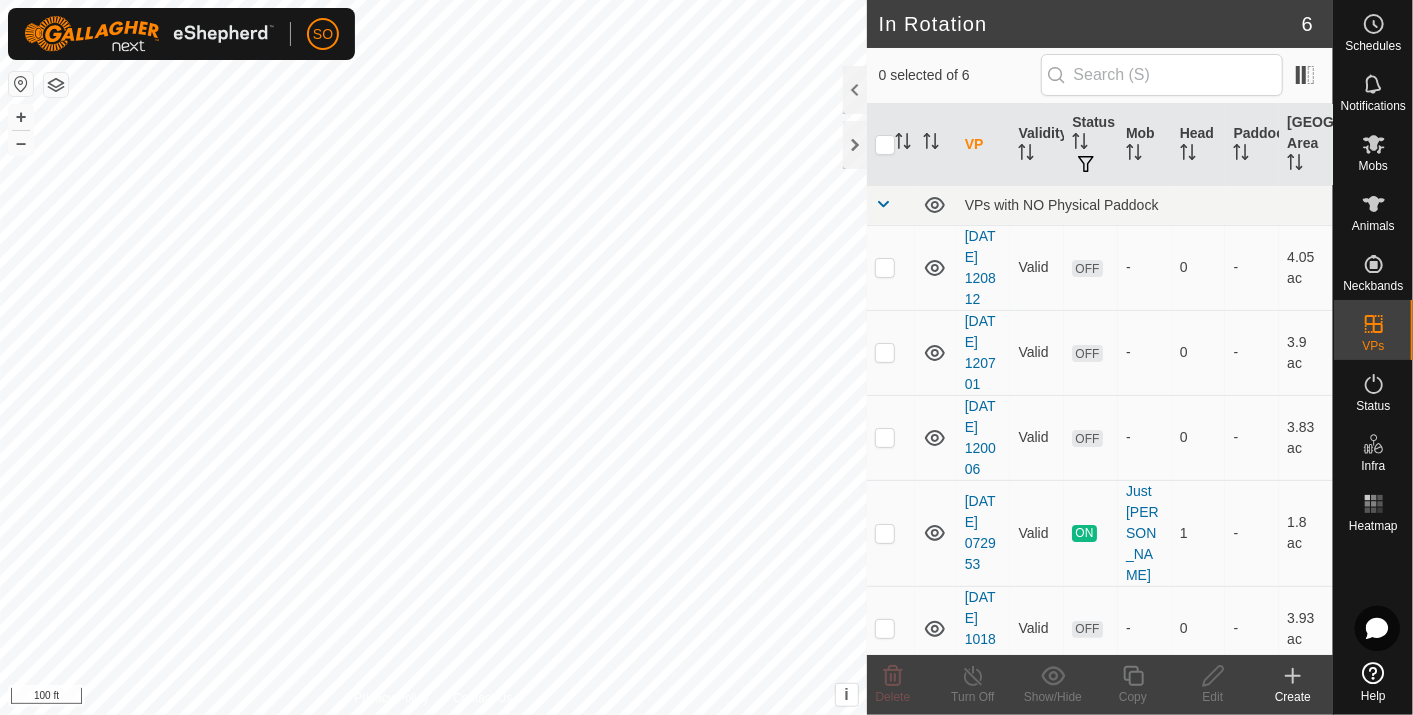 click 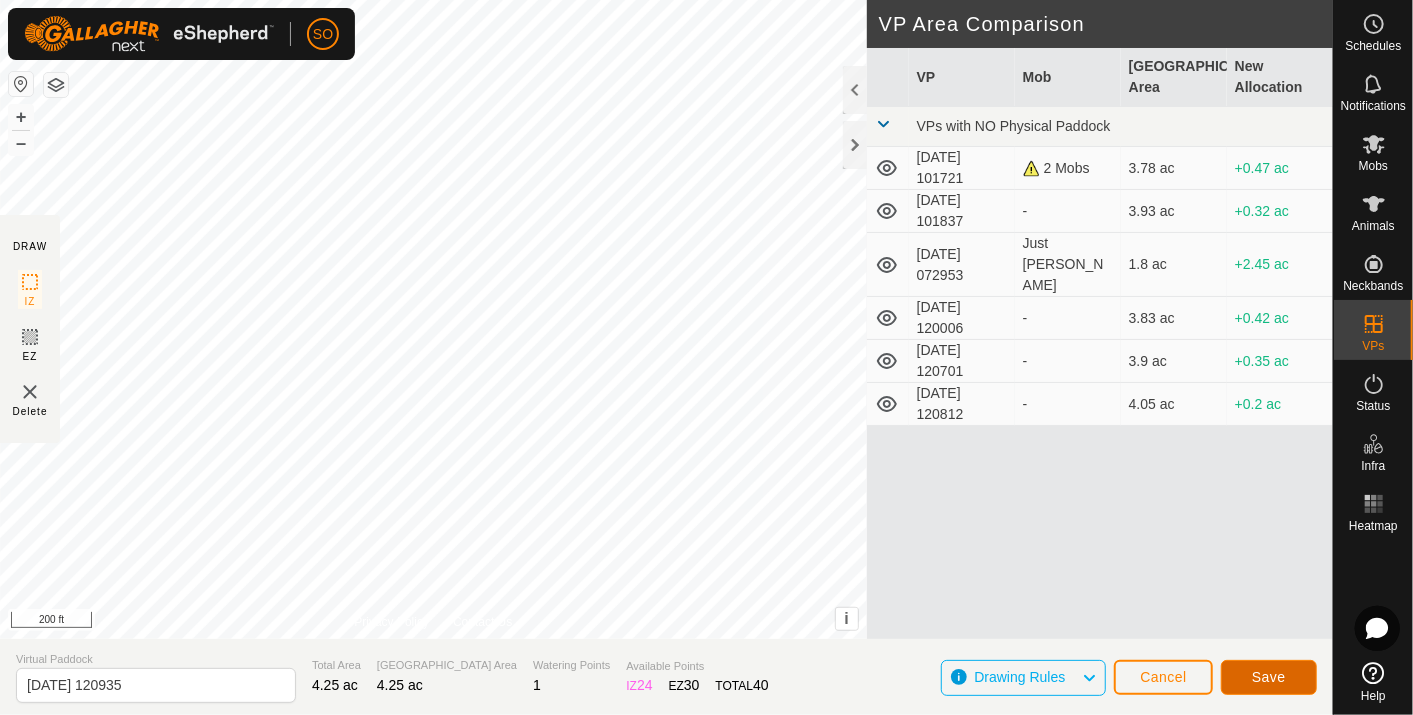 click on "Save" 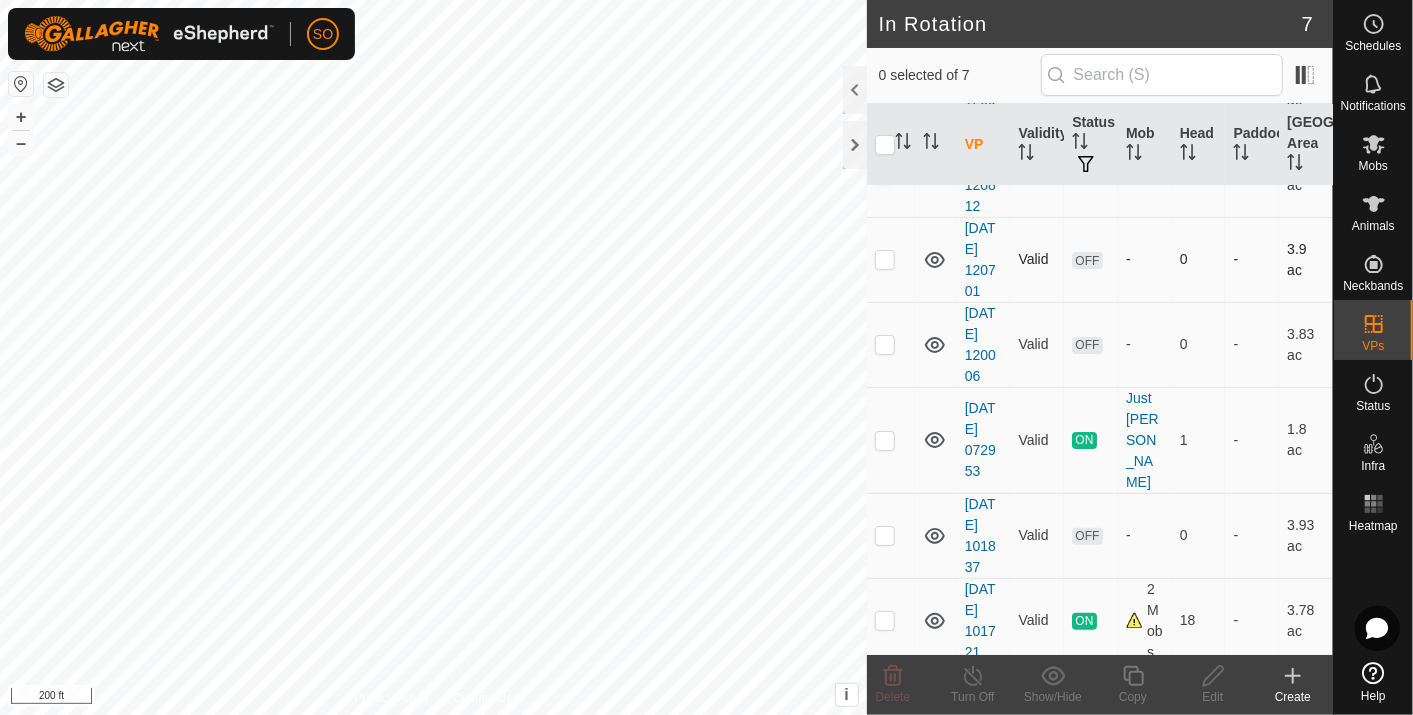 scroll, scrollTop: 183, scrollLeft: 0, axis: vertical 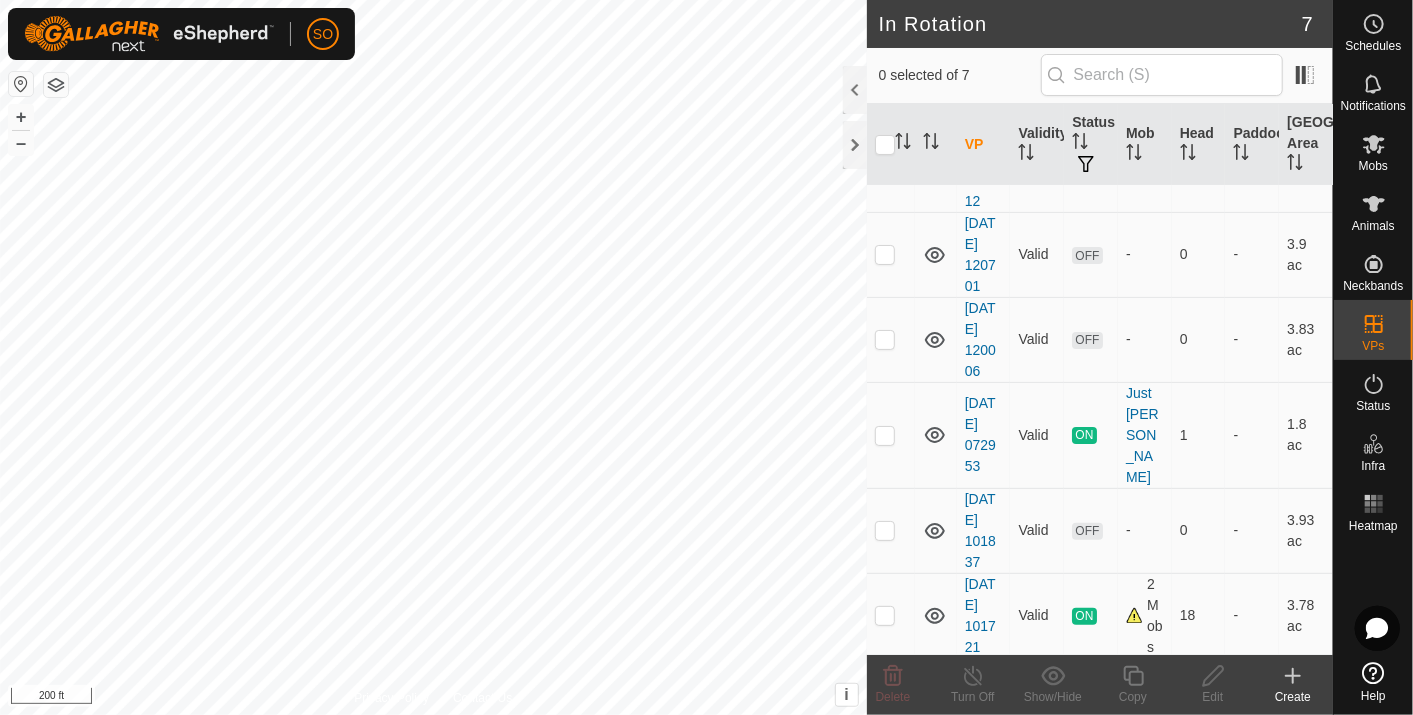 click 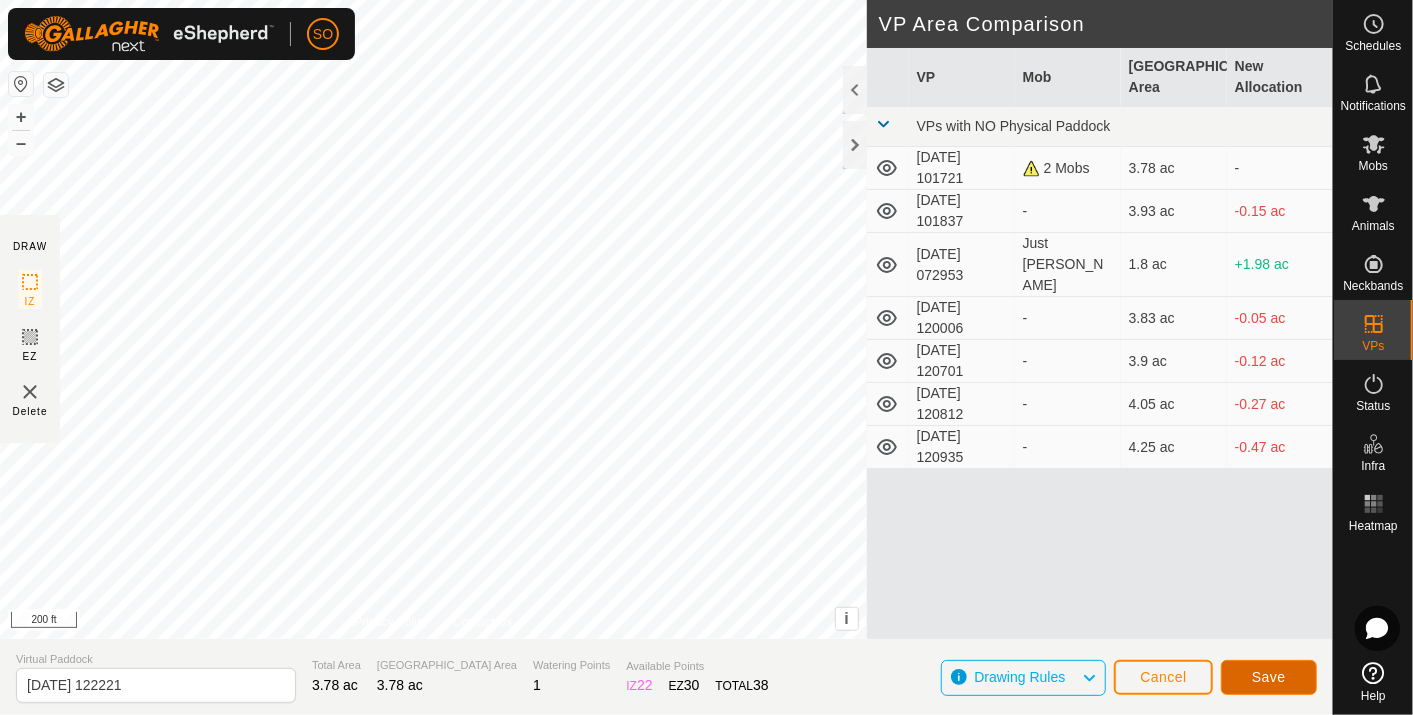 click on "Save" 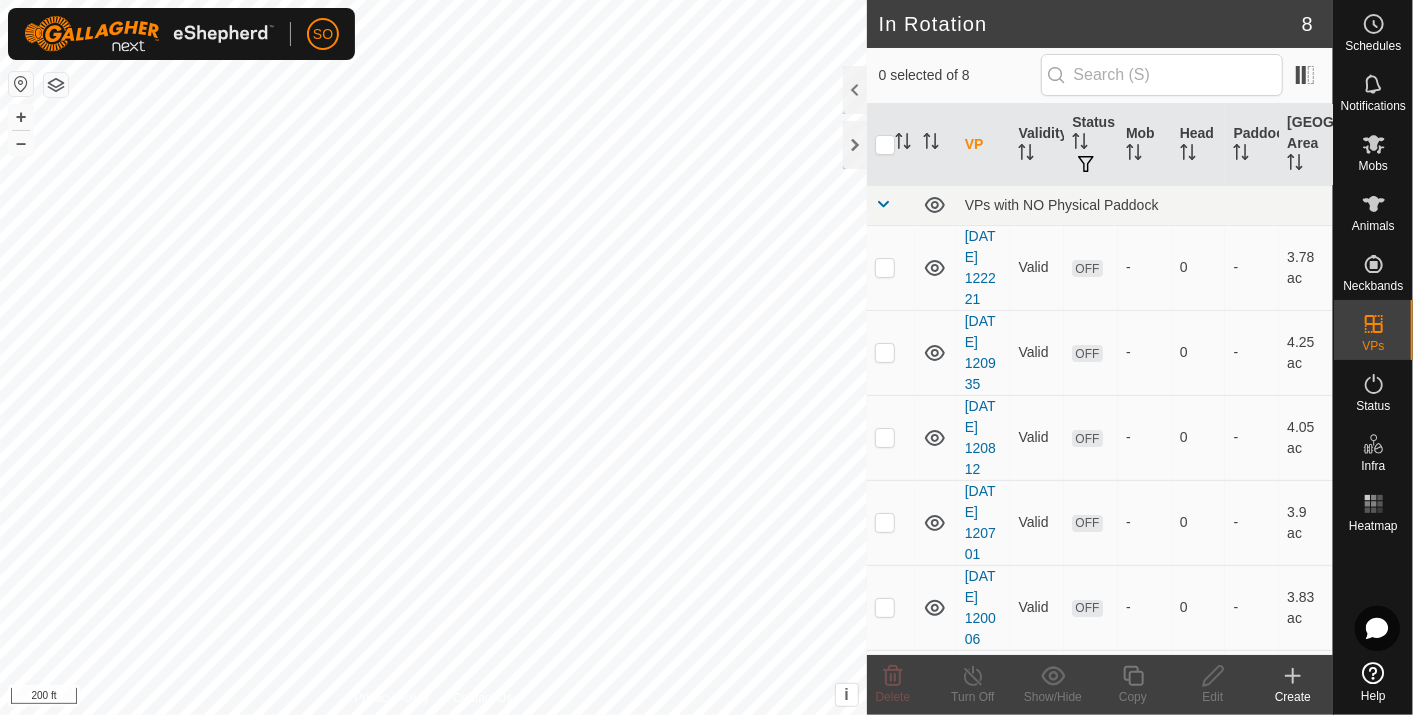 click 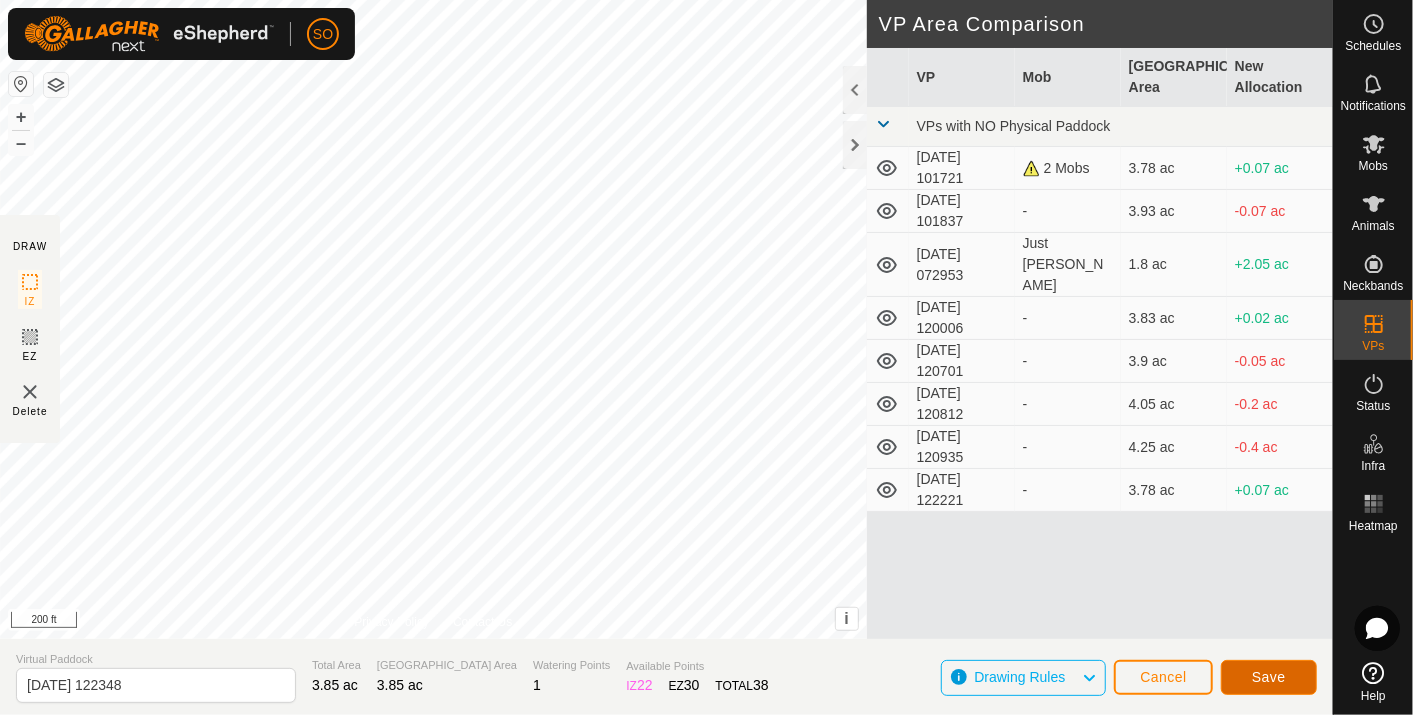 click on "Save" 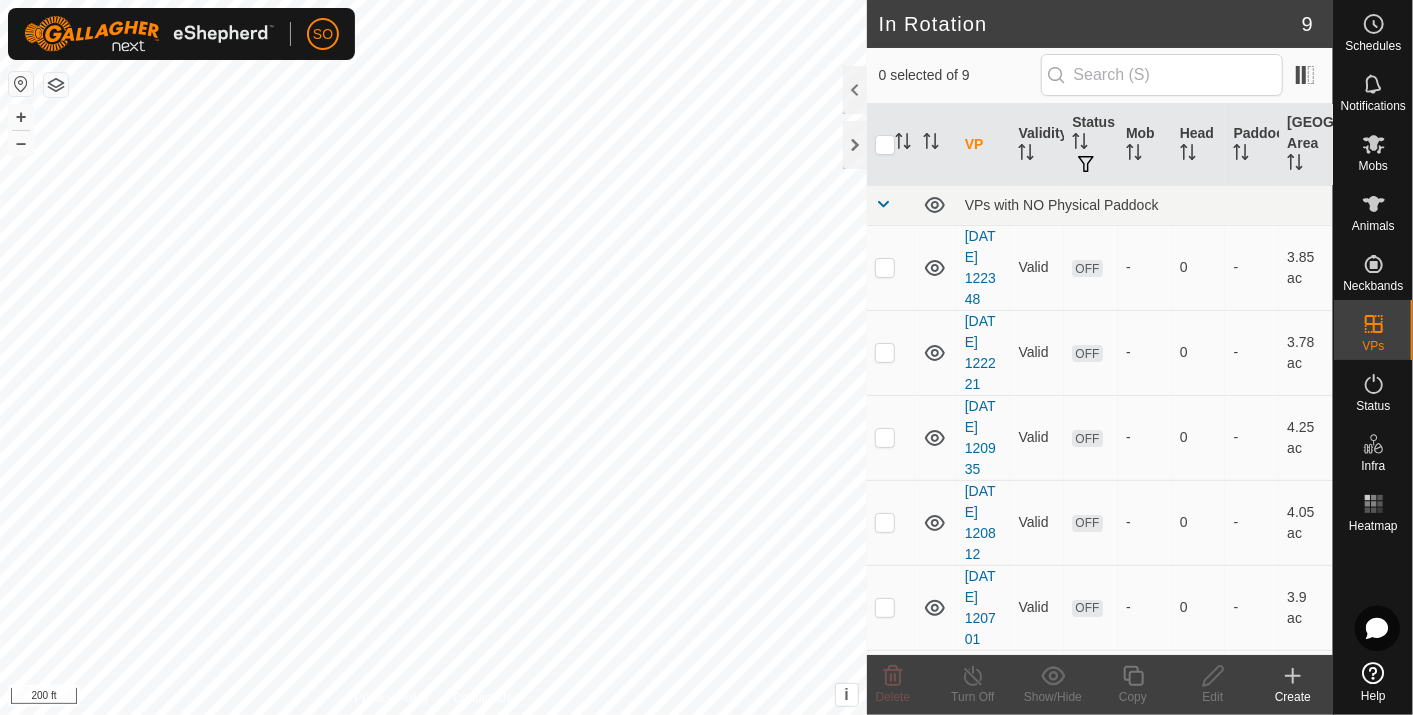 click 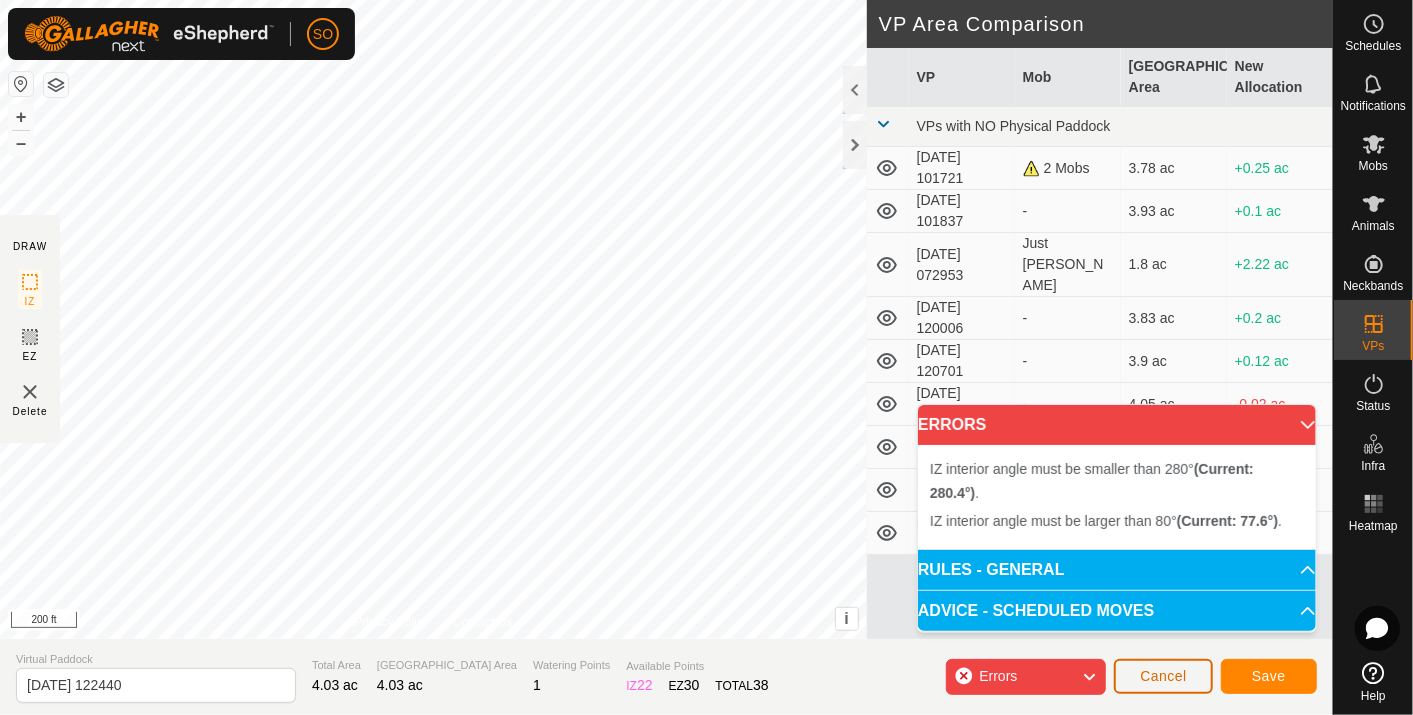 click on "Cancel" 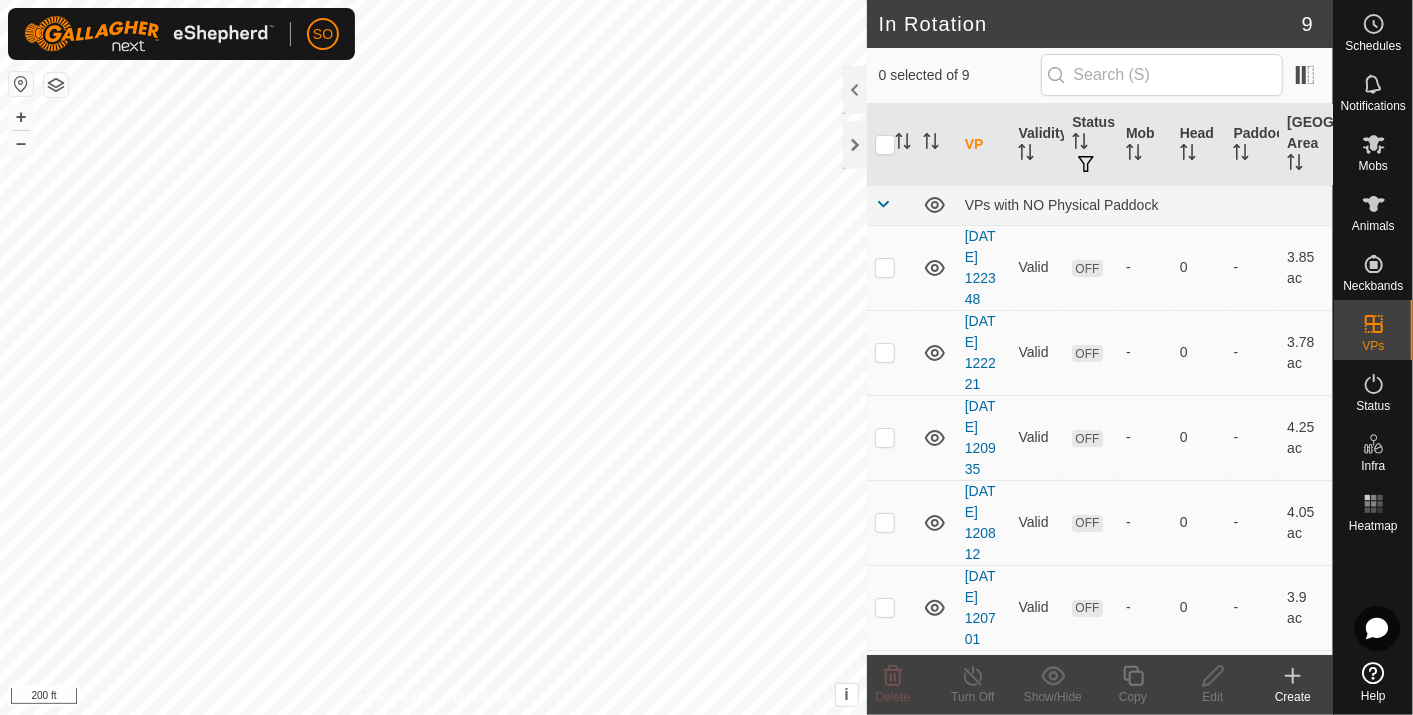 click 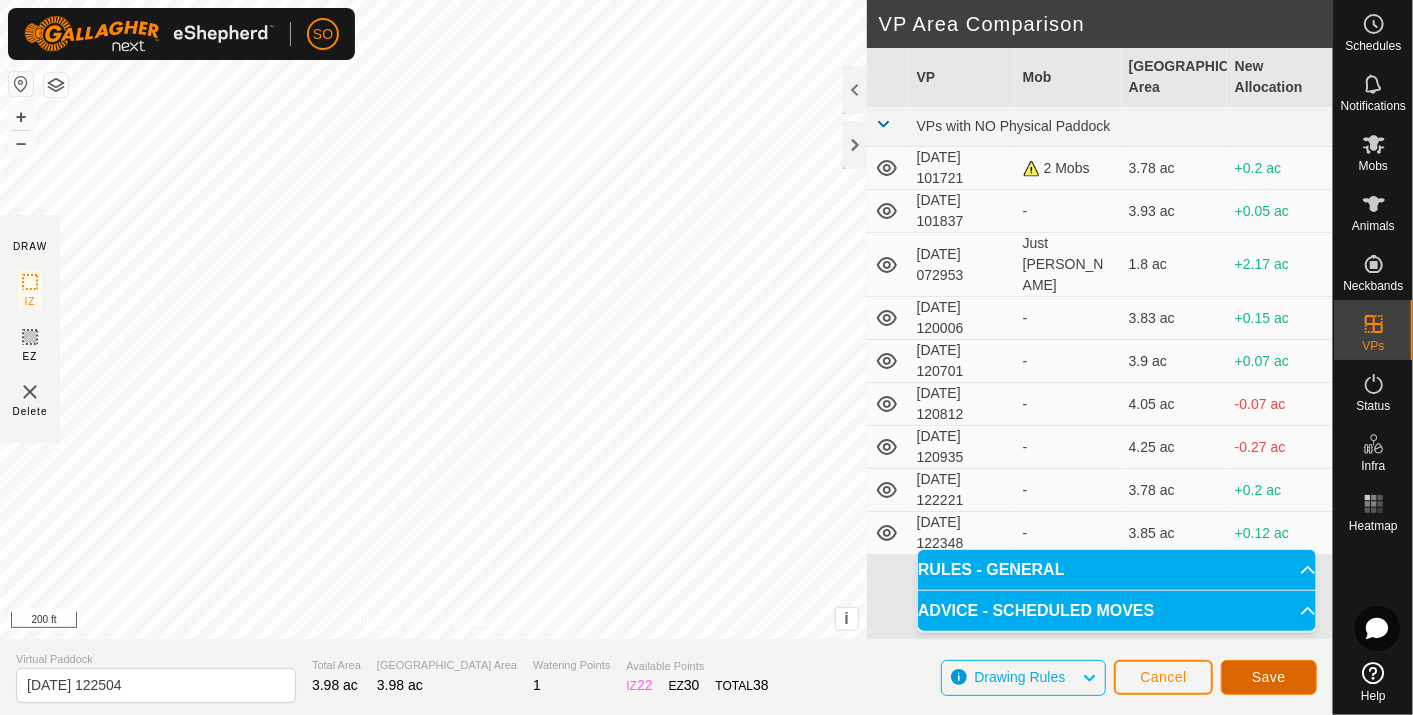 click on "Save" 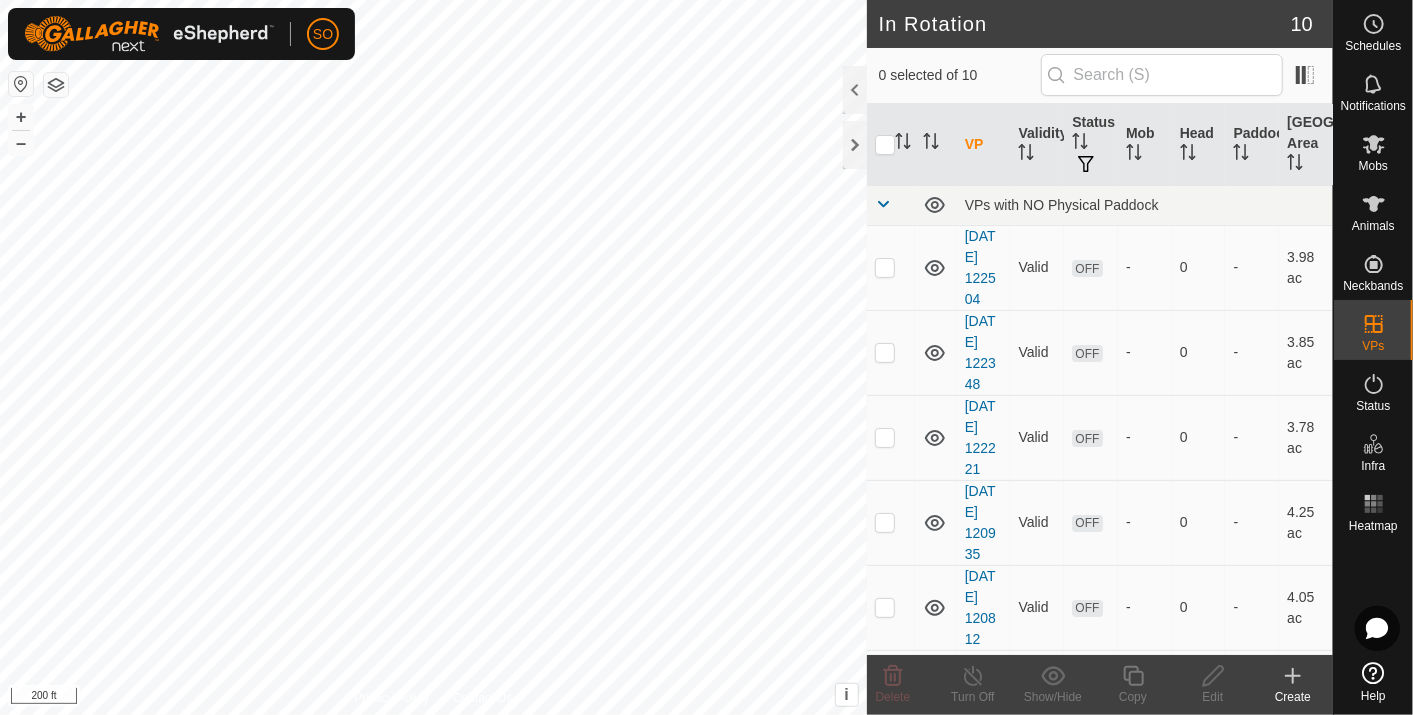 click 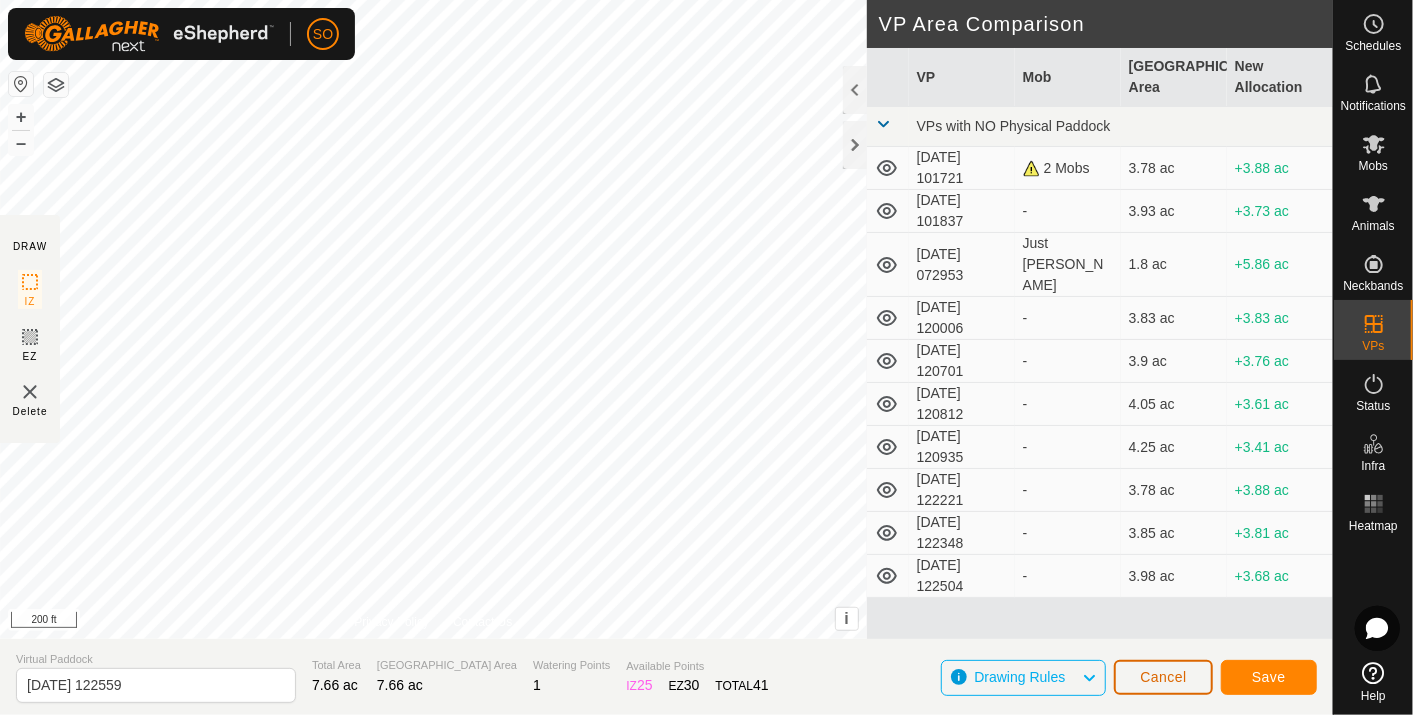 click on "Cancel" 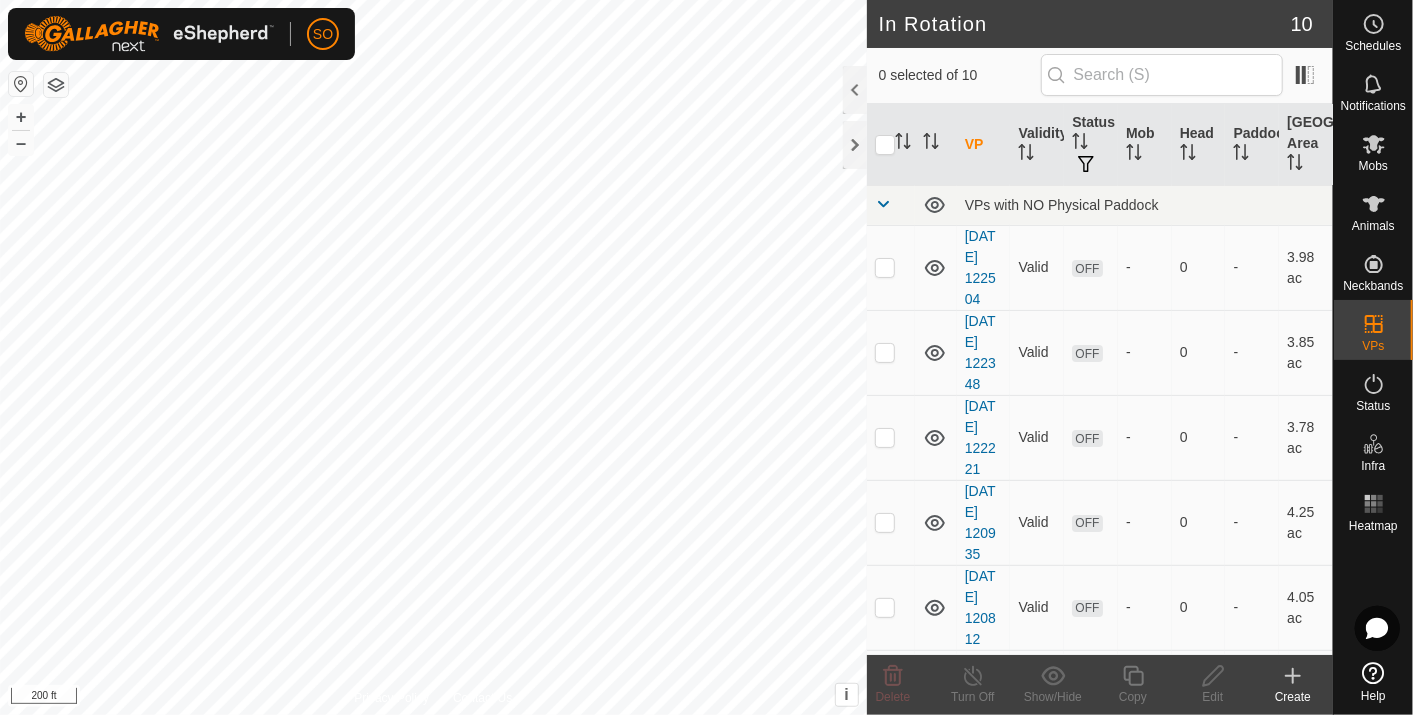 click 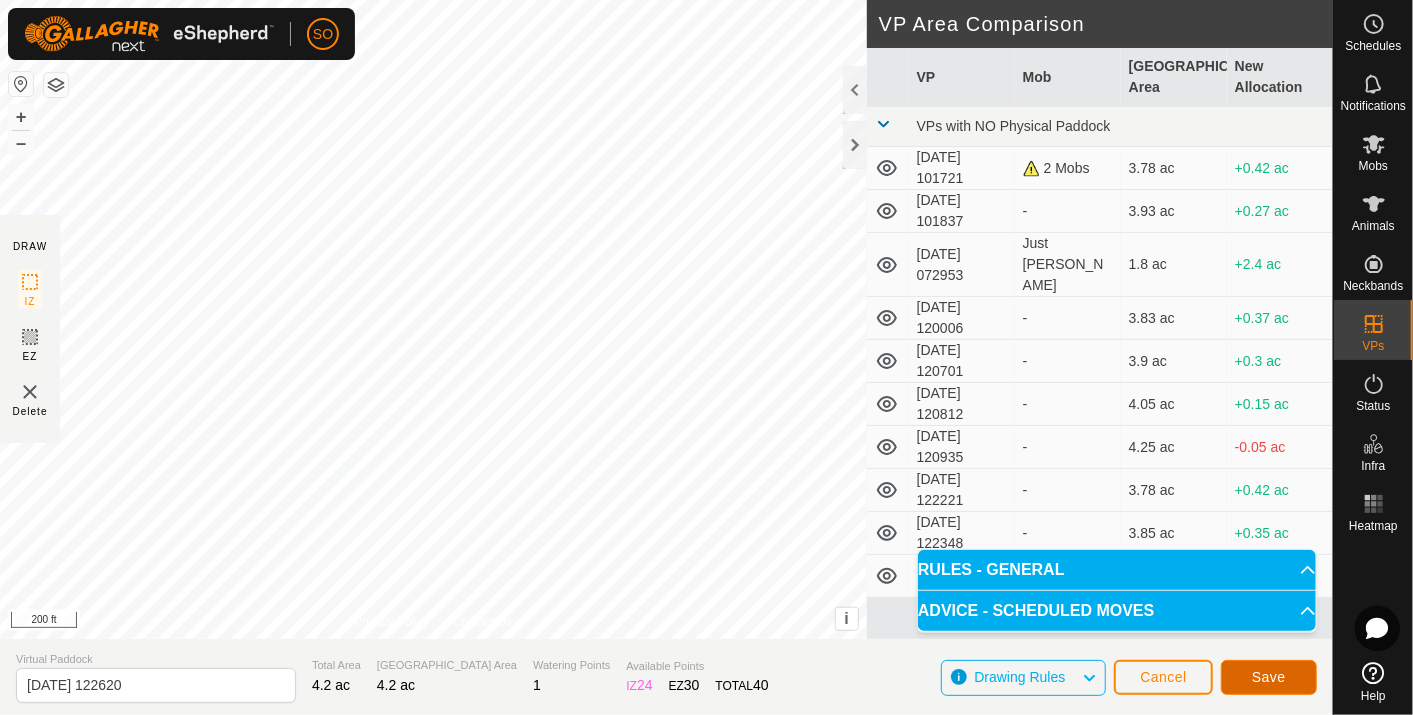 click on "Save" 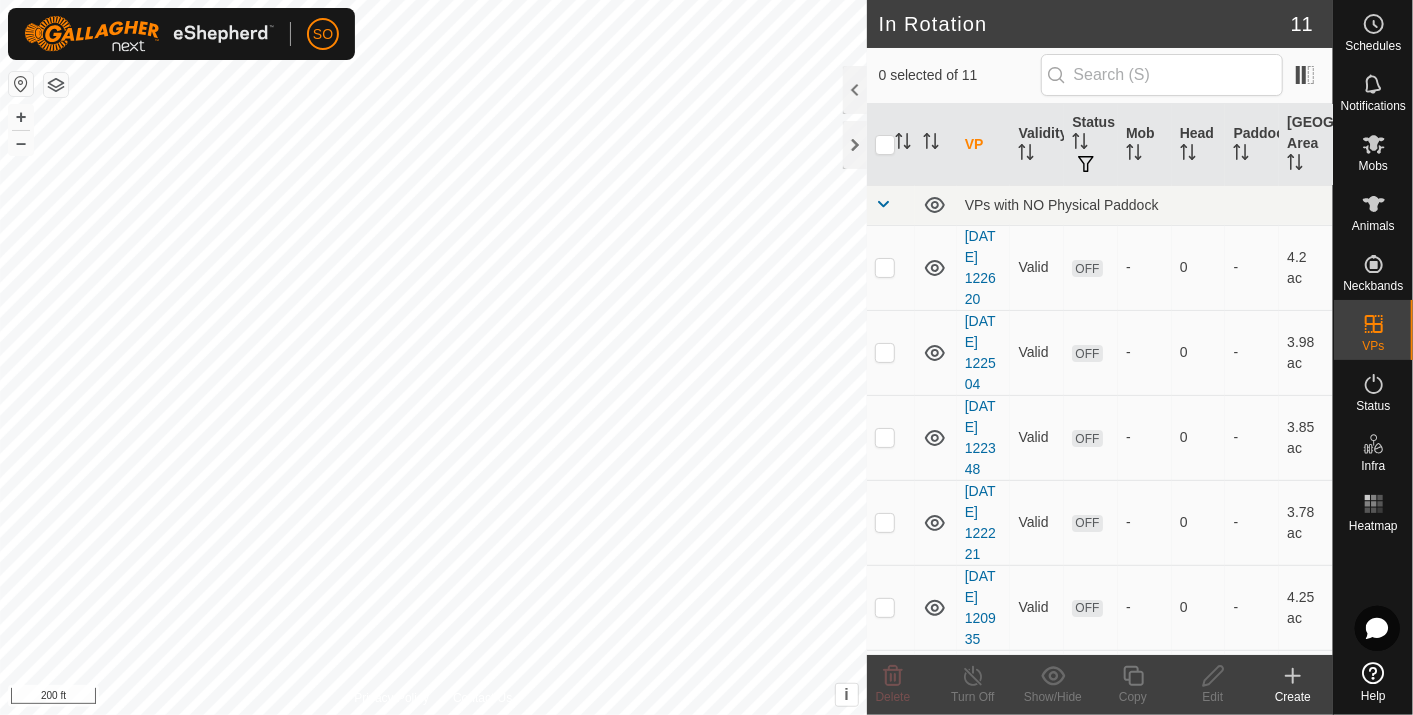 click 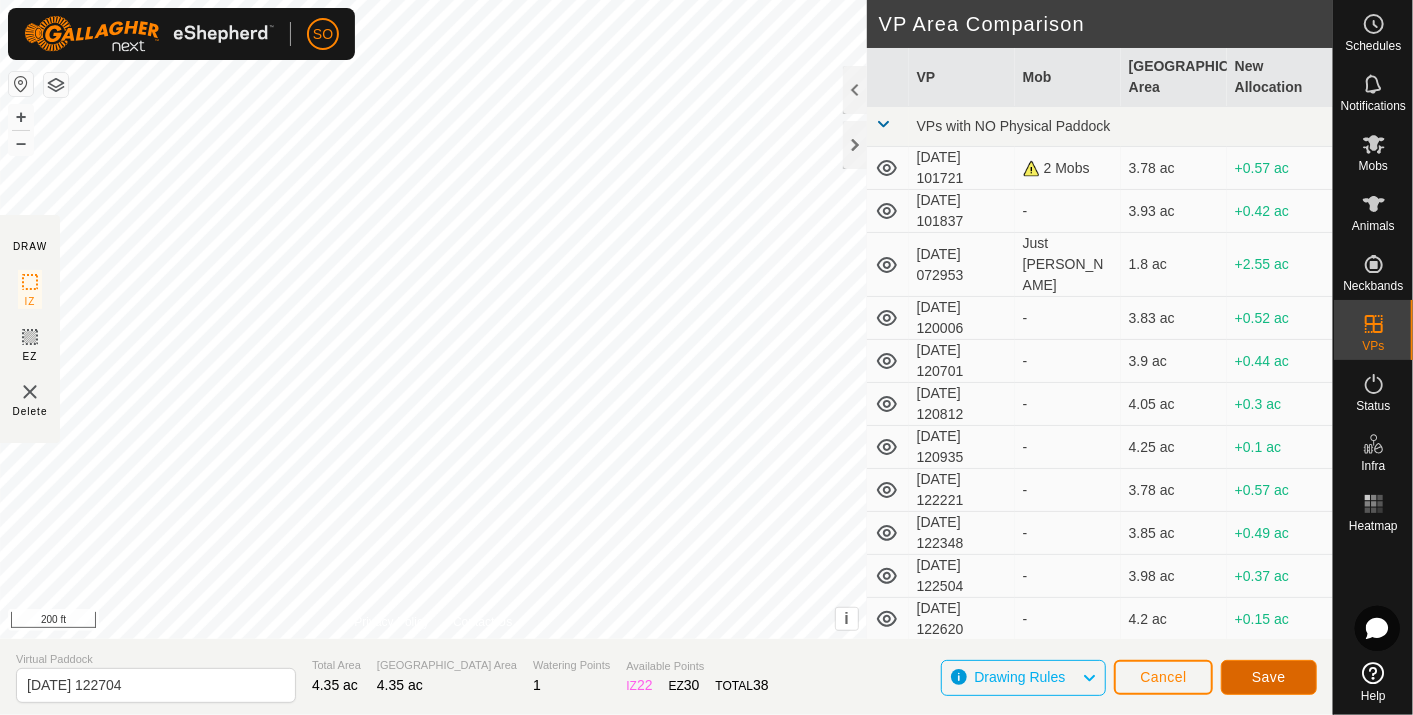 click on "Save" 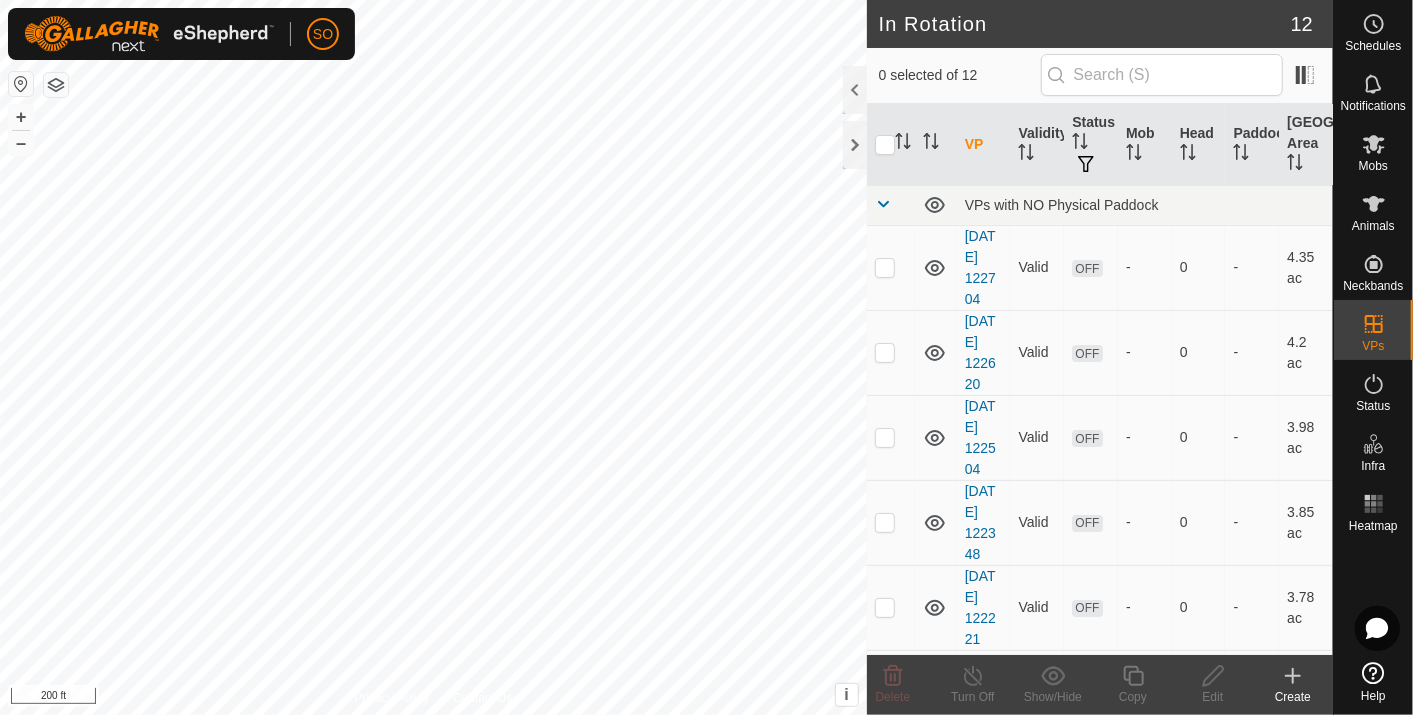 click 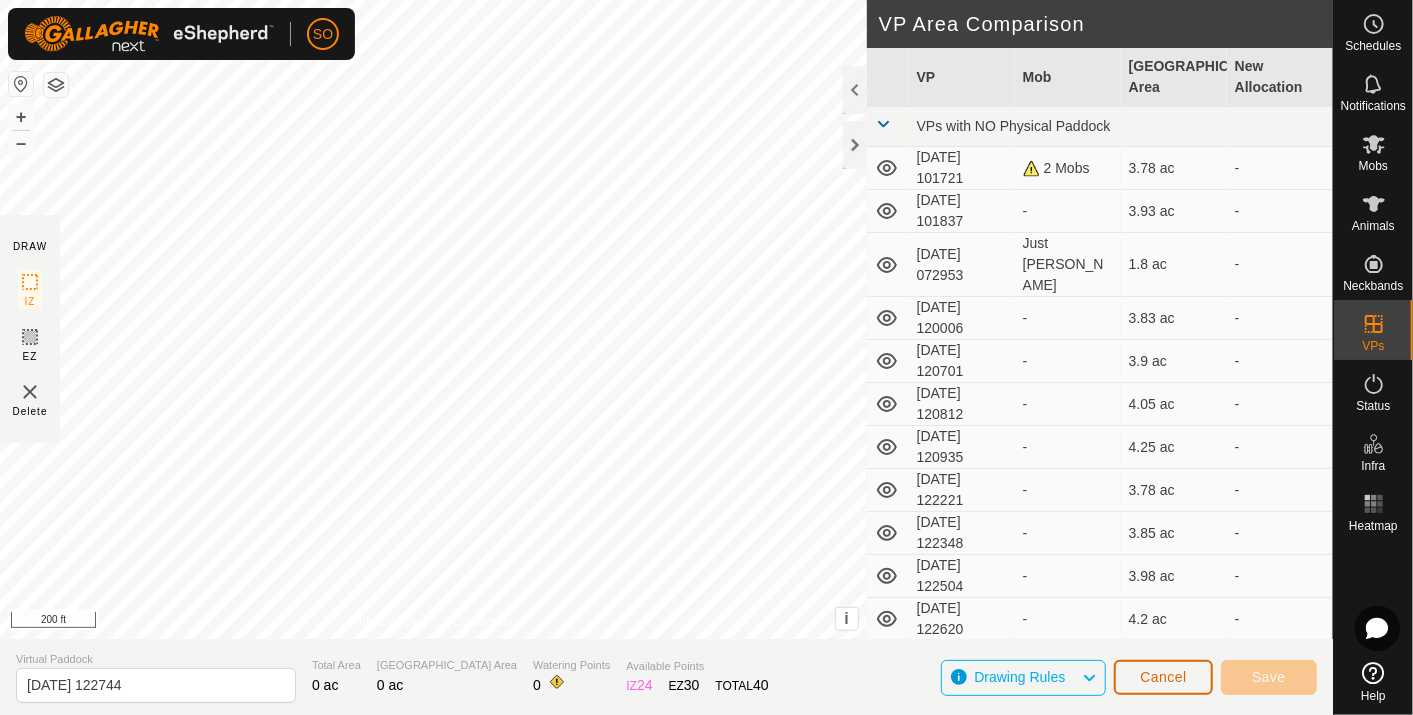 click on "Cancel" 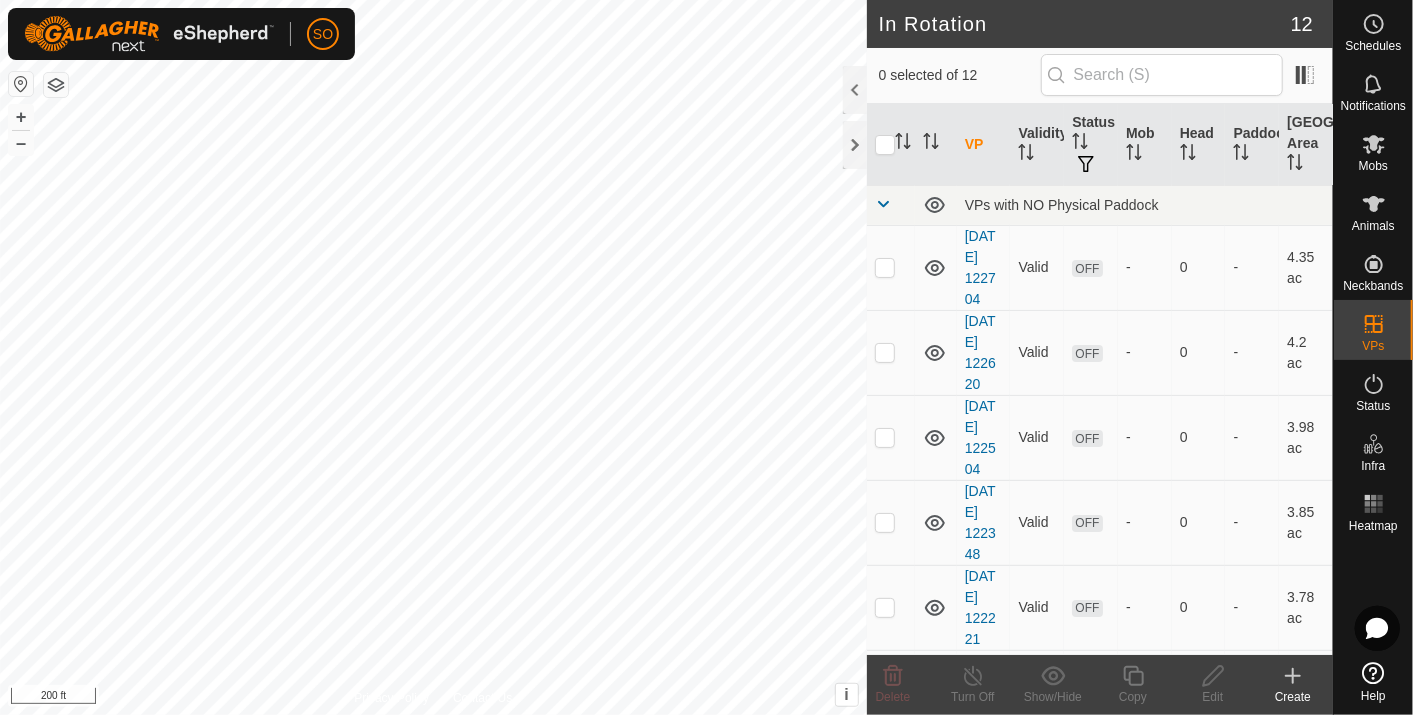 click 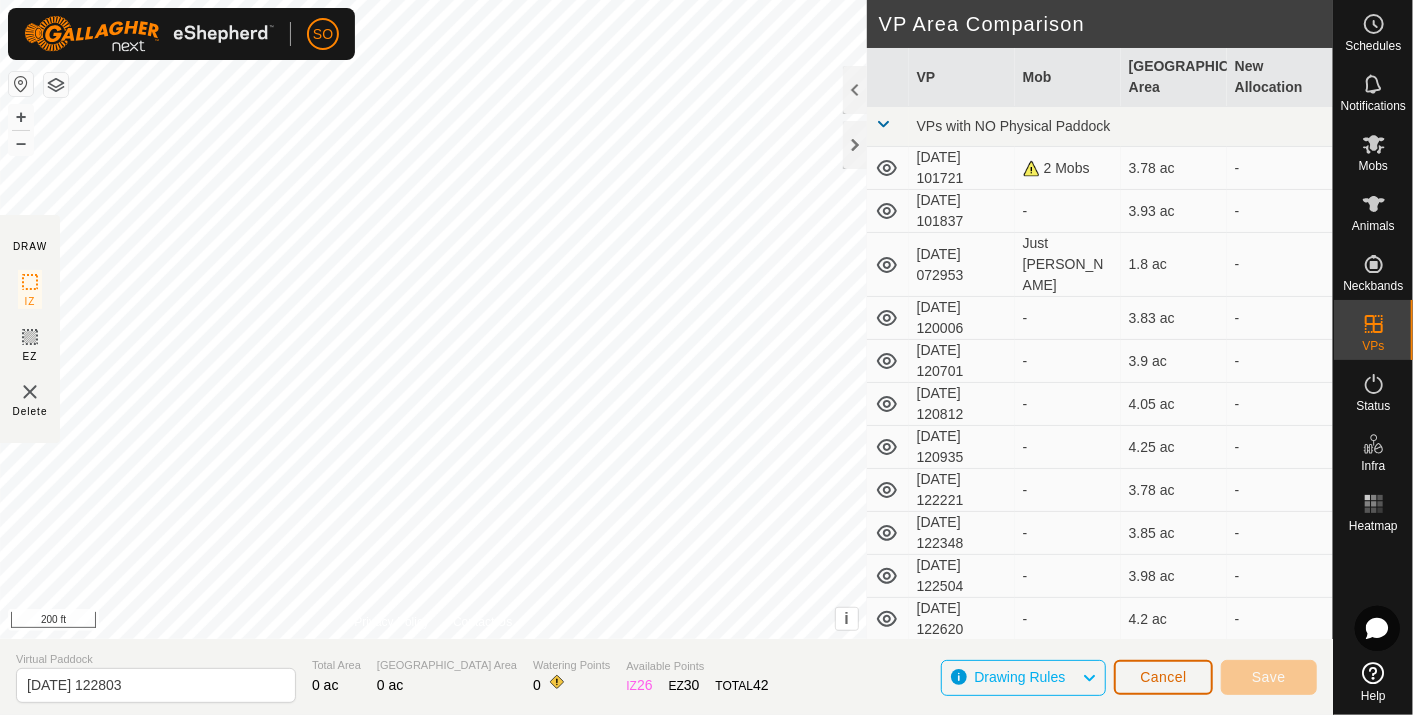 click on "Cancel" 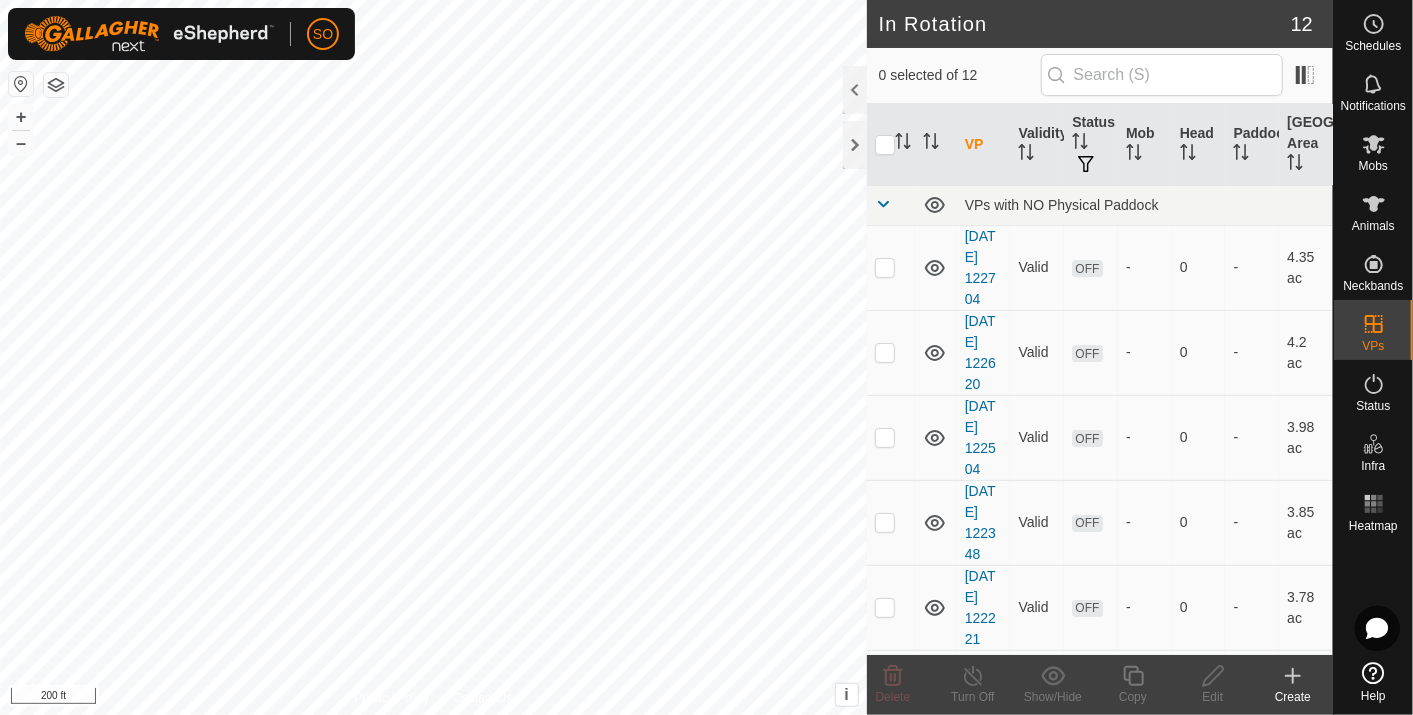 click 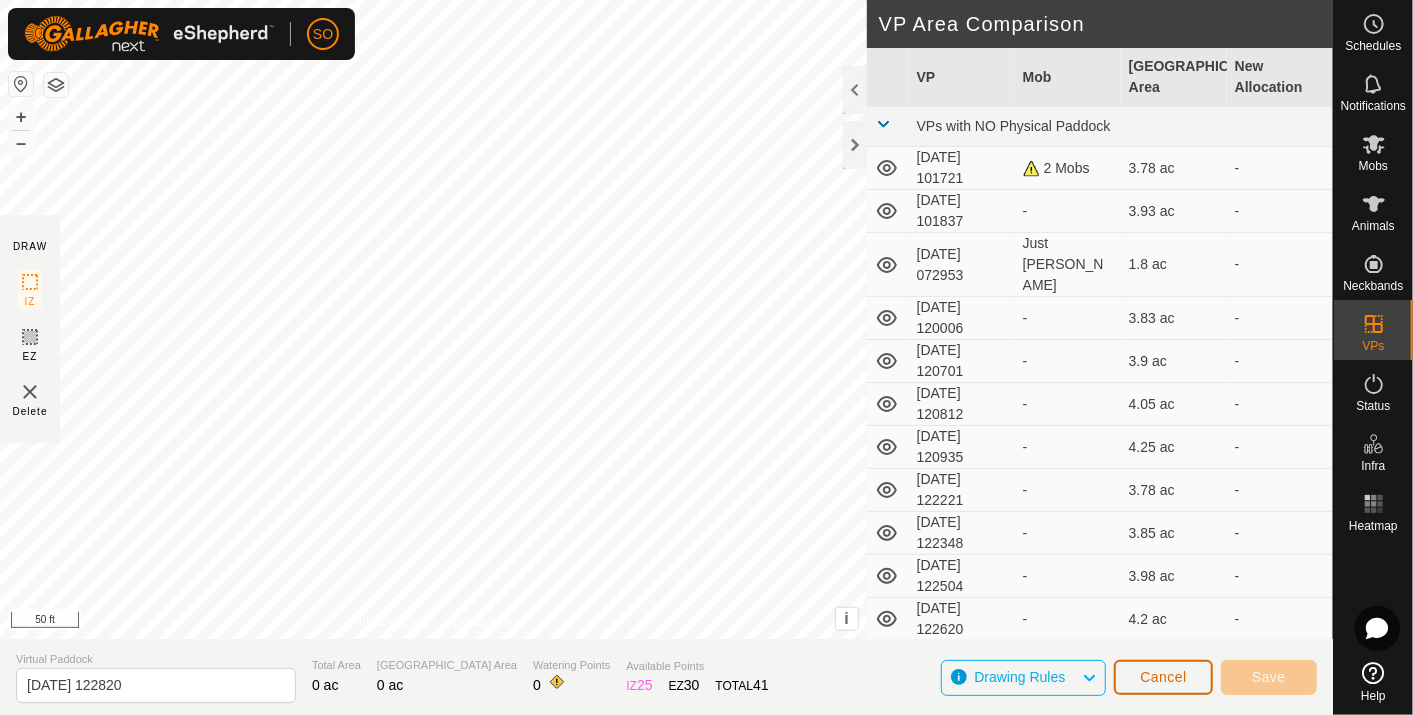 click on "Cancel" 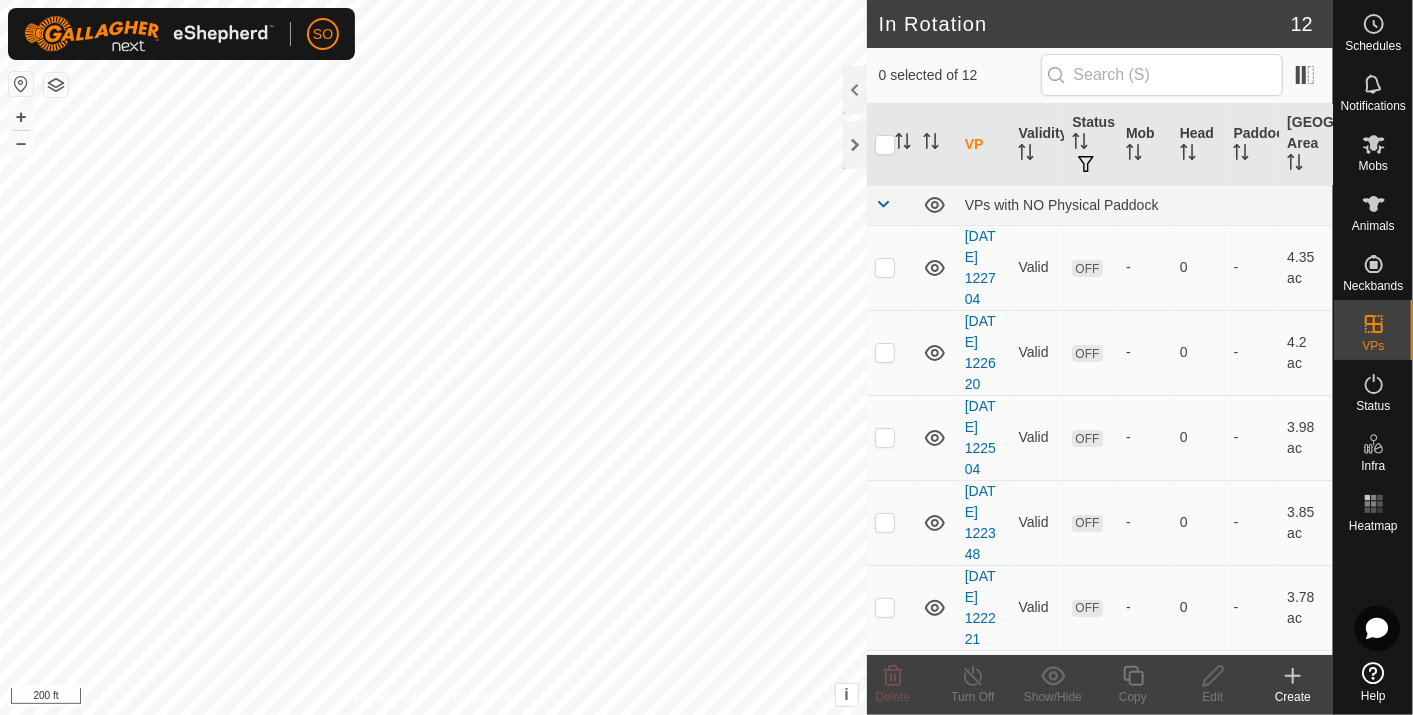 checkbox on "true" 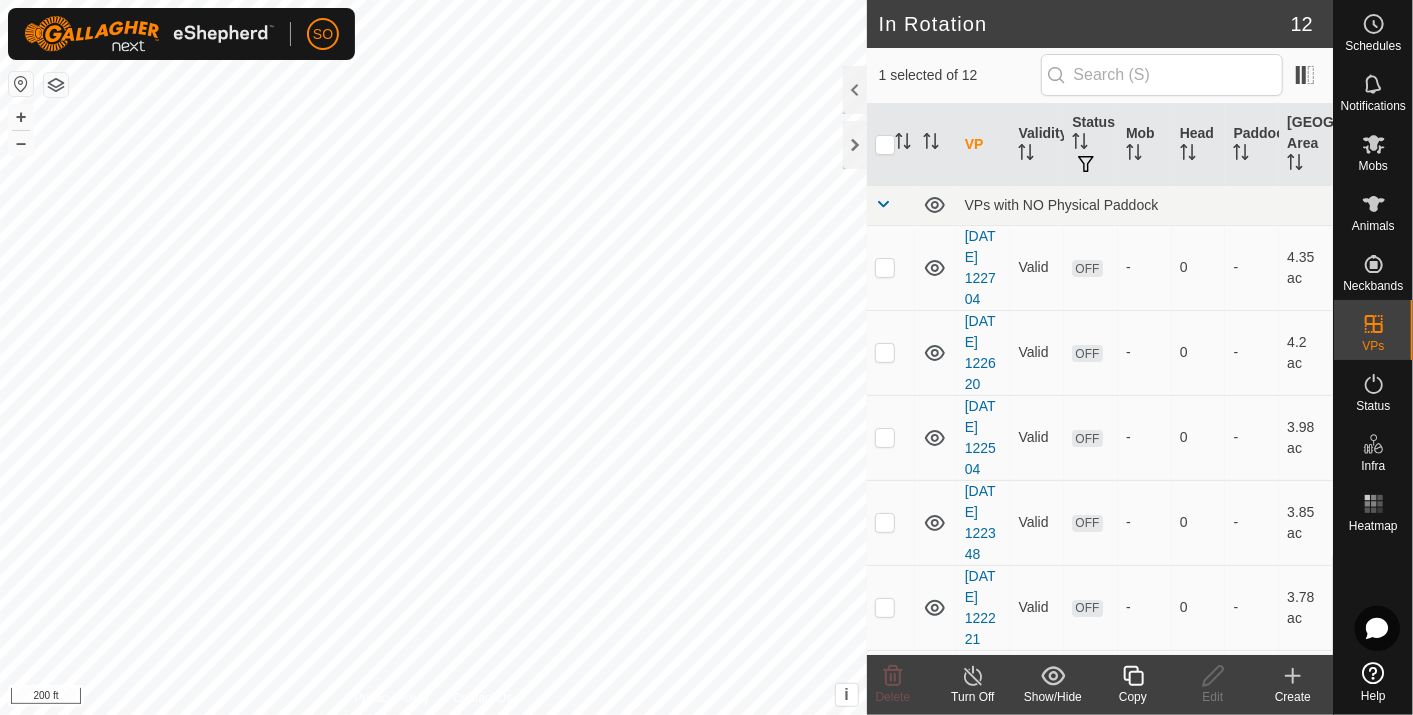 click on "Create" 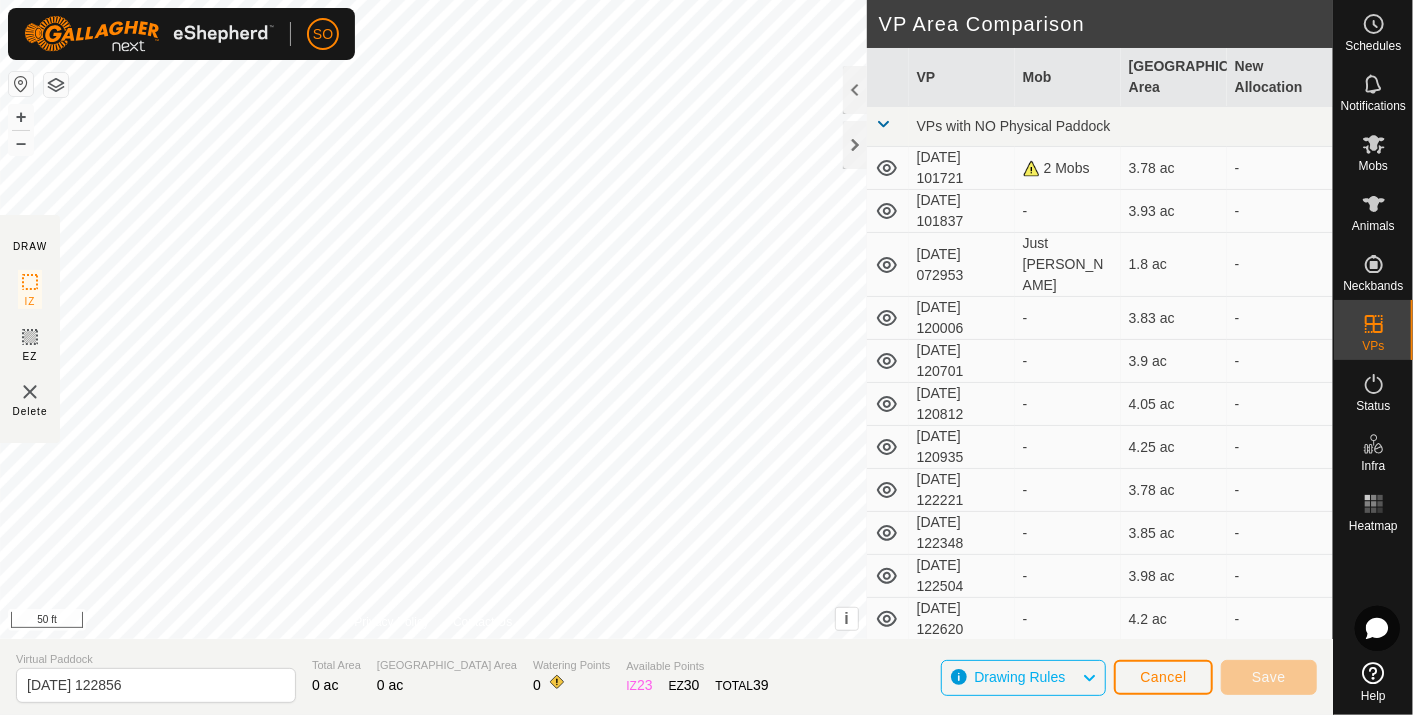 click on "DRAW IZ EZ Delete Privacy Policy Contact Us + – ⇧ i This application includes HERE Maps. © 2024 HERE. All rights reserved. 50 ft VP Area Comparison     VP   Mob   Grazing Area   New Allocation  VPs with NO Physical Paddock  [DATE] 101721   2 Mobs   3.78 ac   -   [DATE] 101837  -  3.93 ac   -   [DATE] 072953   Just [PERSON_NAME]   1.8 ac   -   [DATE] 120006  -  3.83 ac   -   [DATE] 120701  -  3.9 ac   -   [DATE] [DATE]  4.05 ac   -   [DATE] 120935  -  4.25 ac   -   [DATE] 122221  -  3.78 ac   -   [DATE] 122348  -  3.85 ac   -   [DATE] 122504  -  3.98 ac   -   [DATE] 122620  -  4.2 ac   -   [DATE] 122704  -  4.35 ac   -  Virtual Paddock [DATE] 122856 Total Area 0 ac Grazing Area 0 ac Watering Points 0 Available Points  IZ   23  EZ  30  TOTAL   39 Drawing Rules Cancel Save" 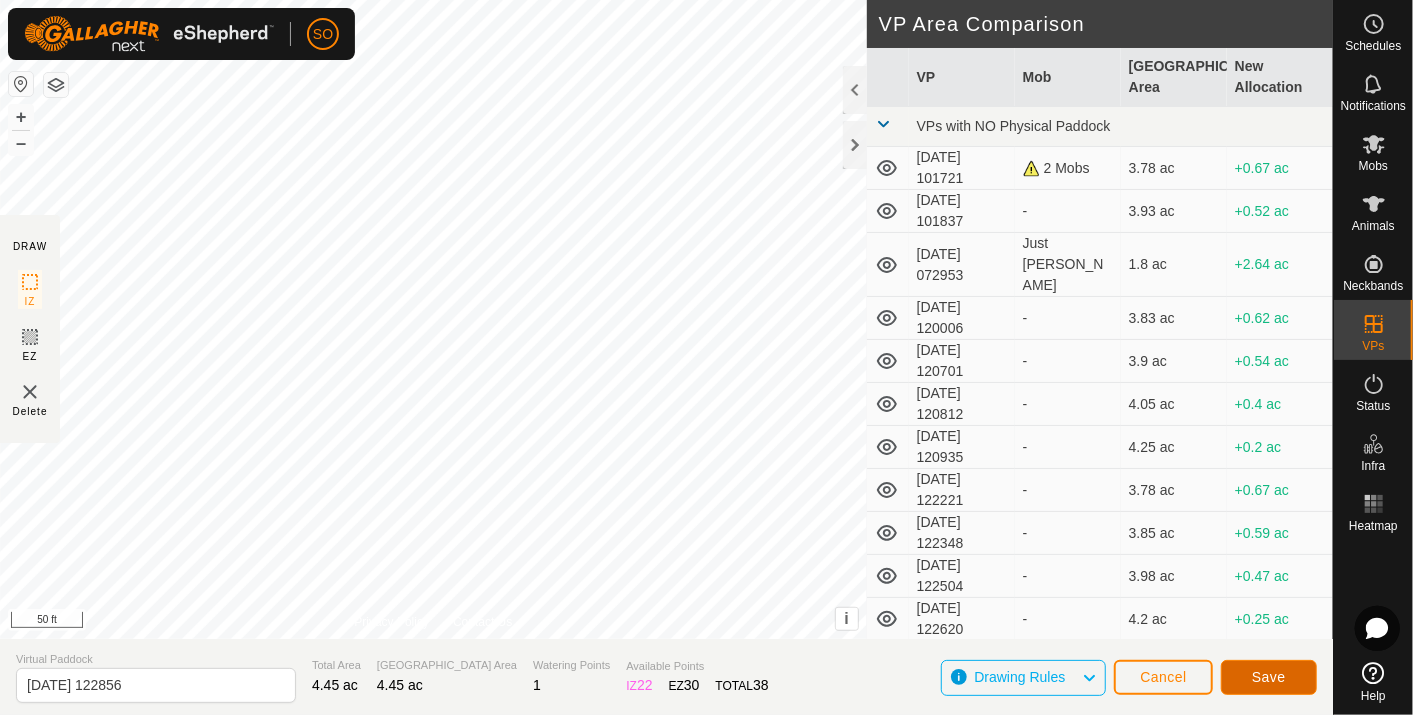 click on "Save" 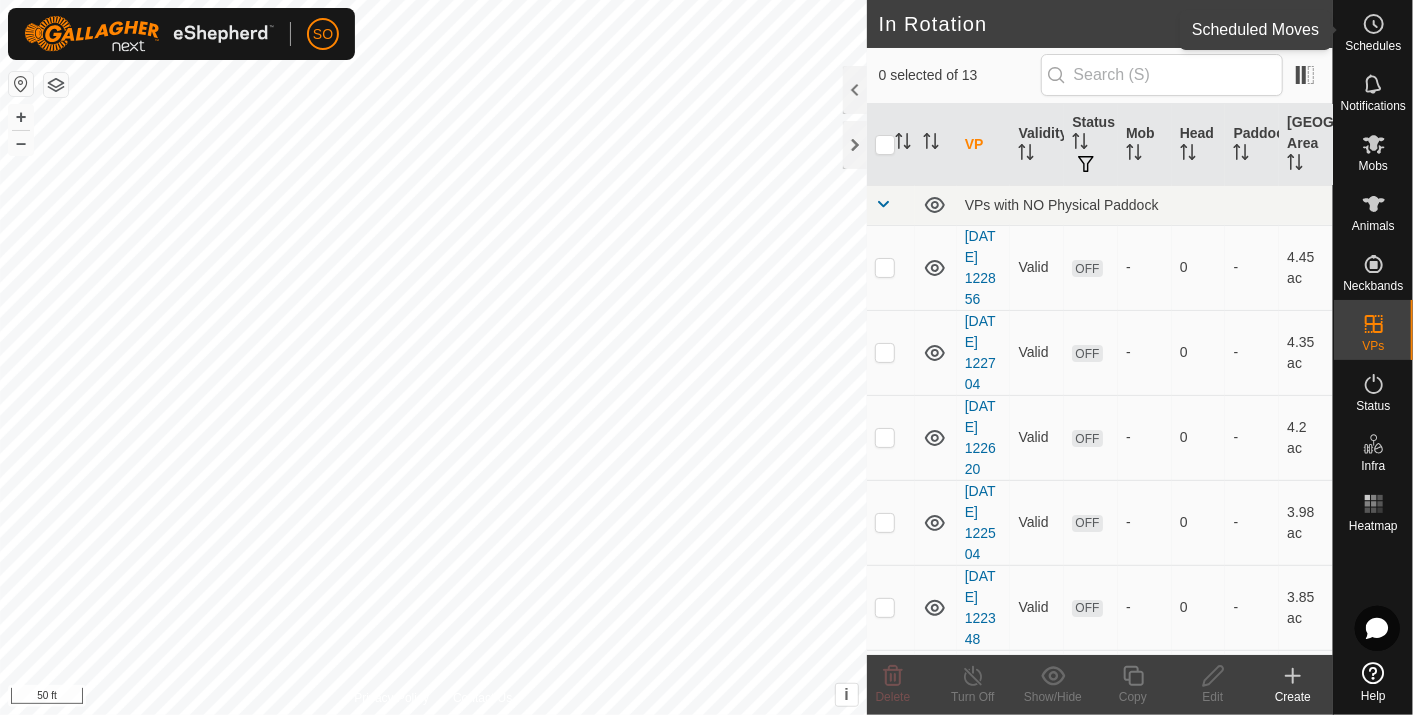 click 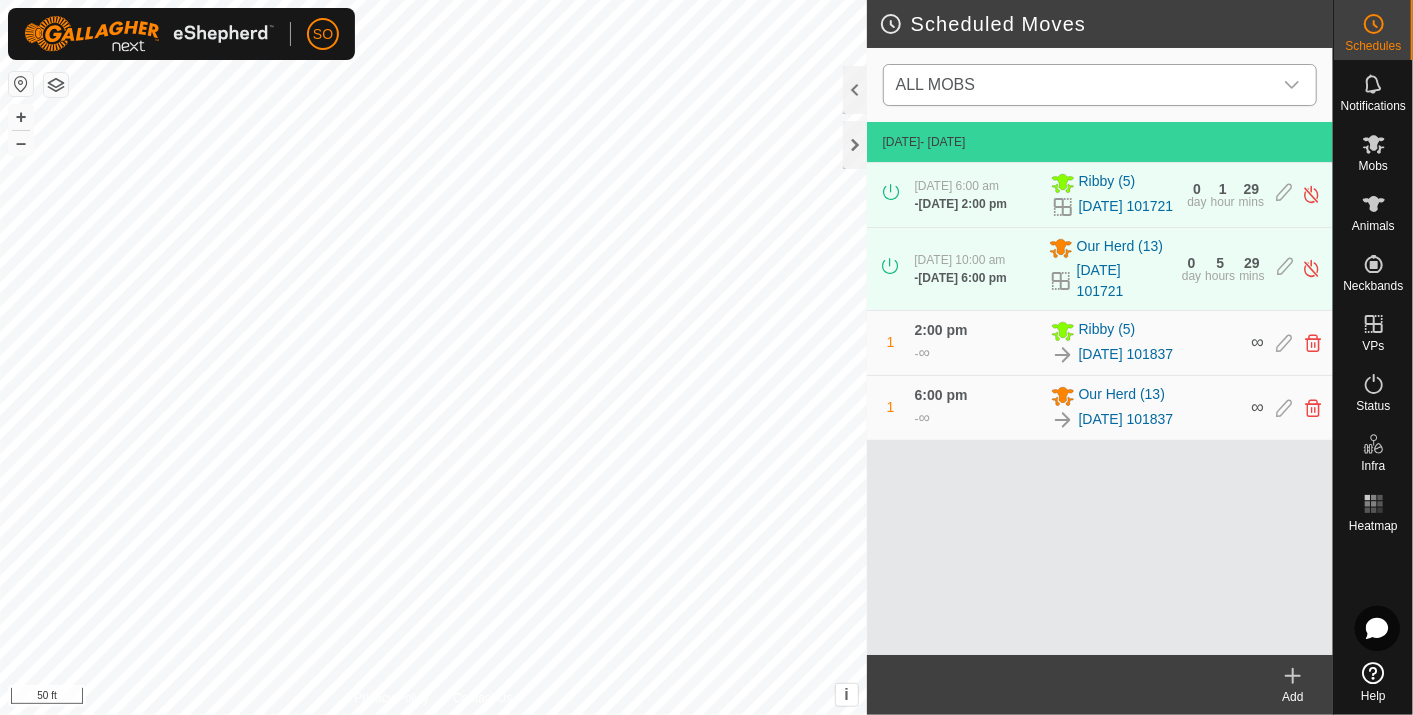 click 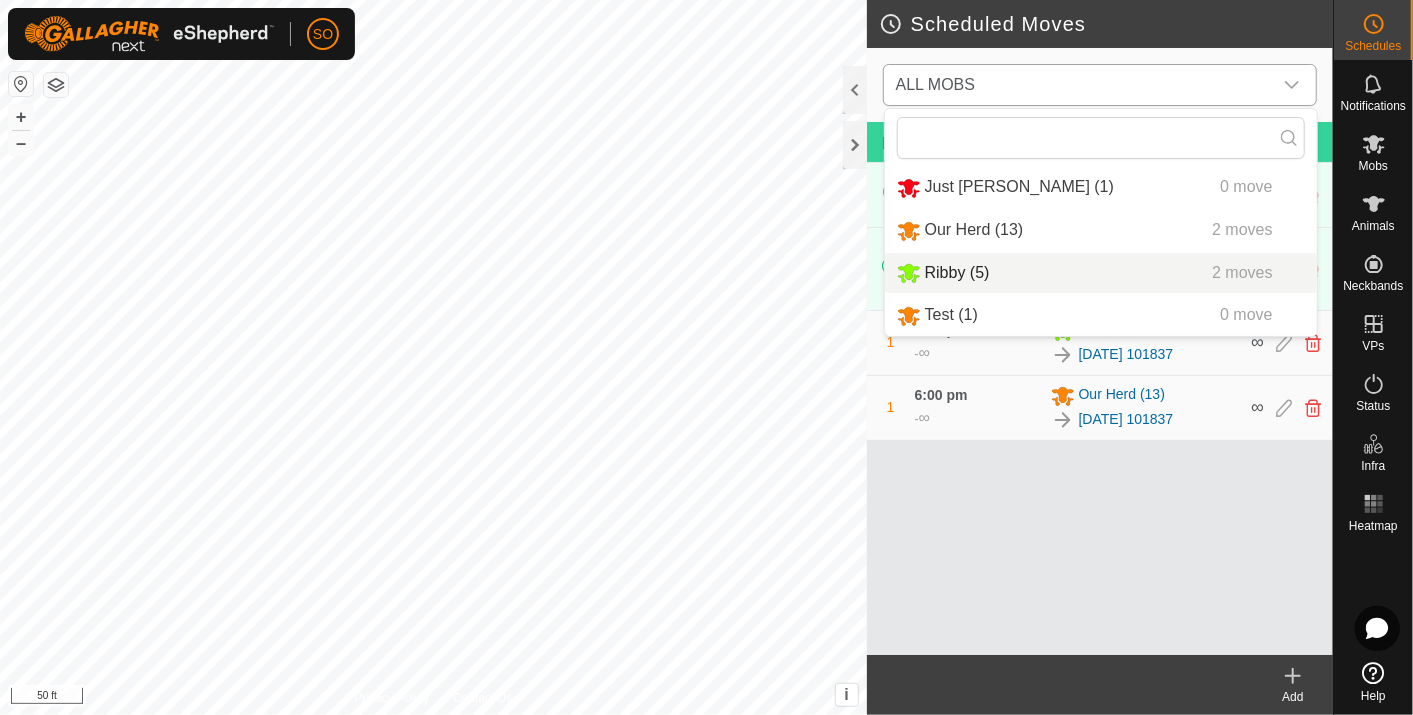 click on "Ribby (5) 2 moves" at bounding box center [1101, 273] 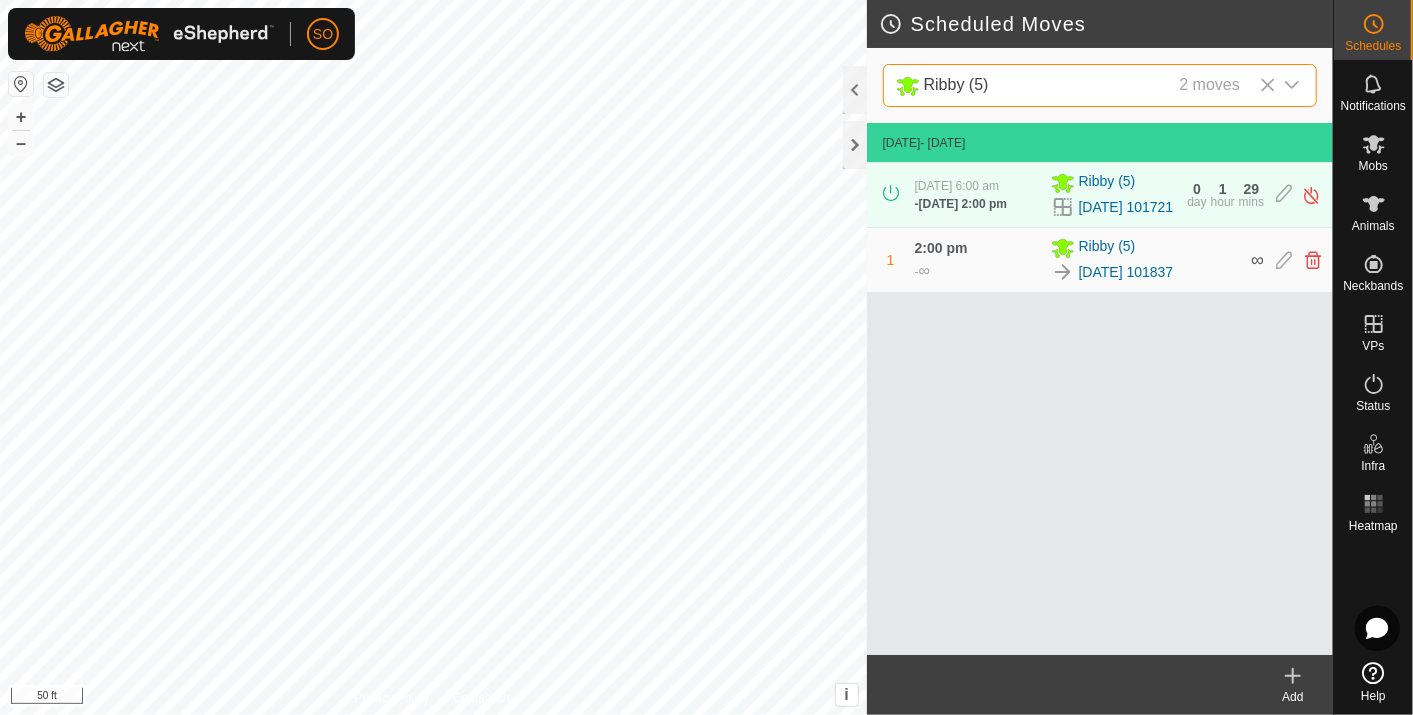 click 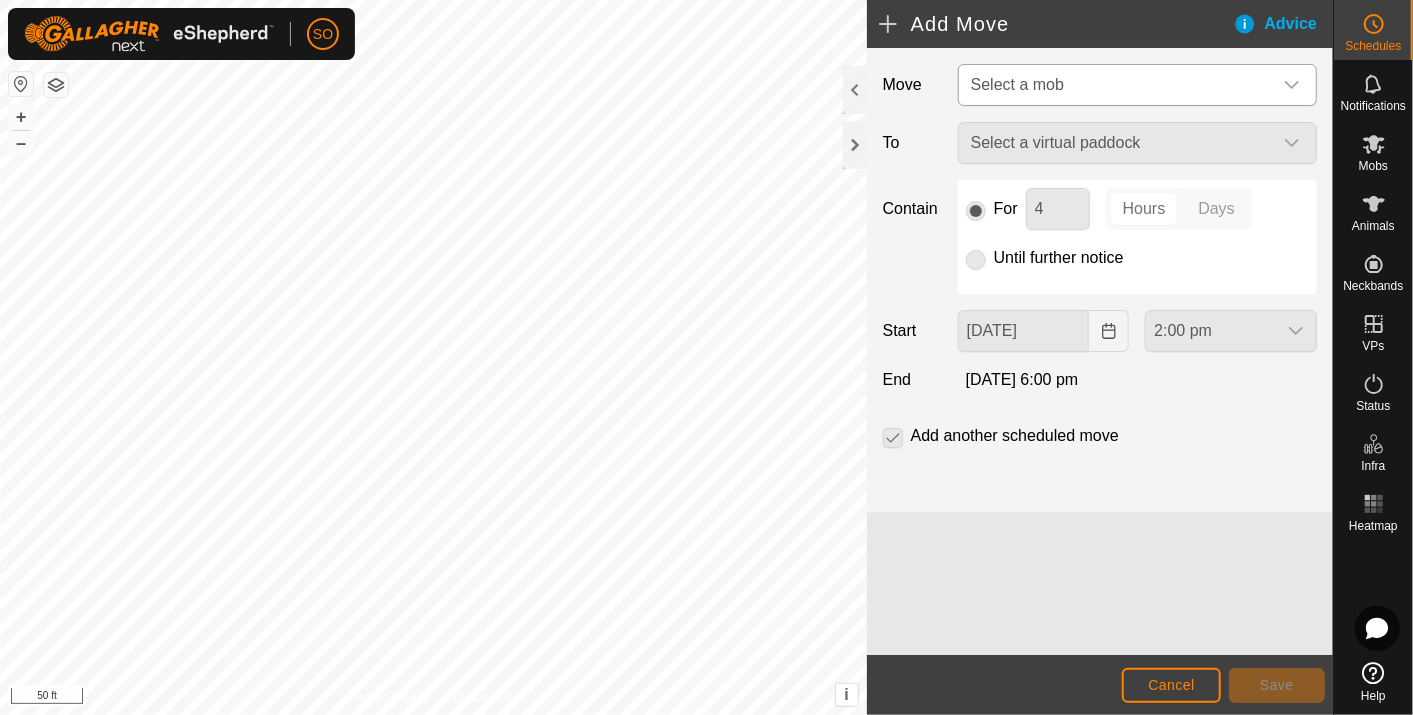 click at bounding box center (1292, 85) 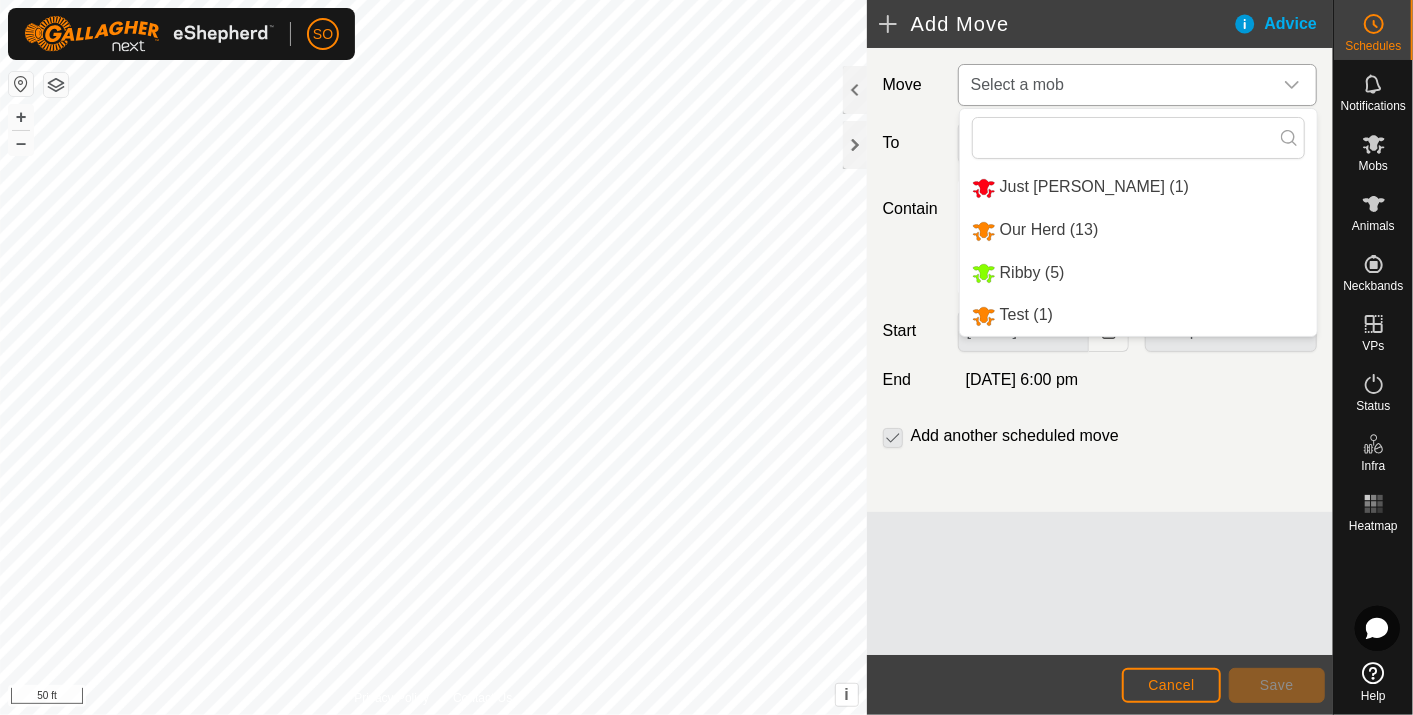 click on "Ribby (5)" at bounding box center (1138, 273) 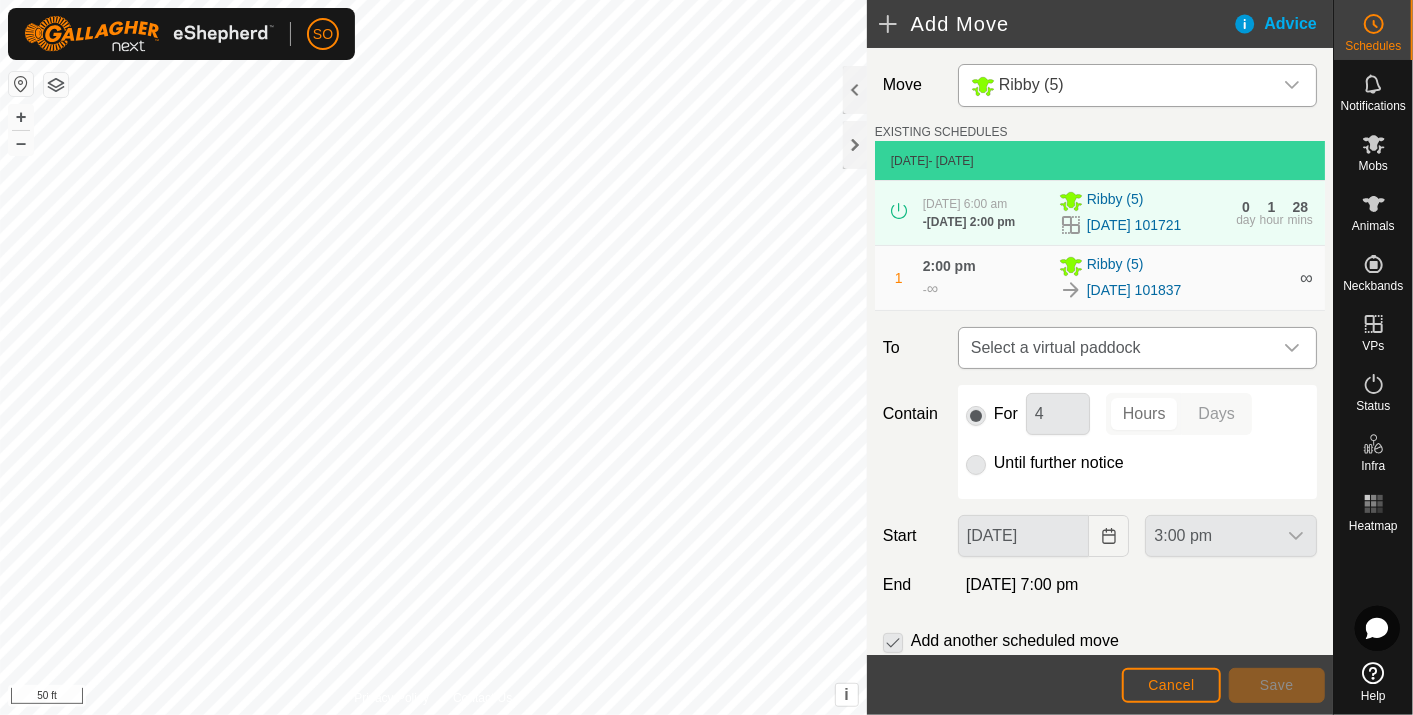 click 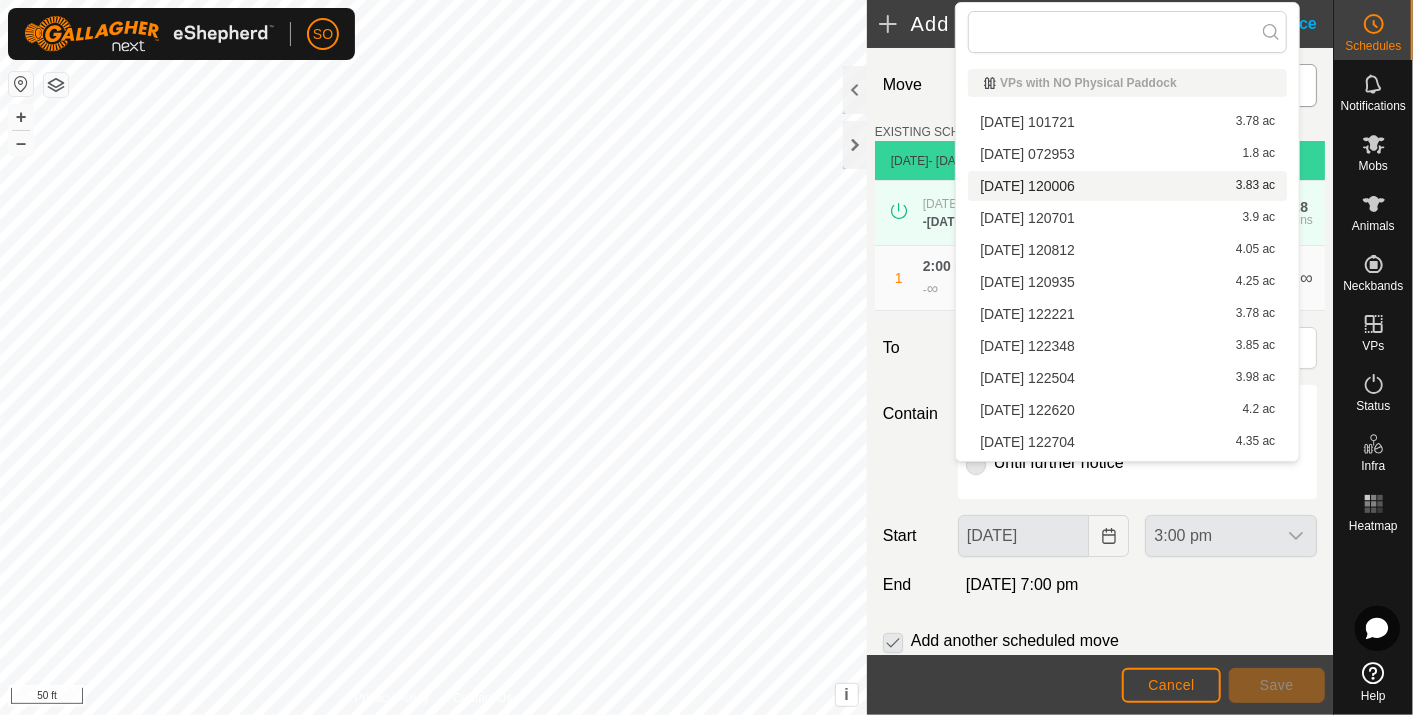 click on "[DATE] 120006  3.83 ac" at bounding box center [1127, 186] 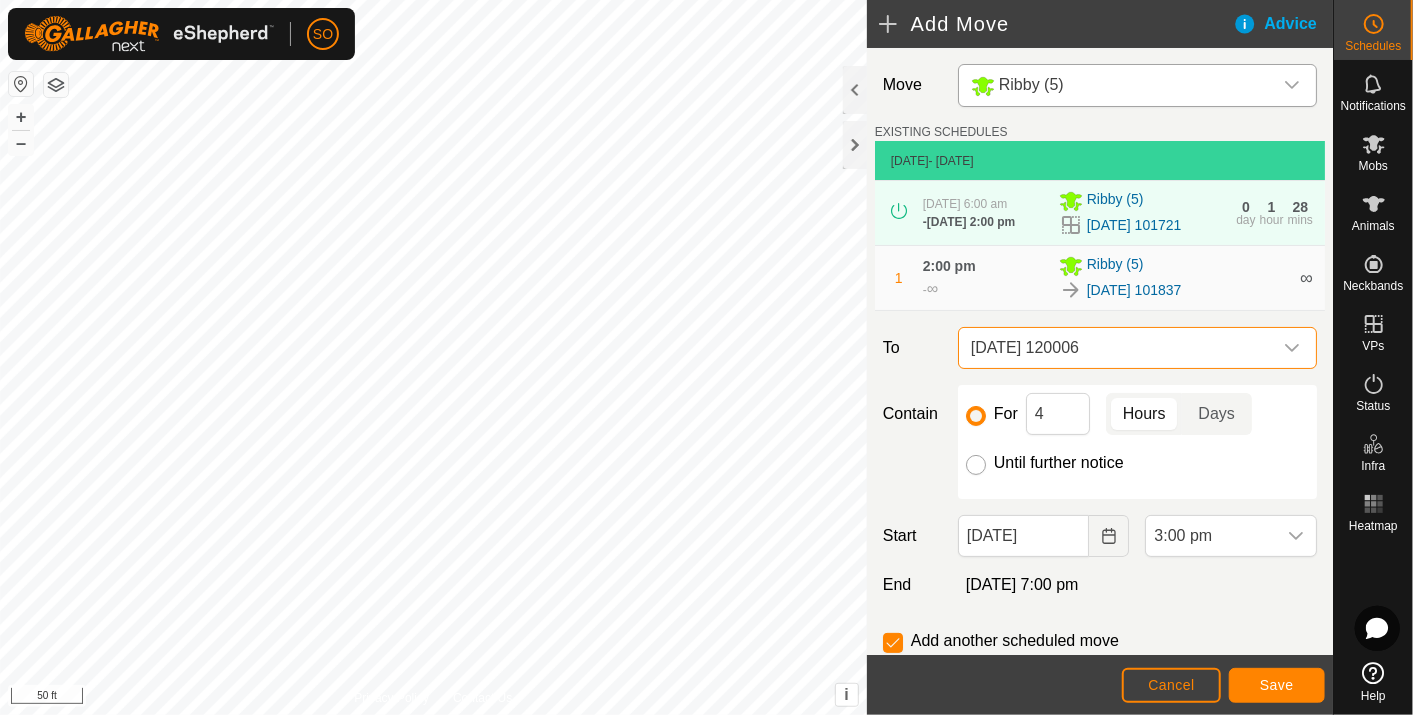click on "Until further notice" at bounding box center (976, 465) 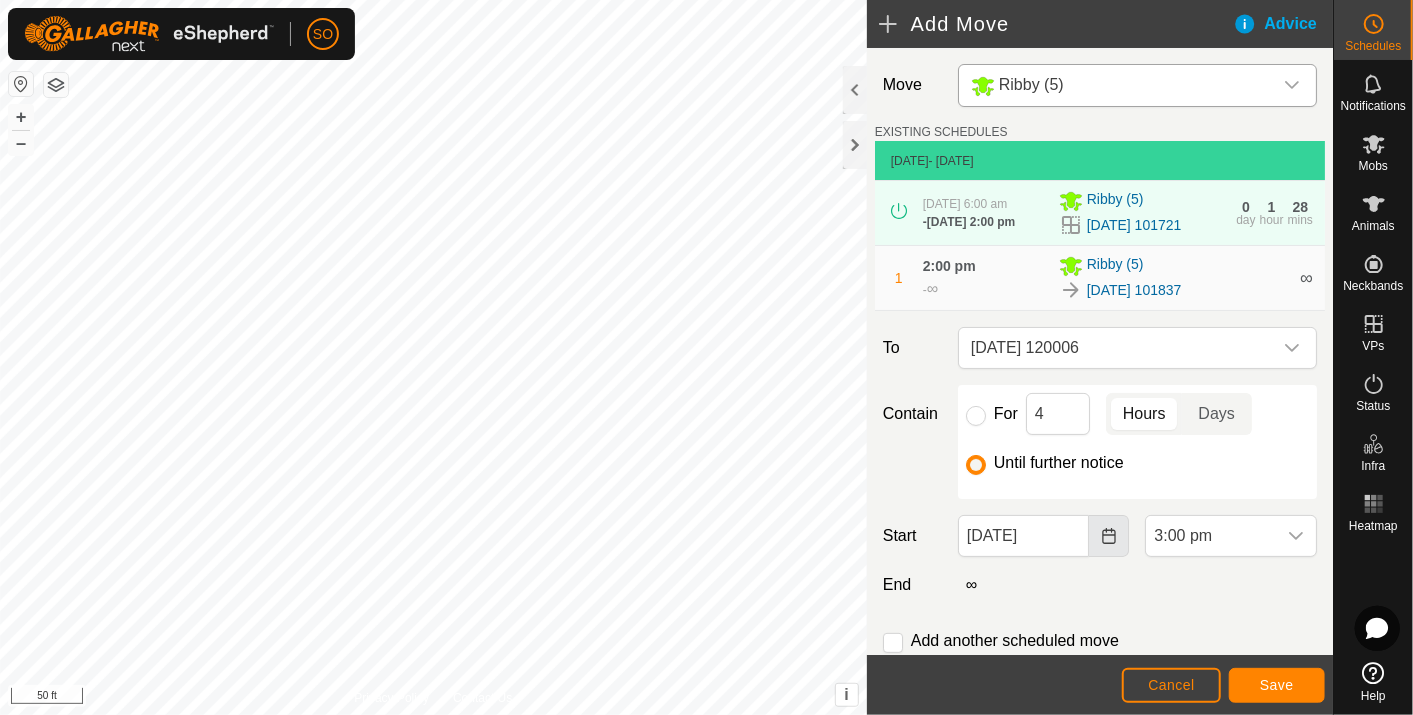 click 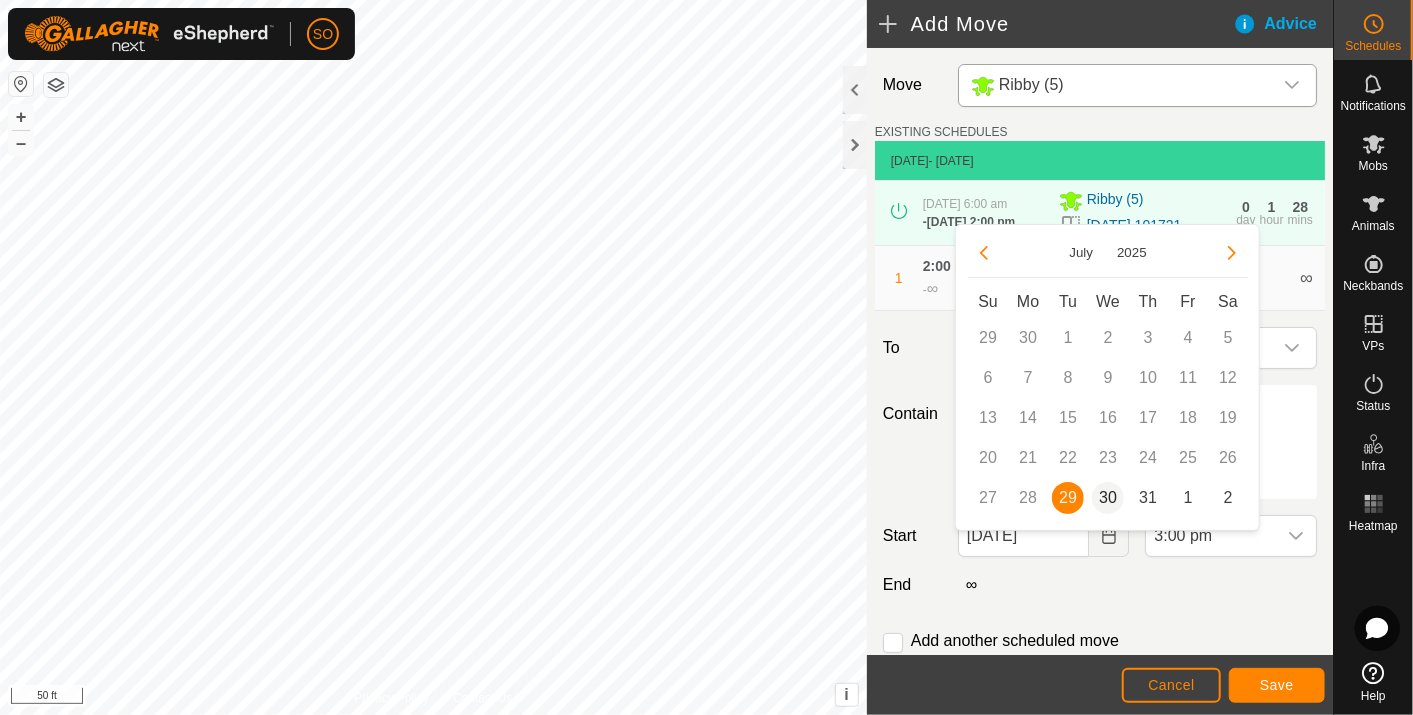 click on "30" at bounding box center (1108, 498) 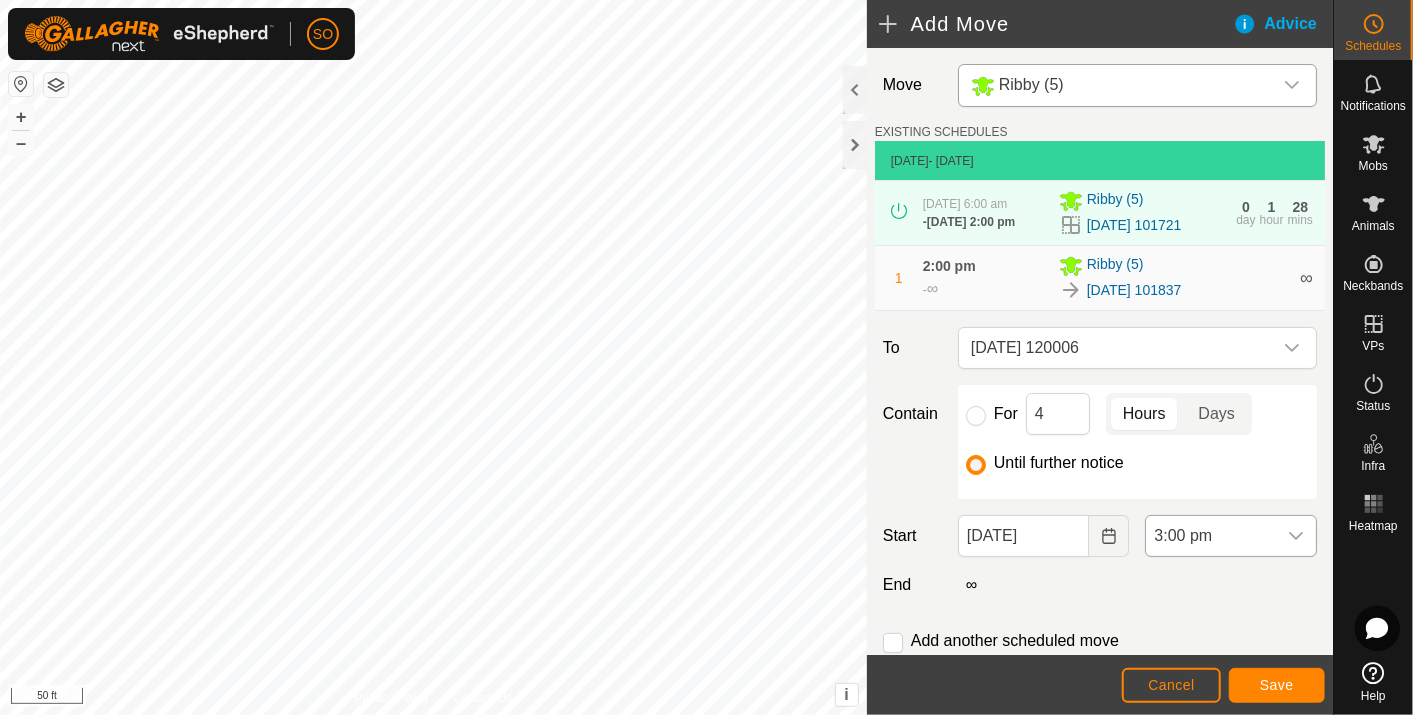 click 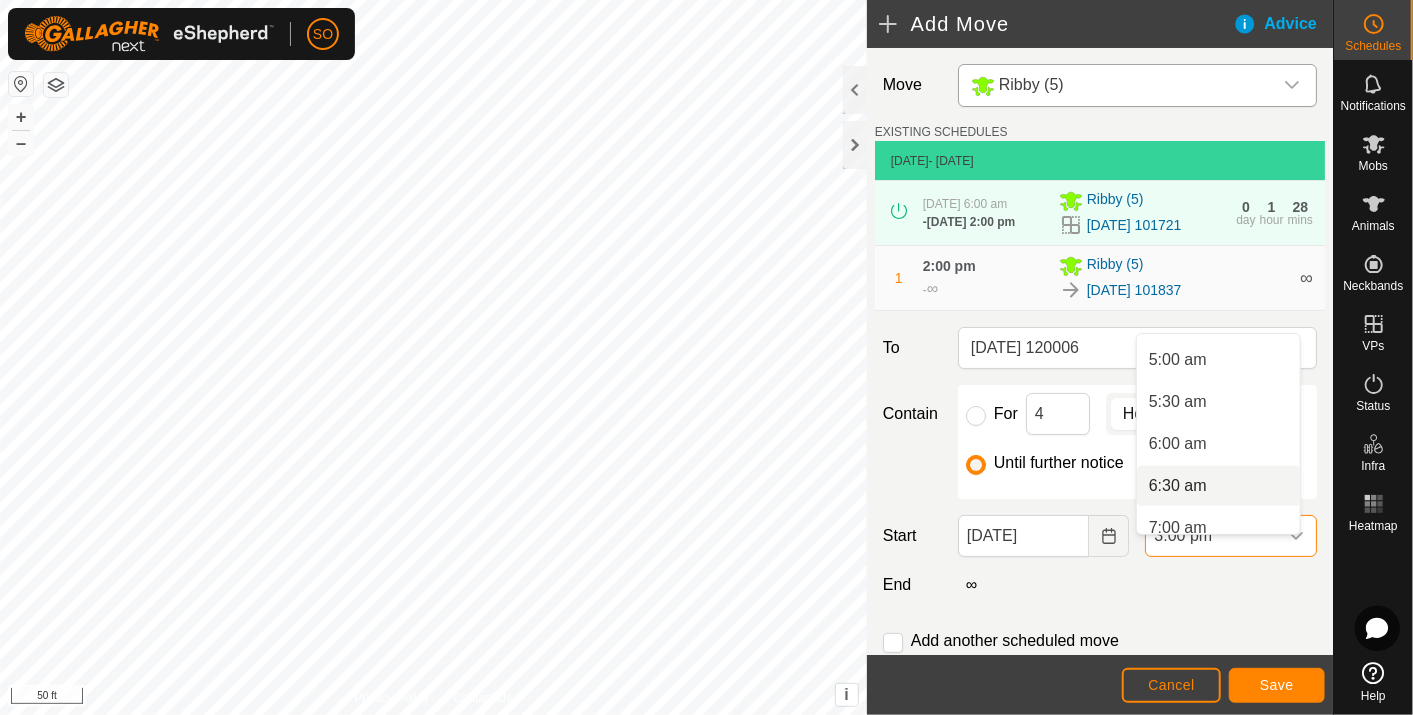scroll, scrollTop: 471, scrollLeft: 0, axis: vertical 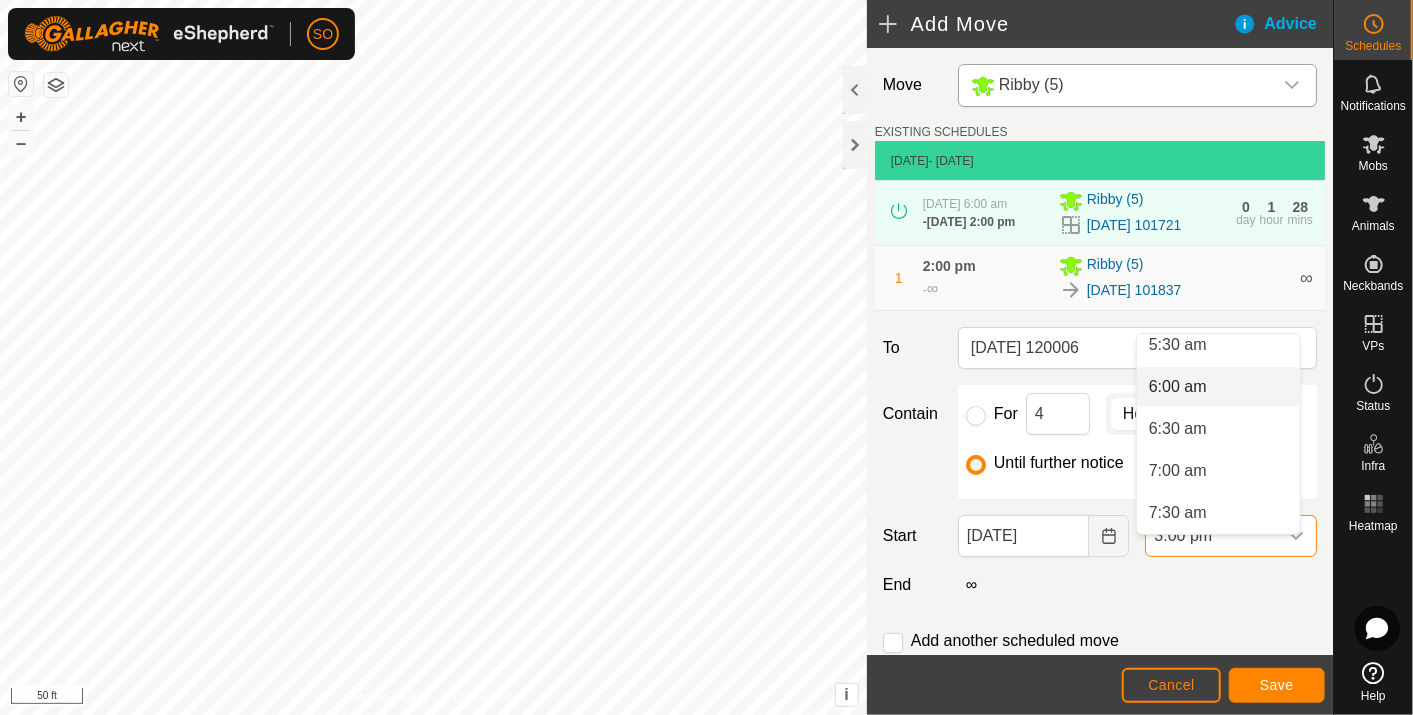 click on "6:00 am" at bounding box center (1218, 387) 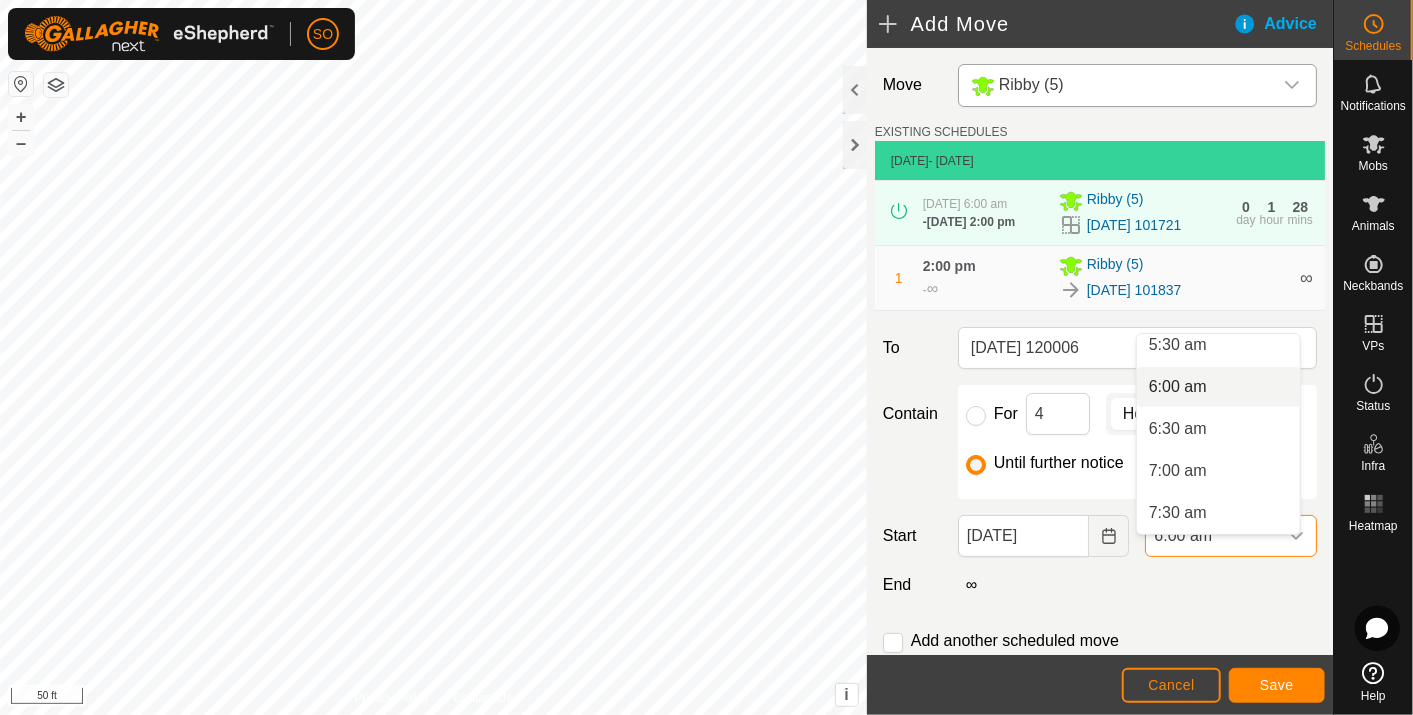 scroll, scrollTop: 0, scrollLeft: 0, axis: both 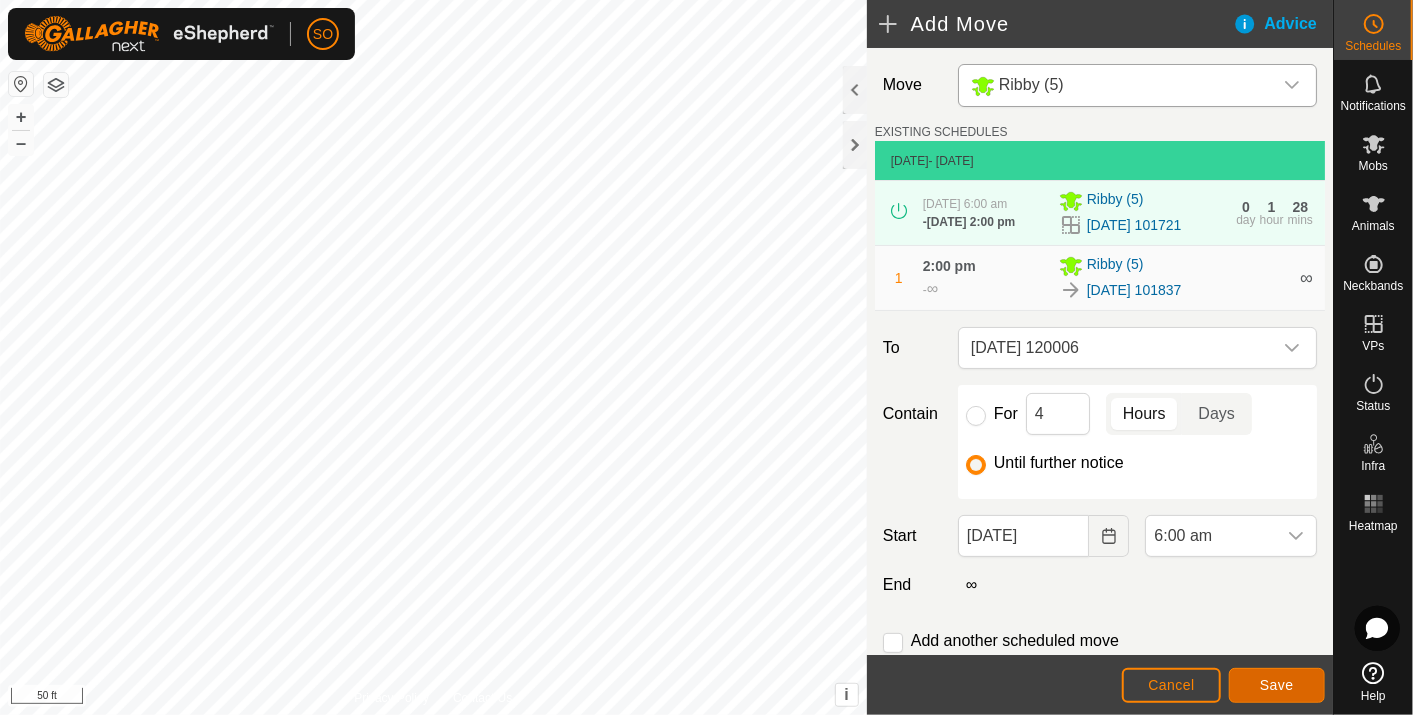 click on "Save" 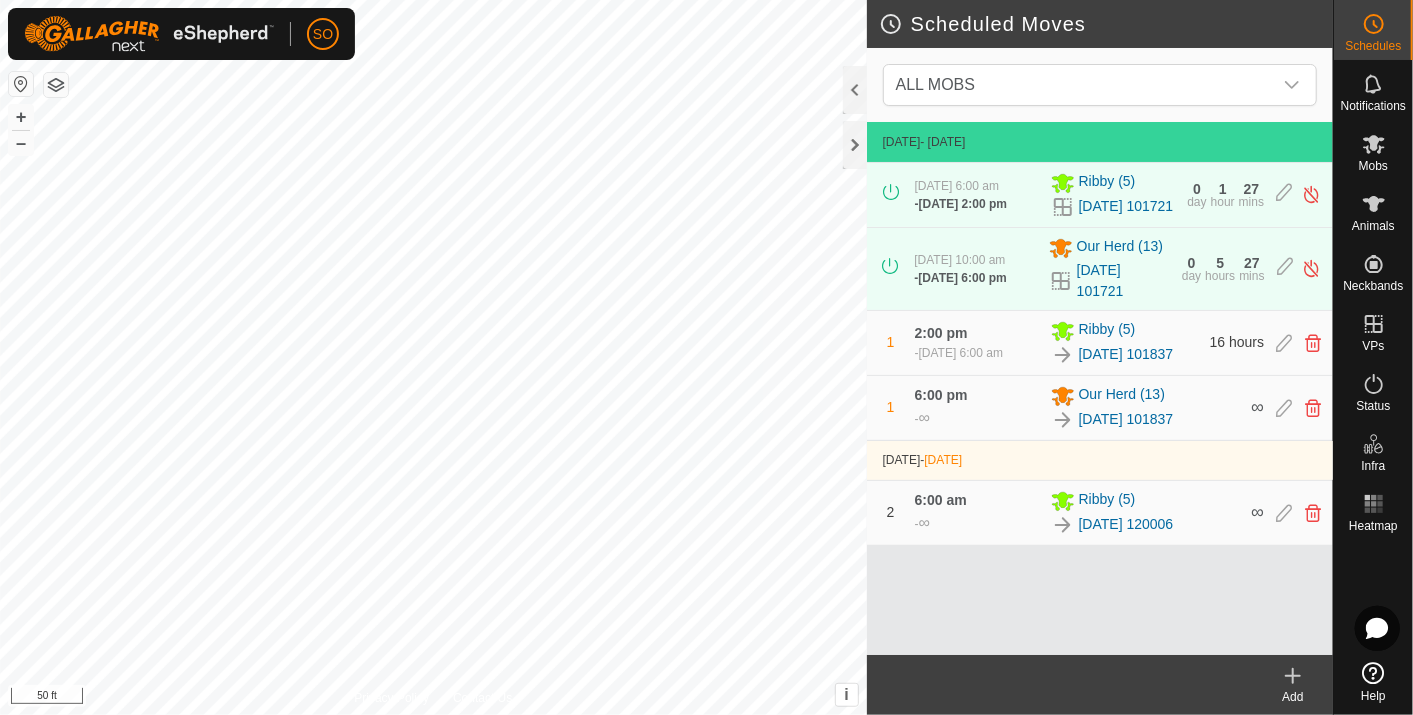 click 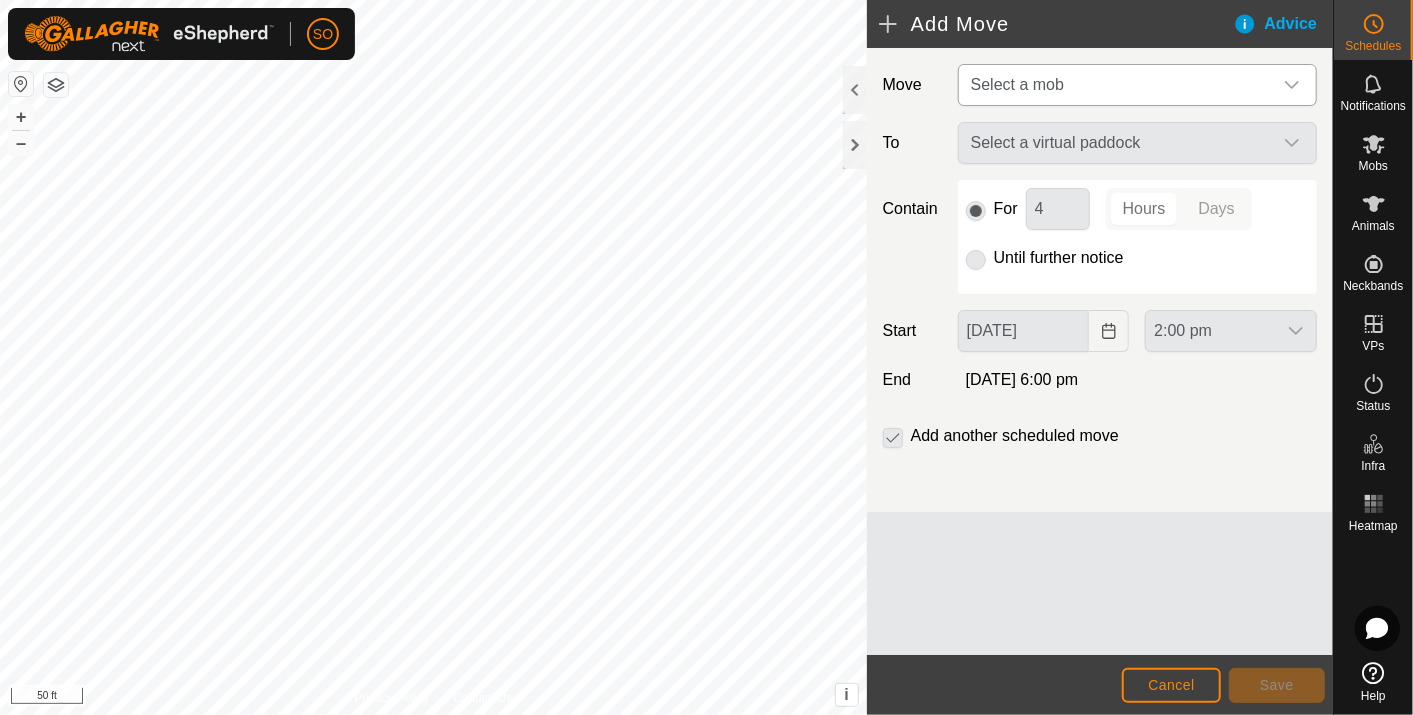 click 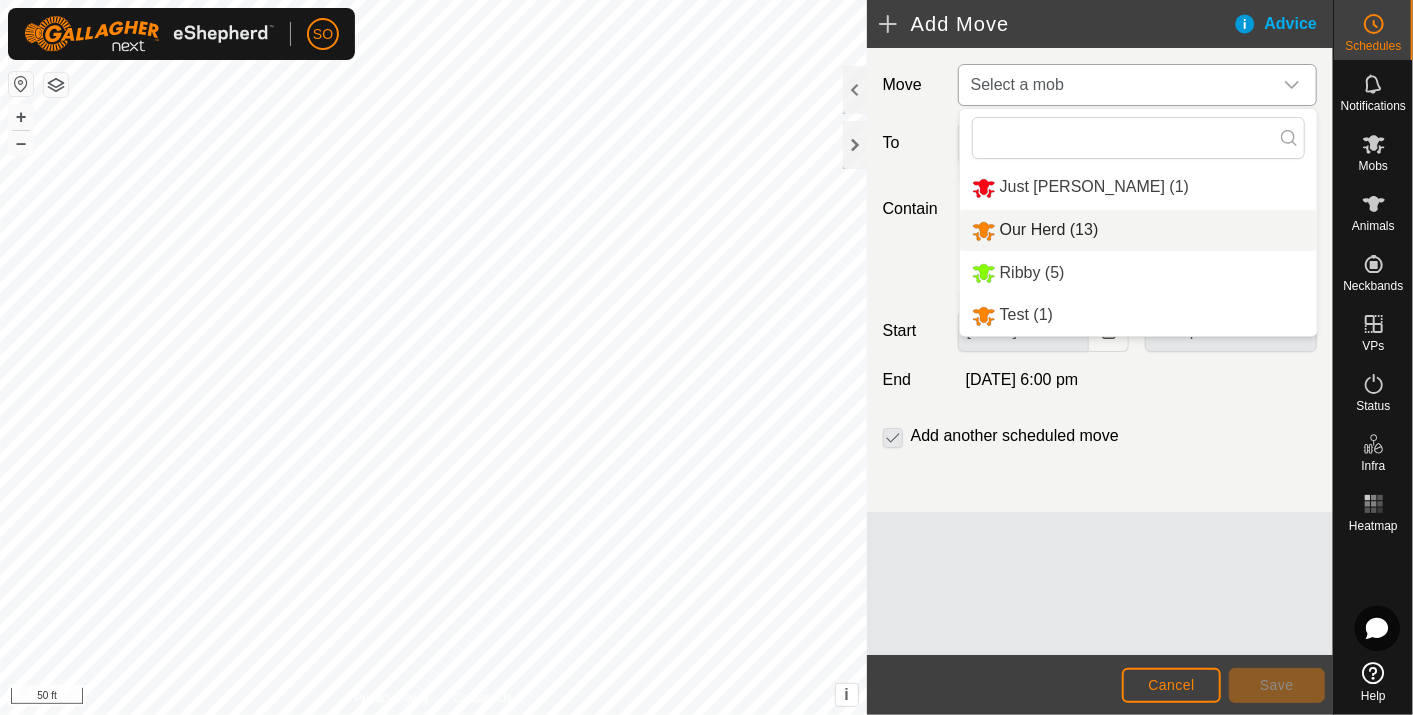 click on "Our Herd (13)" at bounding box center (1138, 230) 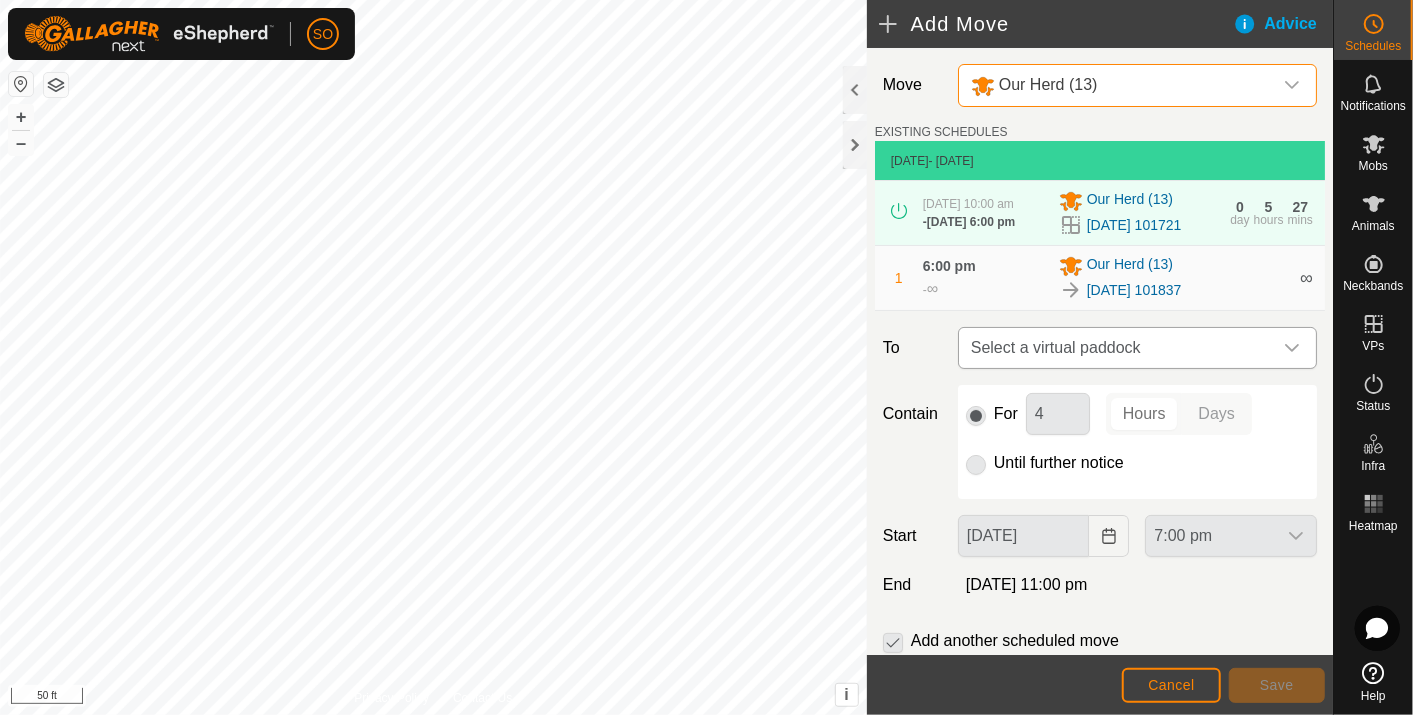 click 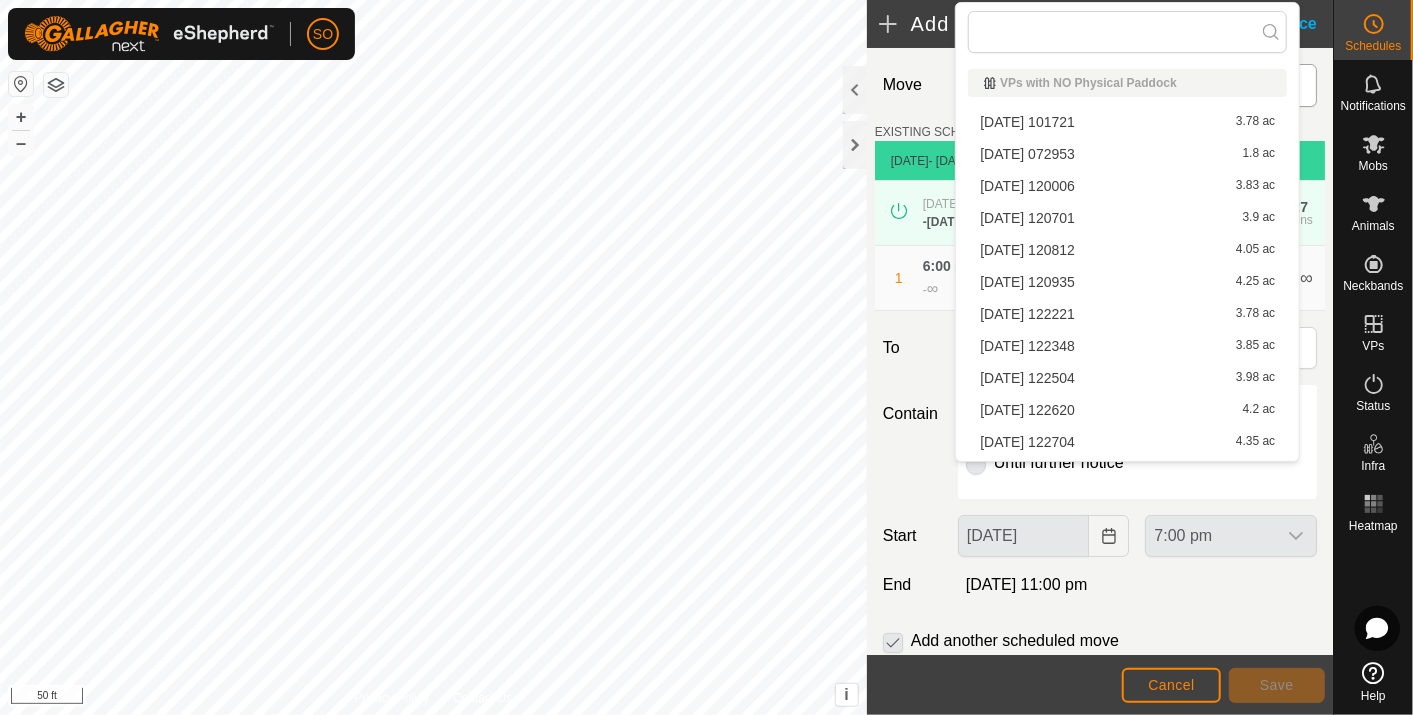 click on "[DATE] 120006  3.83 ac" at bounding box center (1127, 186) 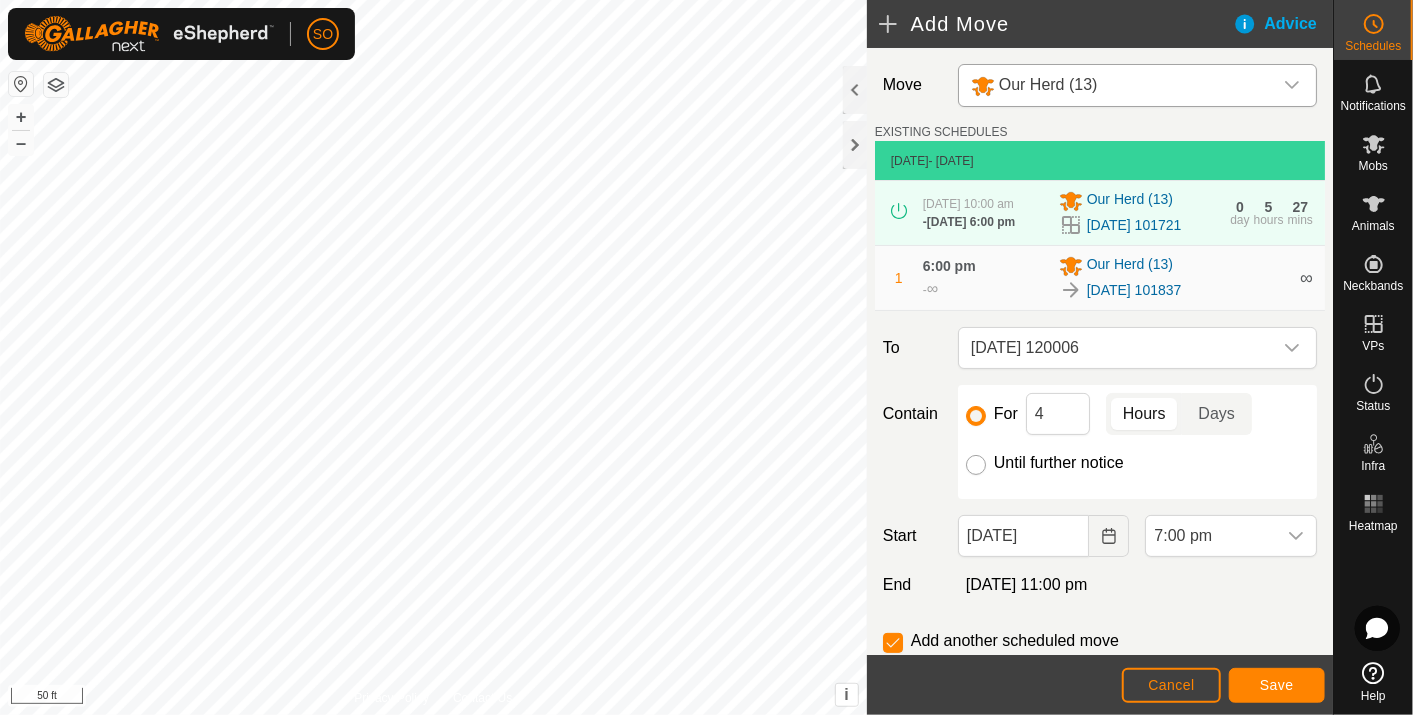 click on "Until further notice" at bounding box center (976, 465) 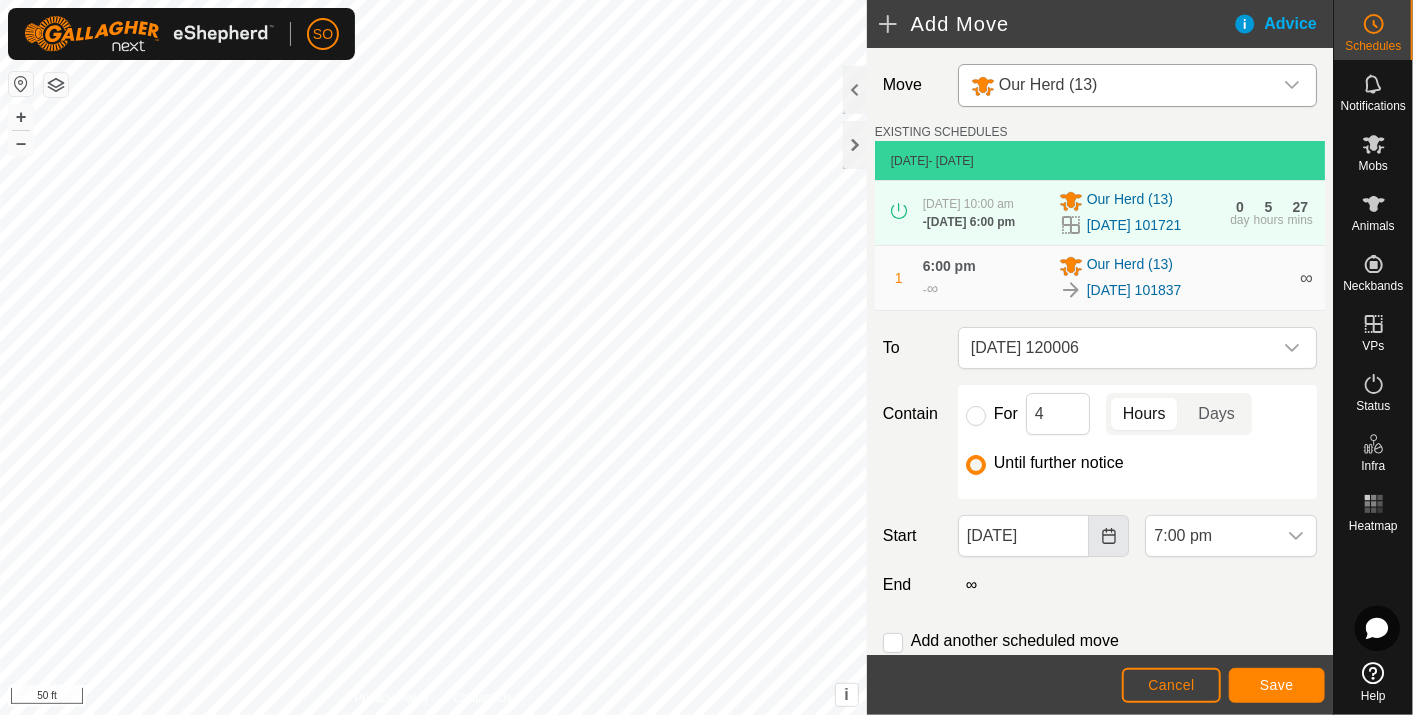 click 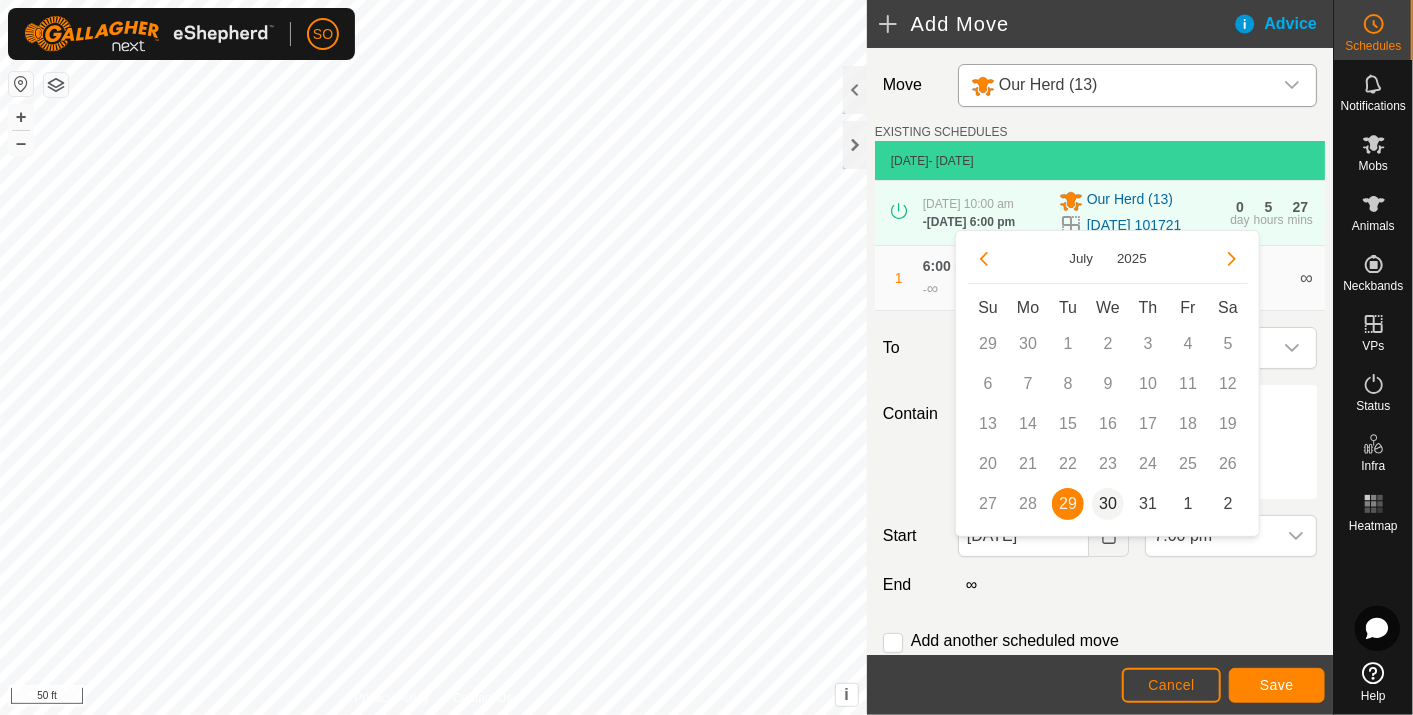 click on "30" at bounding box center (1108, 504) 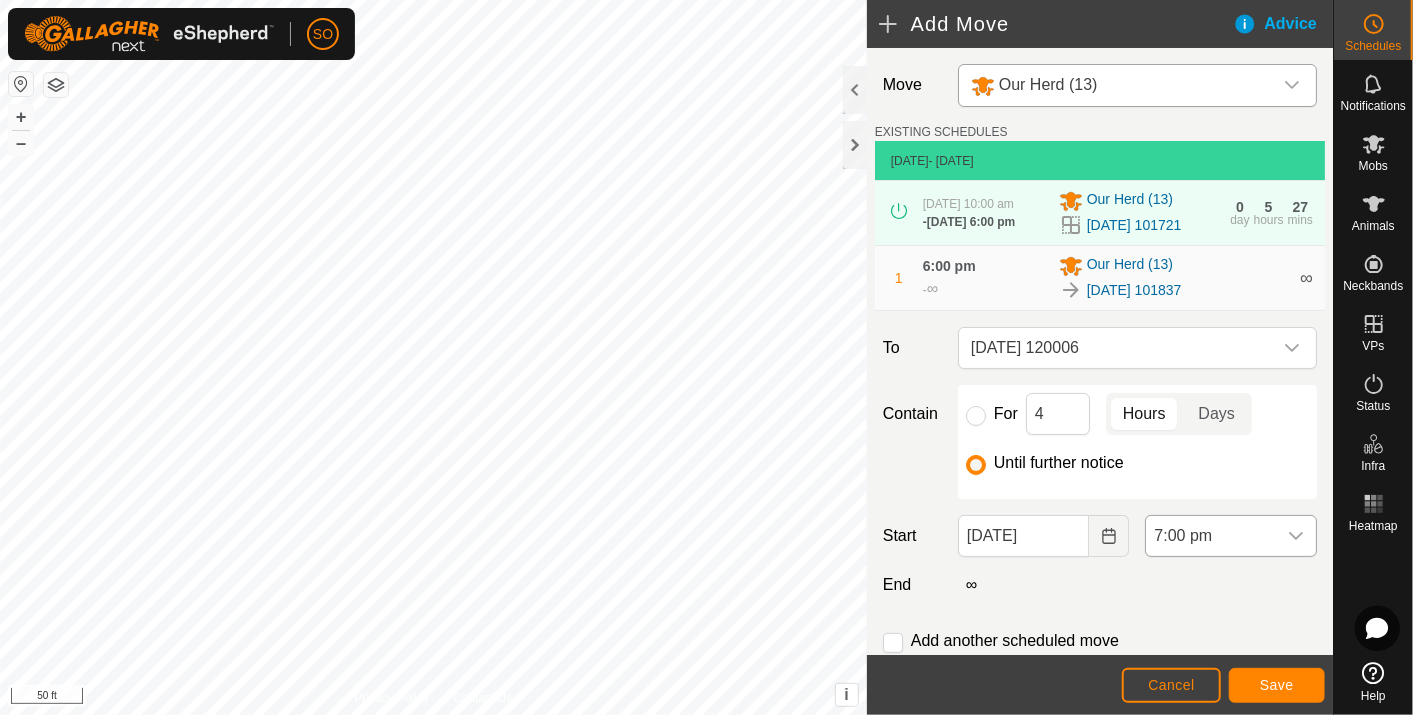 click 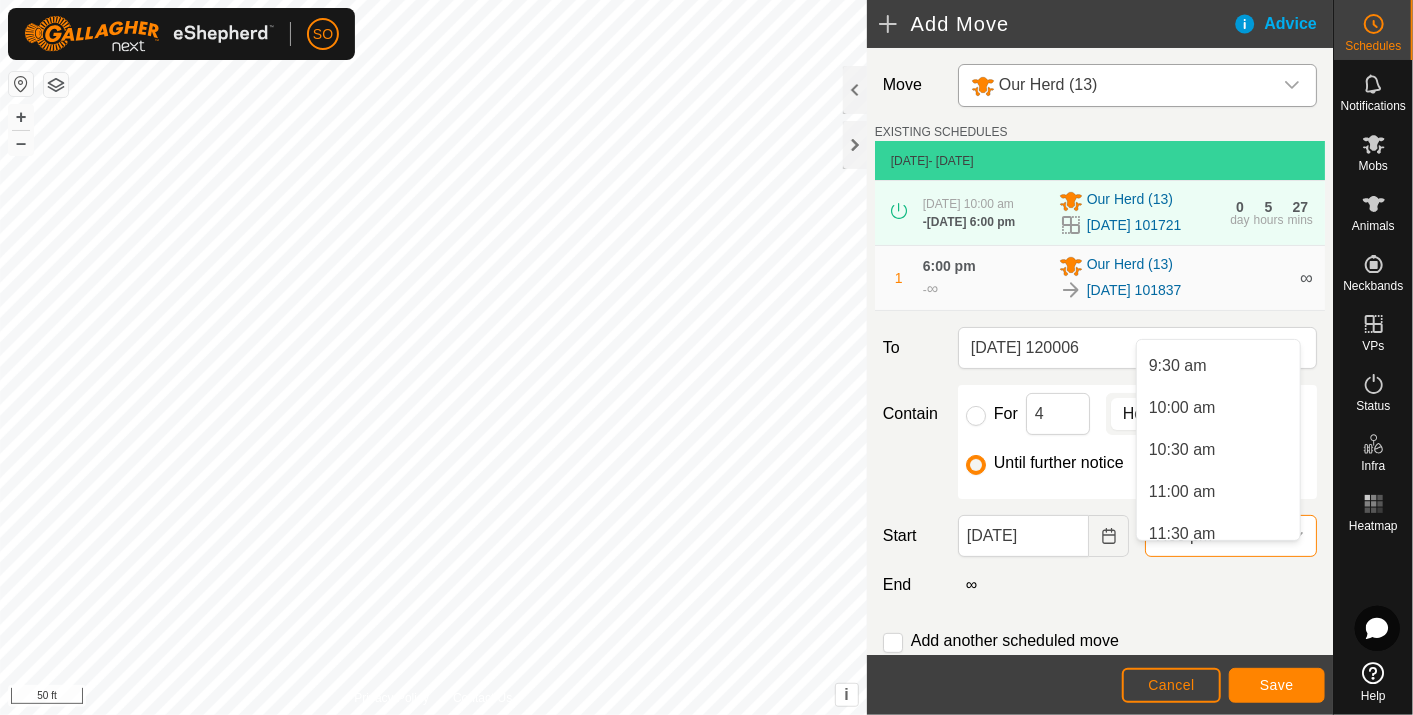 scroll, scrollTop: 805, scrollLeft: 0, axis: vertical 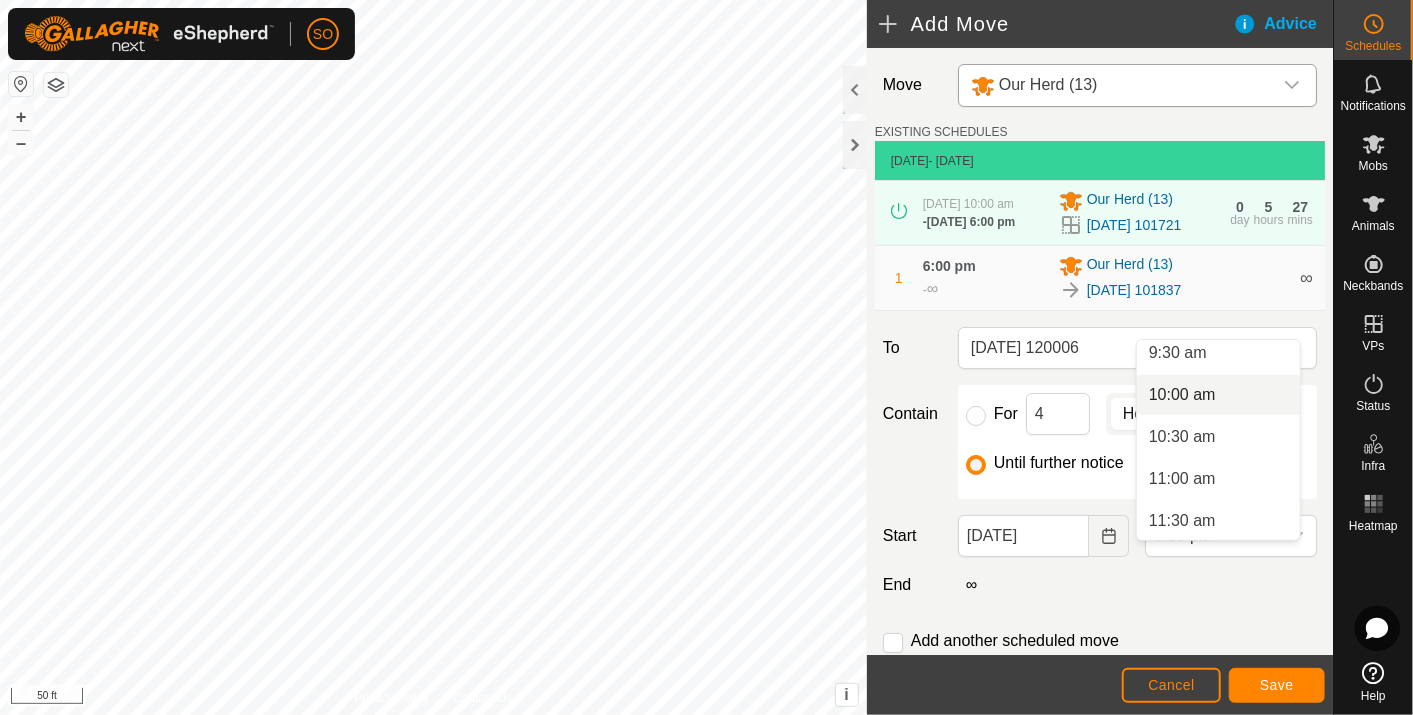 click on "10:00 am" at bounding box center (1218, 395) 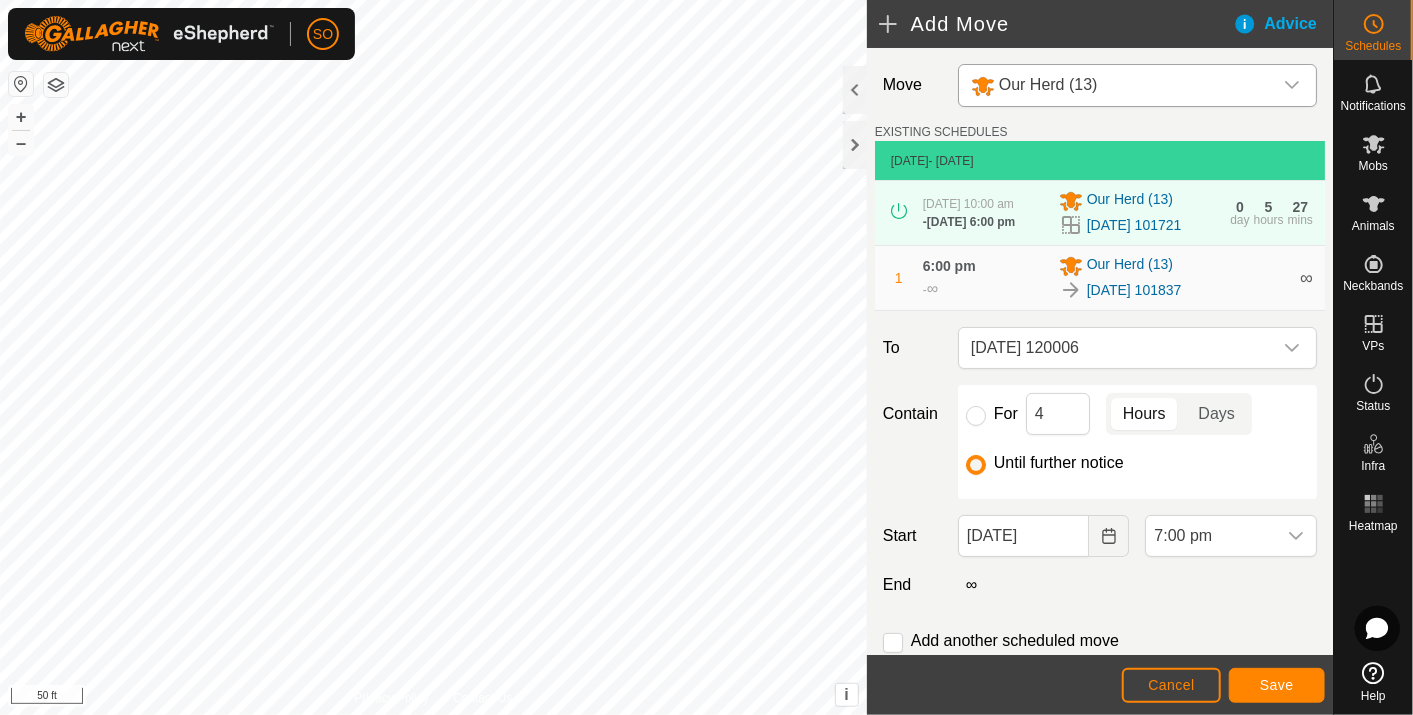 scroll, scrollTop: 1435, scrollLeft: 0, axis: vertical 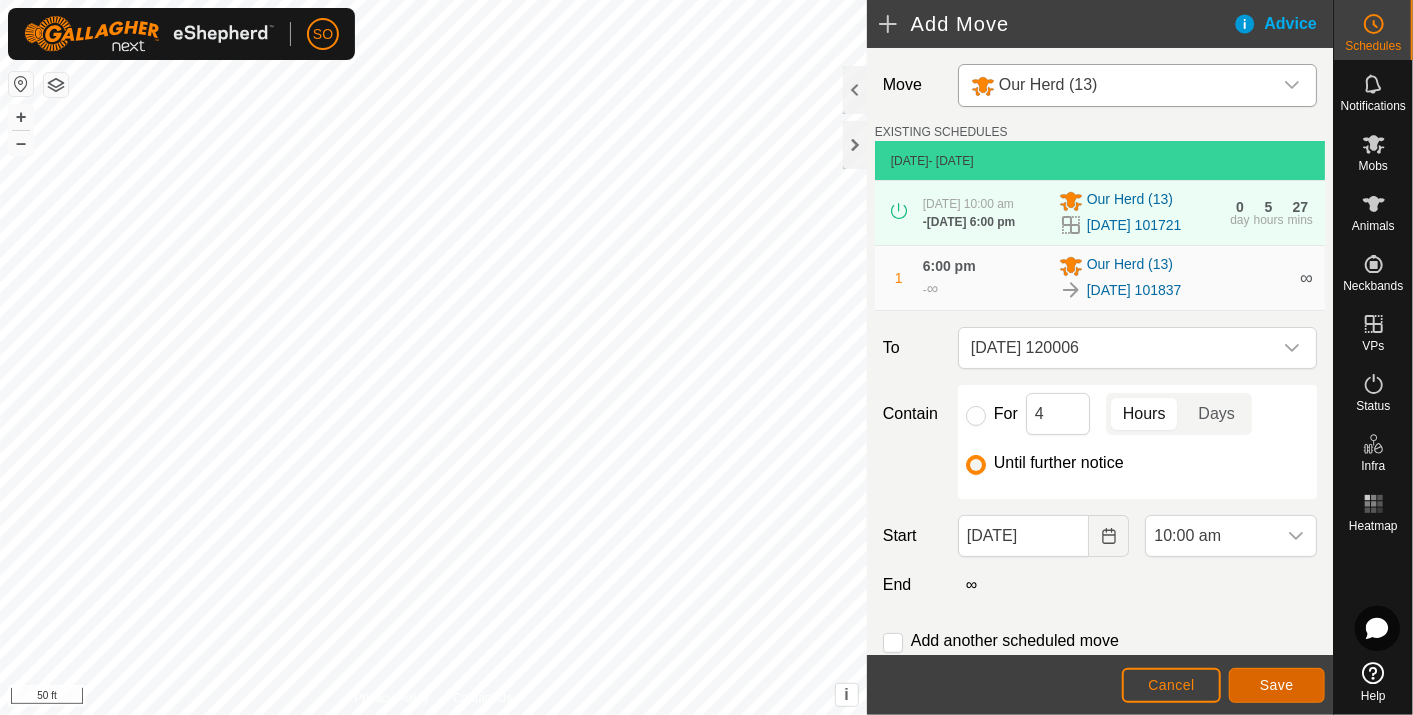 click on "Save" 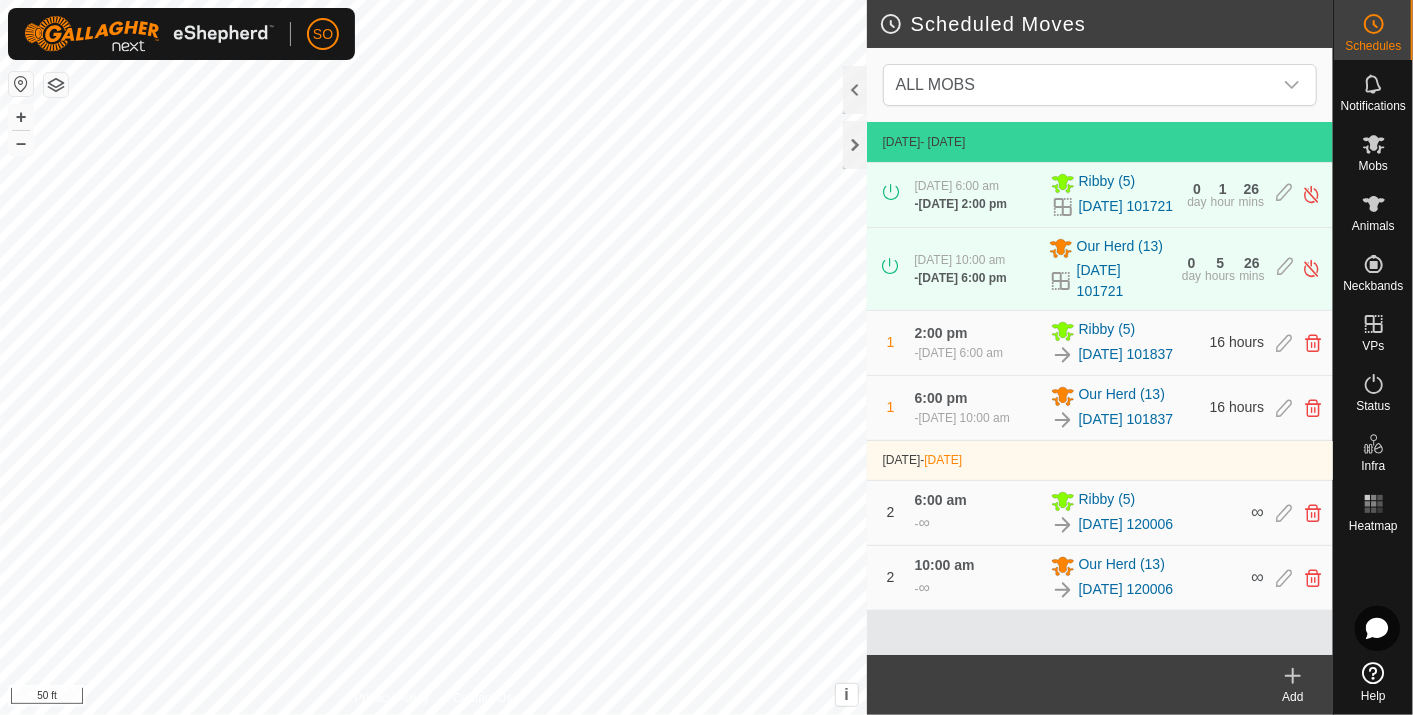 click 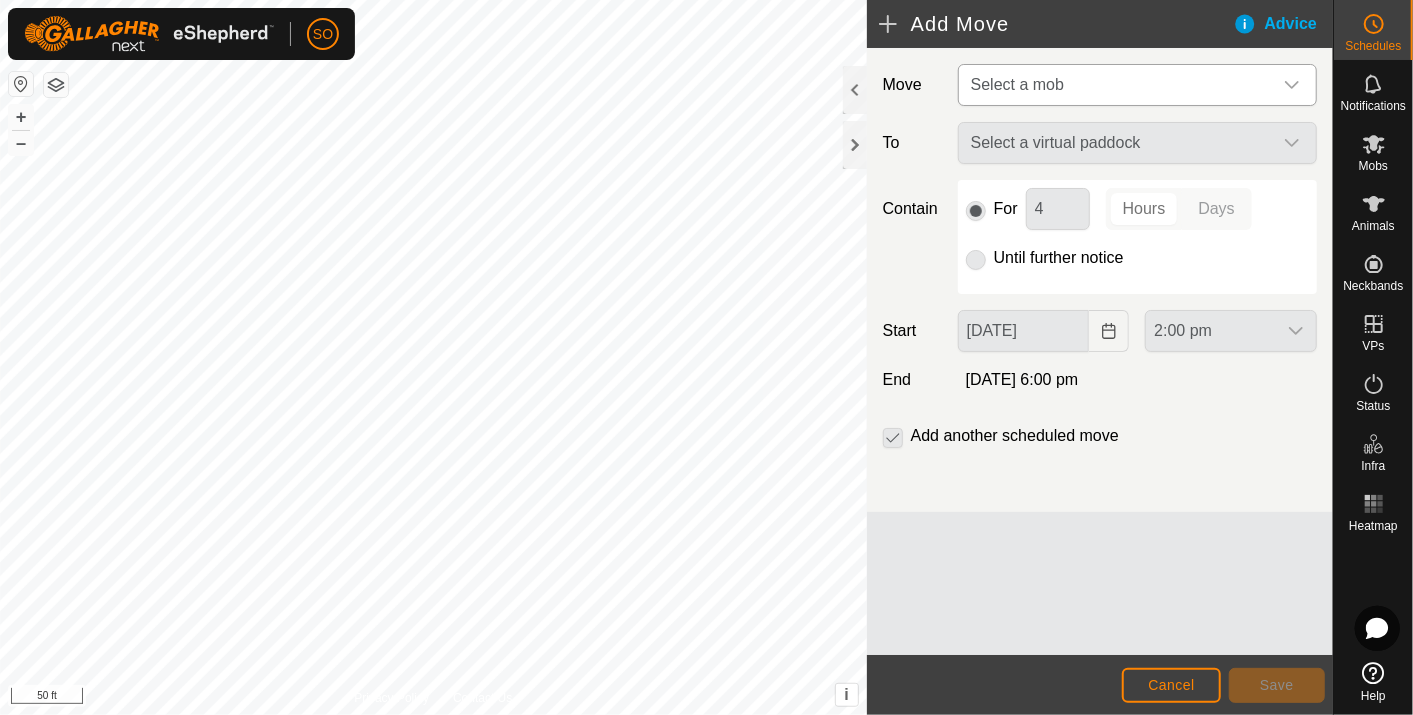 click 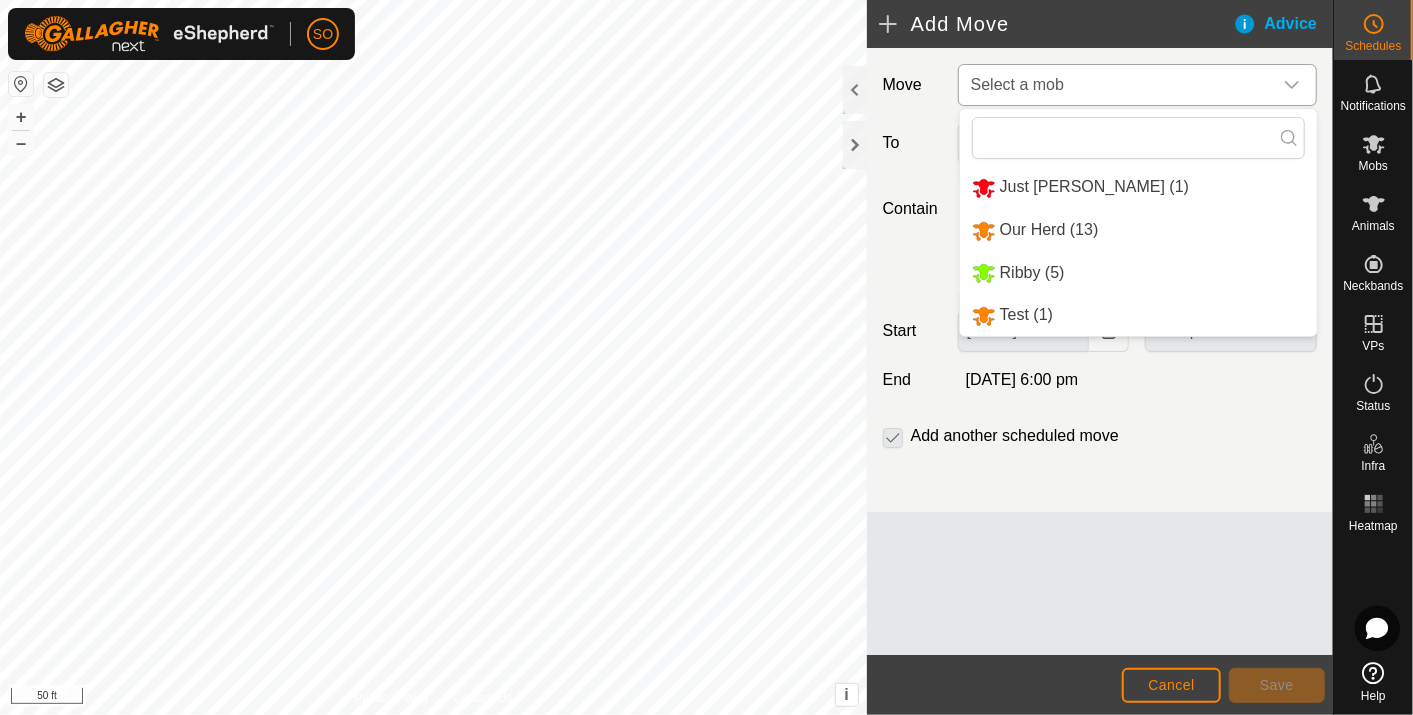 click on "Ribby (5)" at bounding box center [1138, 273] 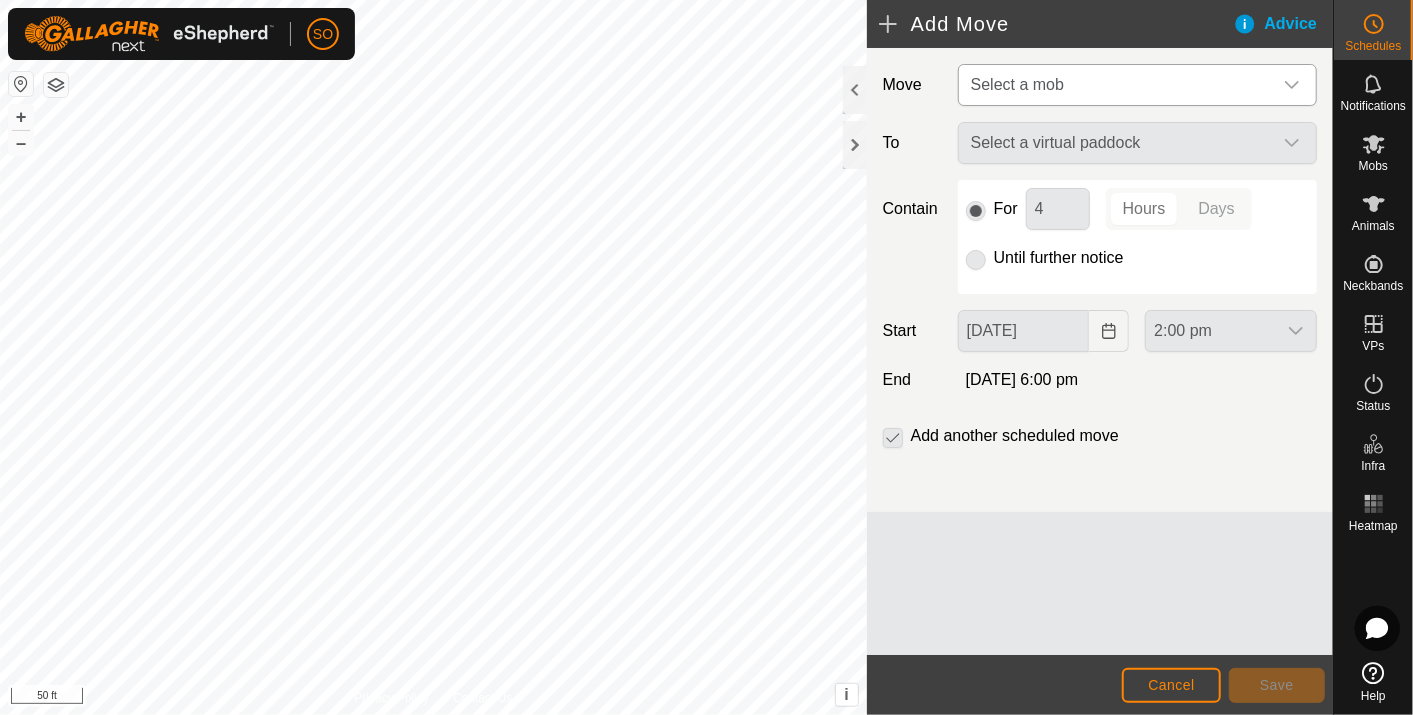 type on "[DATE]" 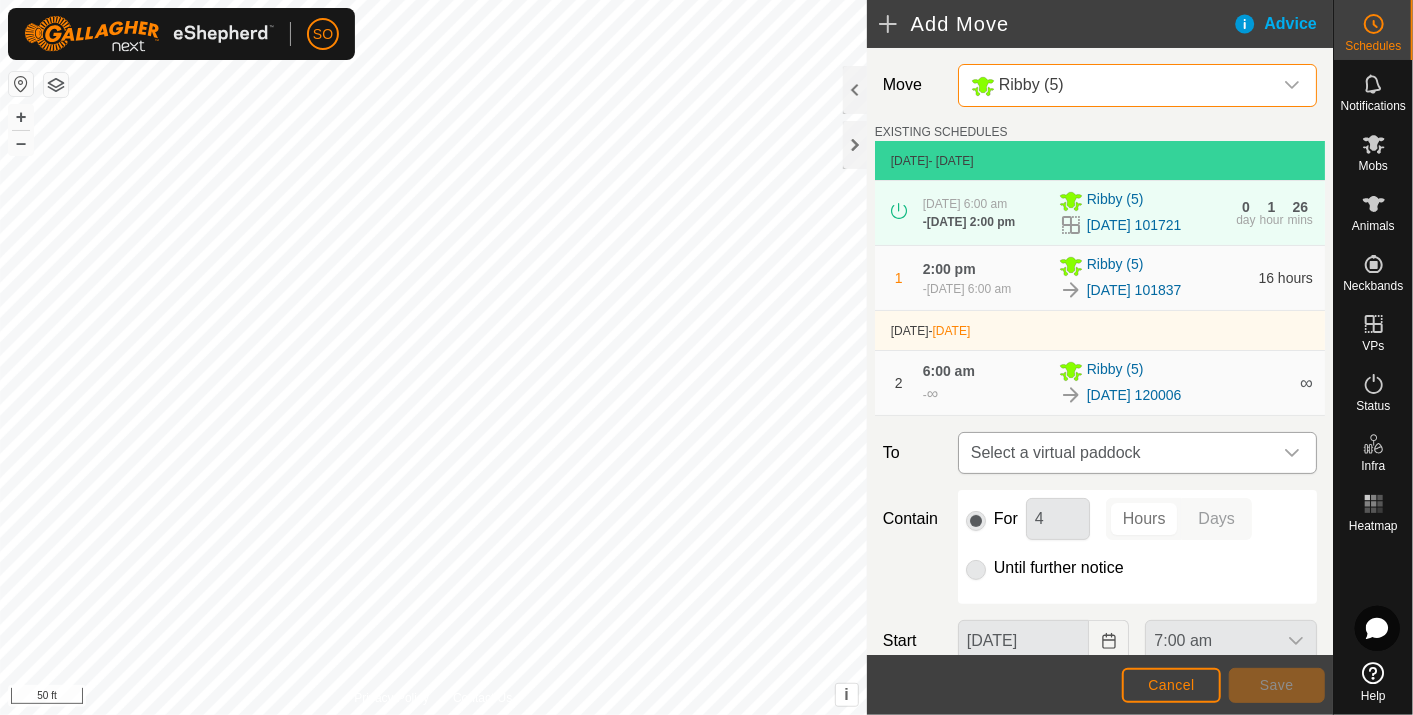 click 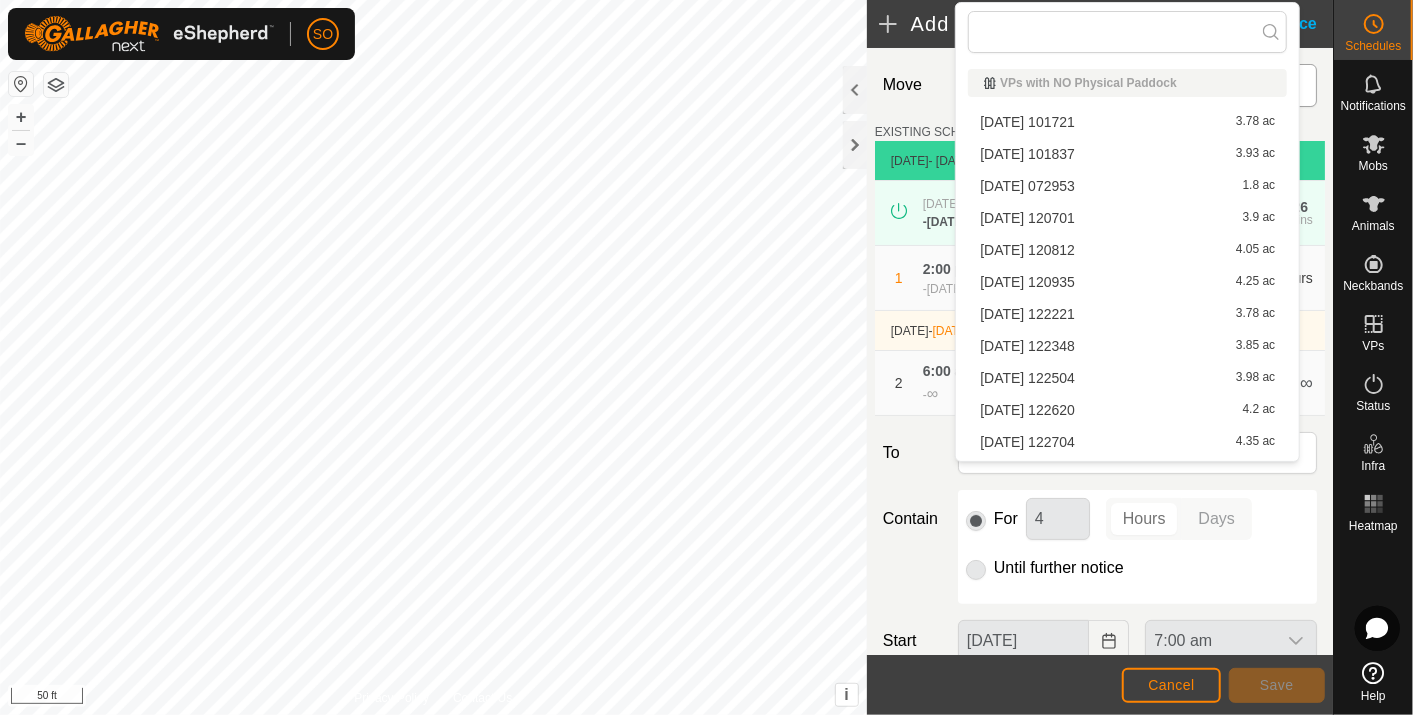 click on "[DATE] [DATE]  4.05 ac" at bounding box center (1127, 250) 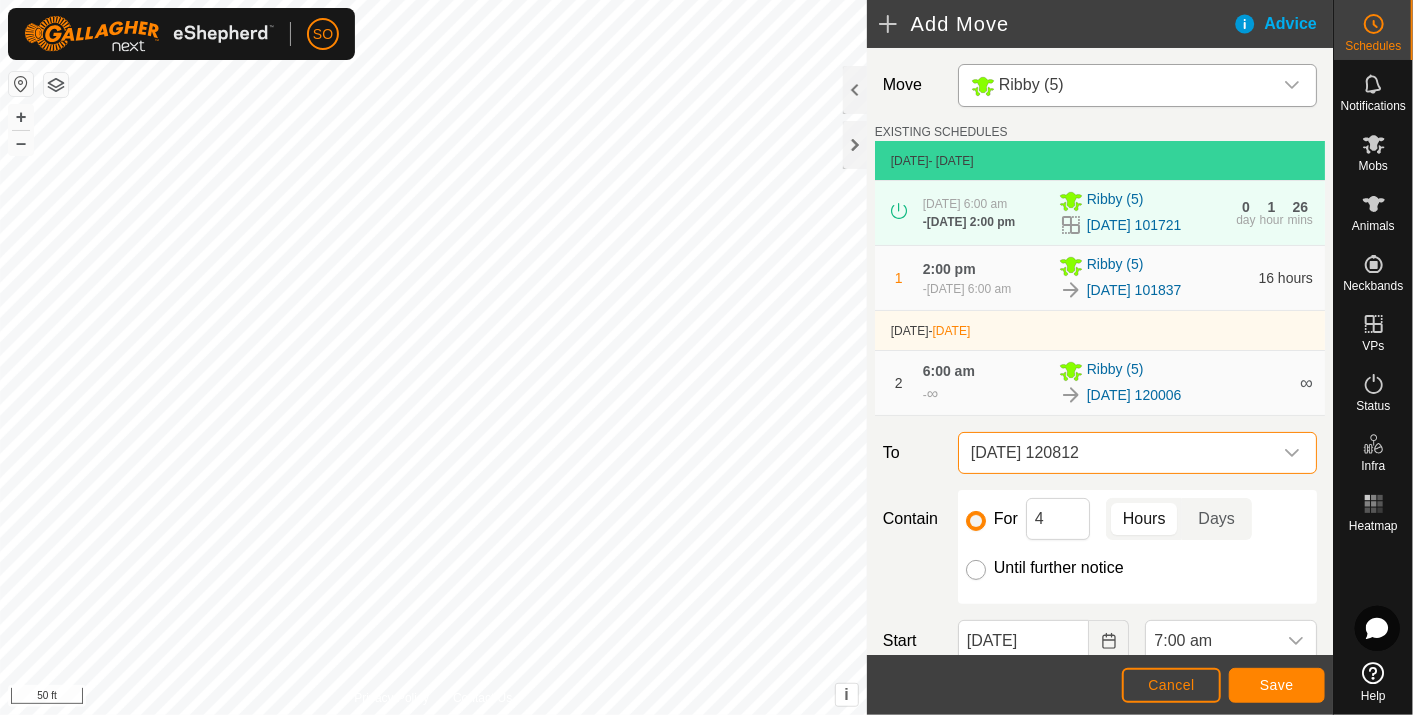 click on "Until further notice" at bounding box center (976, 570) 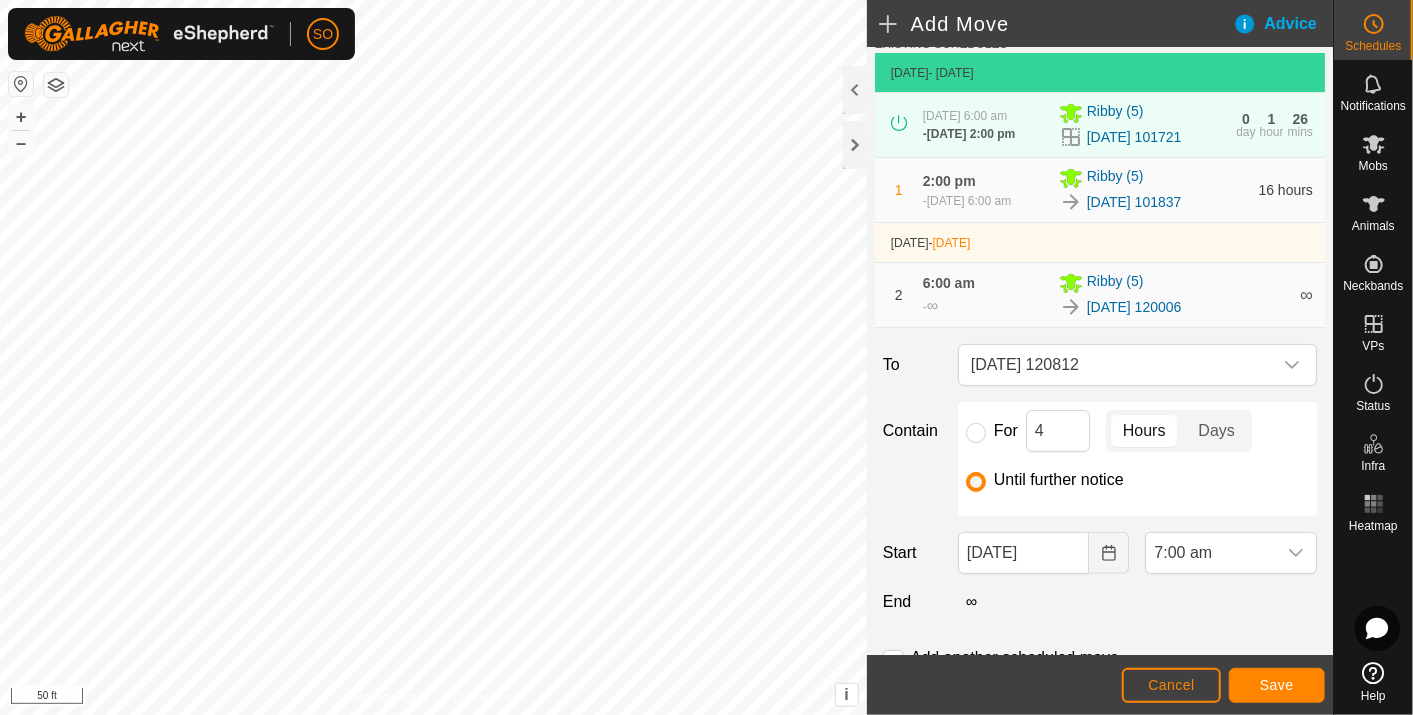 scroll, scrollTop: 182, scrollLeft: 0, axis: vertical 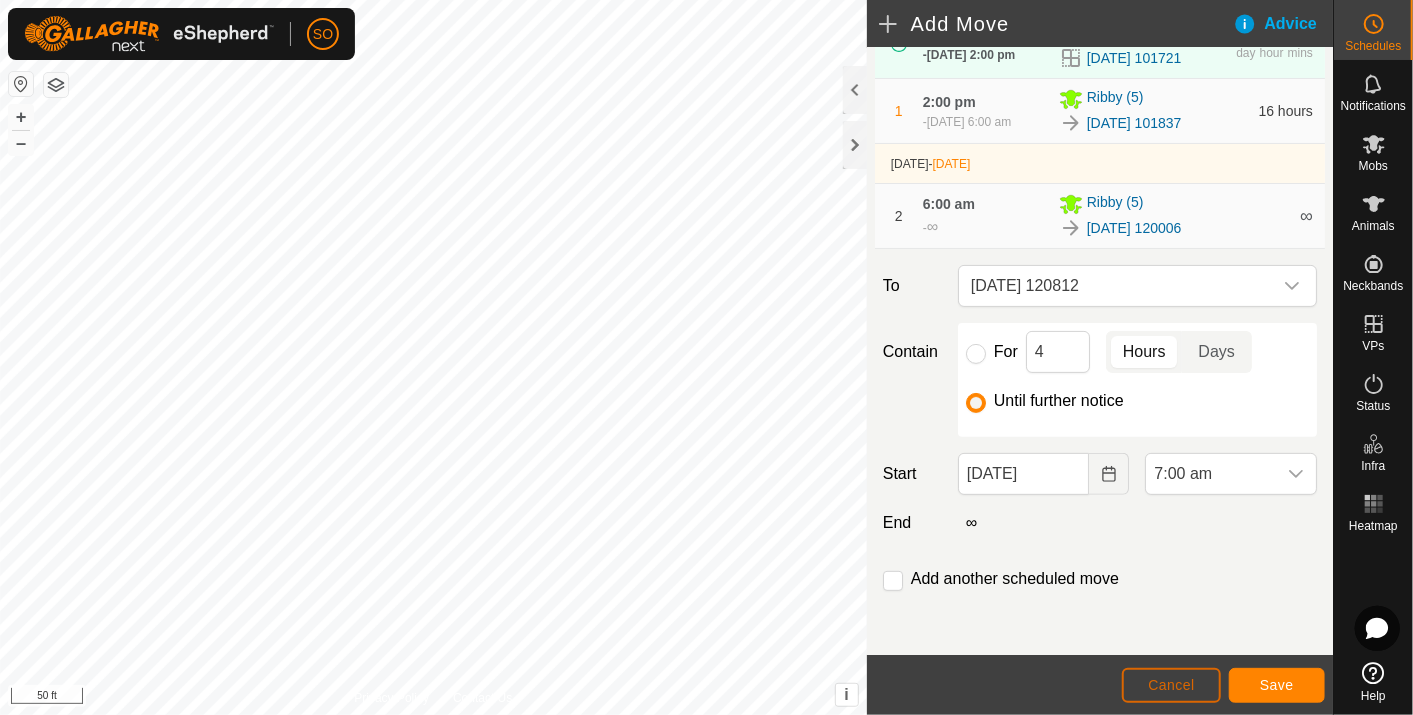 click on "Cancel" 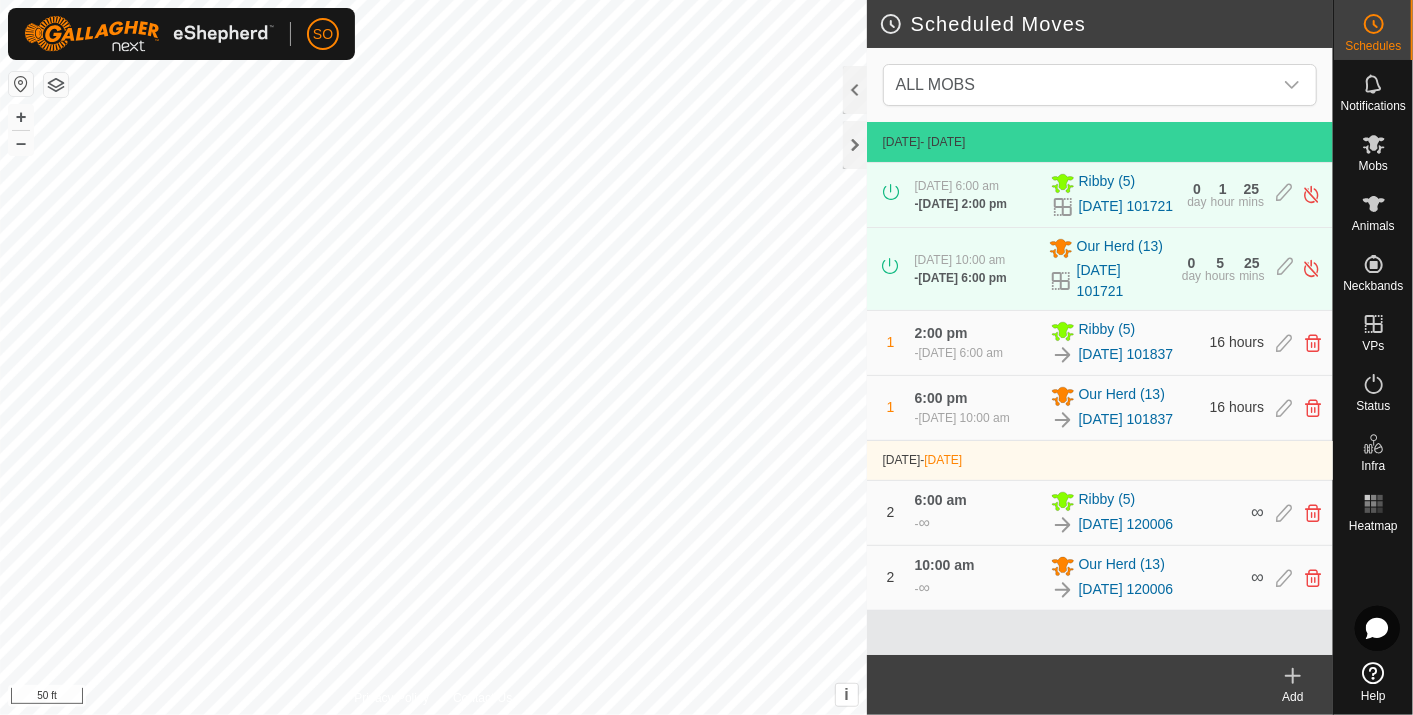 click 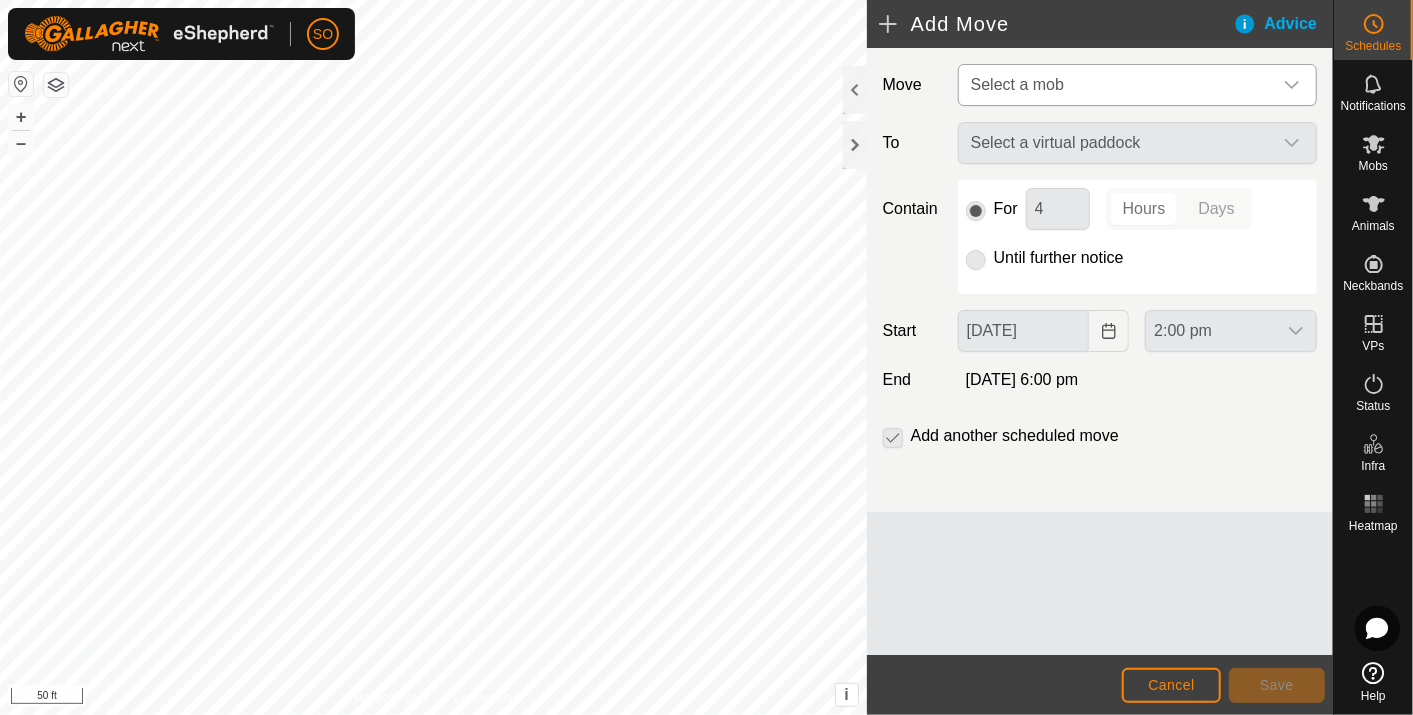click 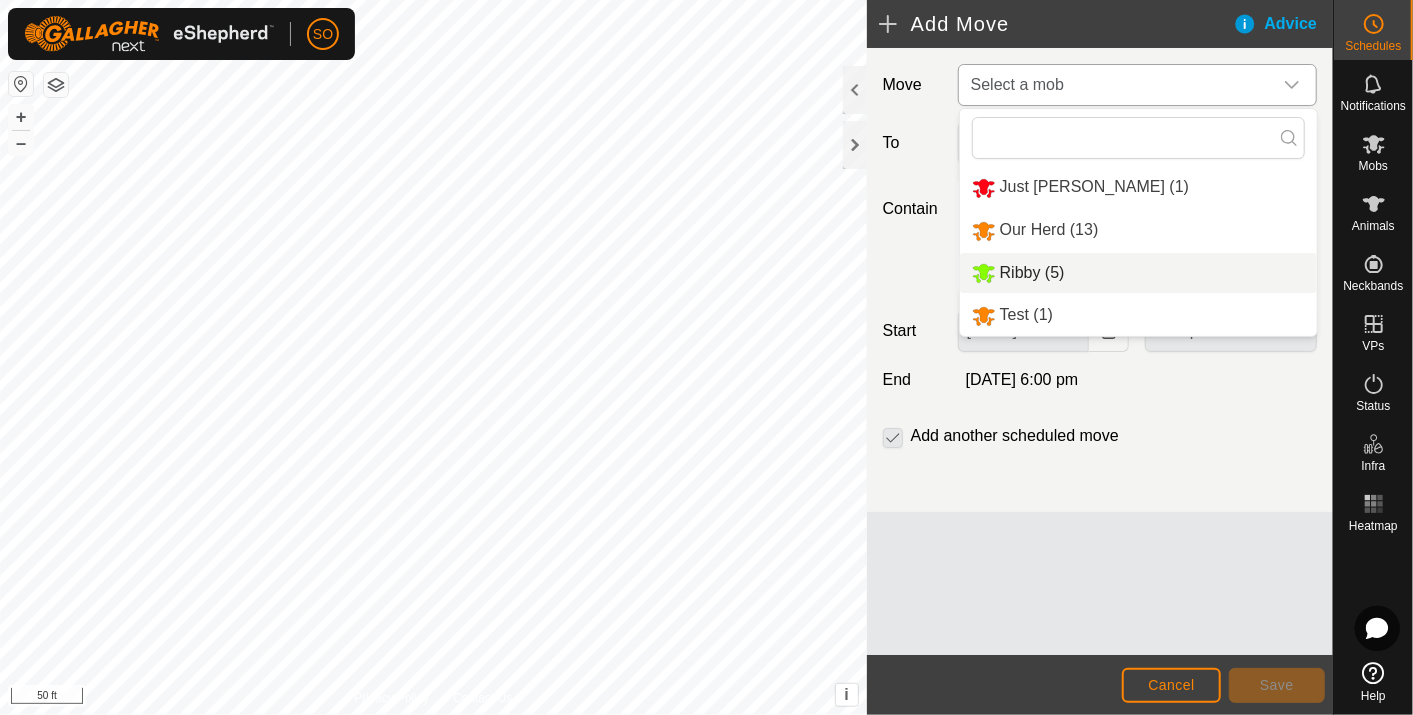 click on "Ribby (5)" at bounding box center (1138, 273) 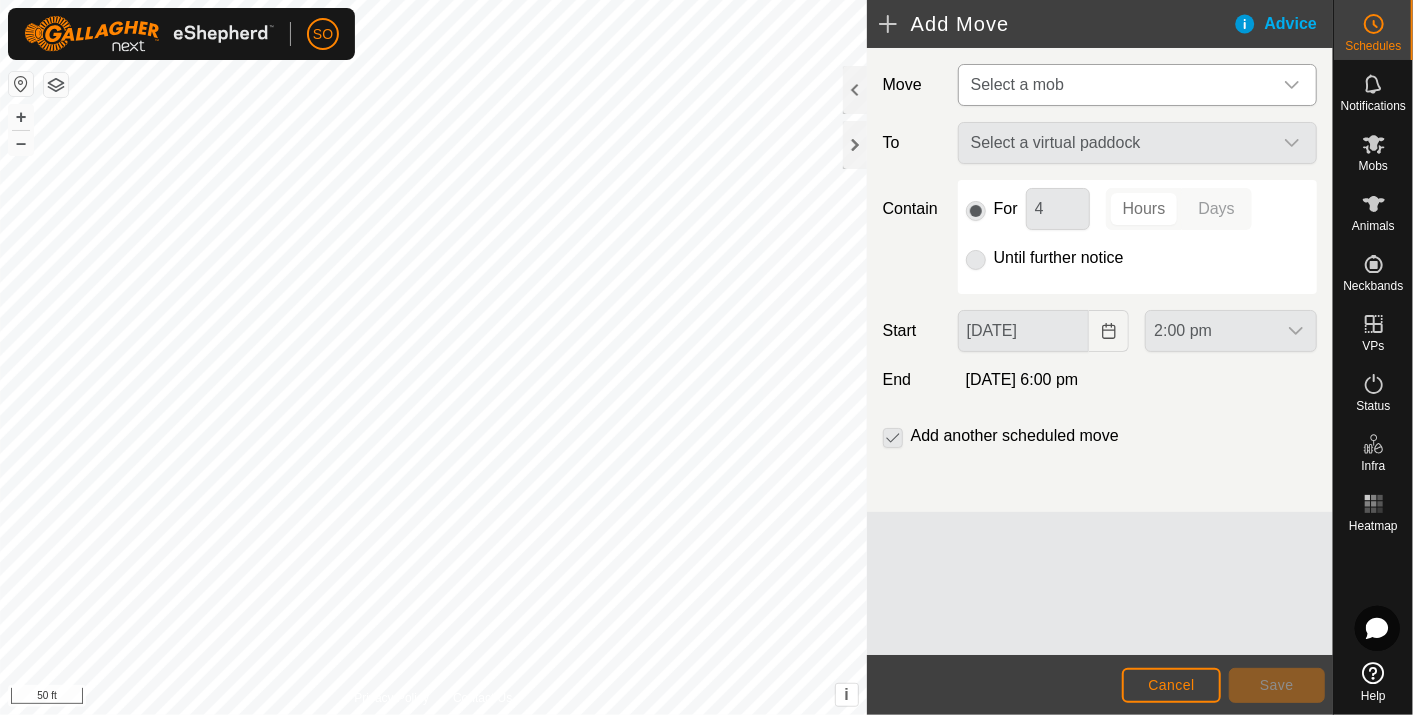 type on "[DATE]" 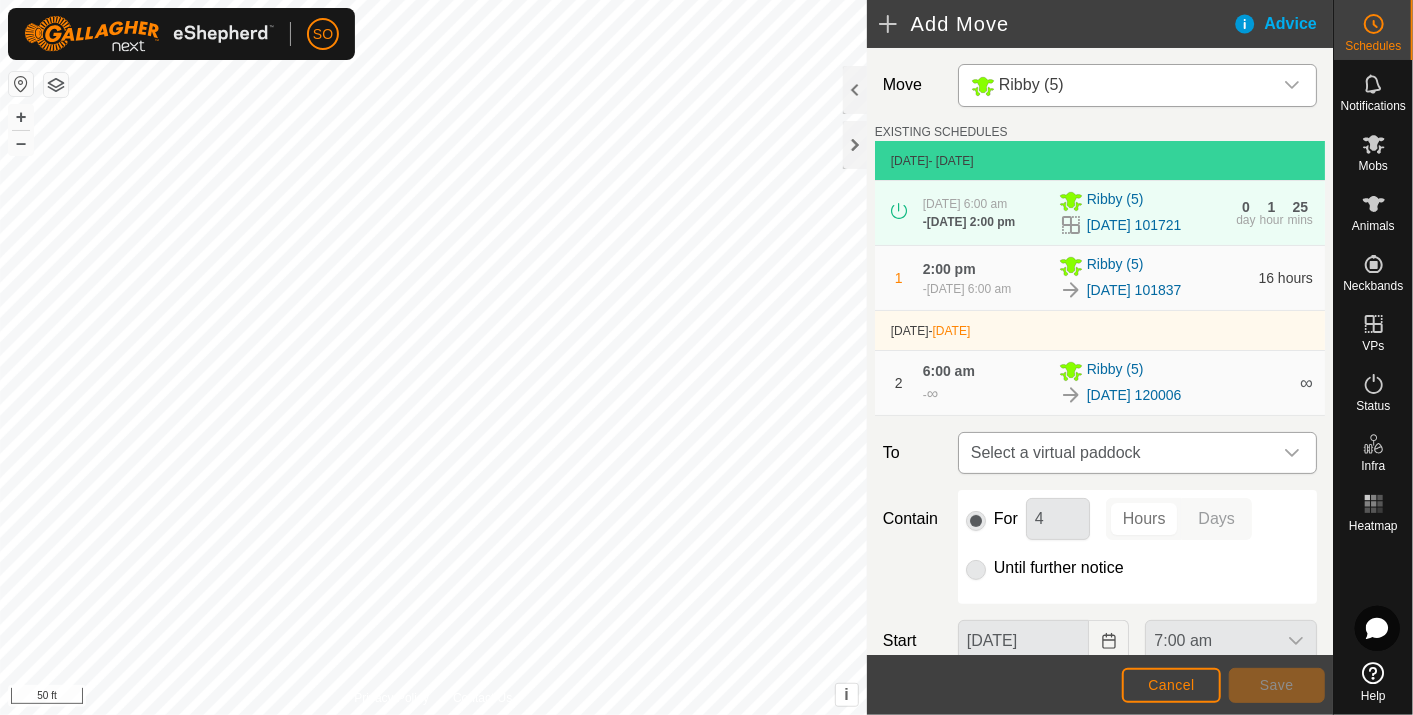 click 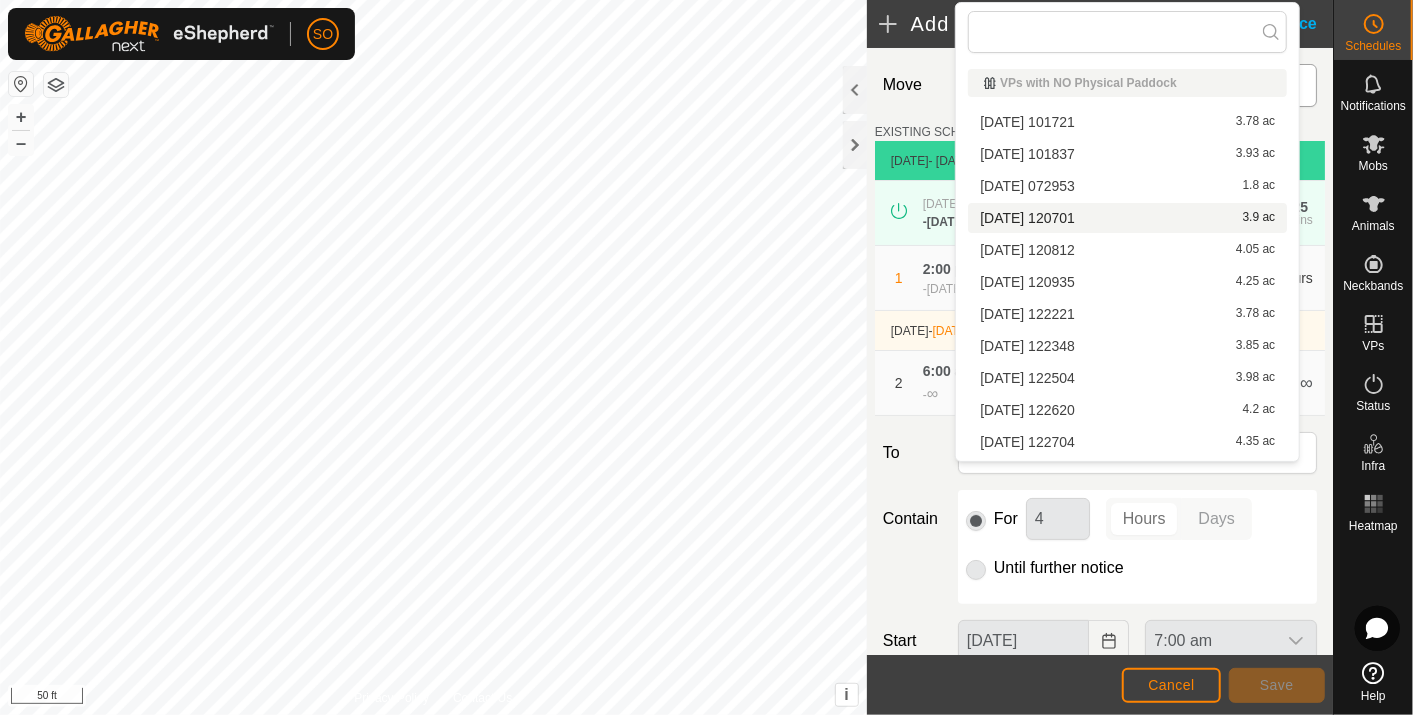 click on "[DATE] 120701  3.9 ac" at bounding box center (1127, 218) 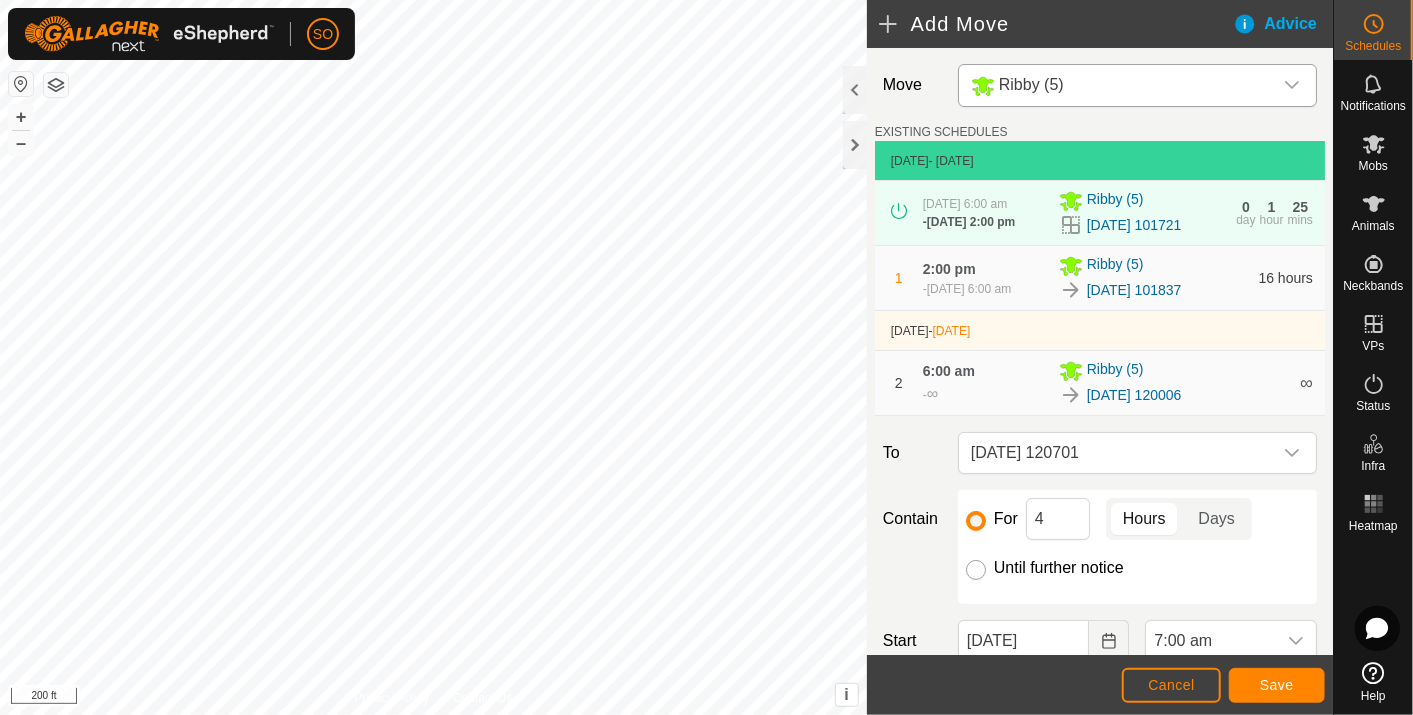 click on "Until further notice" at bounding box center (976, 570) 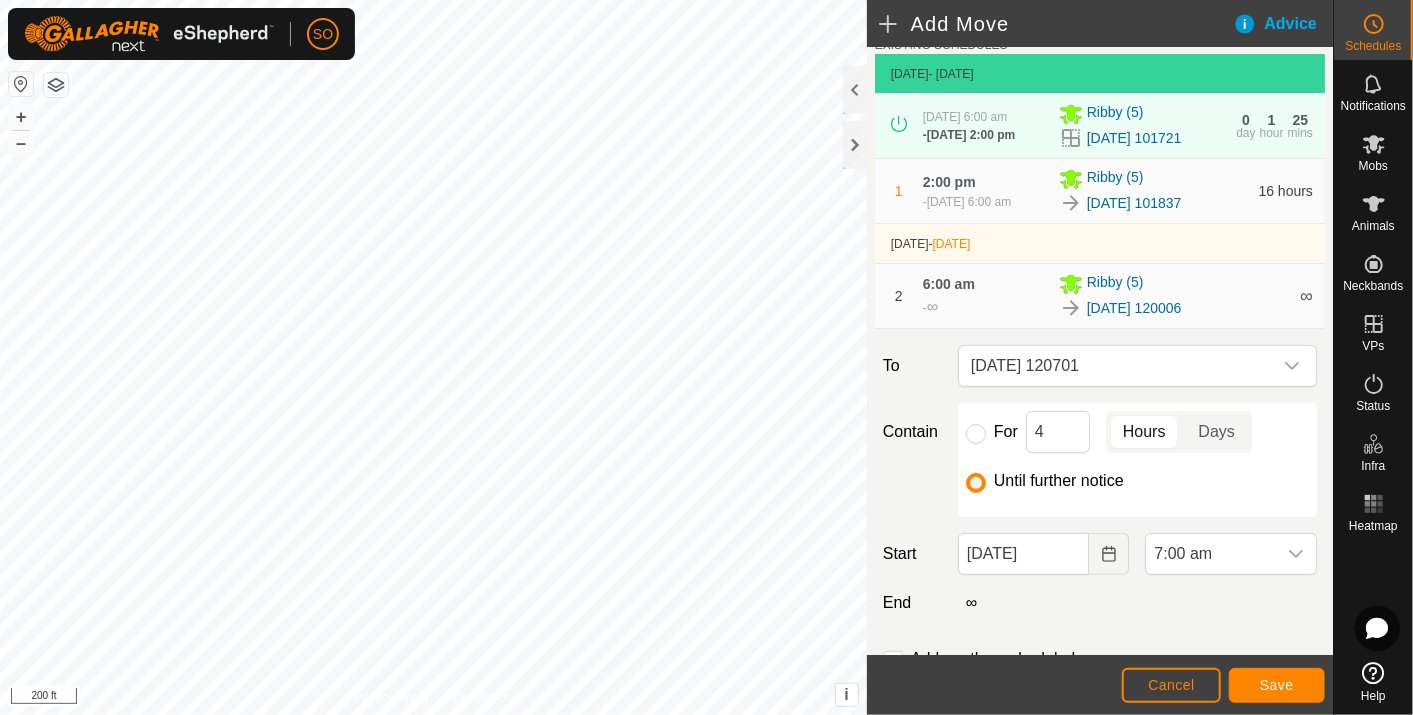 scroll, scrollTop: 182, scrollLeft: 0, axis: vertical 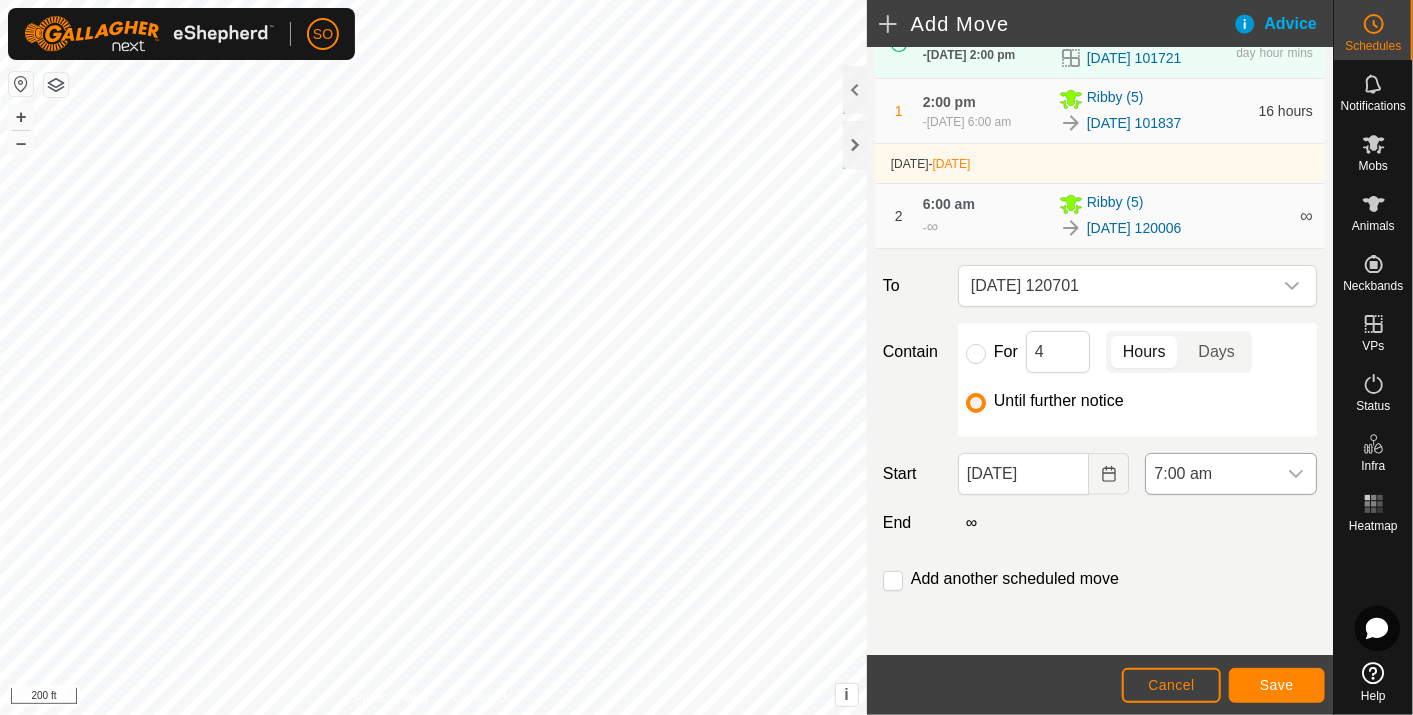 click 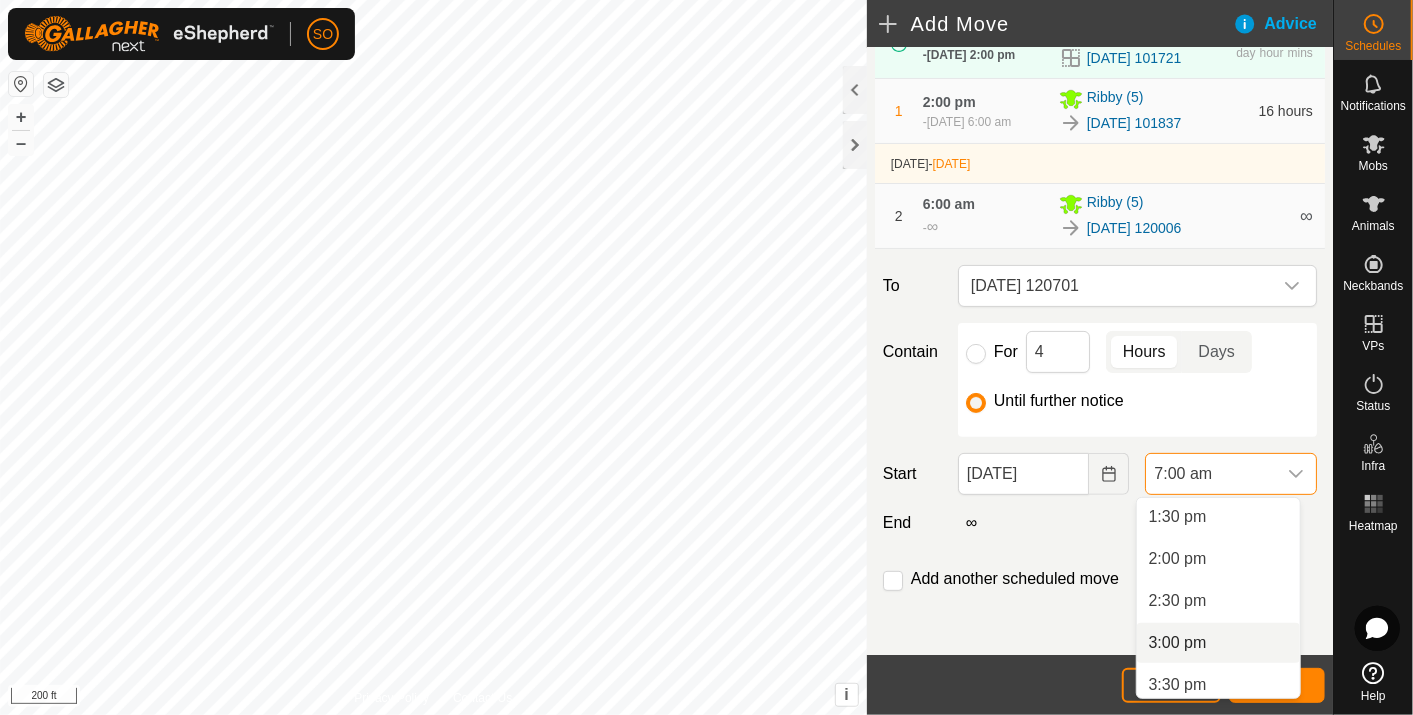 scroll, scrollTop: 1094, scrollLeft: 0, axis: vertical 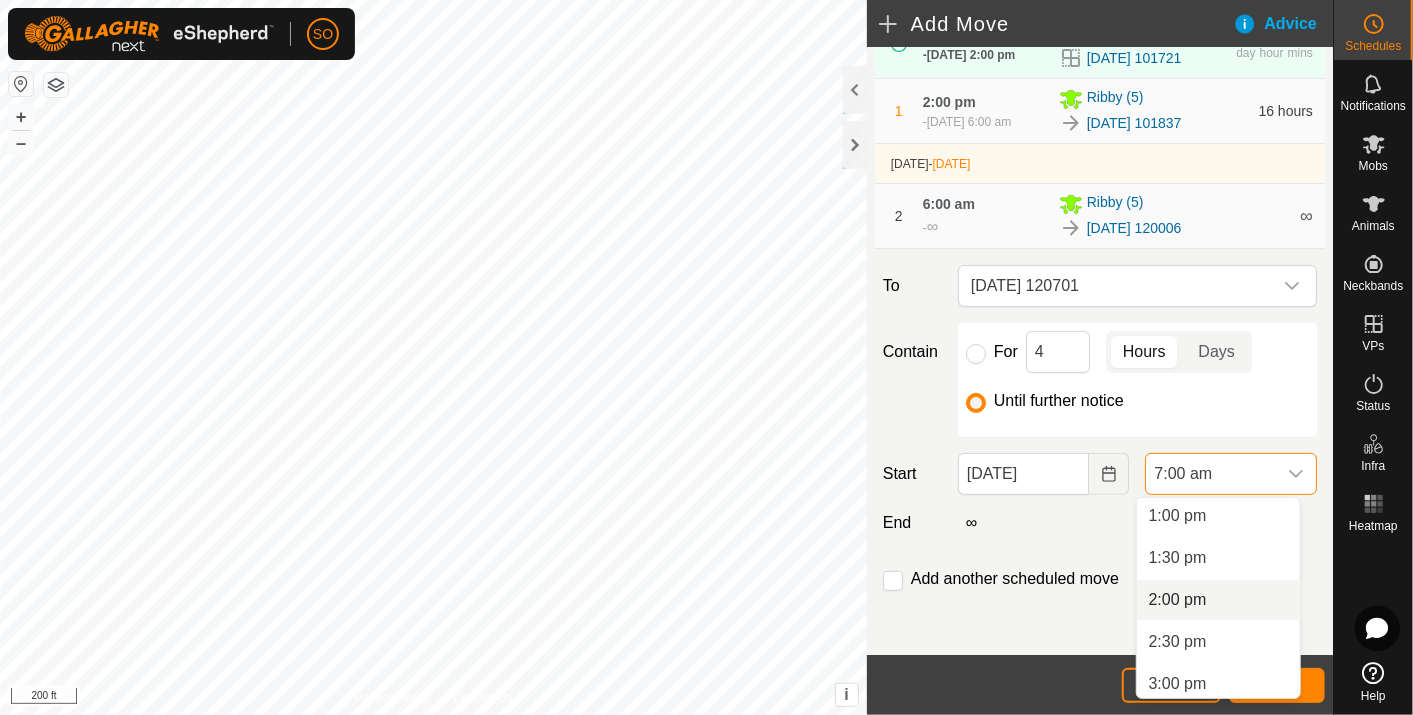 click on "2:00 pm" at bounding box center [1218, 600] 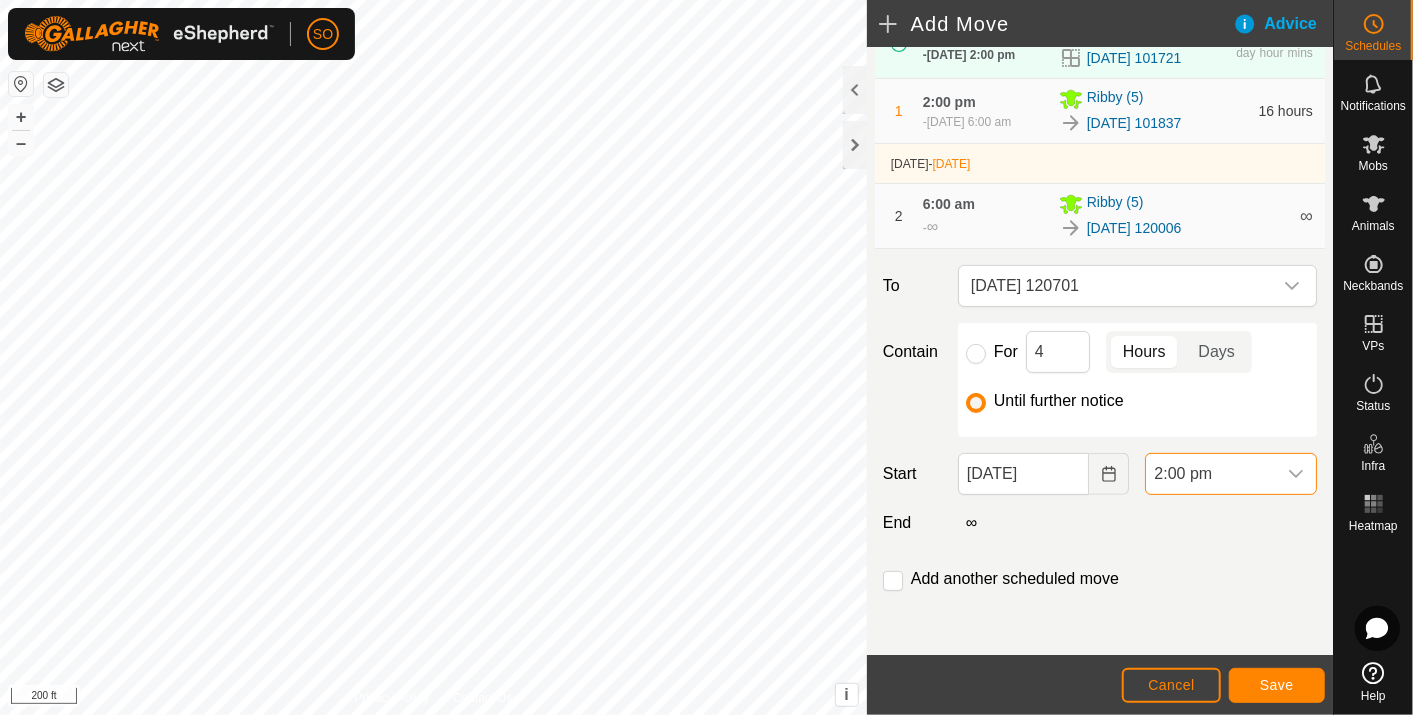 scroll, scrollTop: 587, scrollLeft: 0, axis: vertical 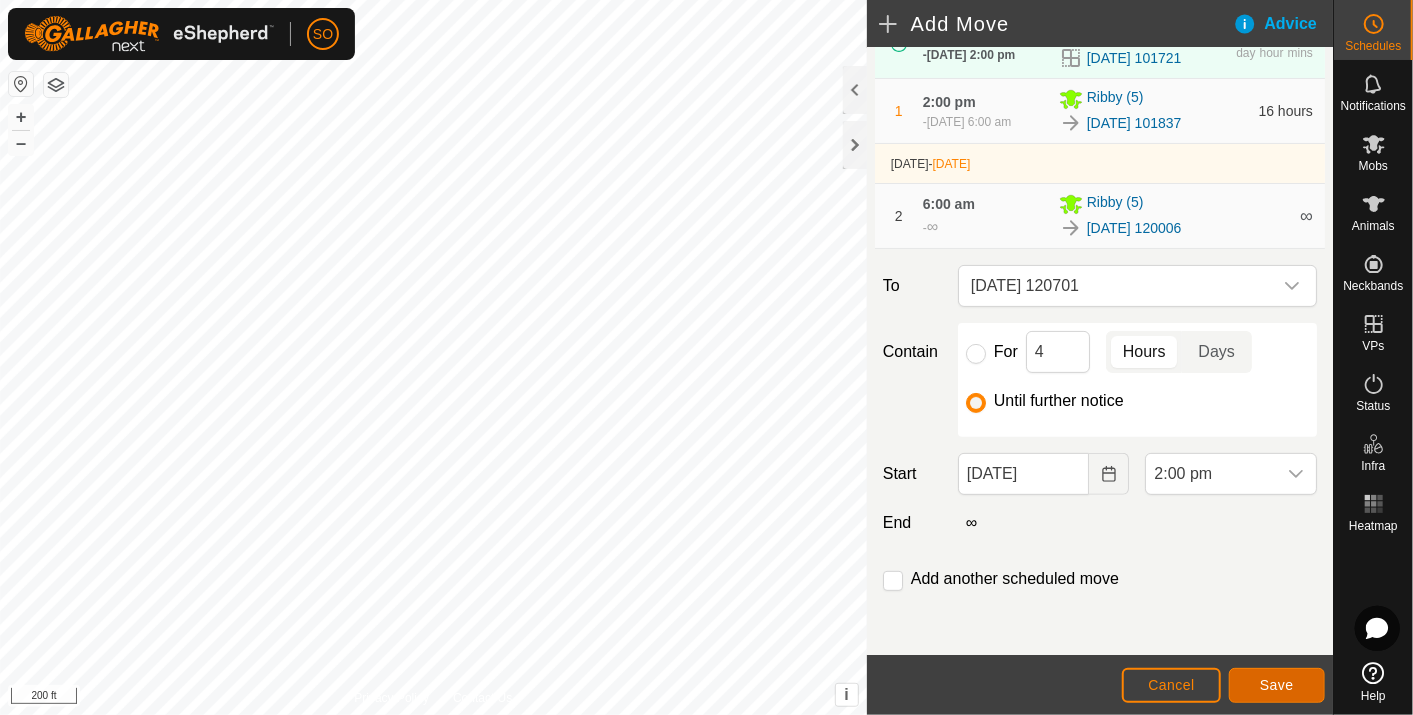 click on "Save" 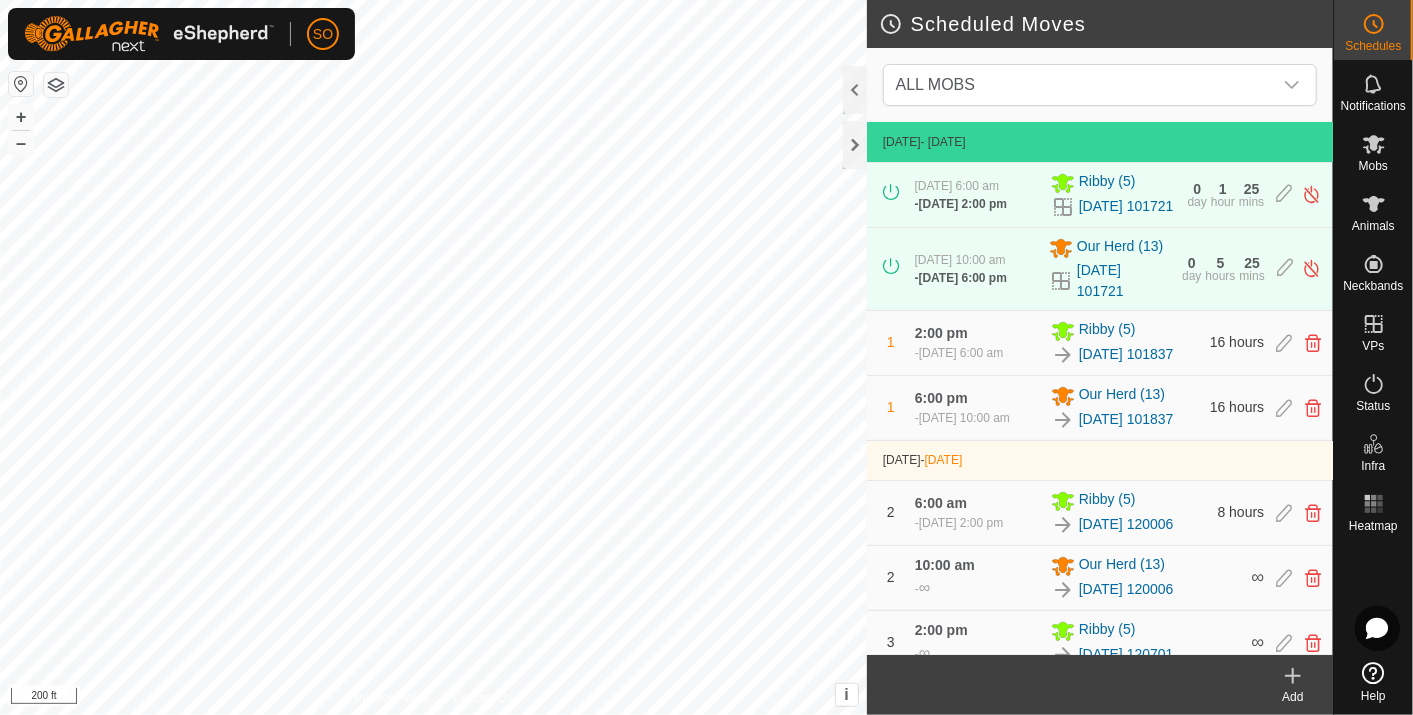 click 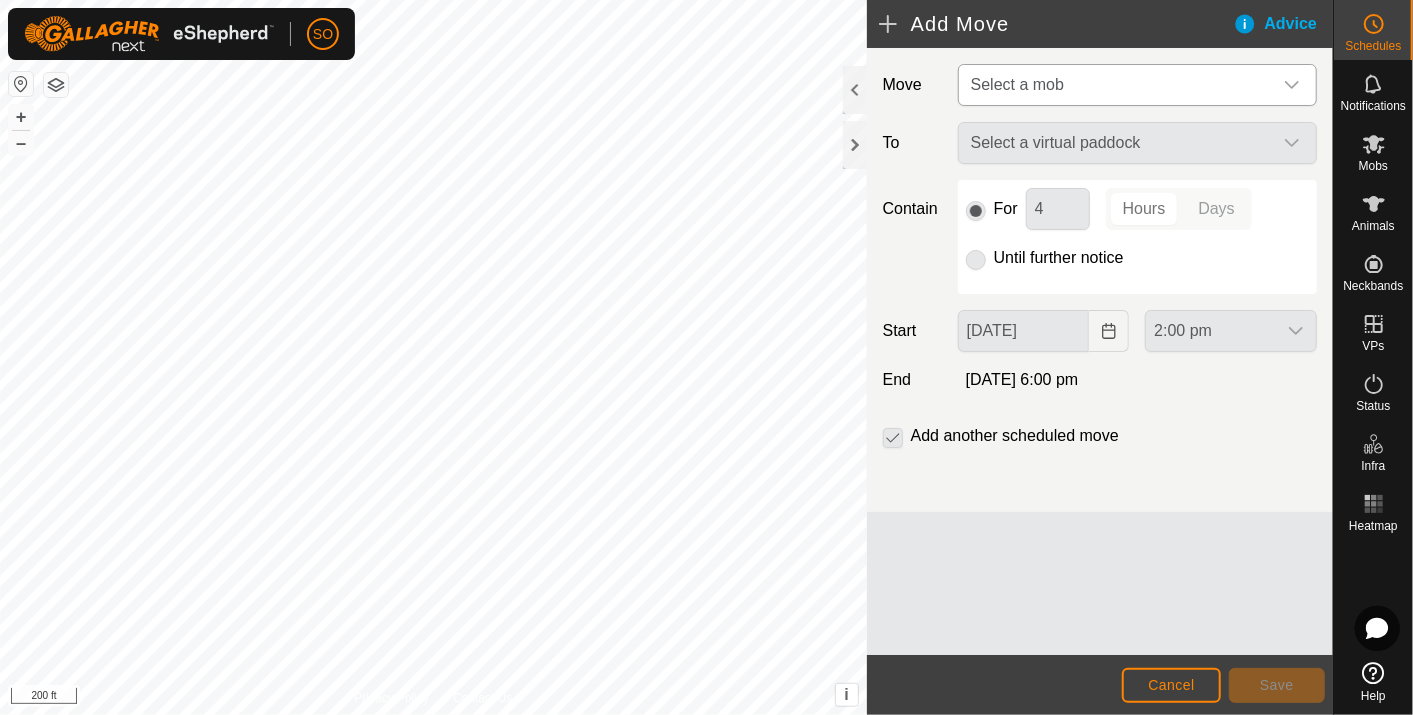 click 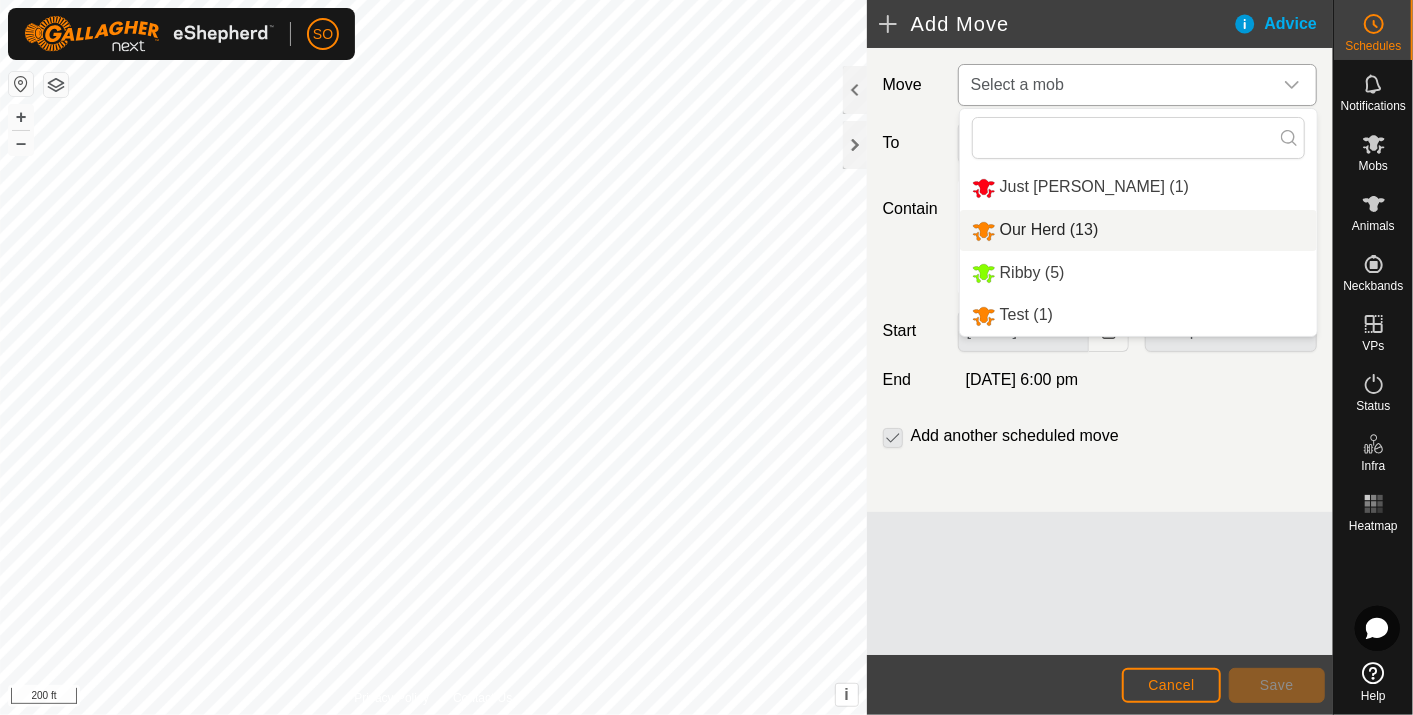 click on "Our Herd (13)" at bounding box center [1138, 230] 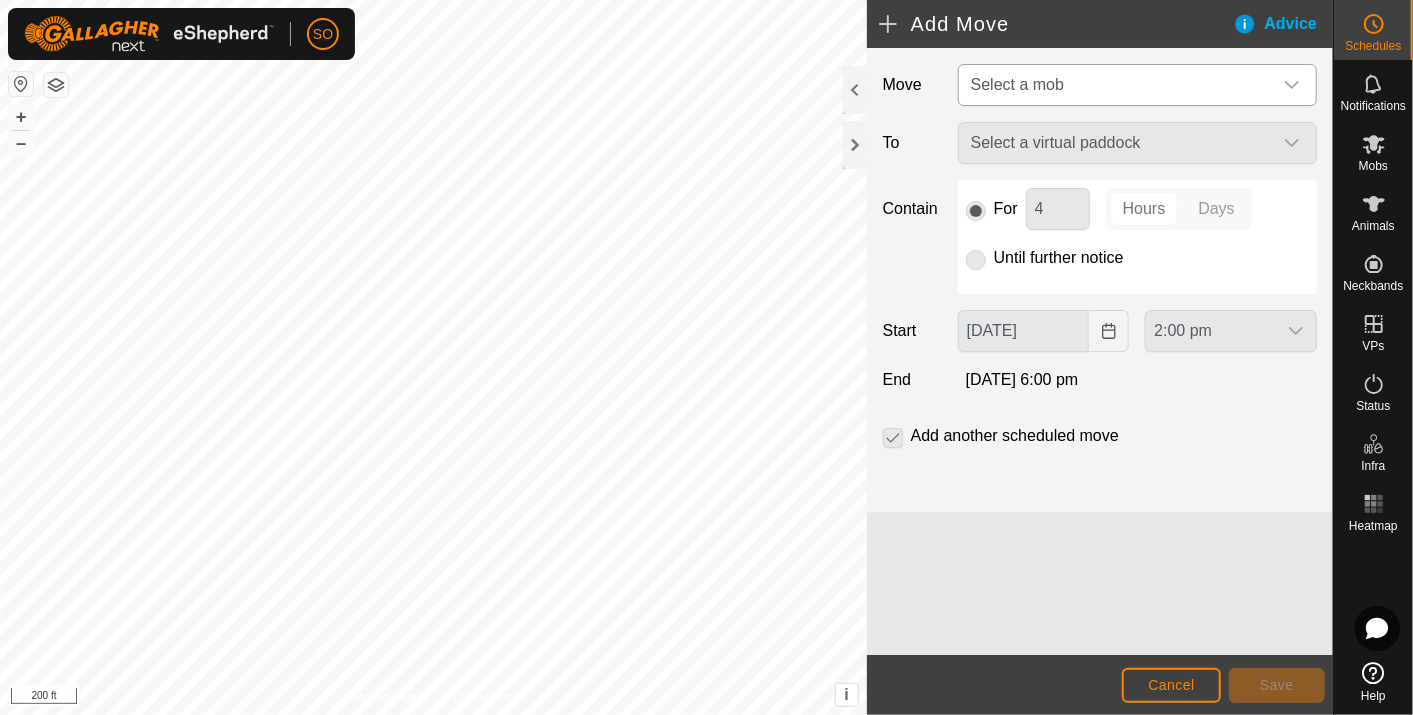 type on "[DATE]" 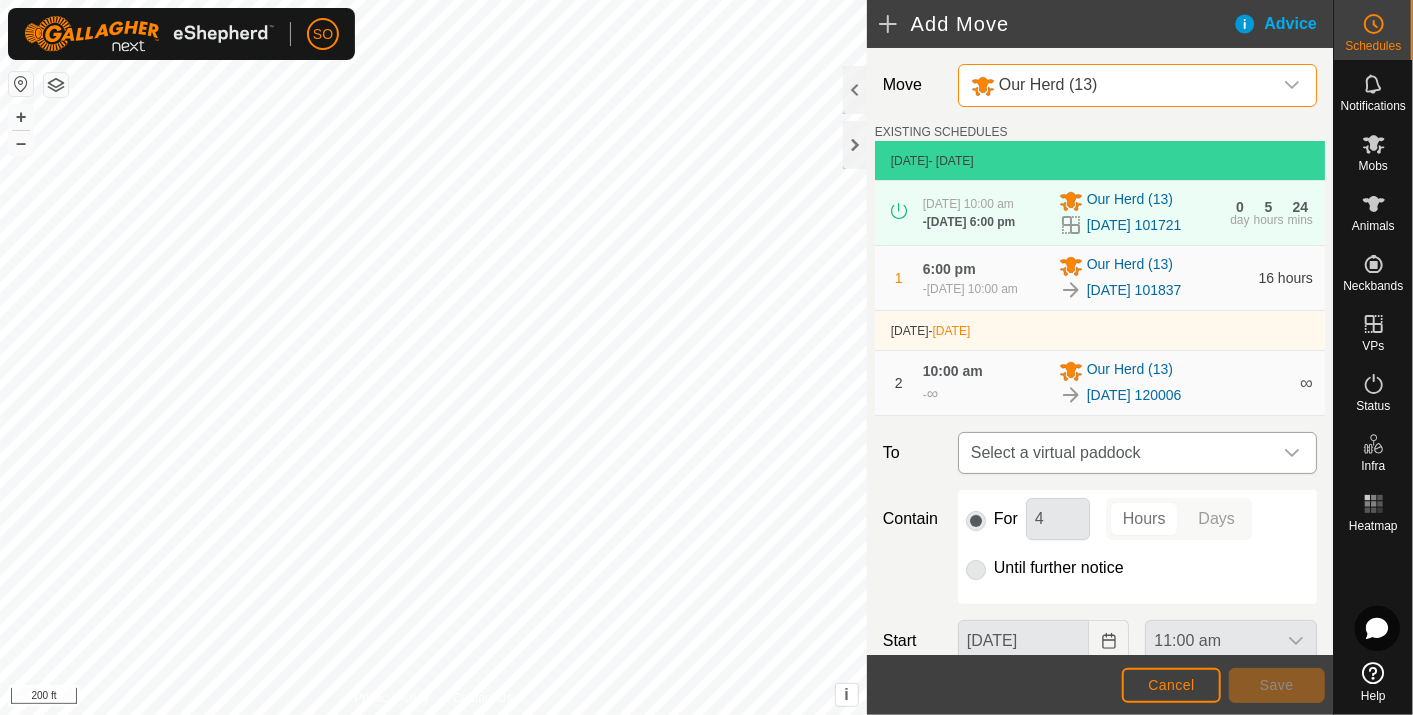 click at bounding box center (1292, 453) 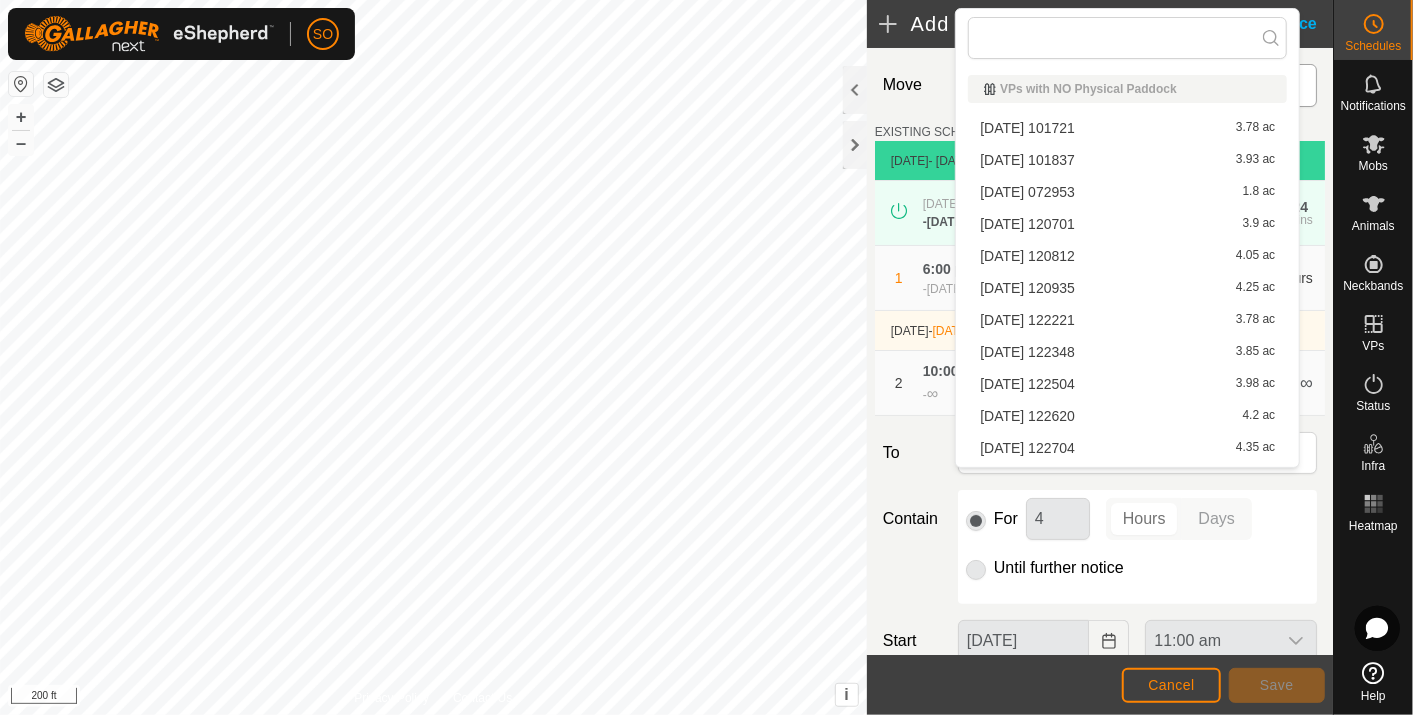 scroll, scrollTop: 28, scrollLeft: 0, axis: vertical 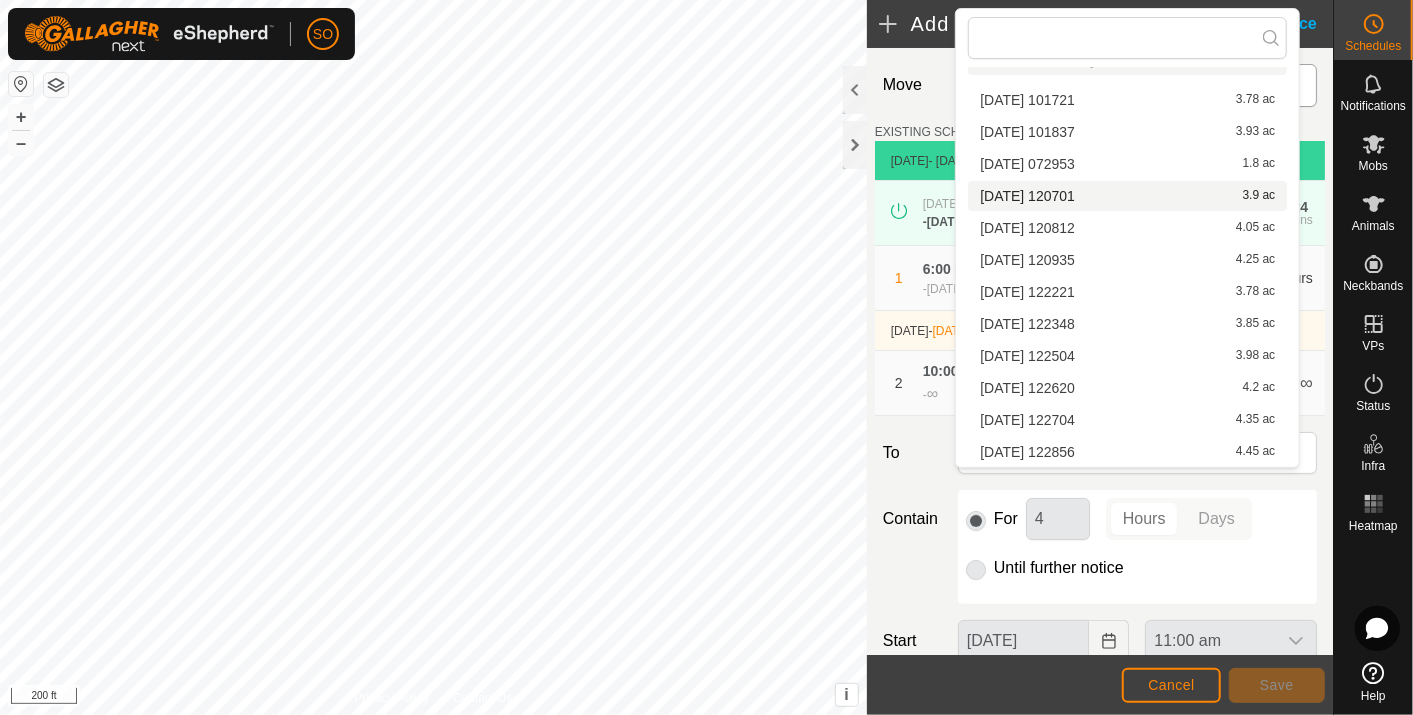click on "[DATE] 120701  3.9 ac" at bounding box center (1127, 196) 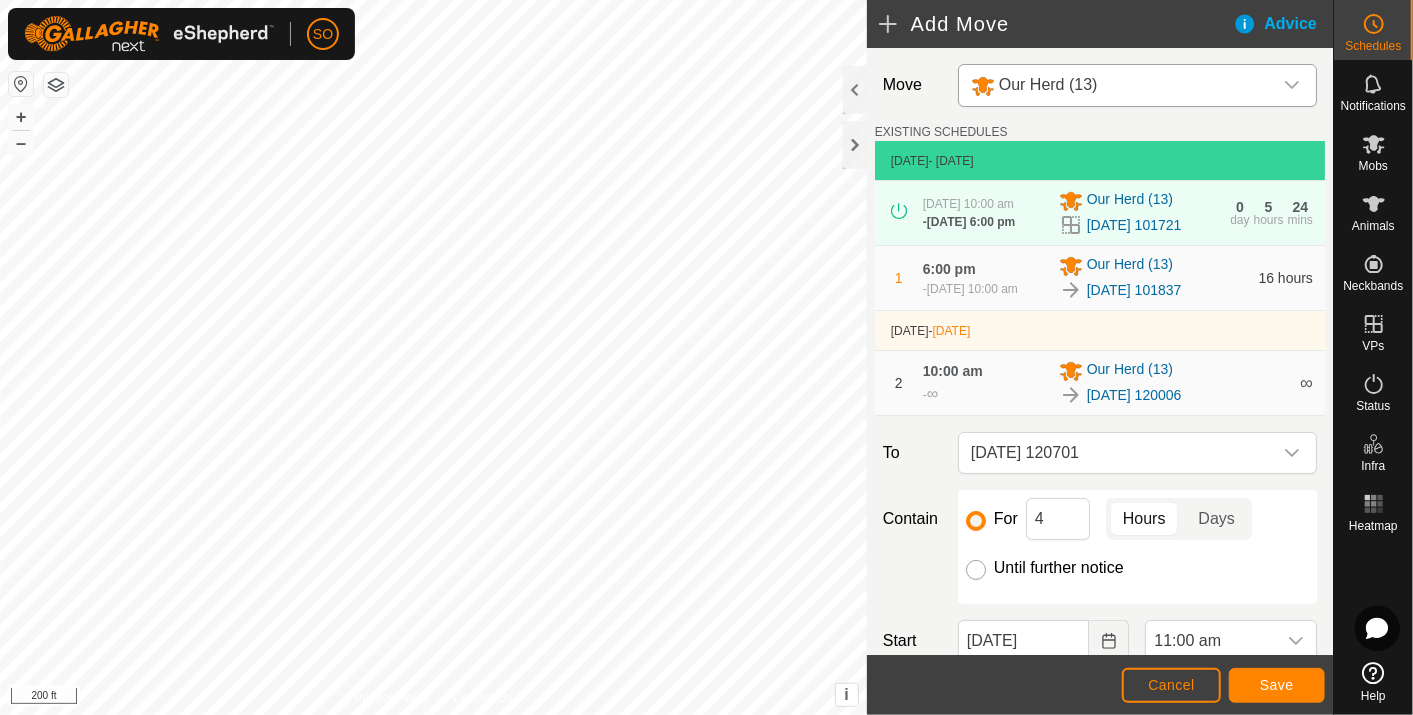 click on "Until further notice" at bounding box center (976, 570) 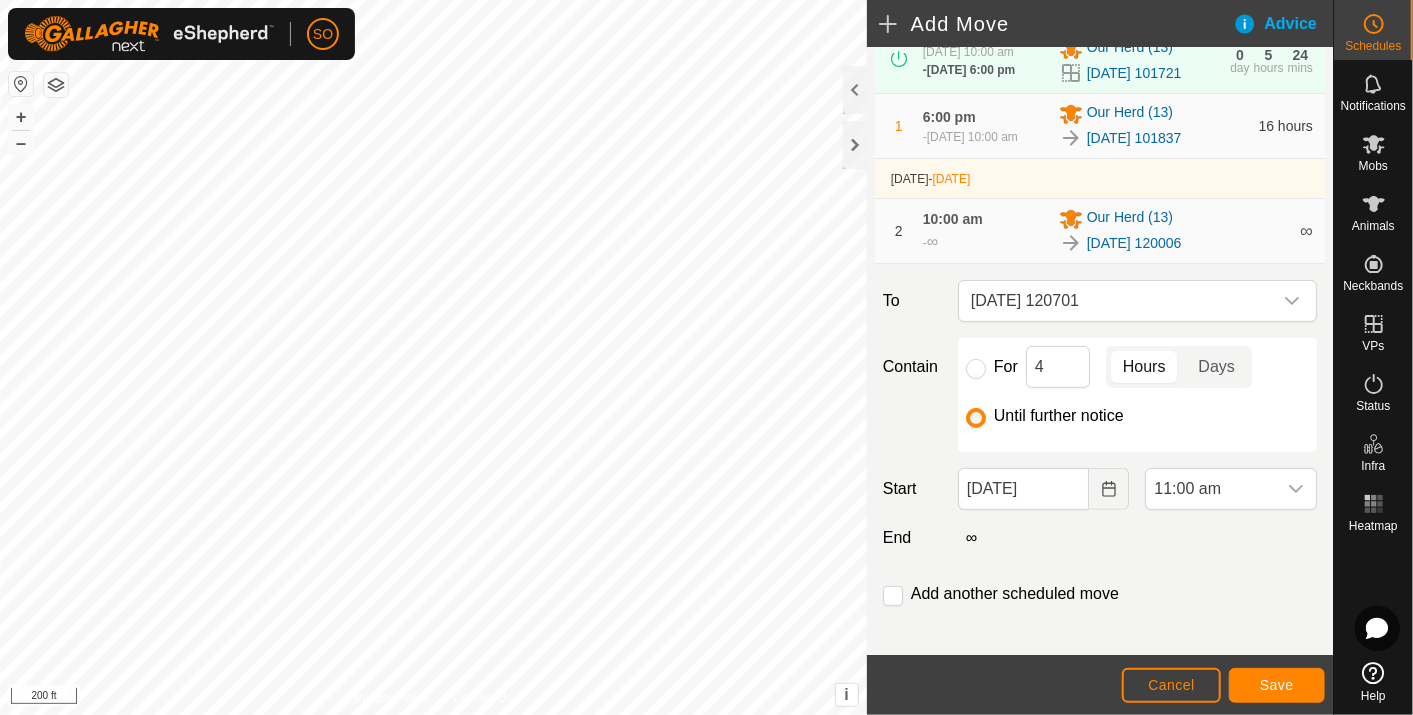 scroll, scrollTop: 197, scrollLeft: 0, axis: vertical 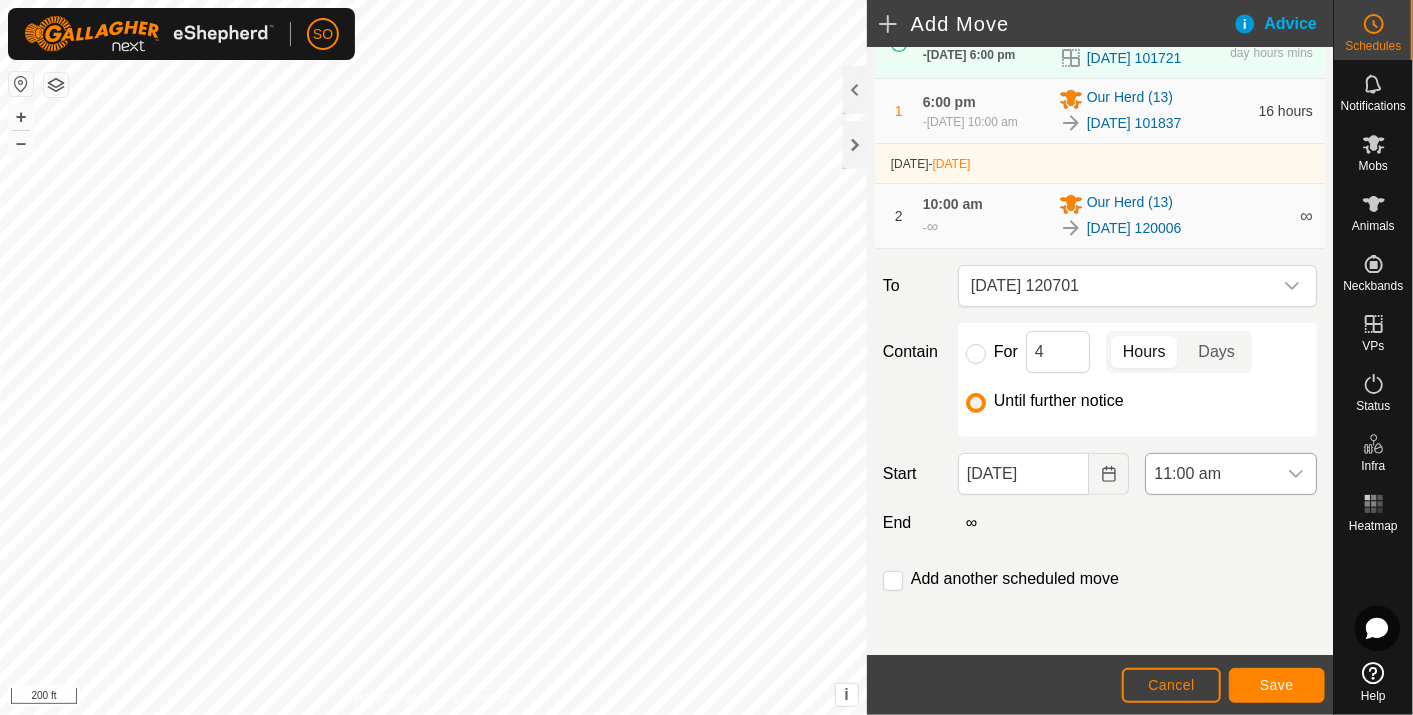 click 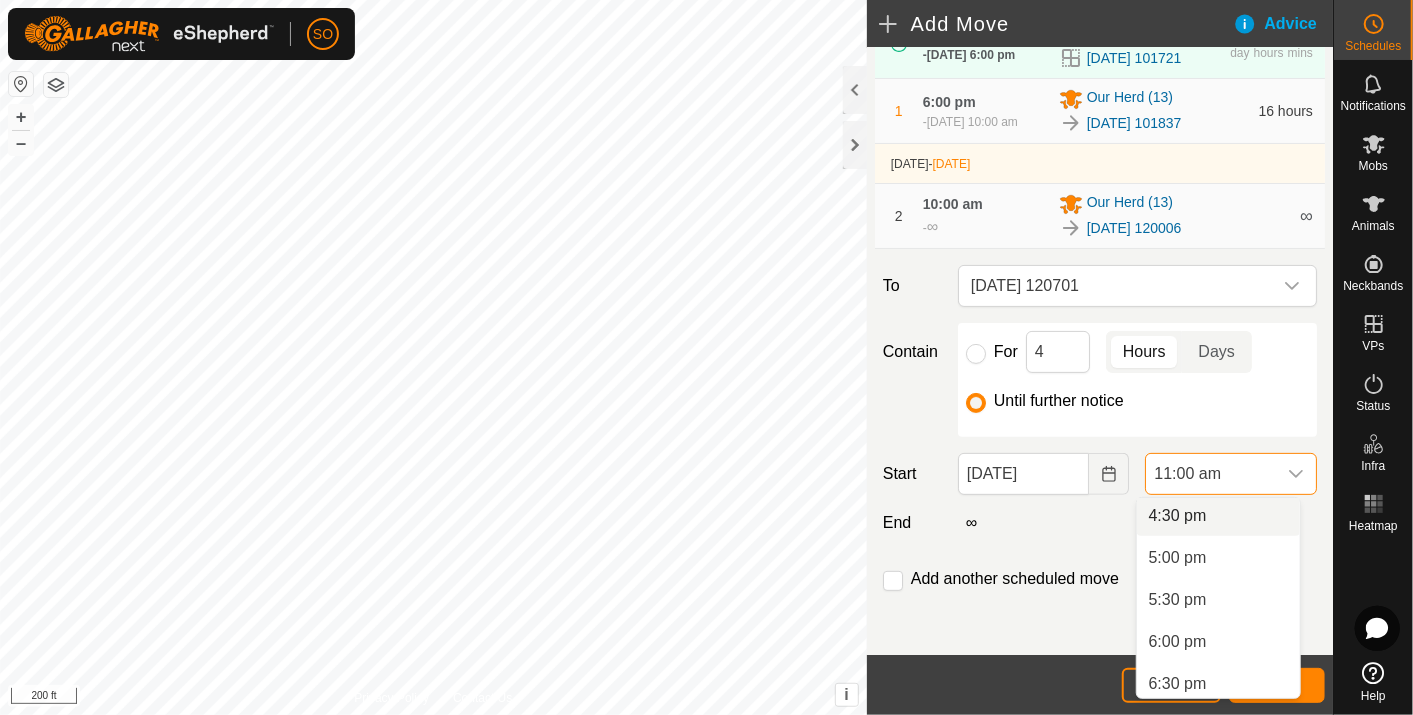 scroll, scrollTop: 1430, scrollLeft: 0, axis: vertical 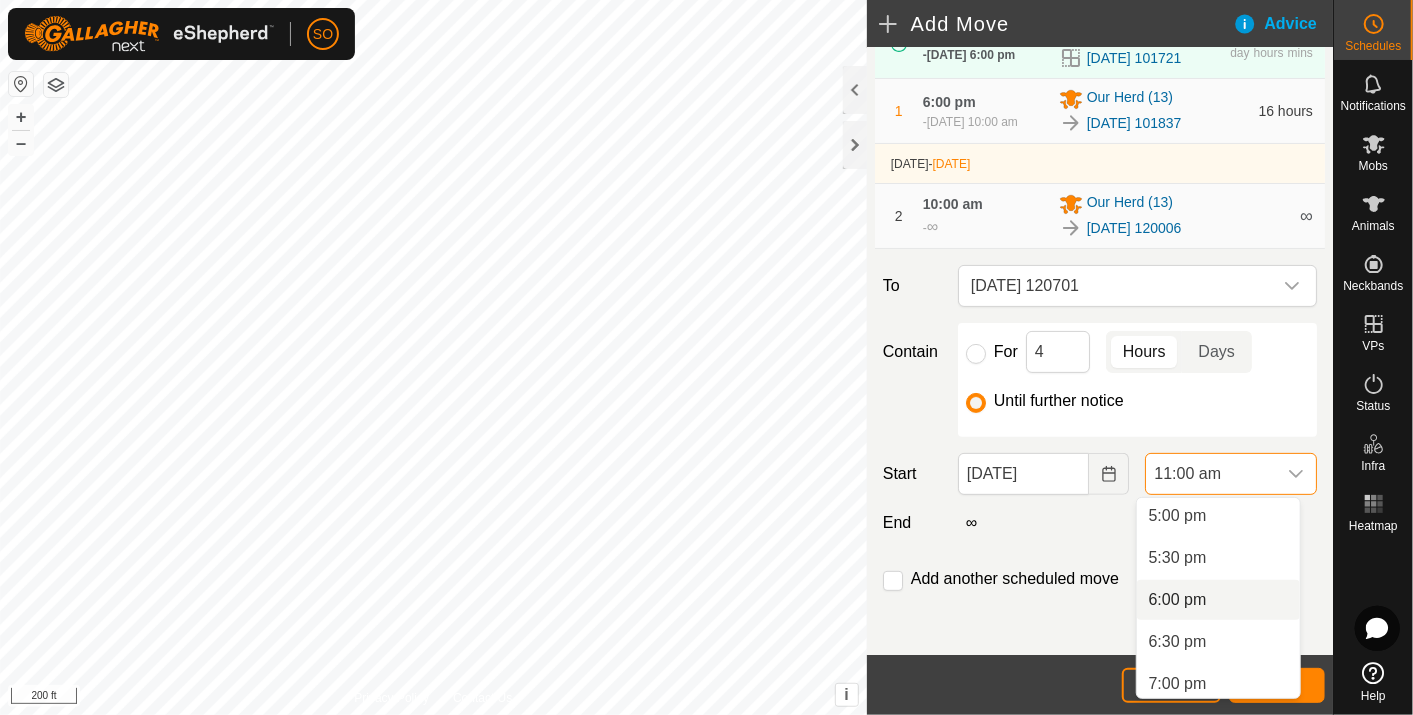 click on "6:00 pm" at bounding box center (1218, 600) 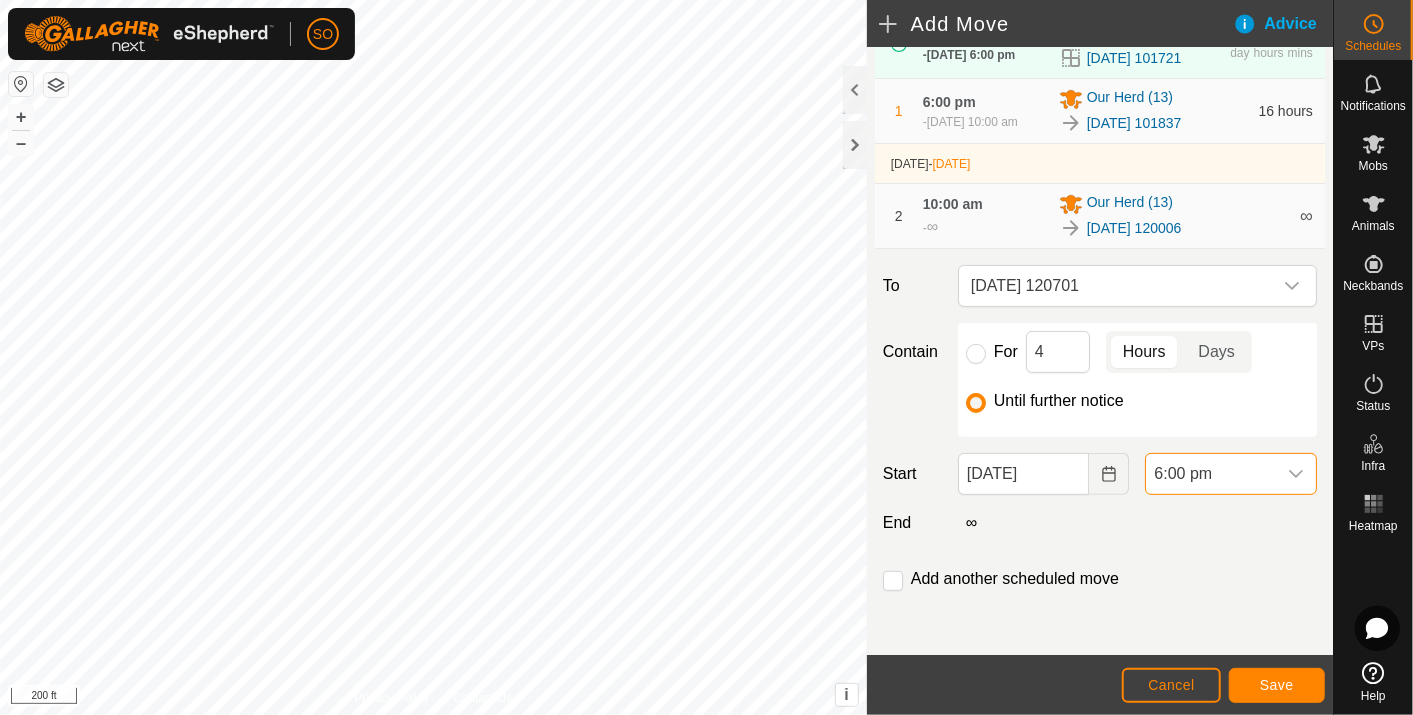scroll, scrollTop: 923, scrollLeft: 0, axis: vertical 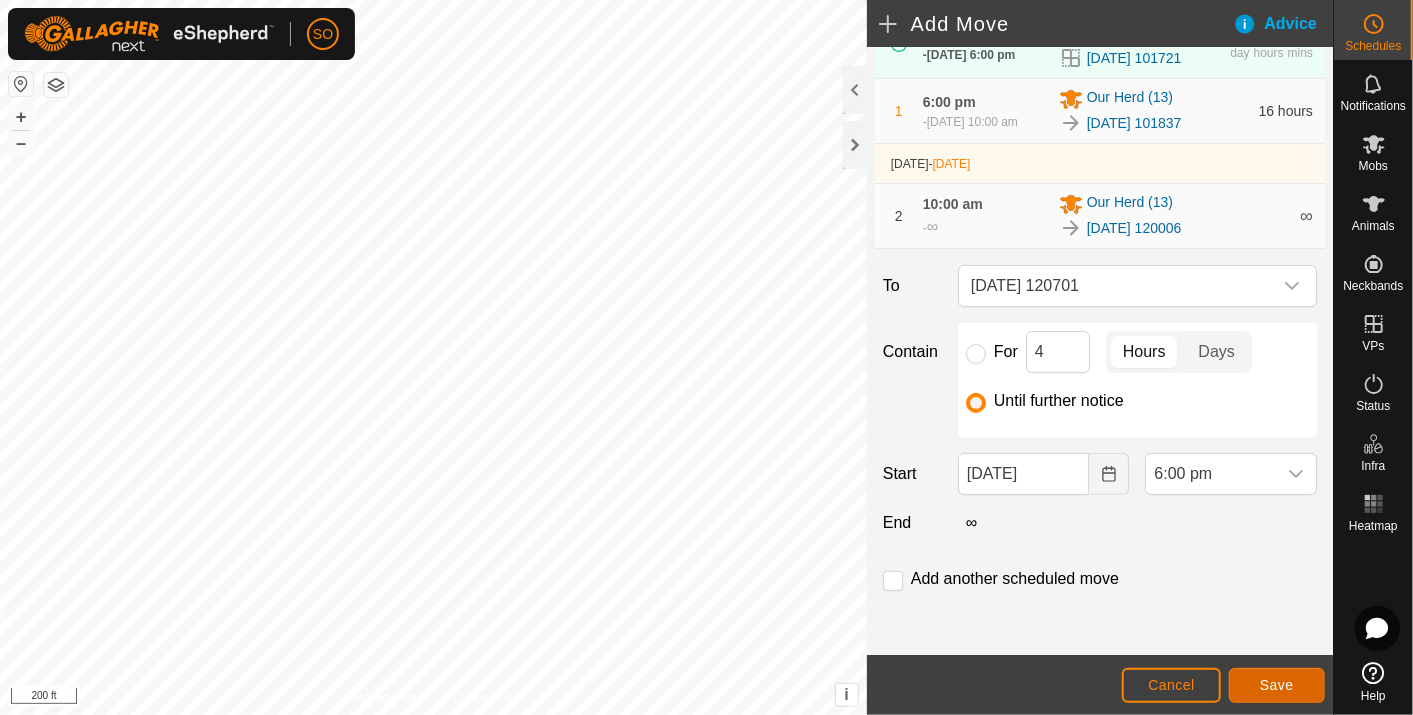 click on "Save" 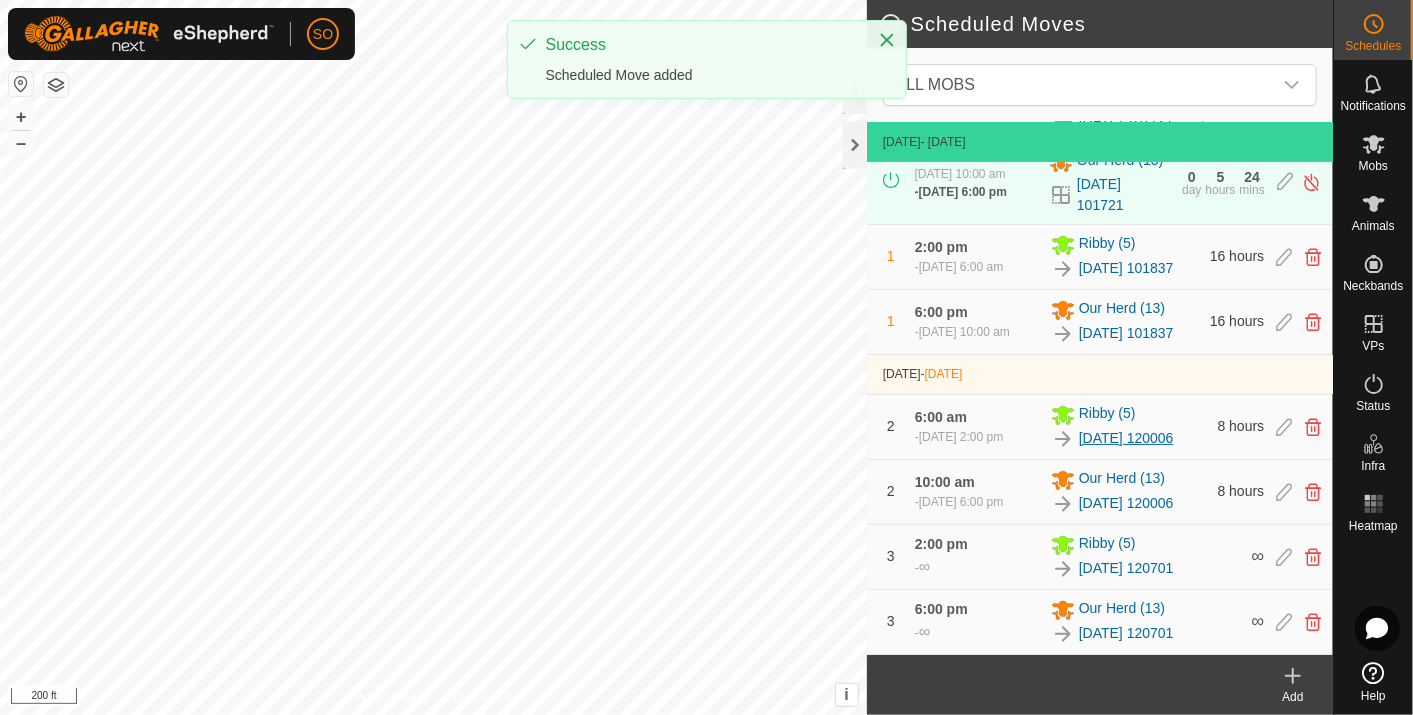 scroll, scrollTop: 184, scrollLeft: 0, axis: vertical 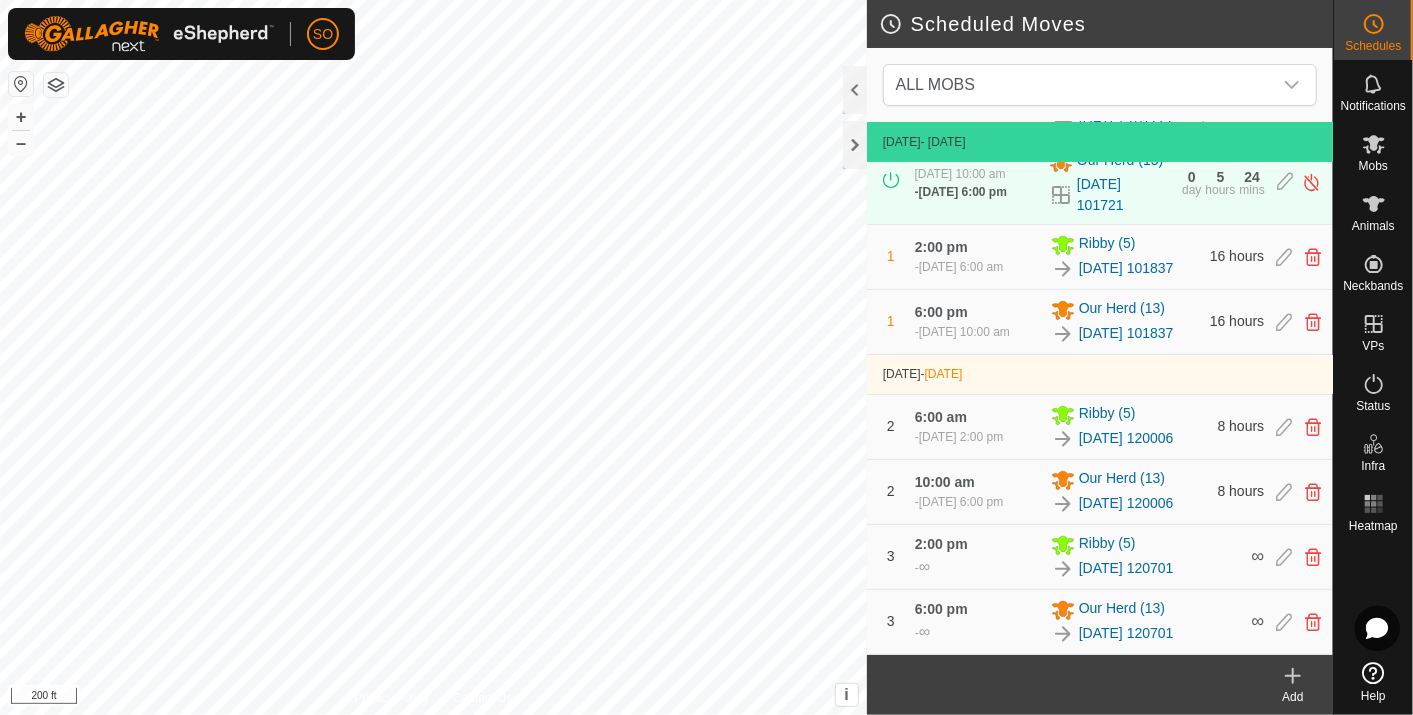 click 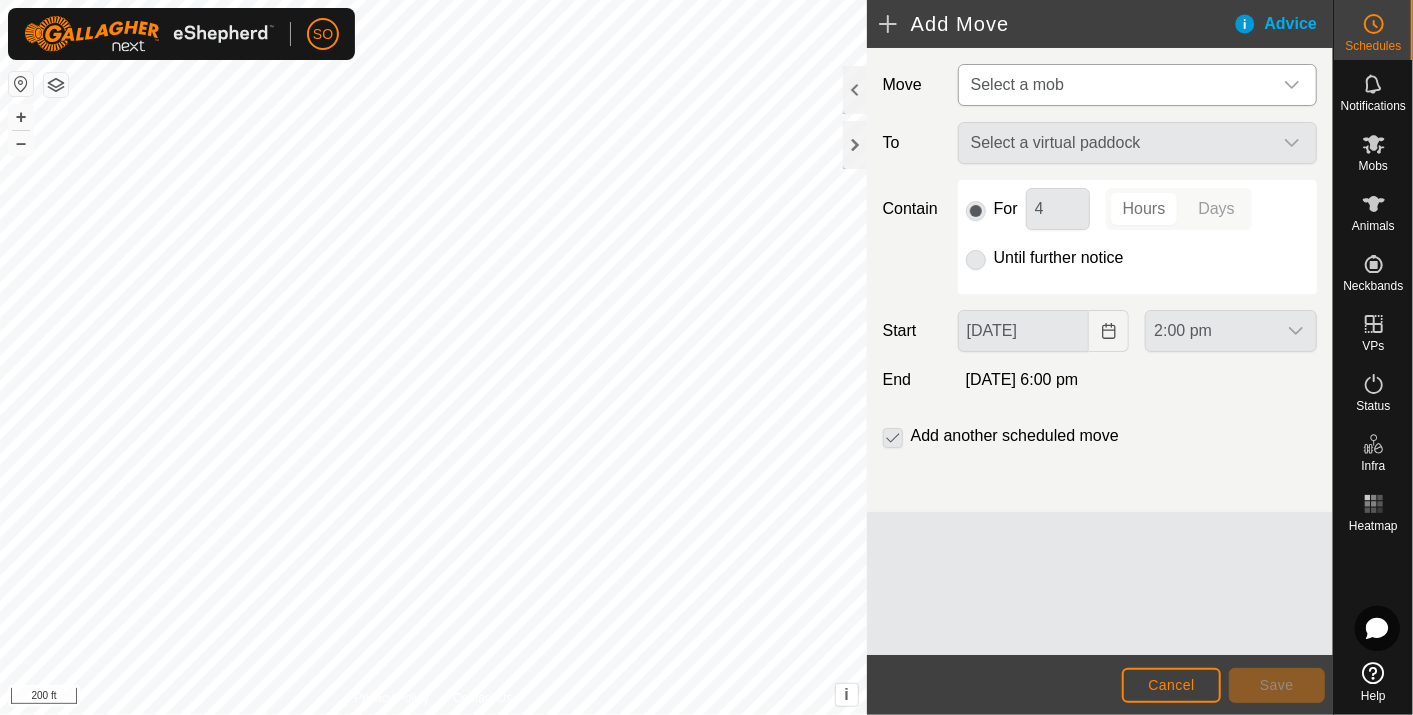 click 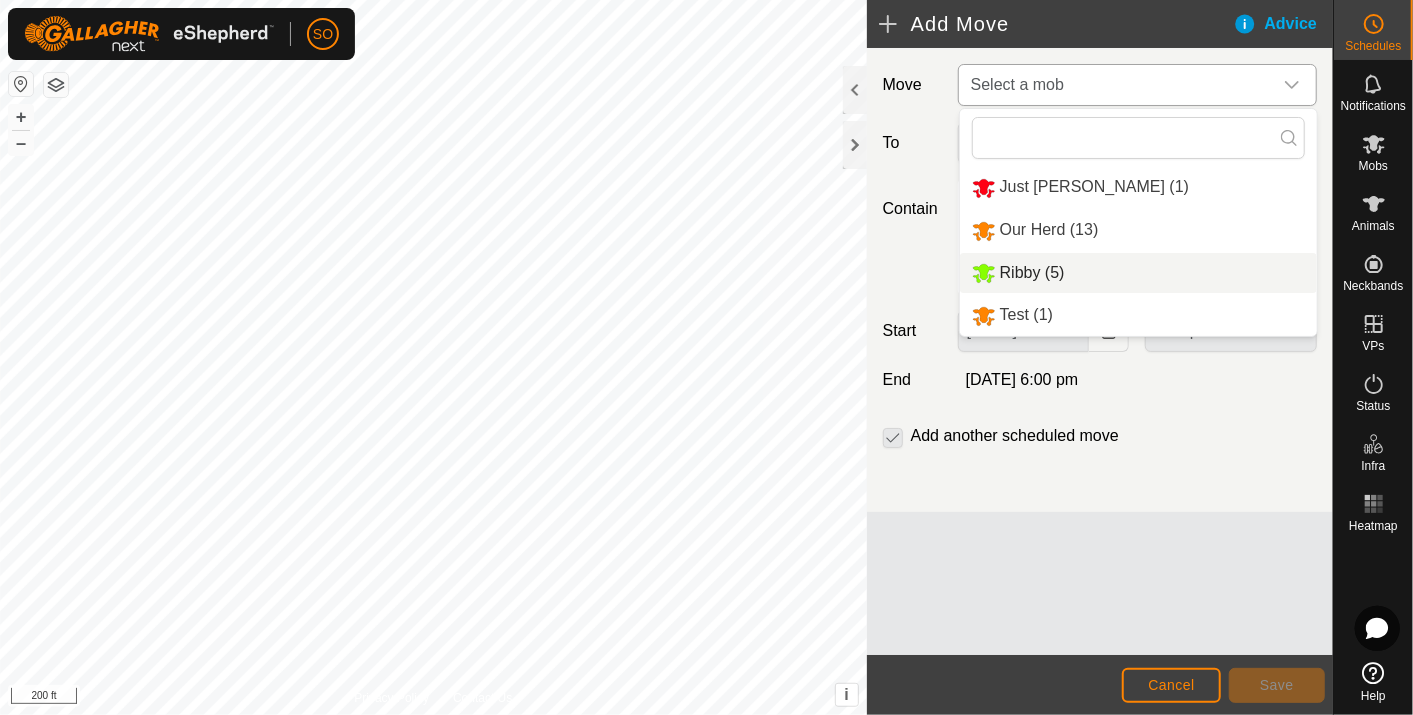 click on "Ribby (5)" at bounding box center (1138, 273) 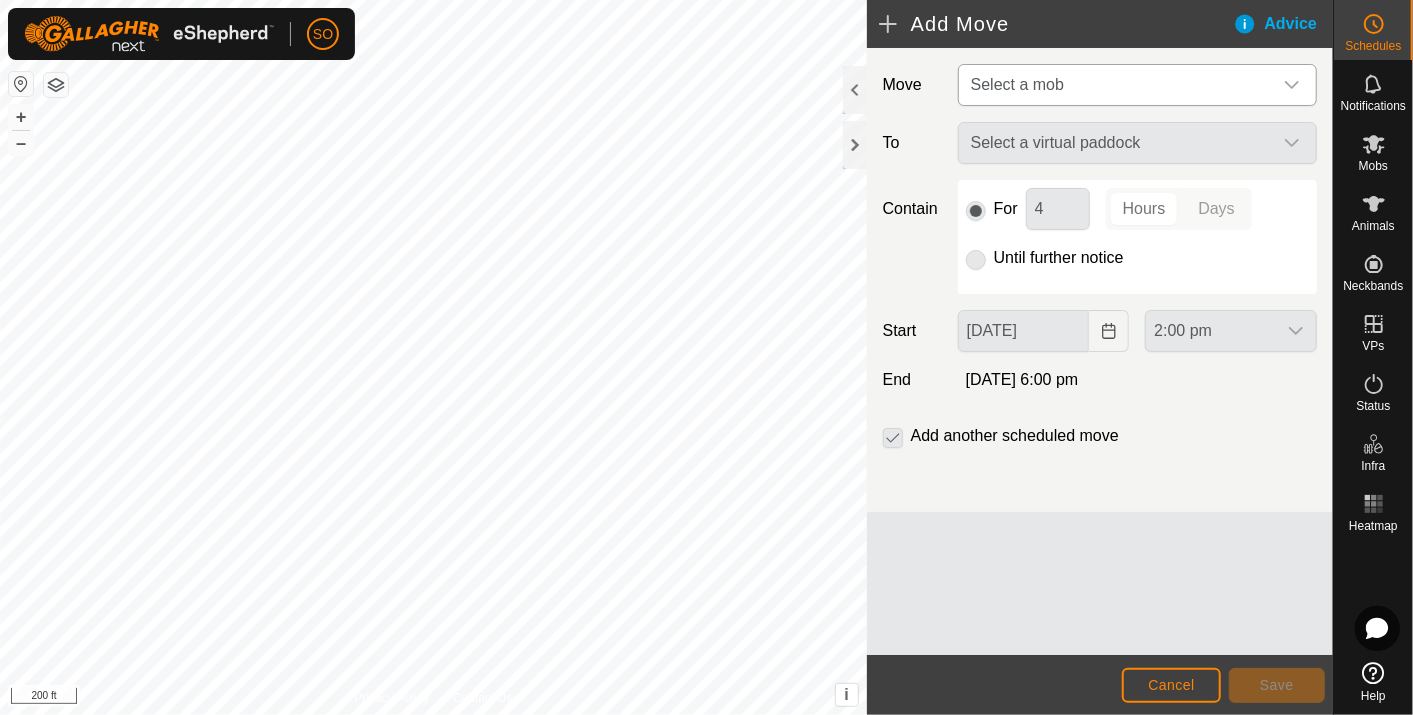 type on "[DATE]" 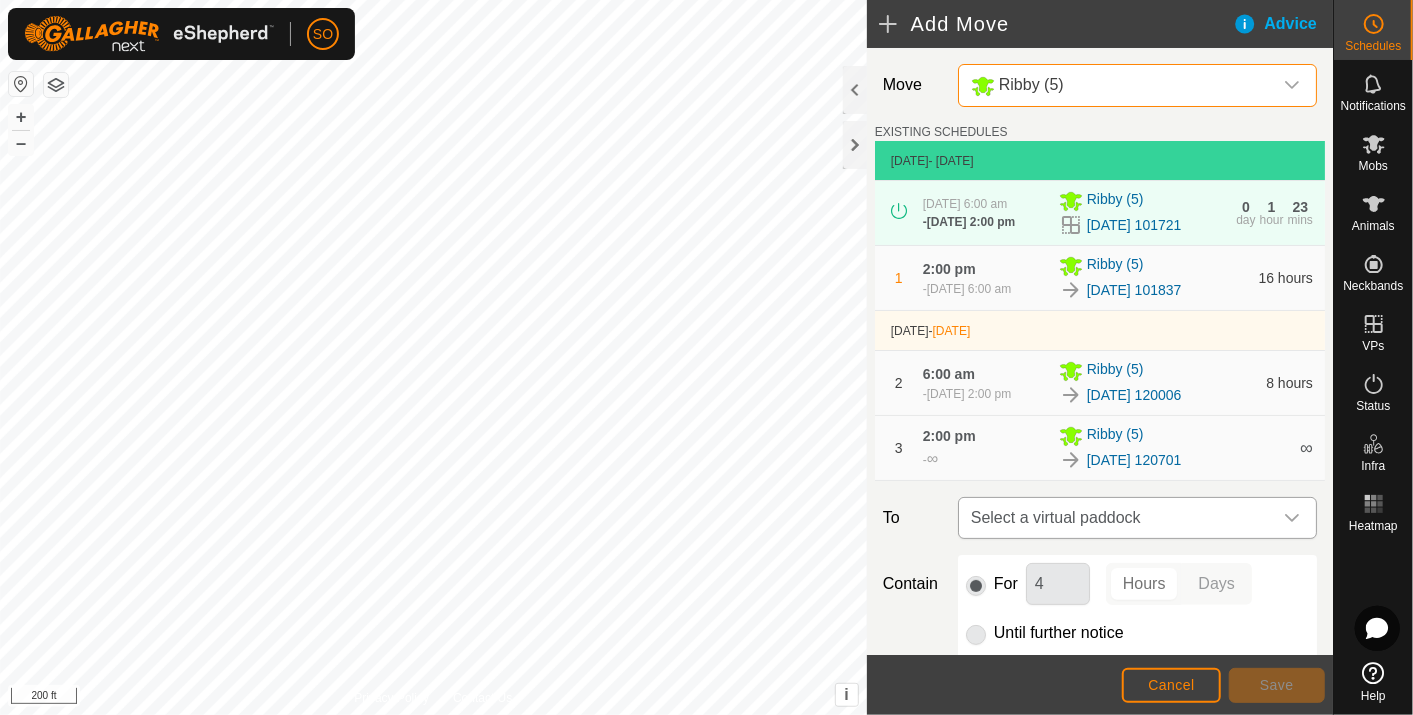 click 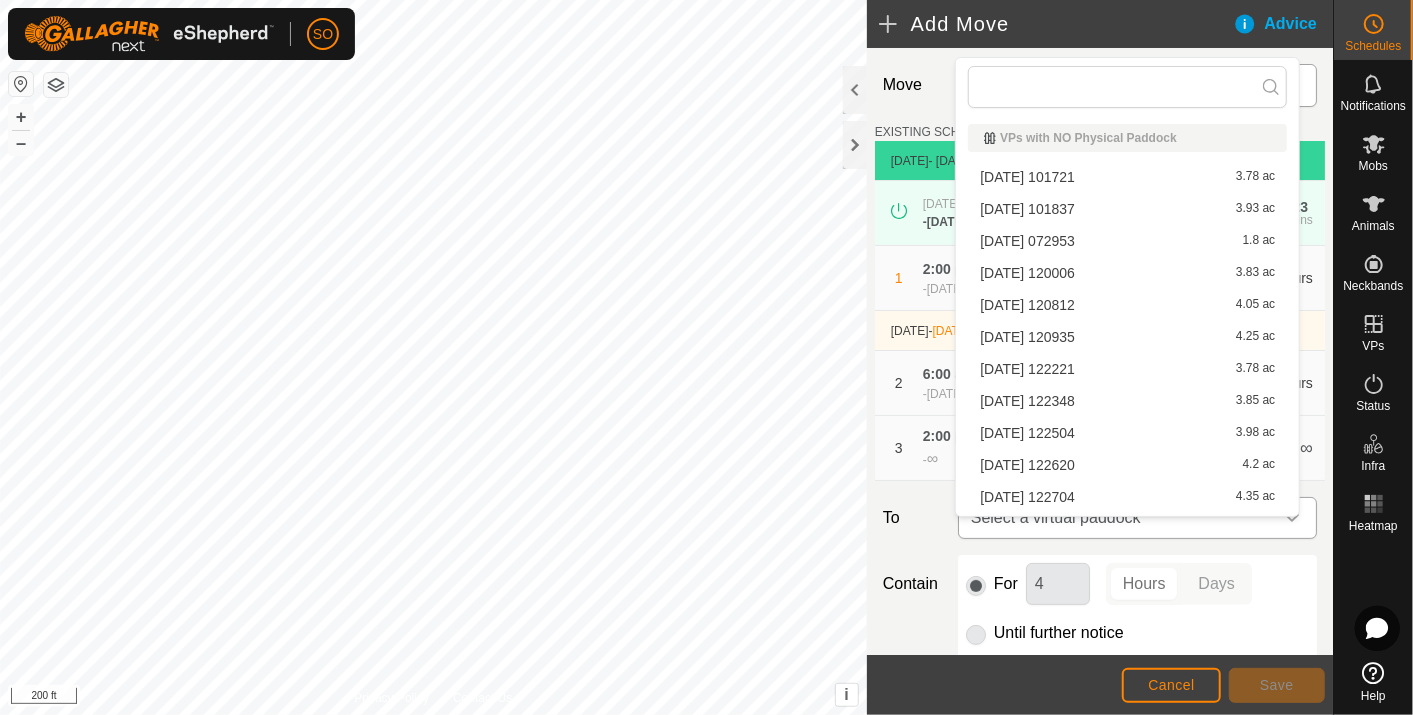 scroll, scrollTop: 28, scrollLeft: 0, axis: vertical 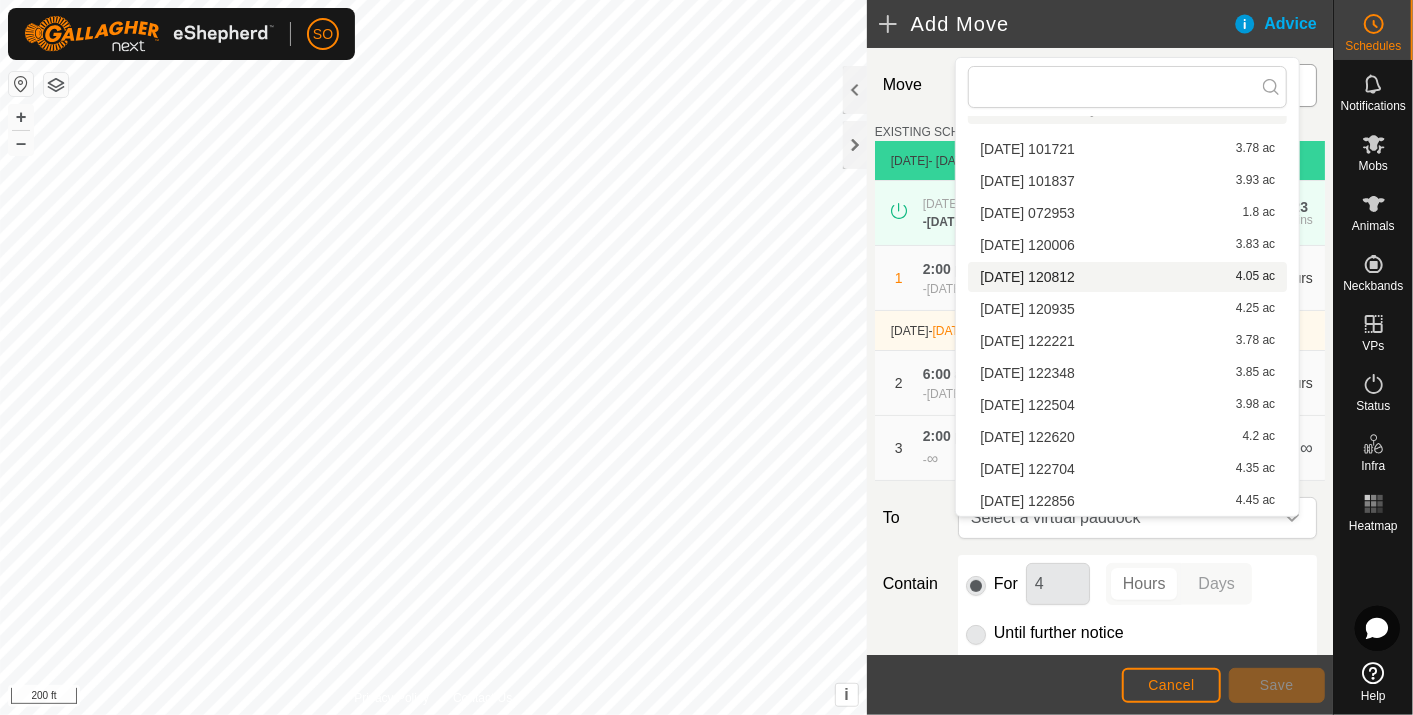 click on "[DATE] [DATE]  4.05 ac" at bounding box center (1127, 277) 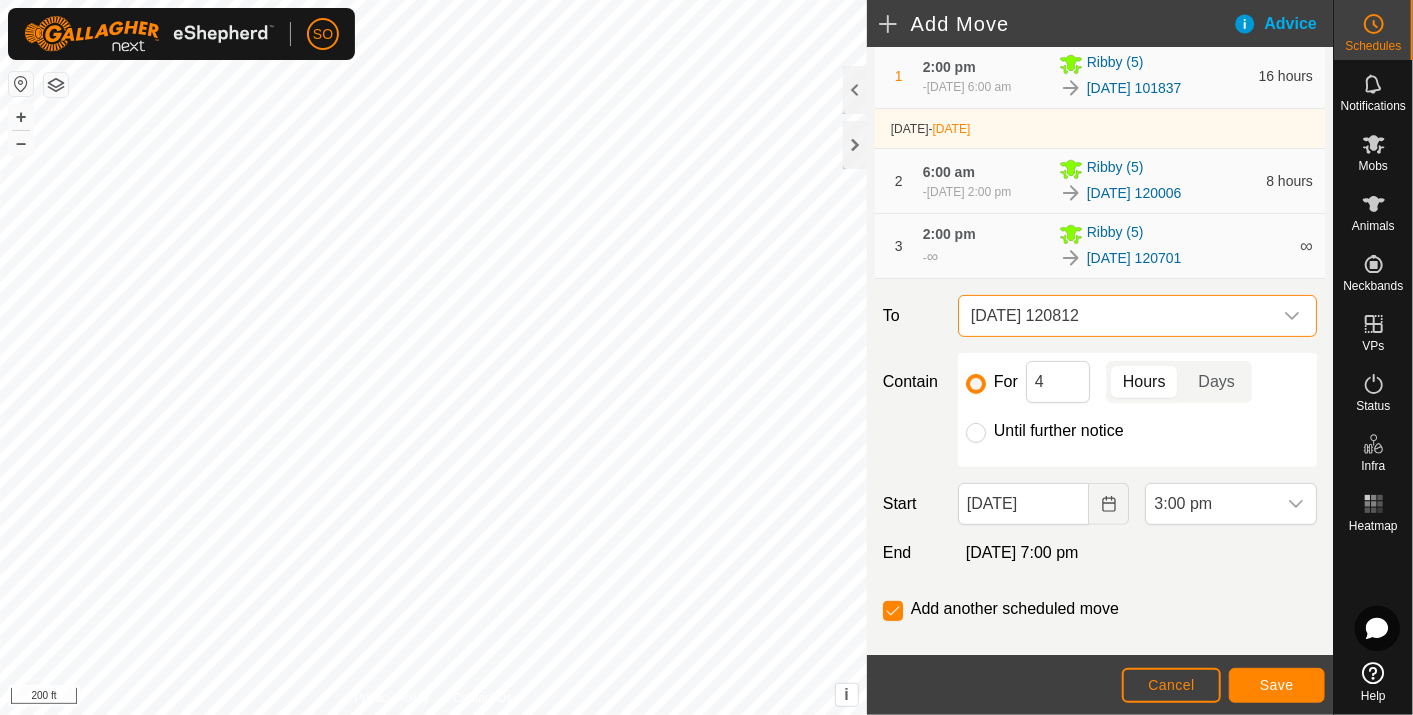 scroll, scrollTop: 222, scrollLeft: 0, axis: vertical 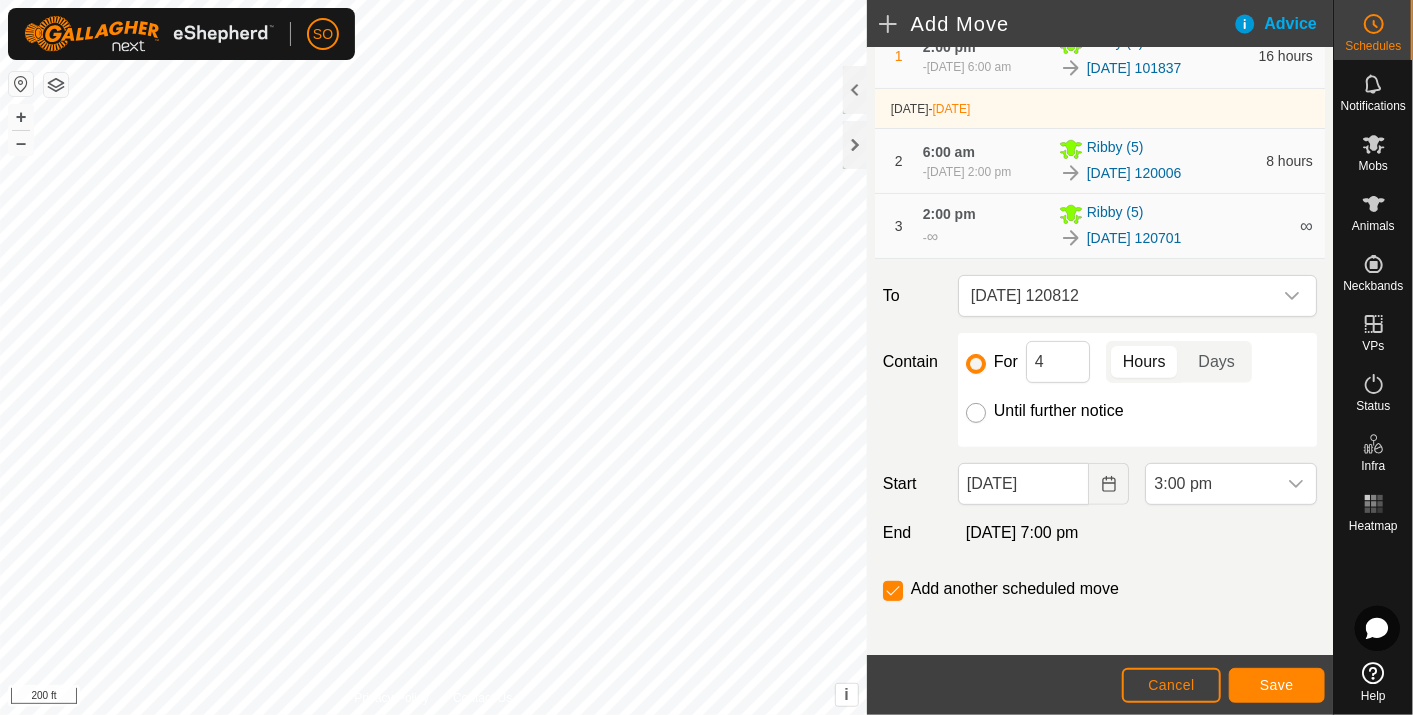click on "Until further notice" at bounding box center (976, 413) 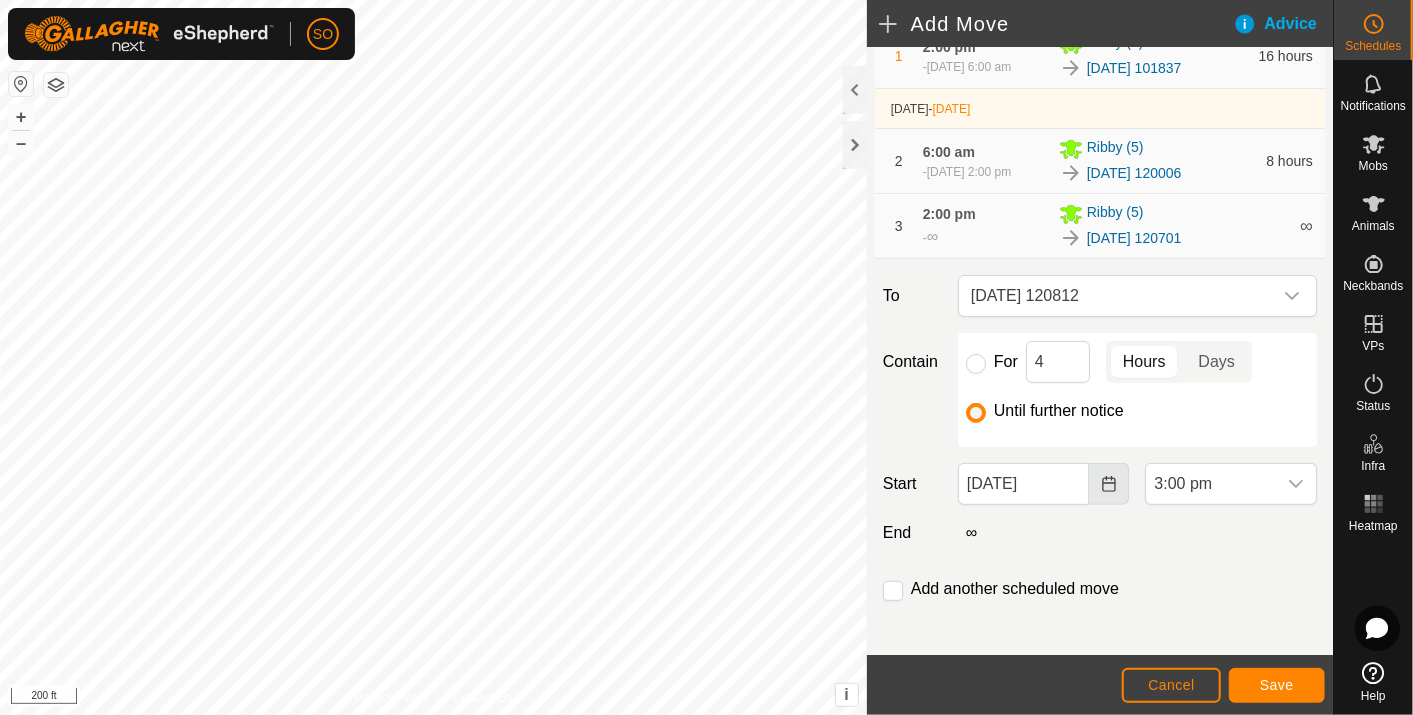 click 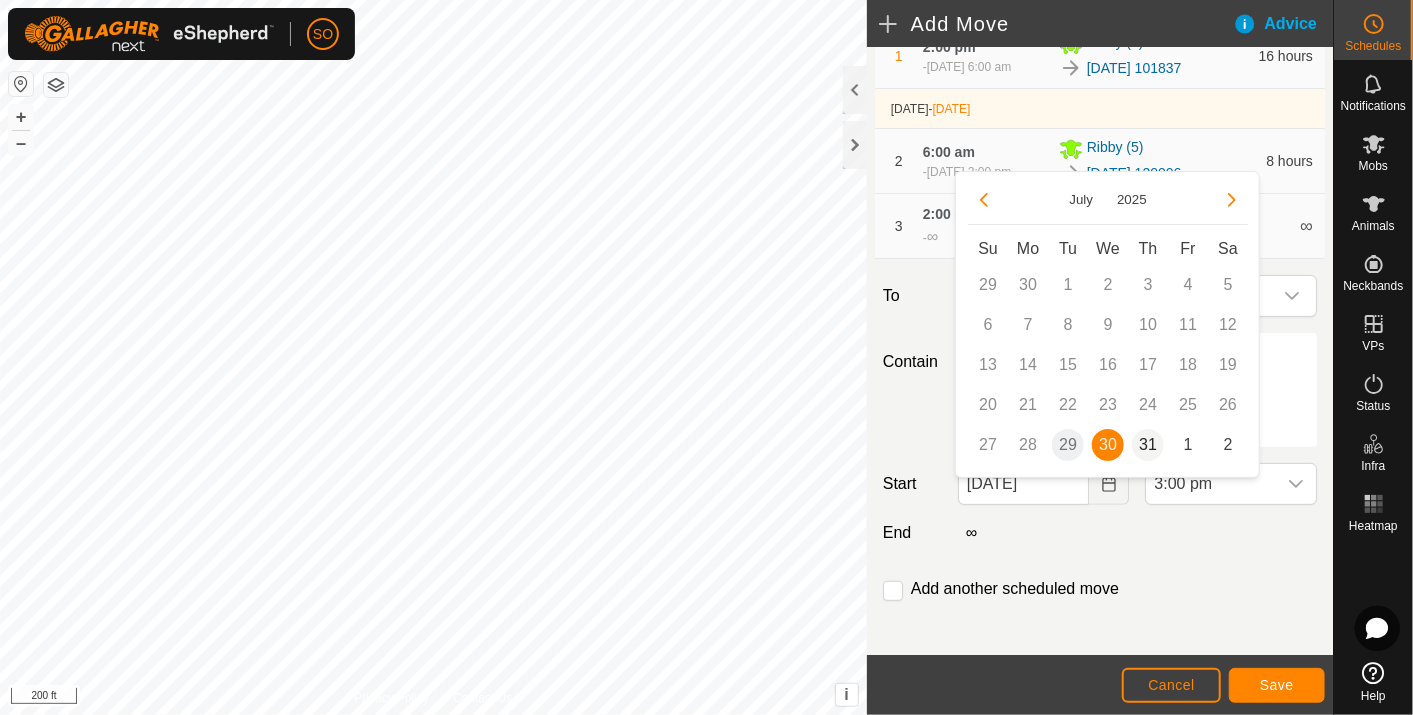 click on "31" at bounding box center (1148, 445) 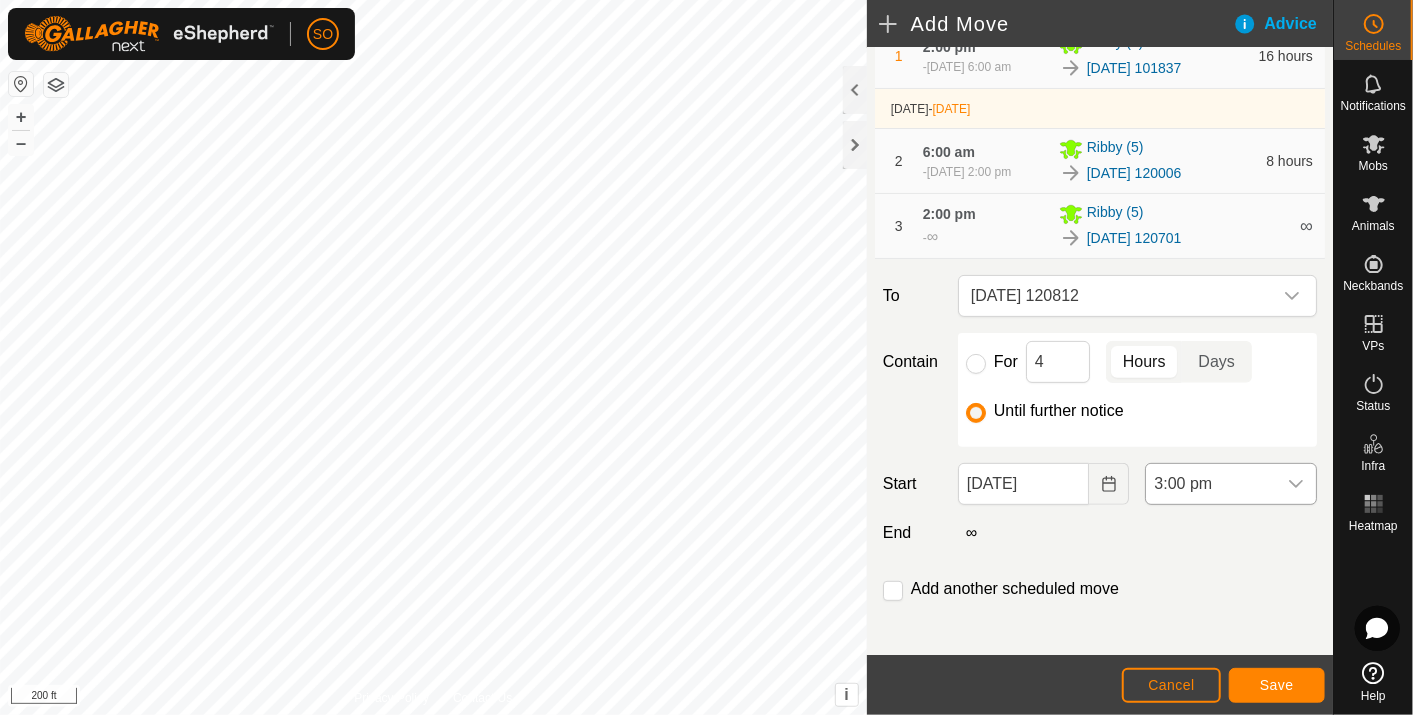 click 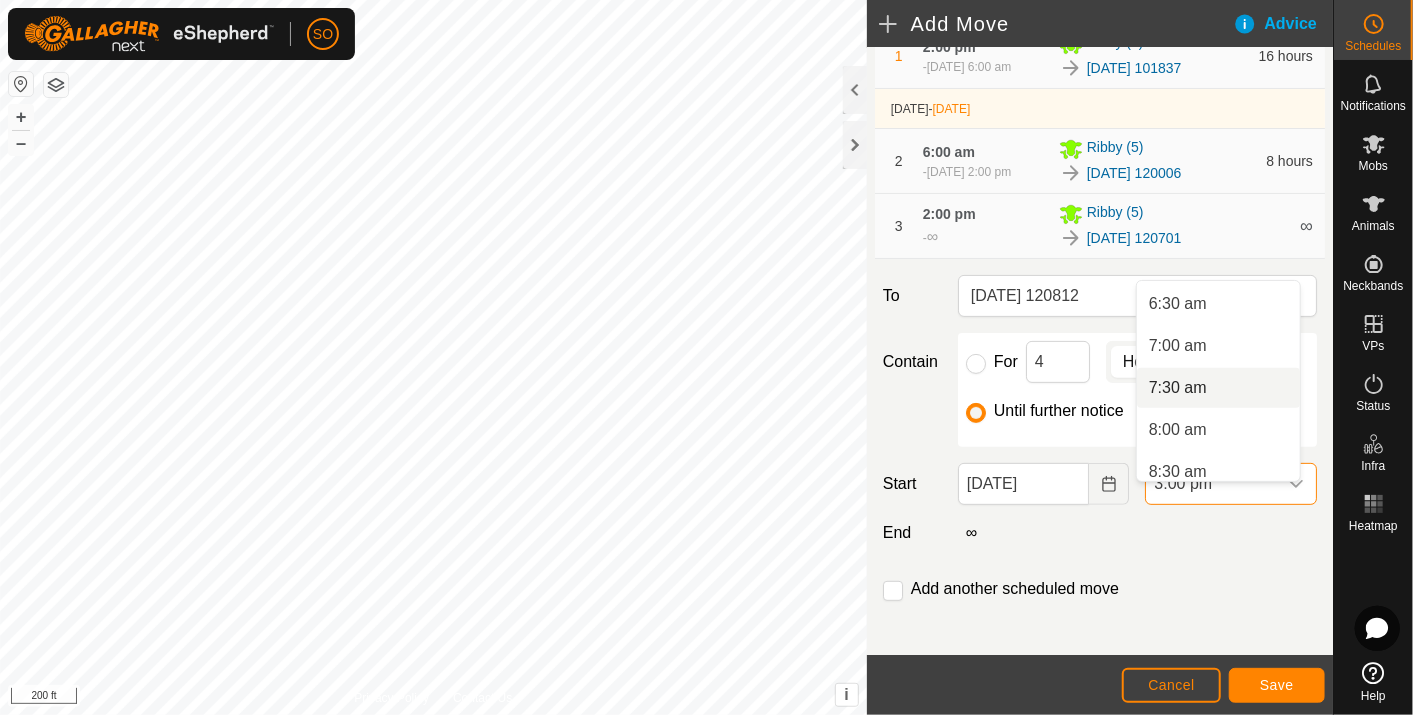 scroll, scrollTop: 432, scrollLeft: 0, axis: vertical 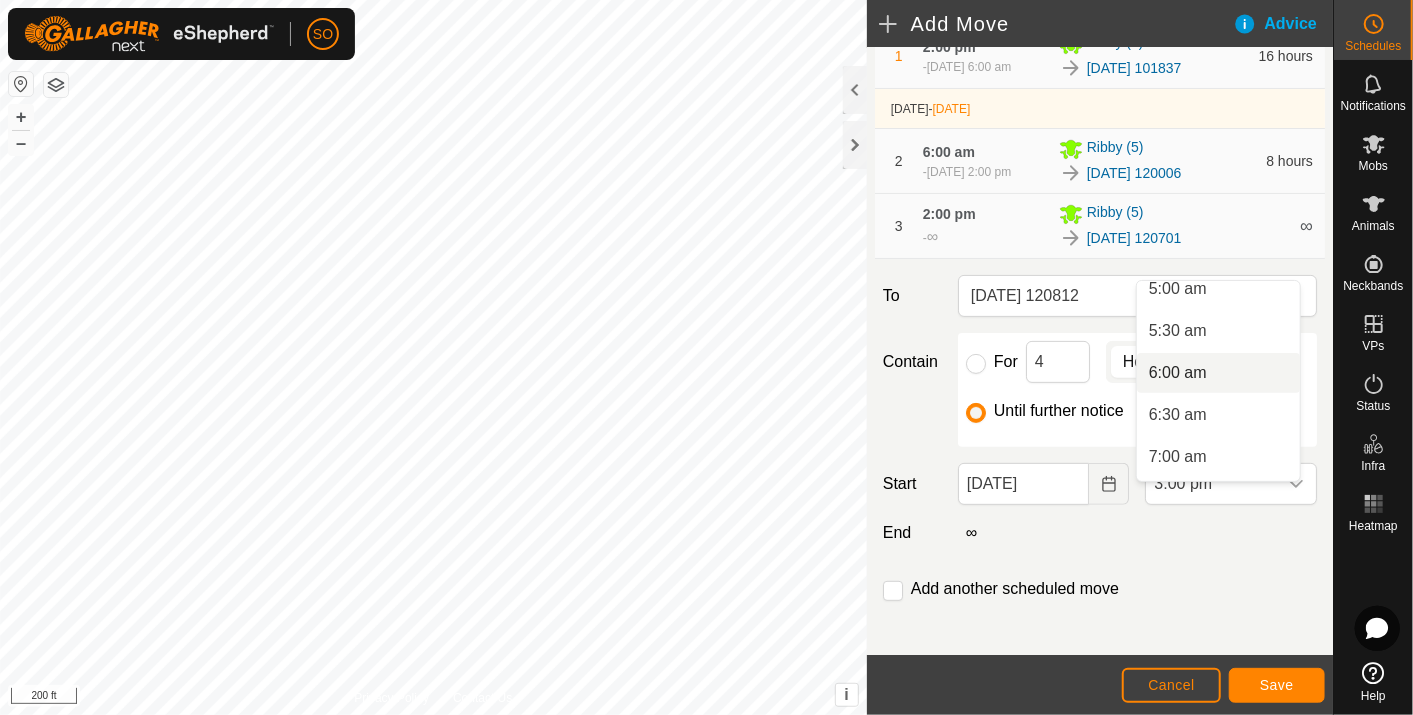 click on "6:00 am" at bounding box center (1218, 373) 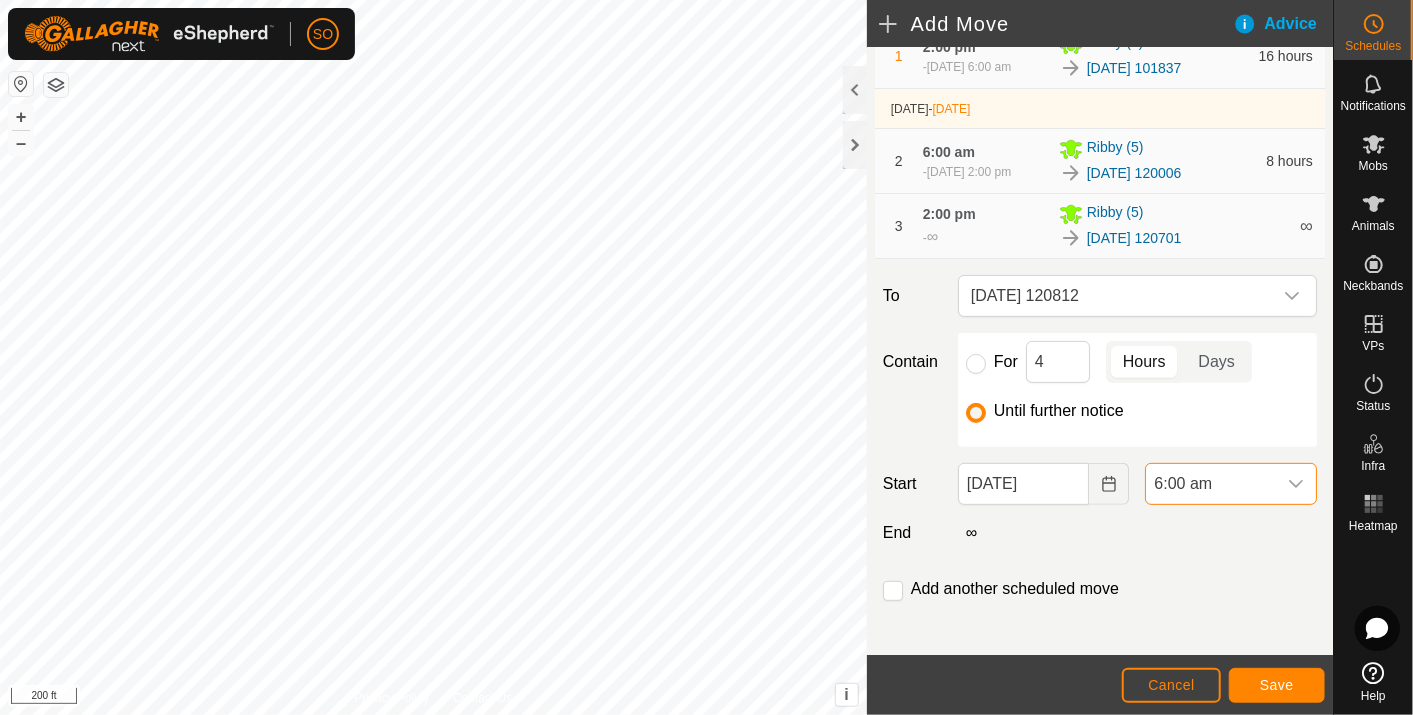 scroll, scrollTop: 1099, scrollLeft: 0, axis: vertical 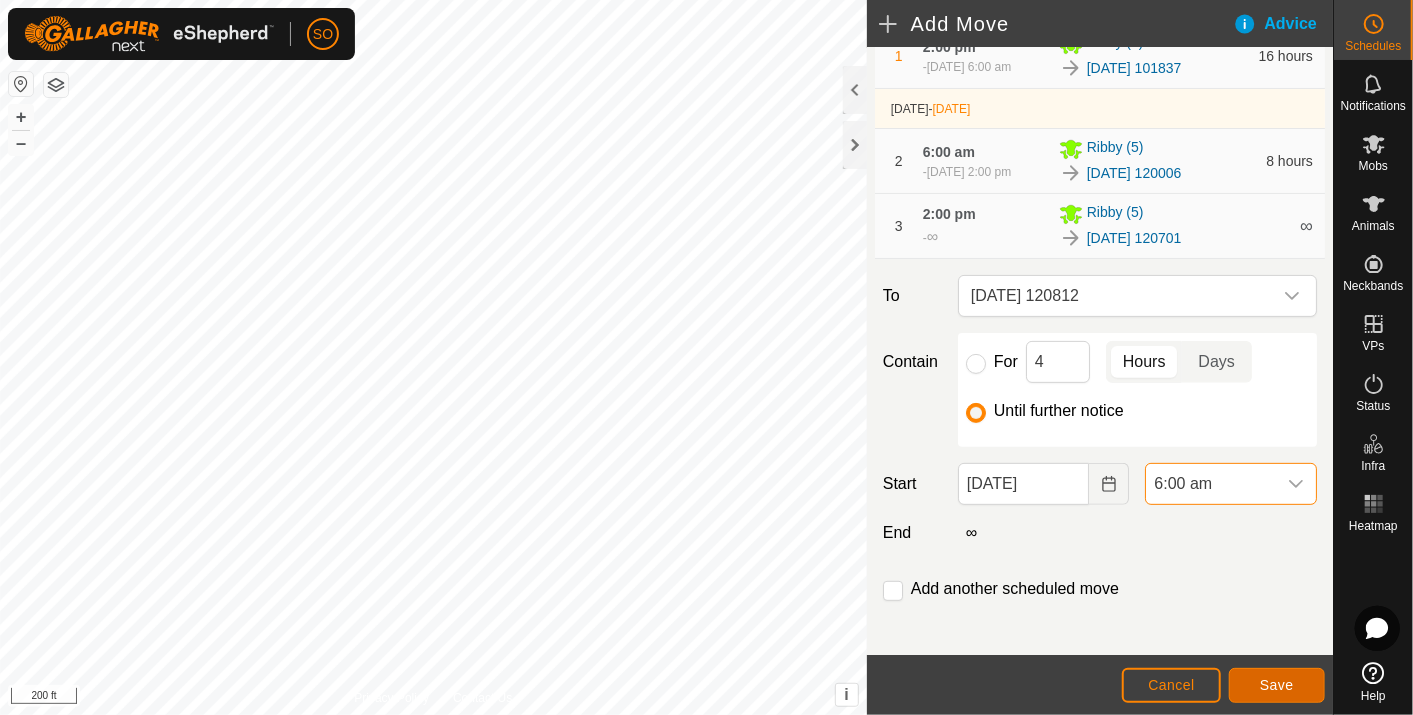click on "Save" 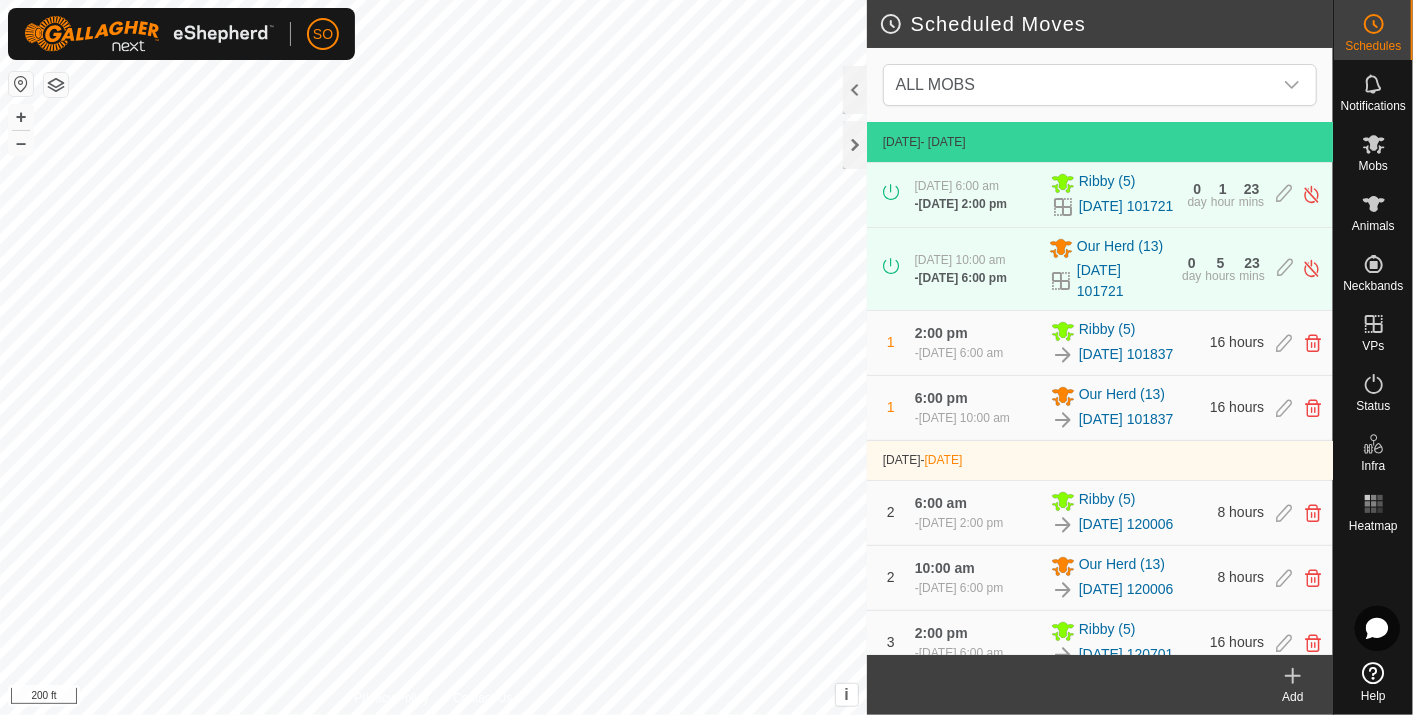 click 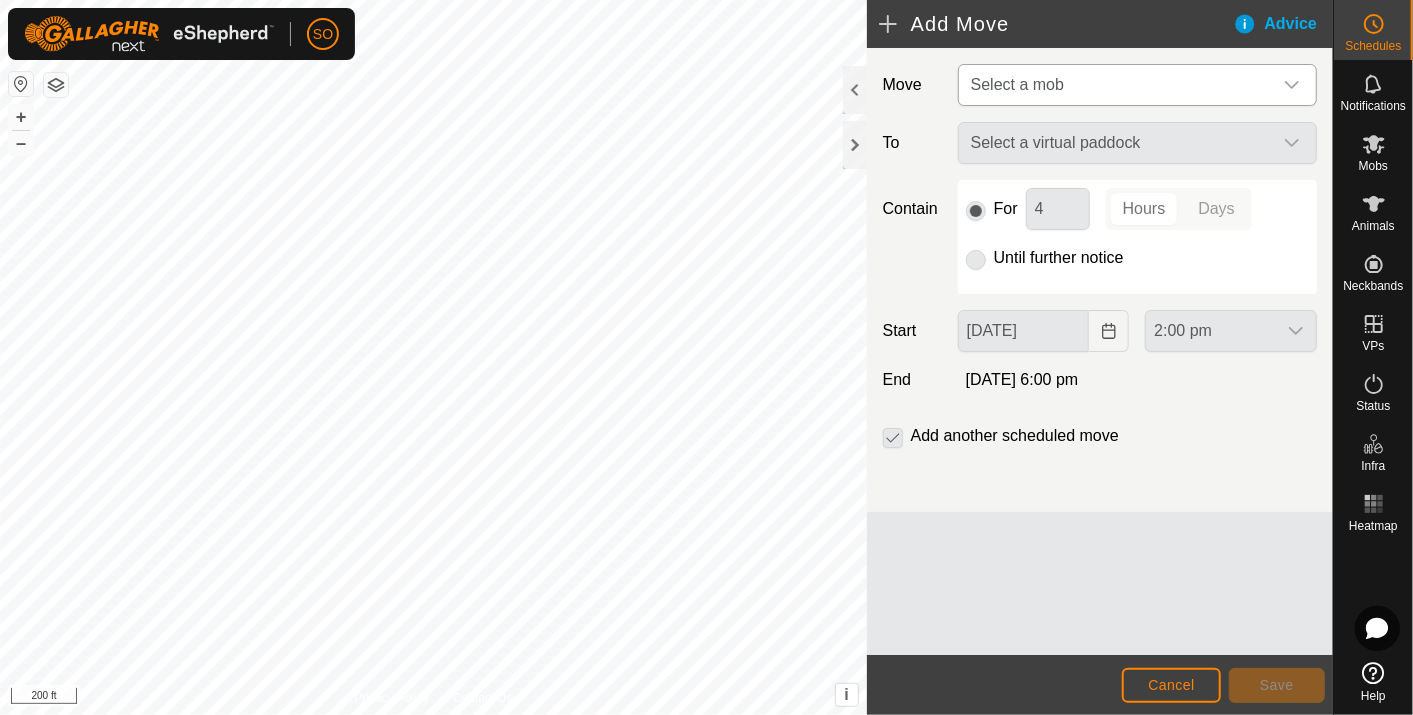 click at bounding box center [1292, 85] 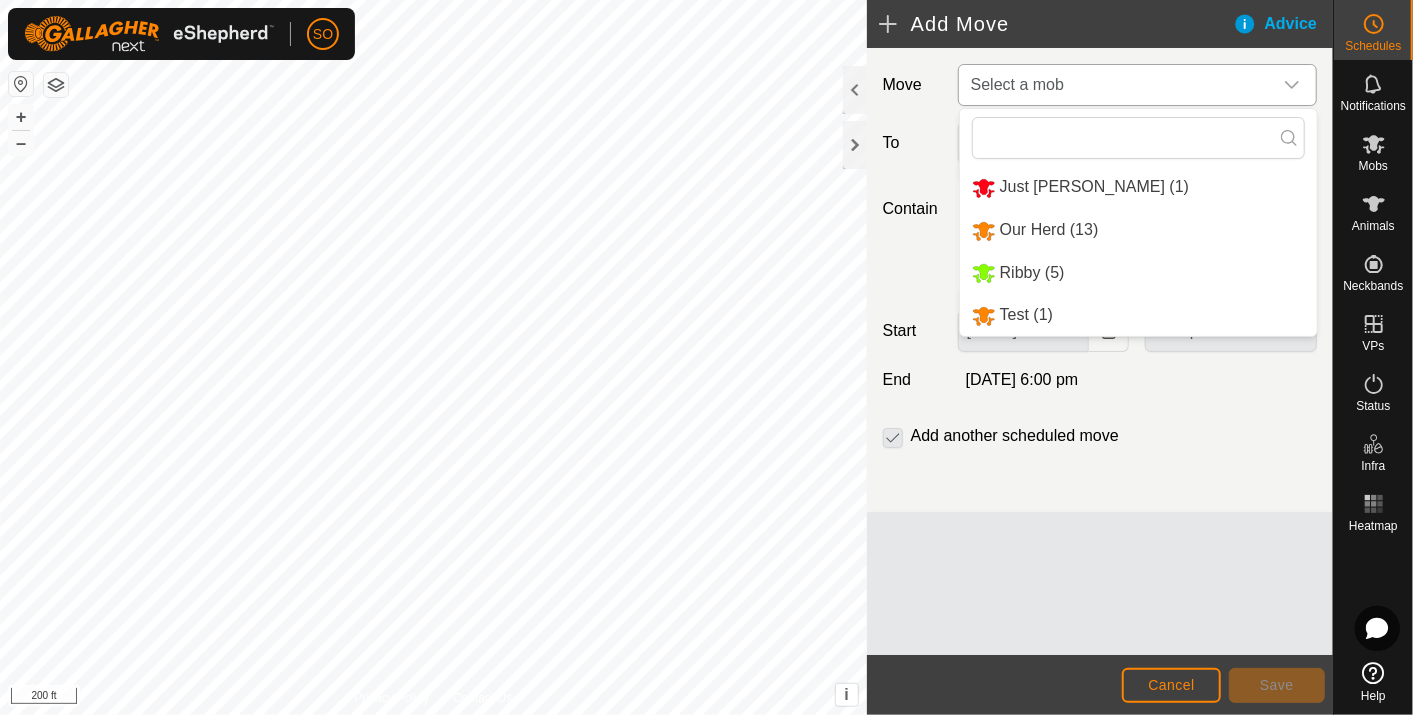 click on "Our Herd (13)" at bounding box center (1138, 230) 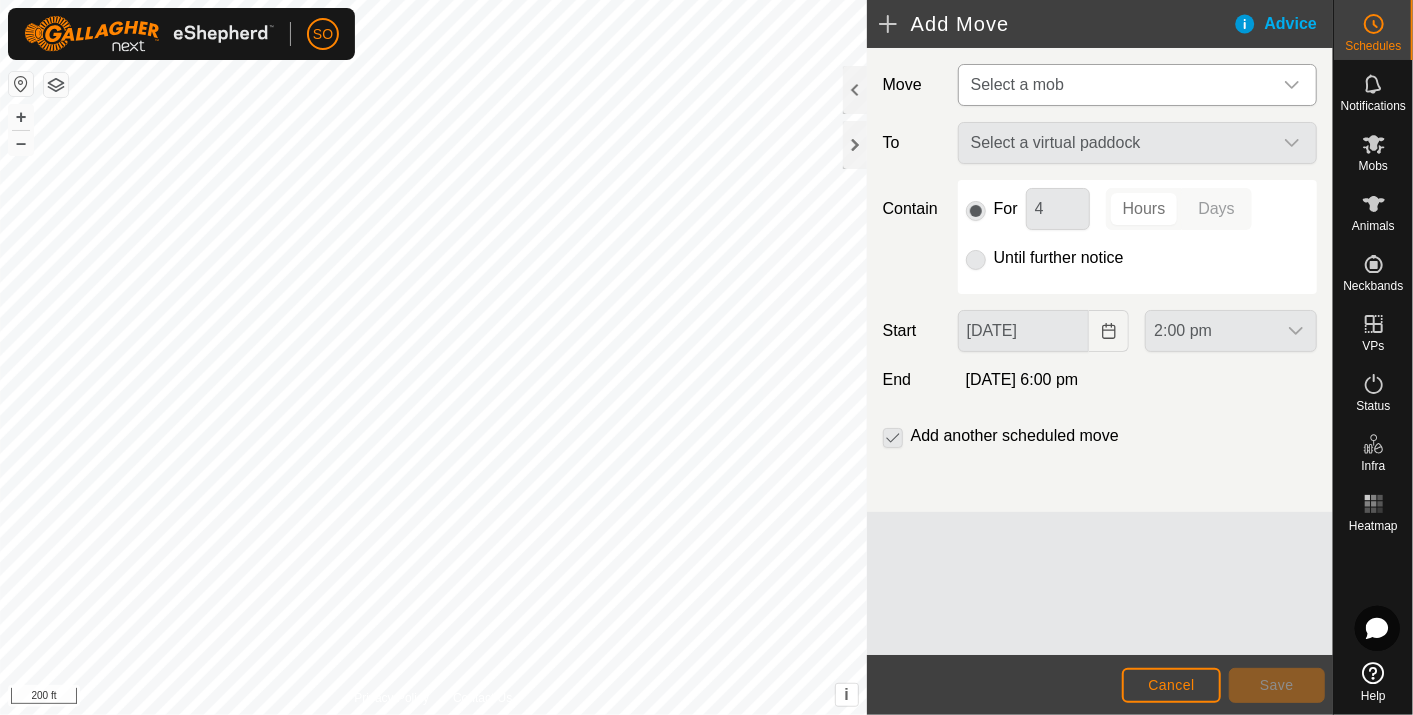 type on "[DATE]" 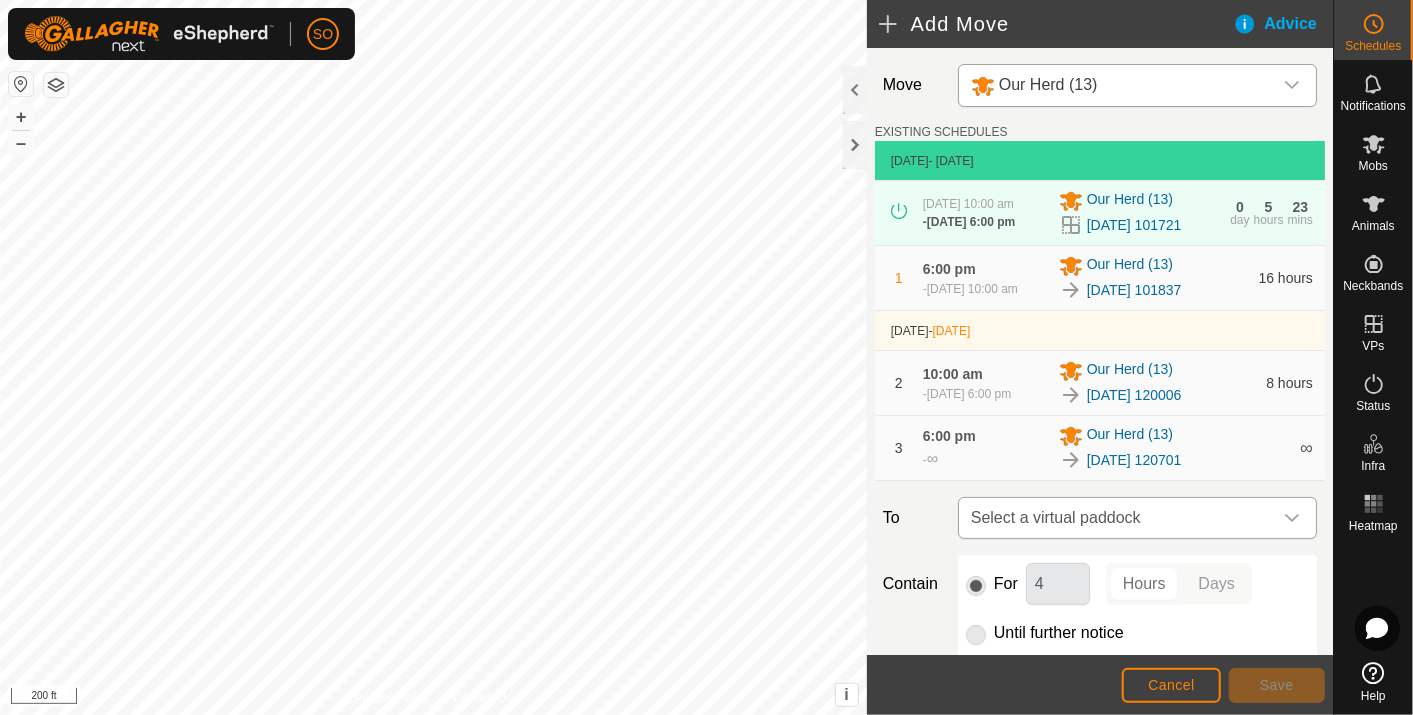 click 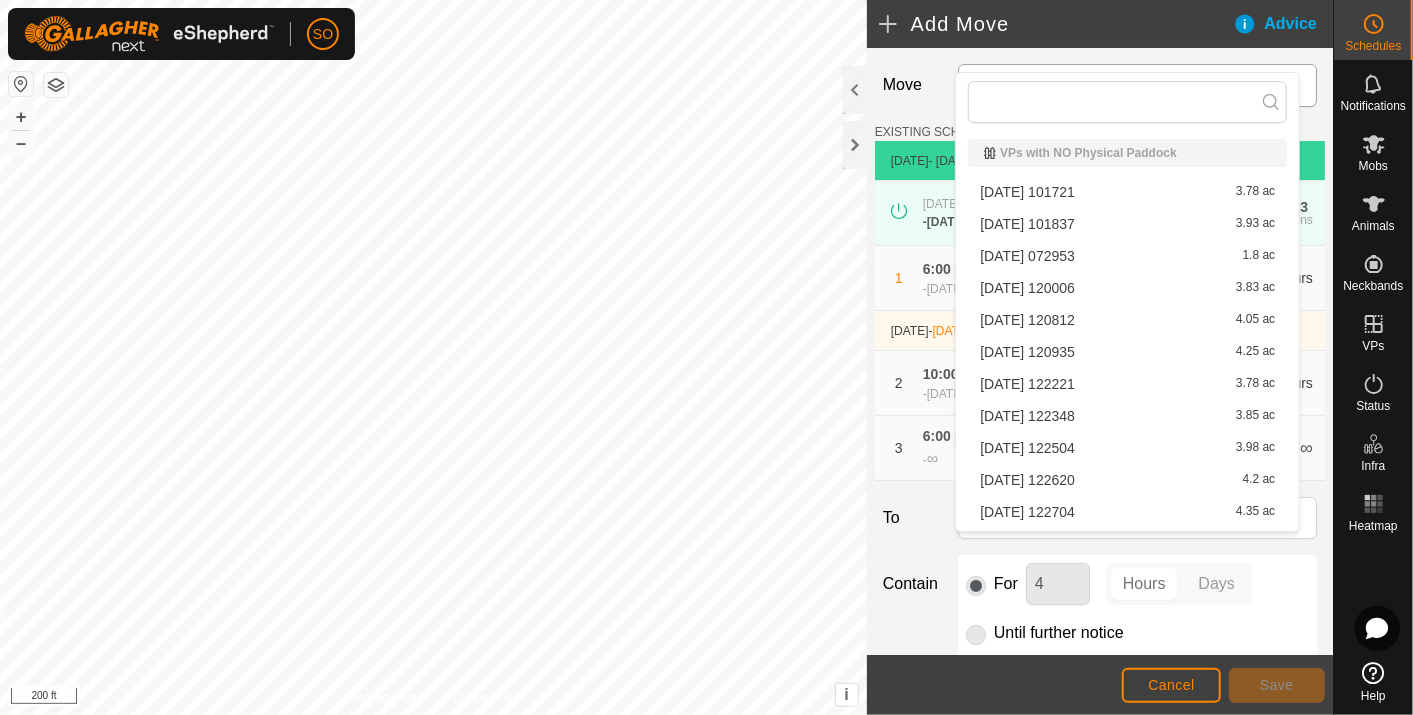 click on "[DATE] [DATE]  4.05 ac" at bounding box center [1127, 320] 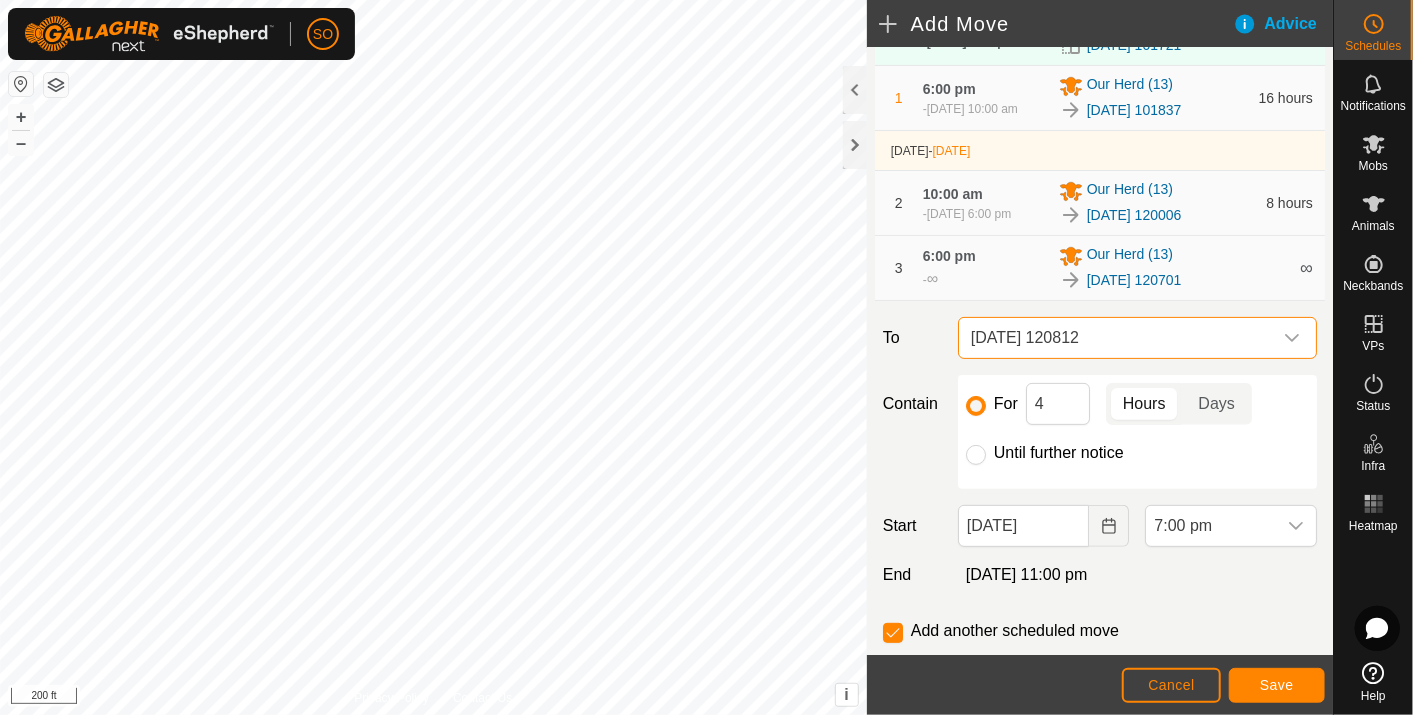scroll, scrollTop: 222, scrollLeft: 0, axis: vertical 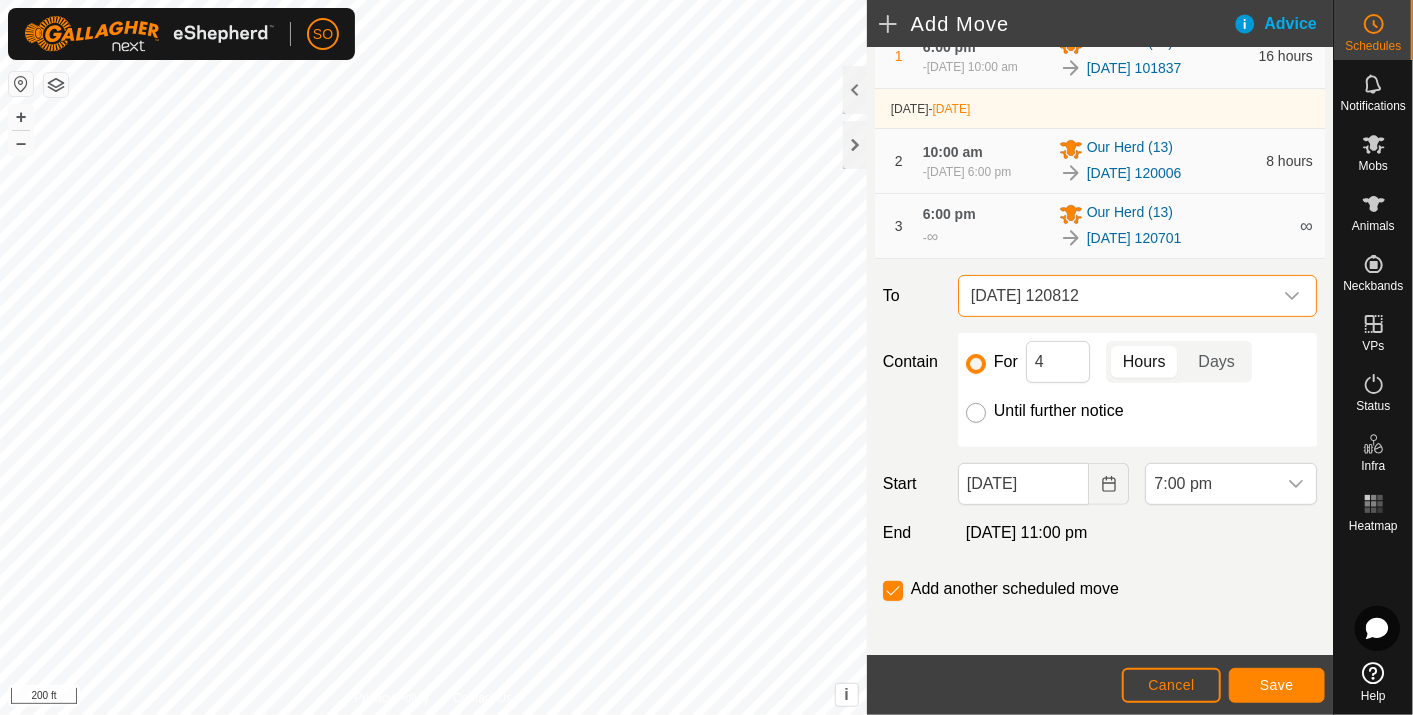 click on "Until further notice" at bounding box center [976, 413] 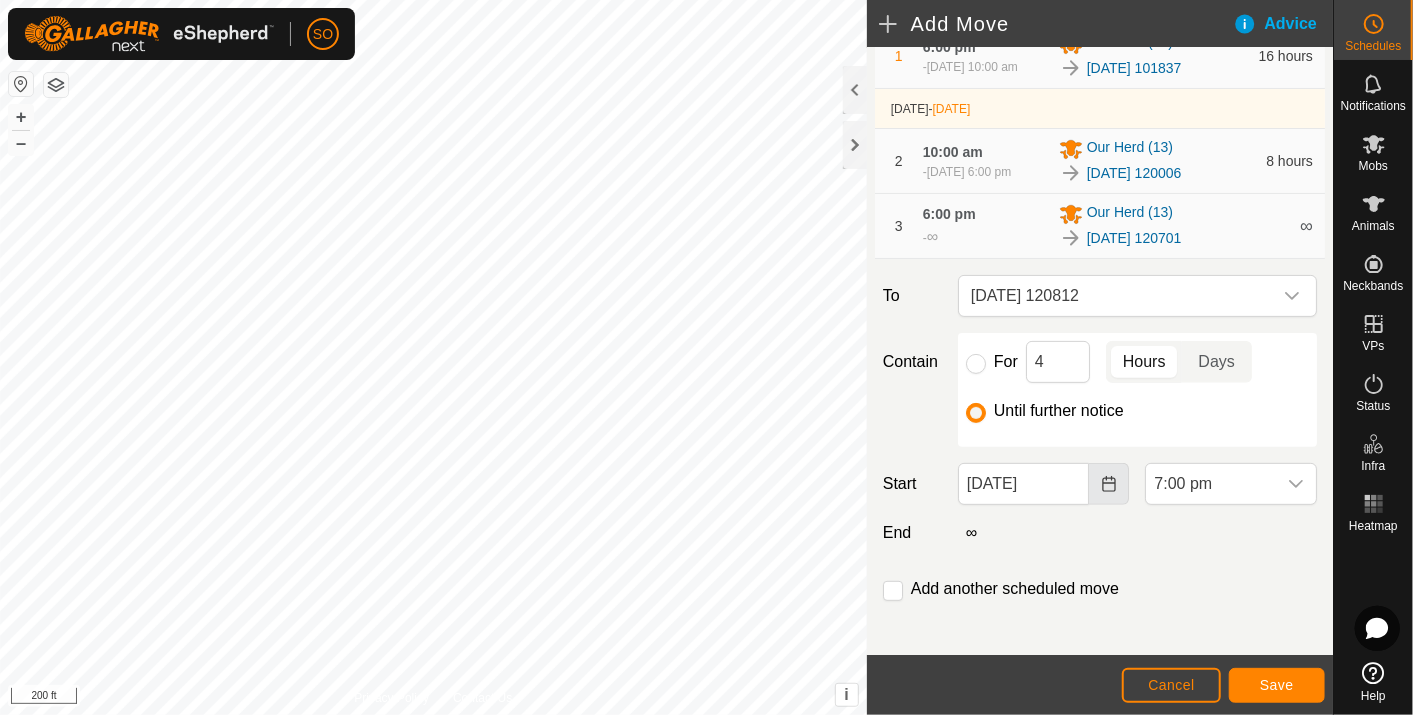 click 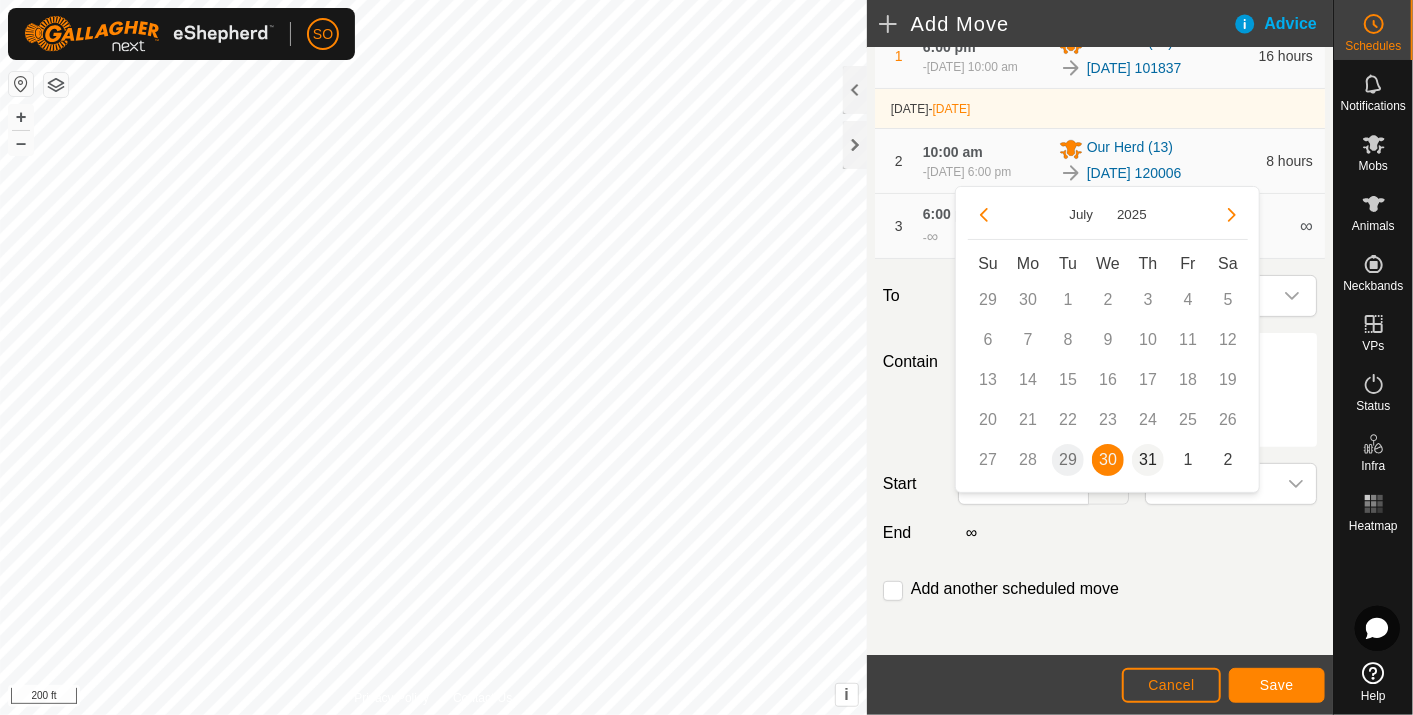 click on "31" at bounding box center (1148, 460) 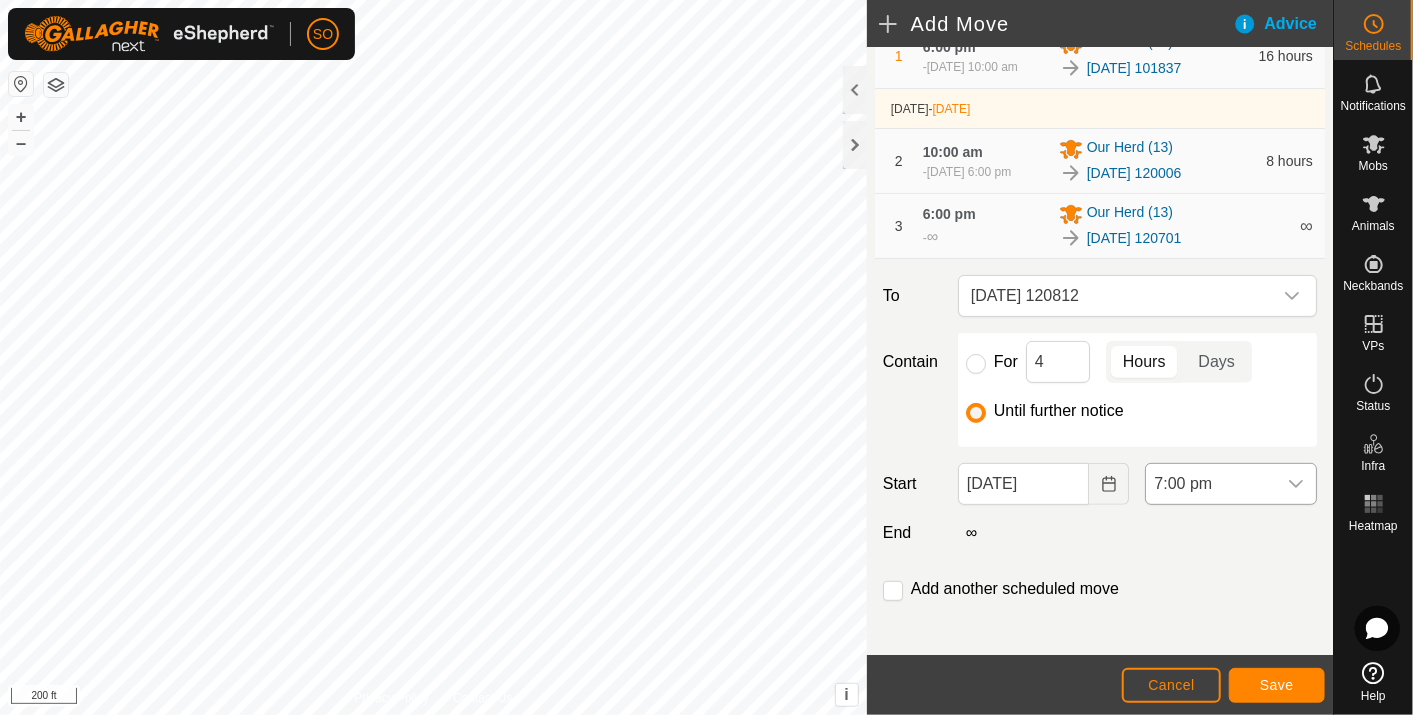 click 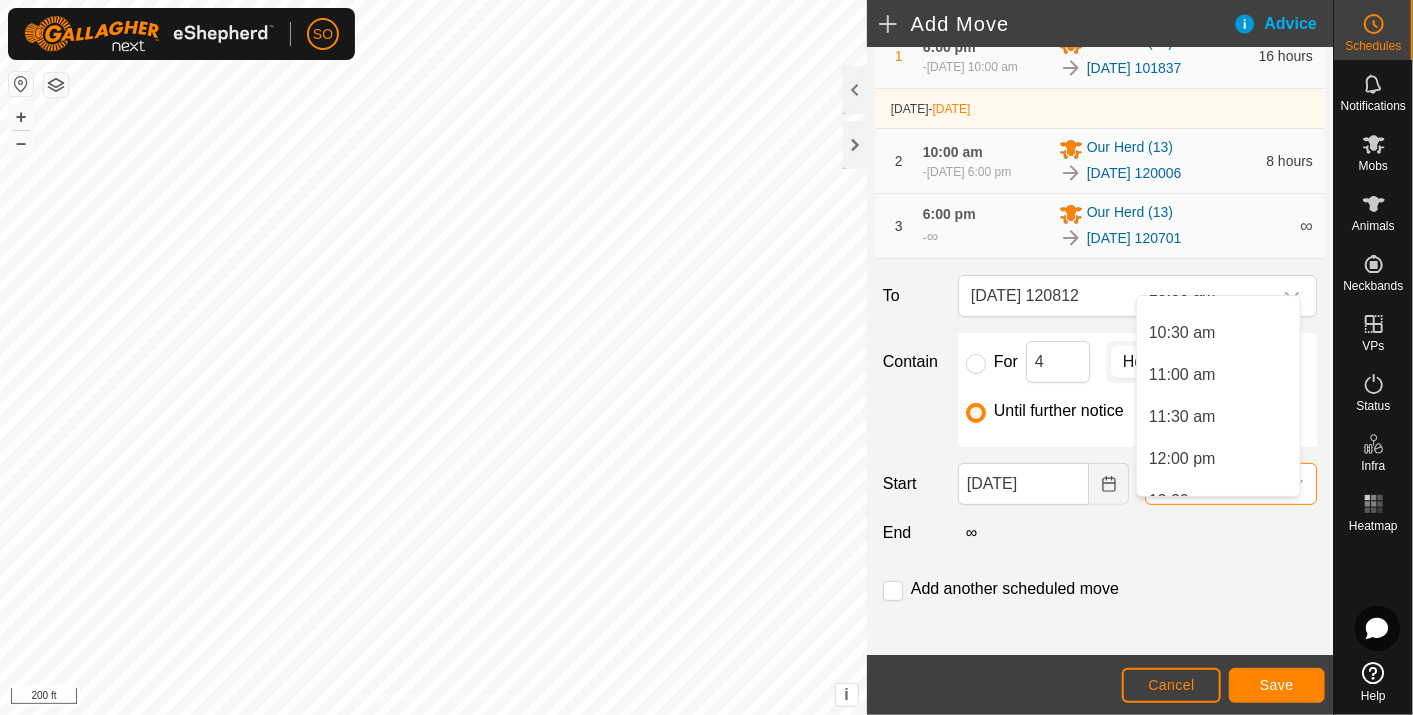 scroll, scrollTop: 824, scrollLeft: 0, axis: vertical 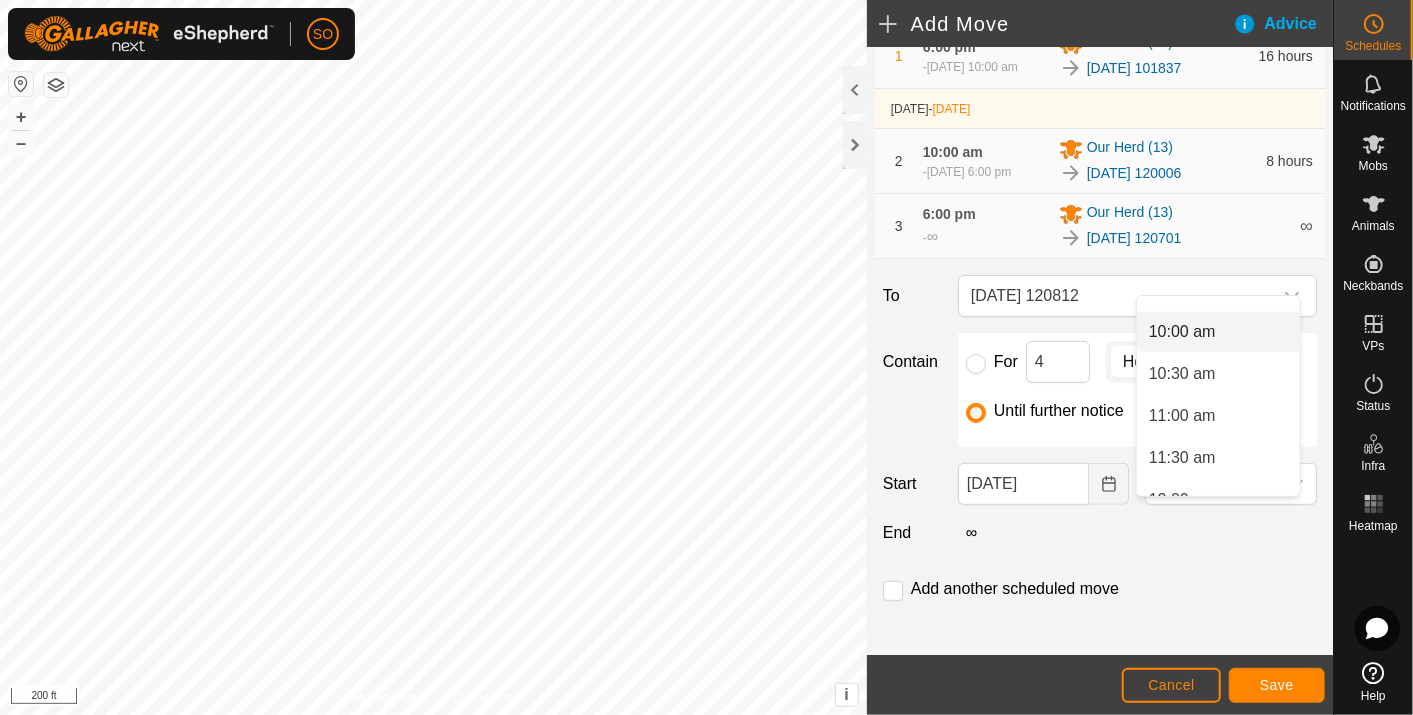 click on "10:00 am" at bounding box center [1218, 332] 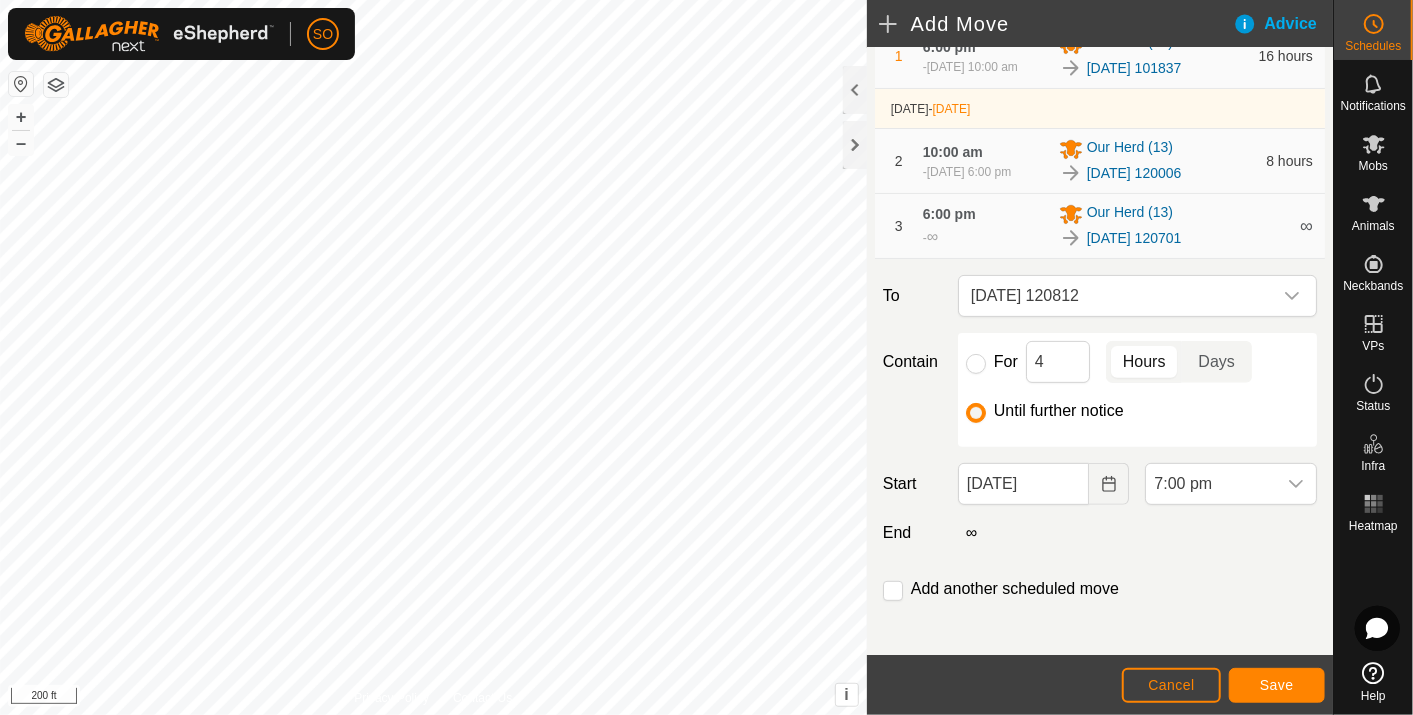 scroll, scrollTop: 1435, scrollLeft: 0, axis: vertical 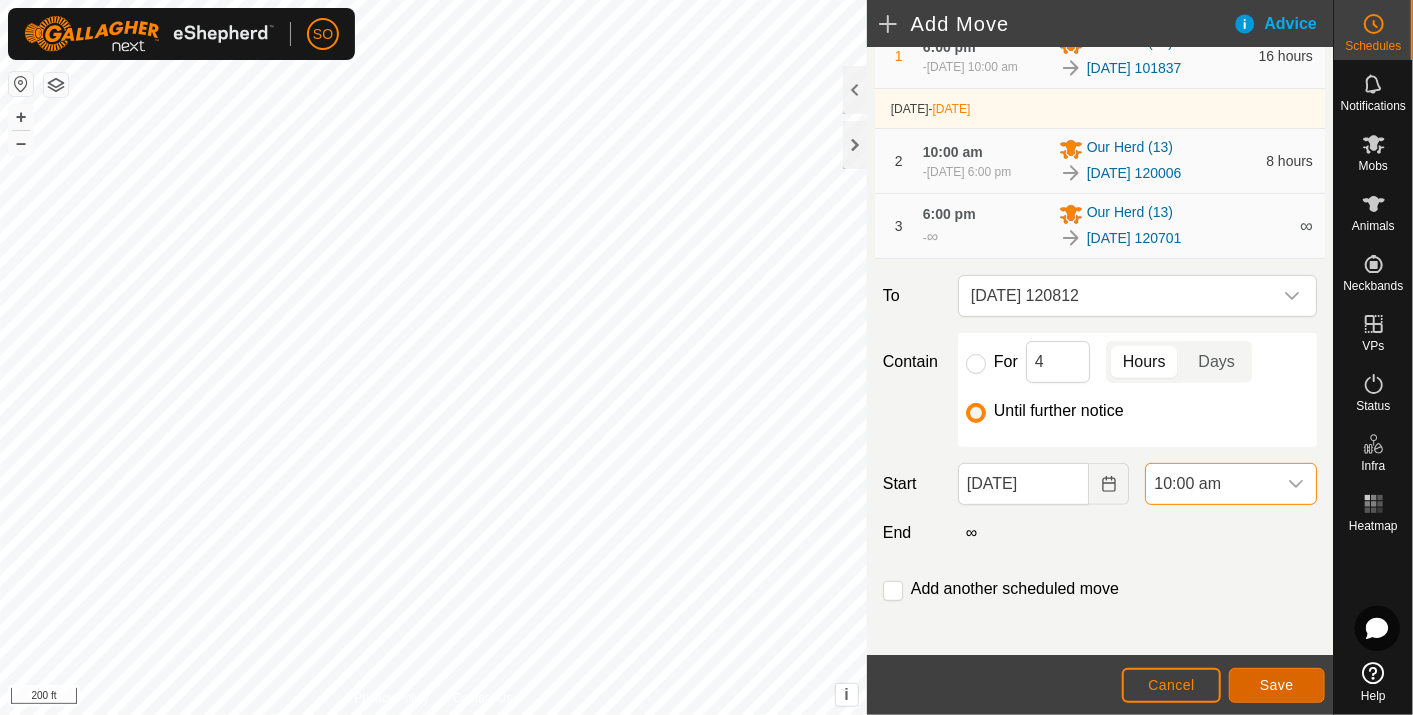 click on "Save" 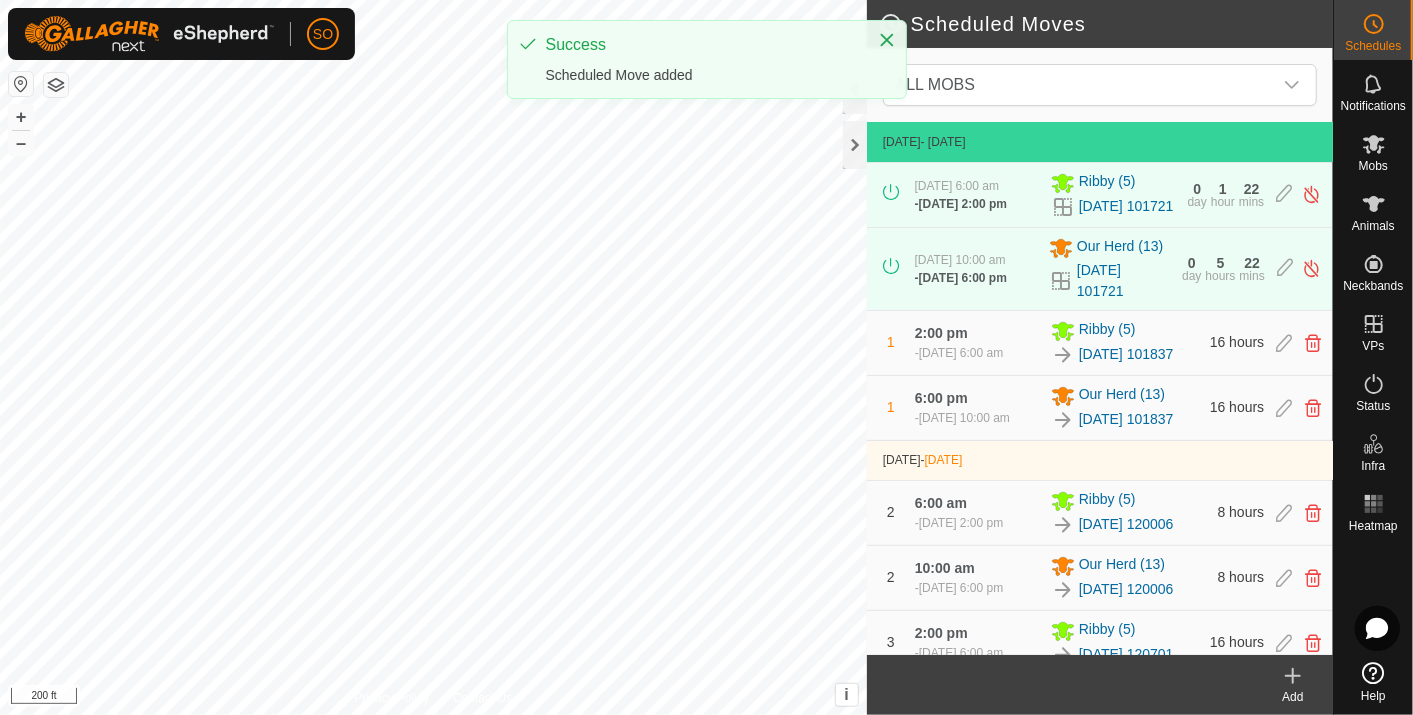 click 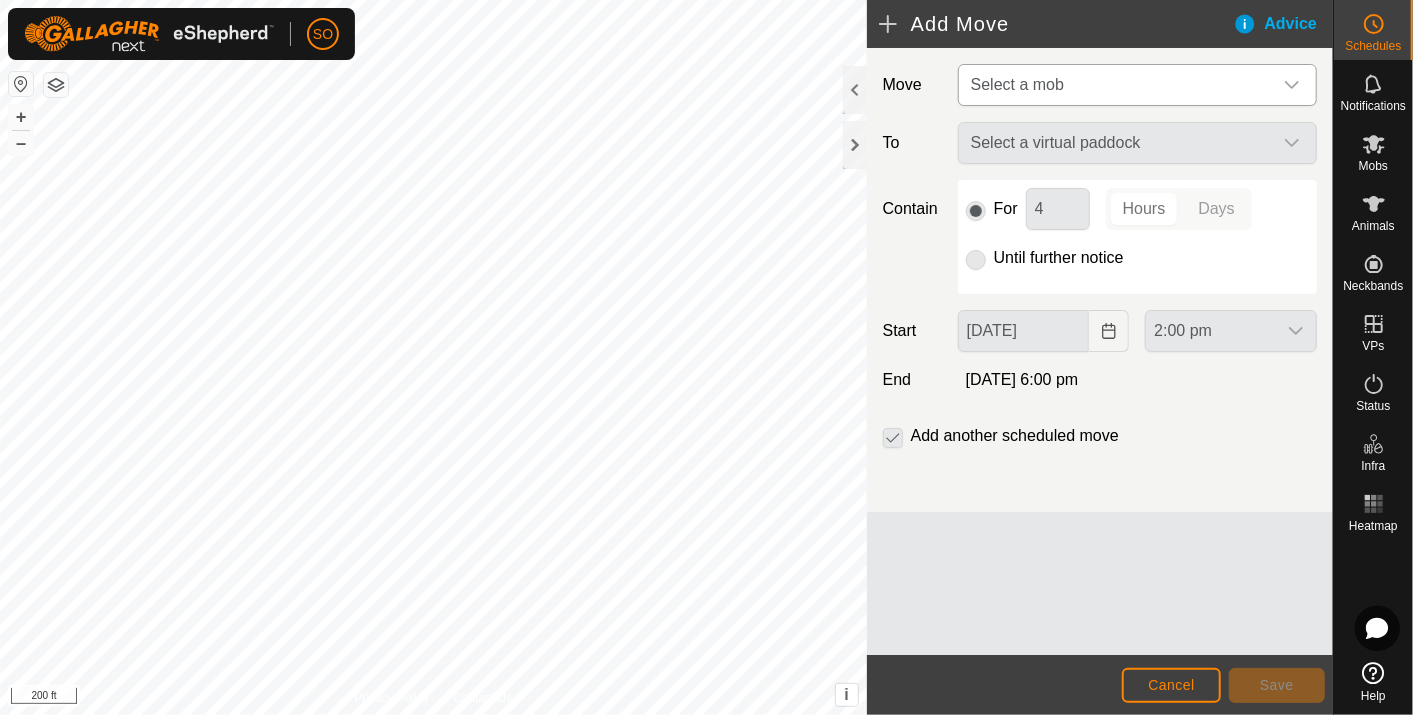 click 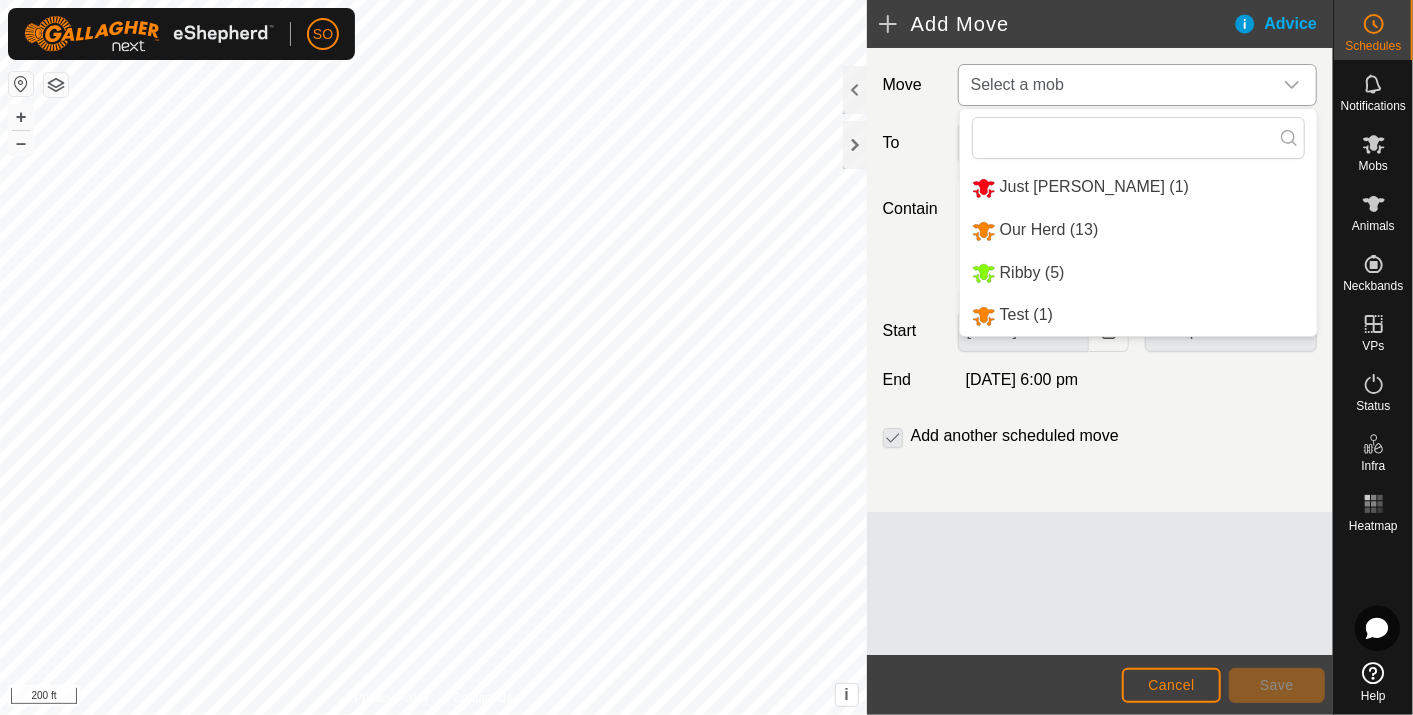 click on "Ribby (5)" at bounding box center (1138, 273) 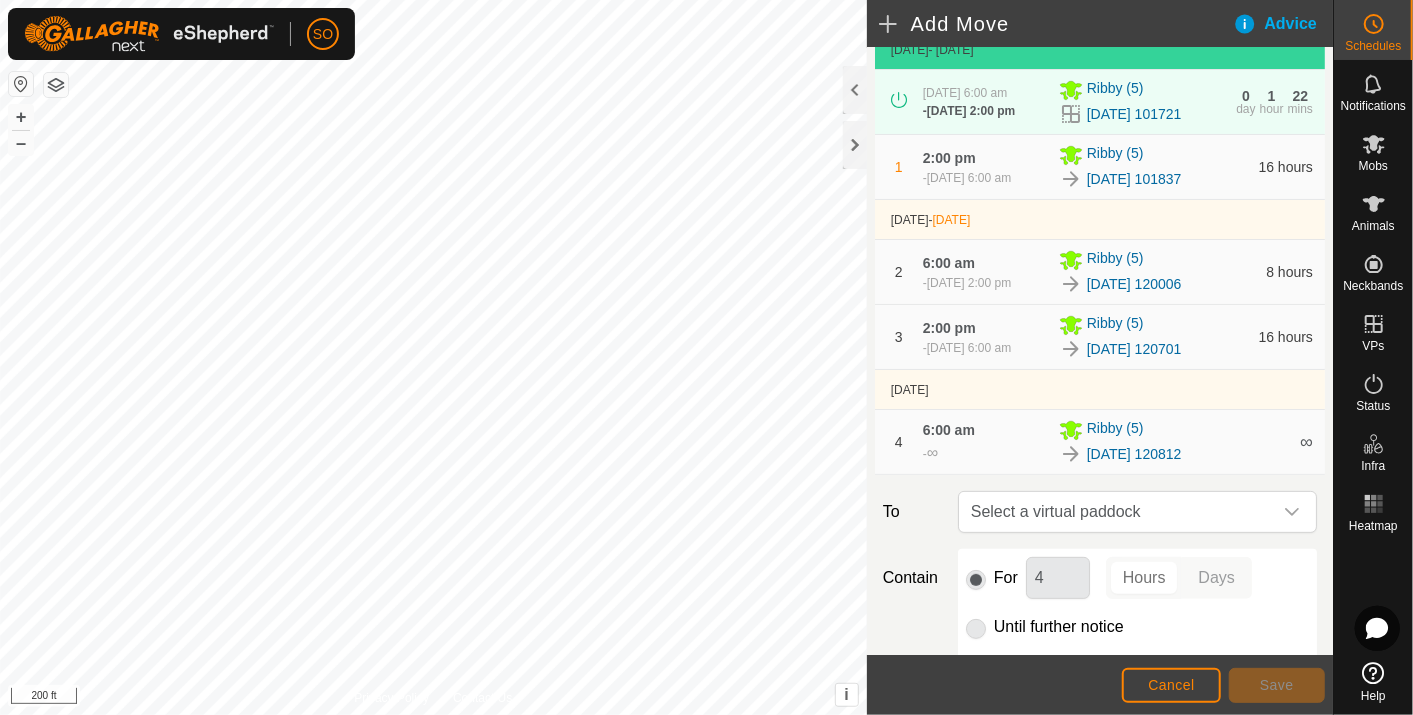 scroll, scrollTop: 0, scrollLeft: 0, axis: both 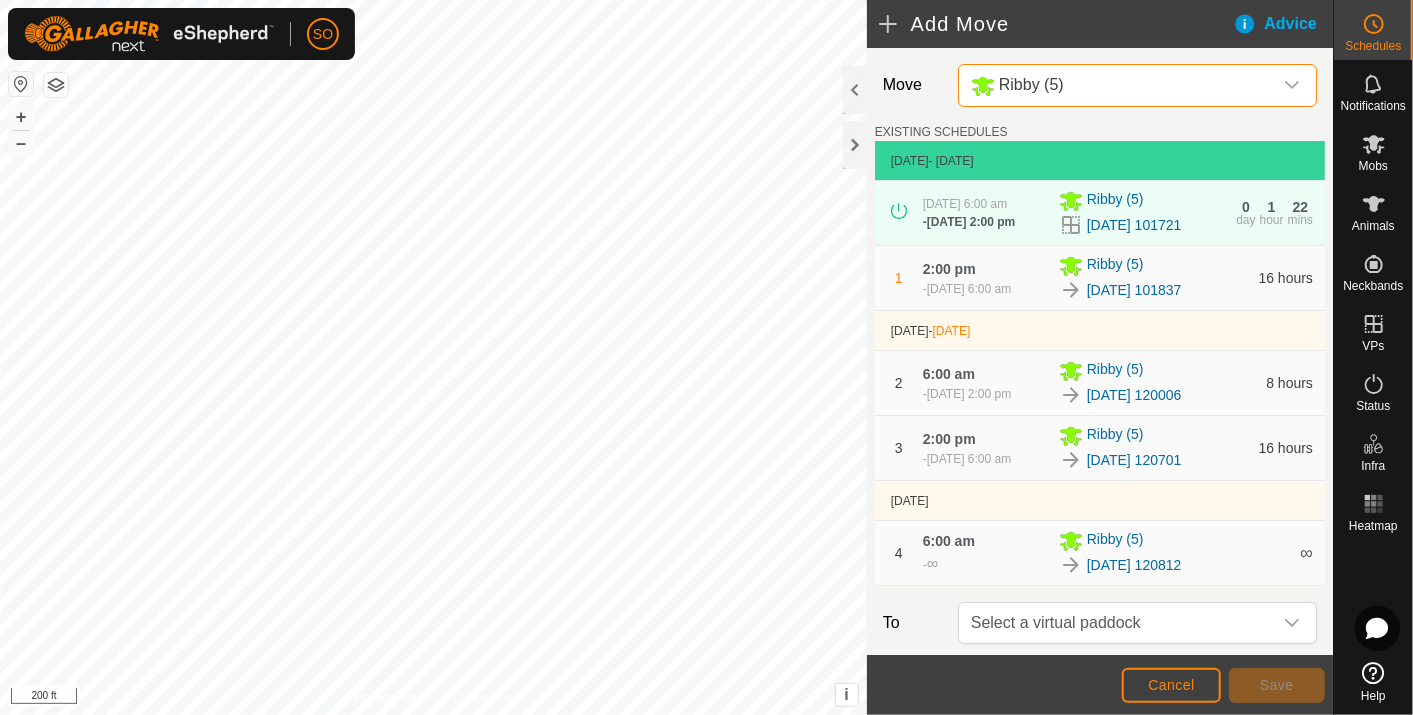click 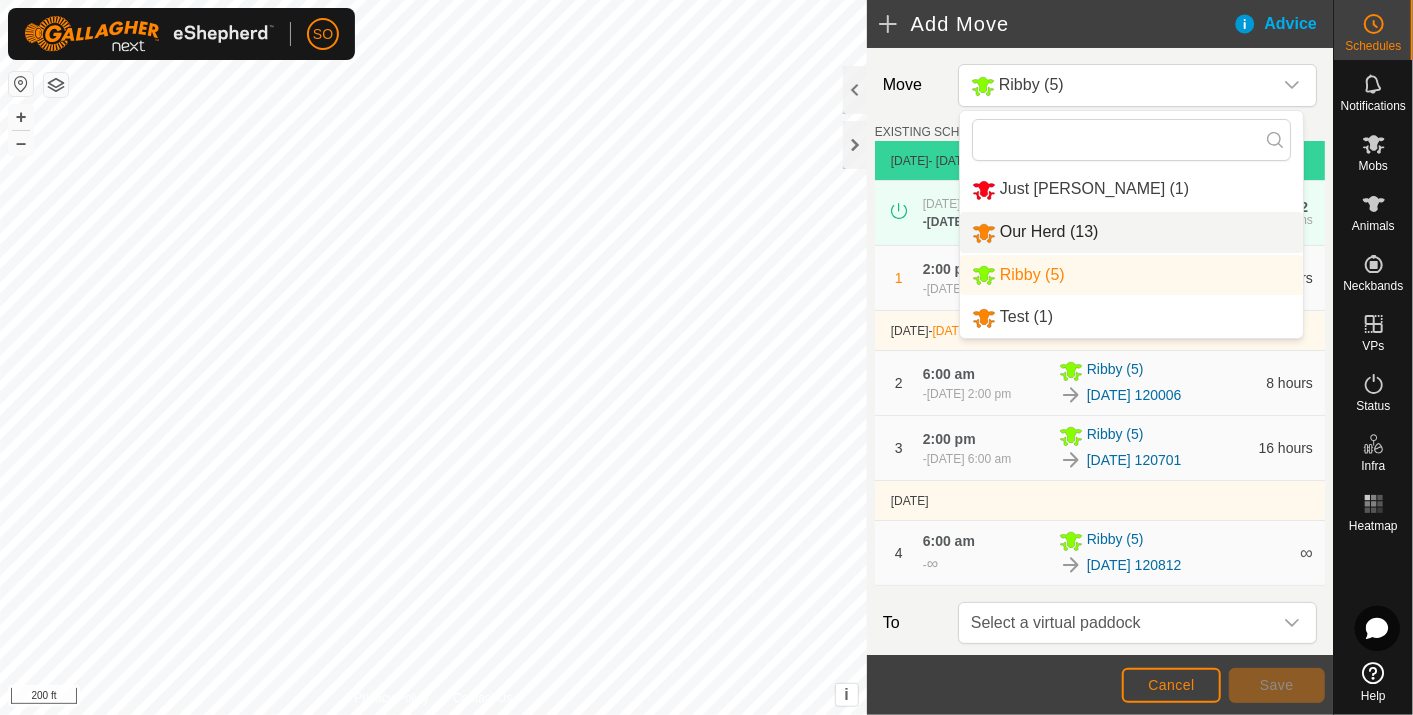 click on "Our Herd (13)" at bounding box center [1131, 232] 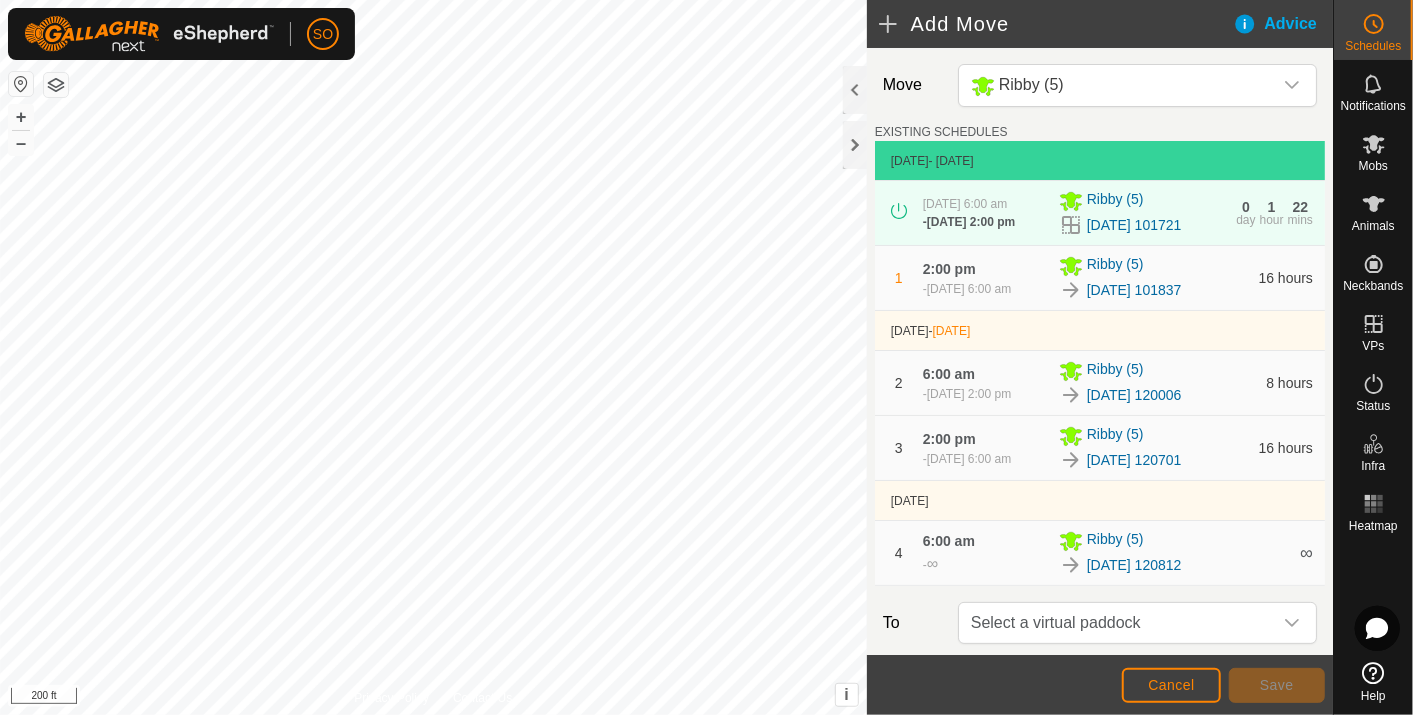 type on "[DATE]" 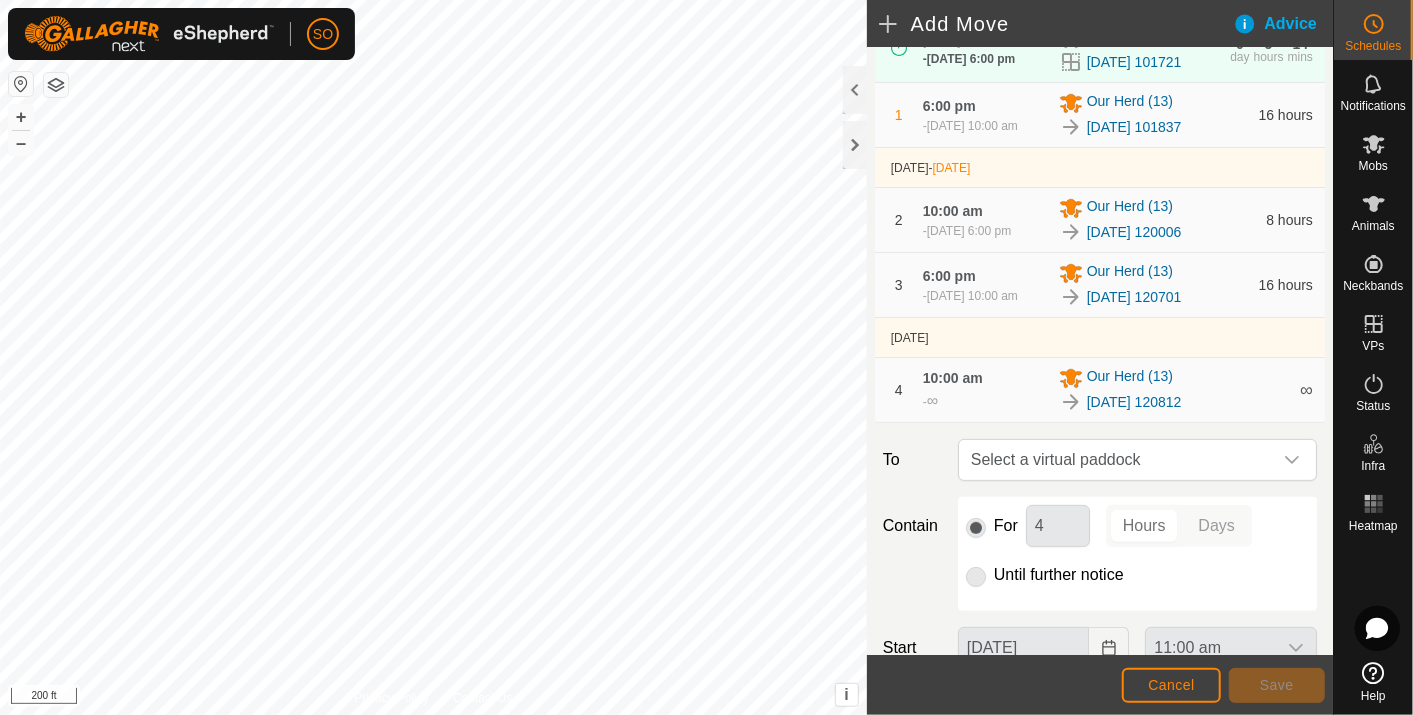 scroll, scrollTop: 222, scrollLeft: 0, axis: vertical 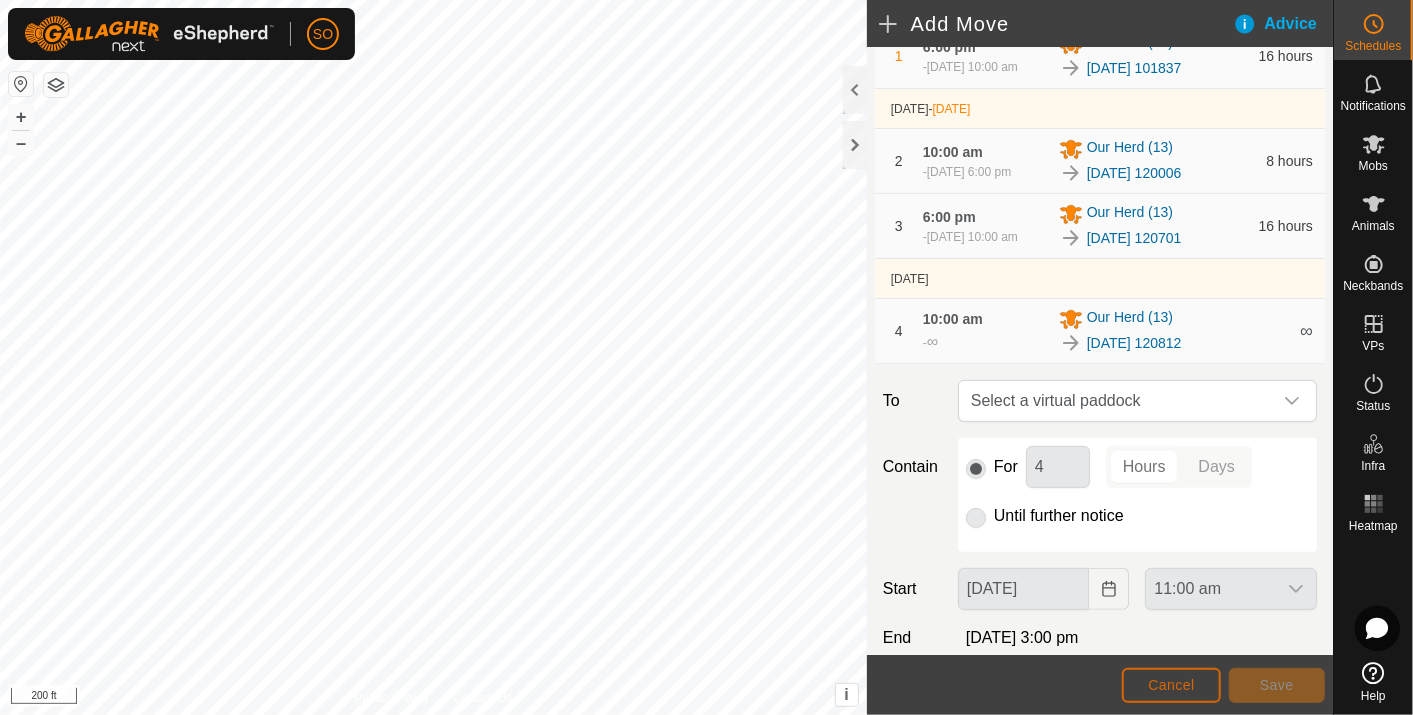 click on "Cancel" 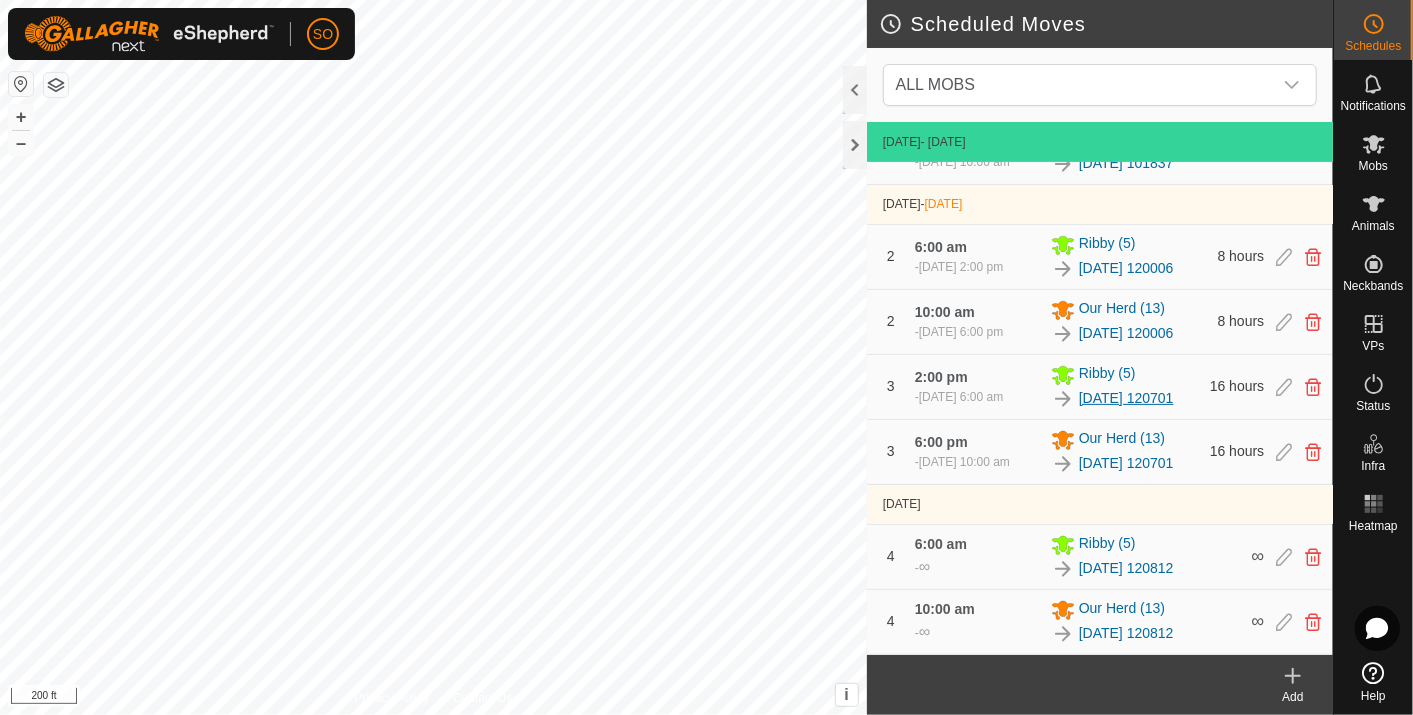 scroll, scrollTop: 389, scrollLeft: 0, axis: vertical 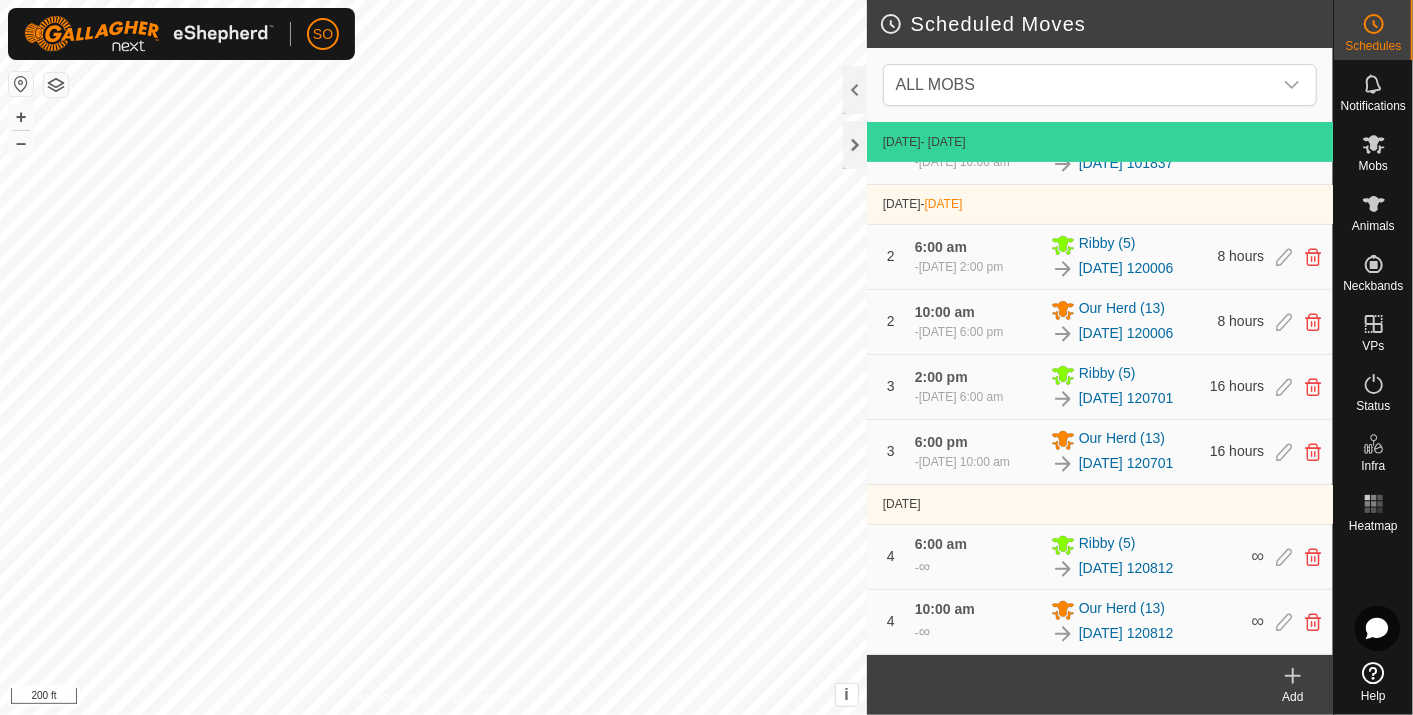 click 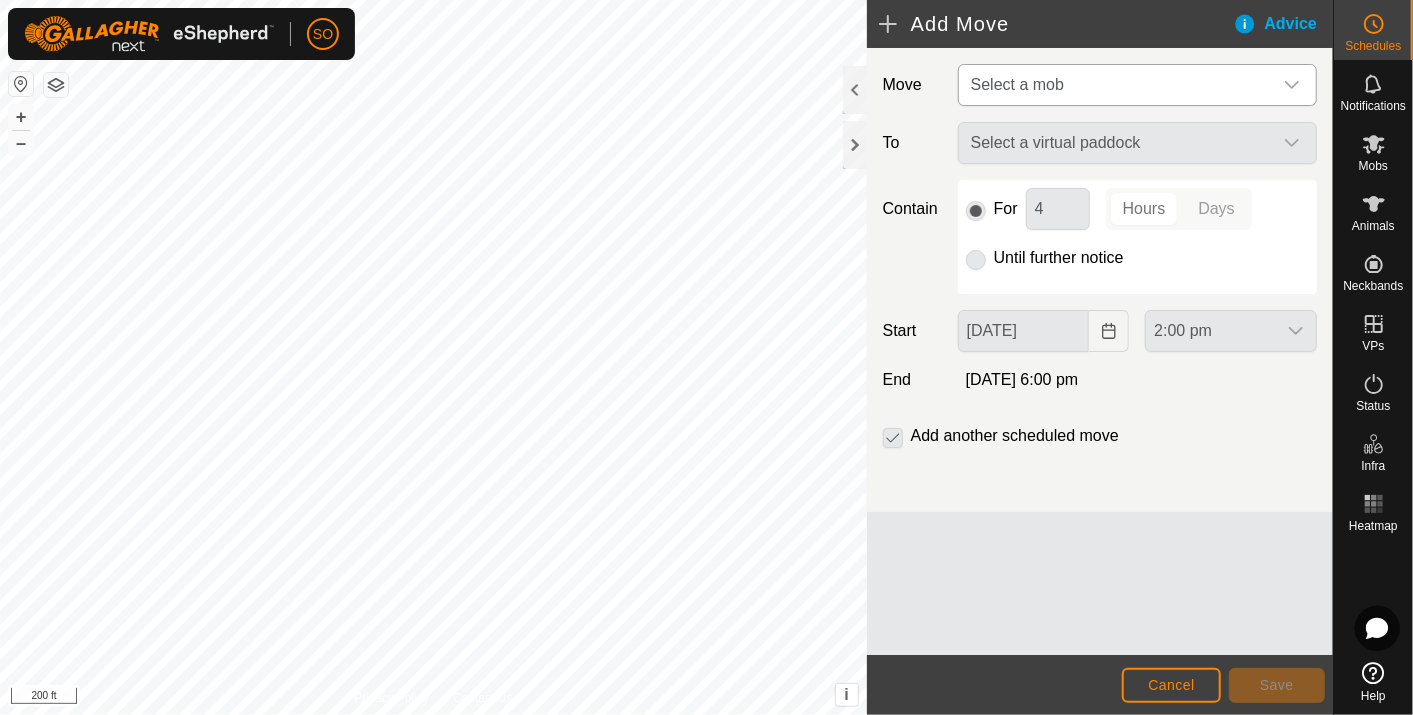 click 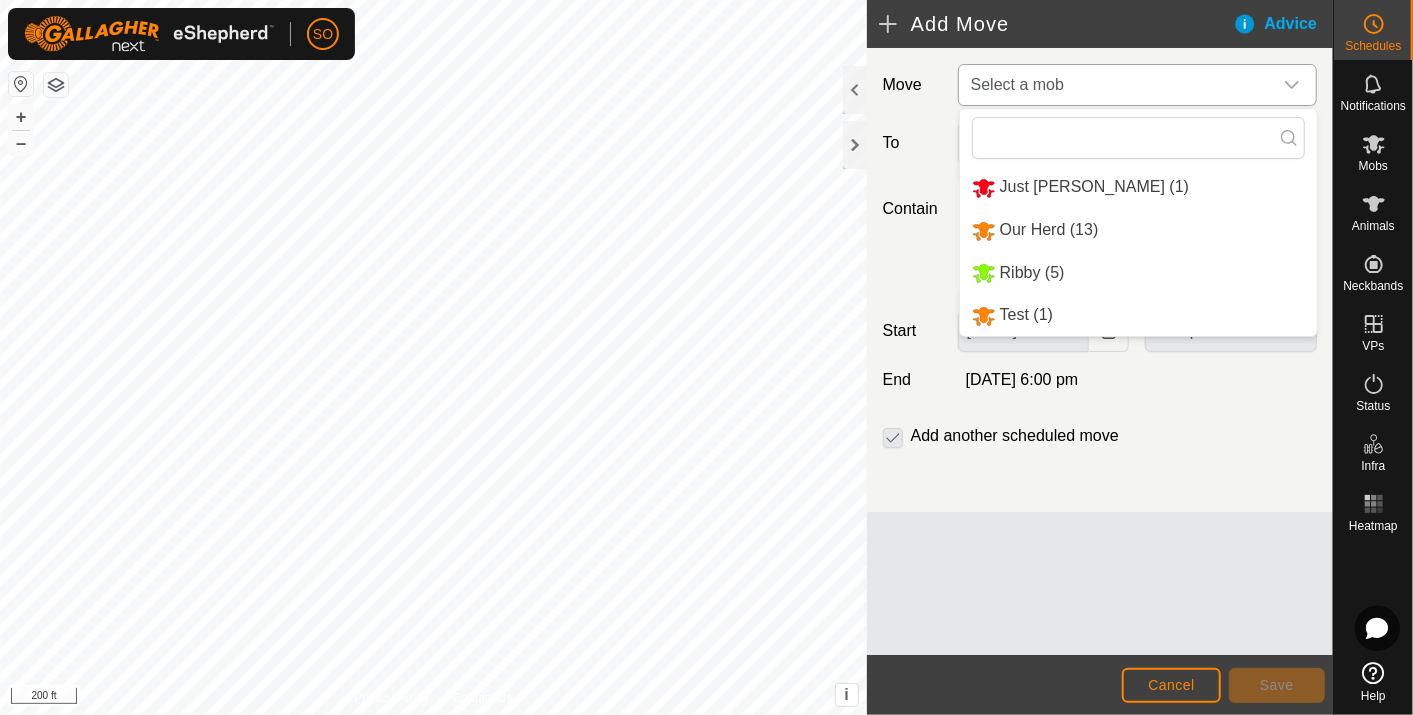 click on "Ribby (5)" at bounding box center [1138, 273] 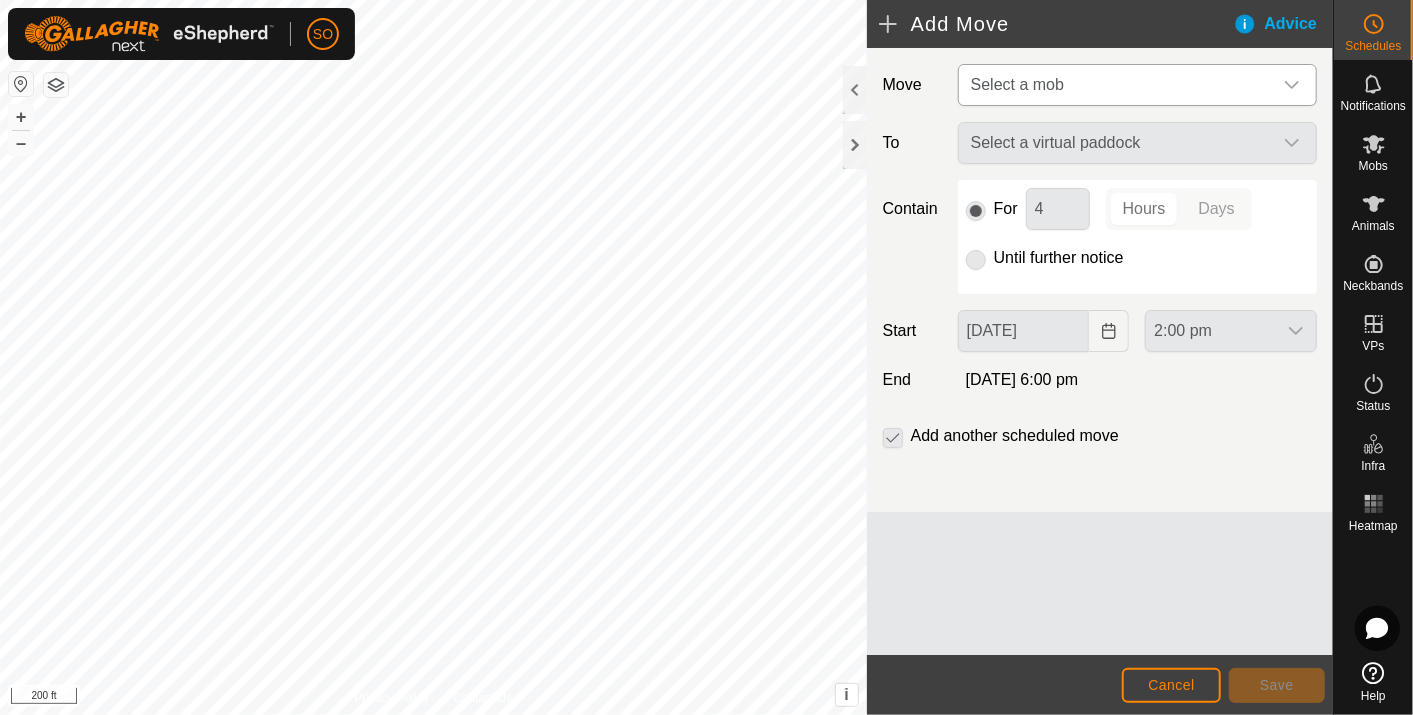 type on "[DATE]" 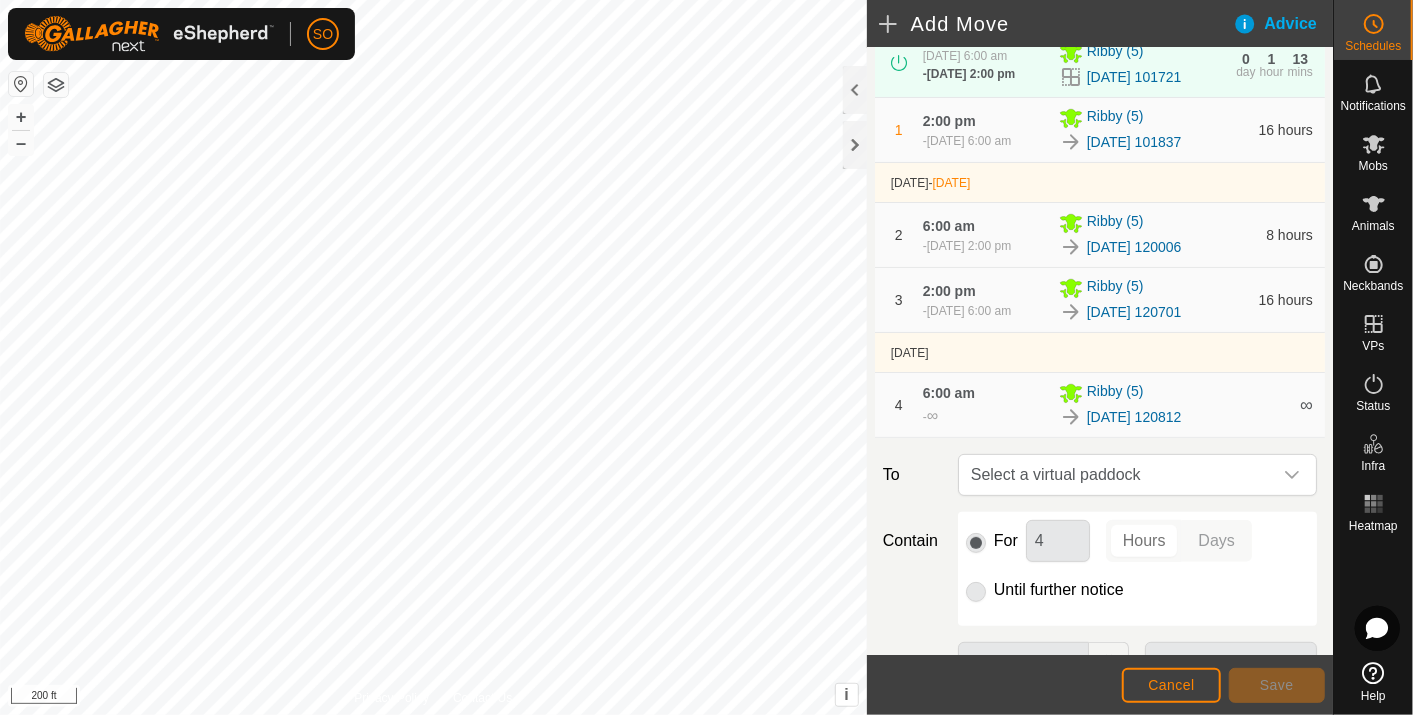 scroll, scrollTop: 333, scrollLeft: 0, axis: vertical 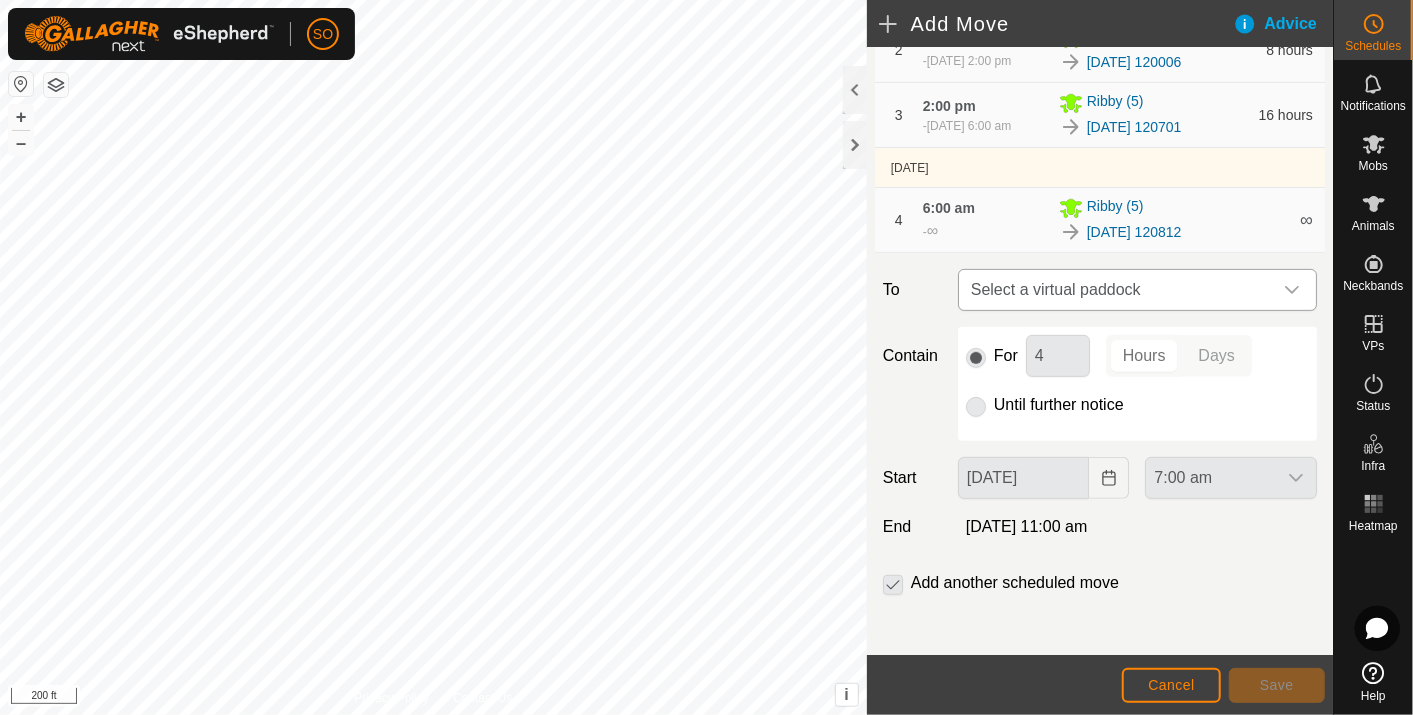 click 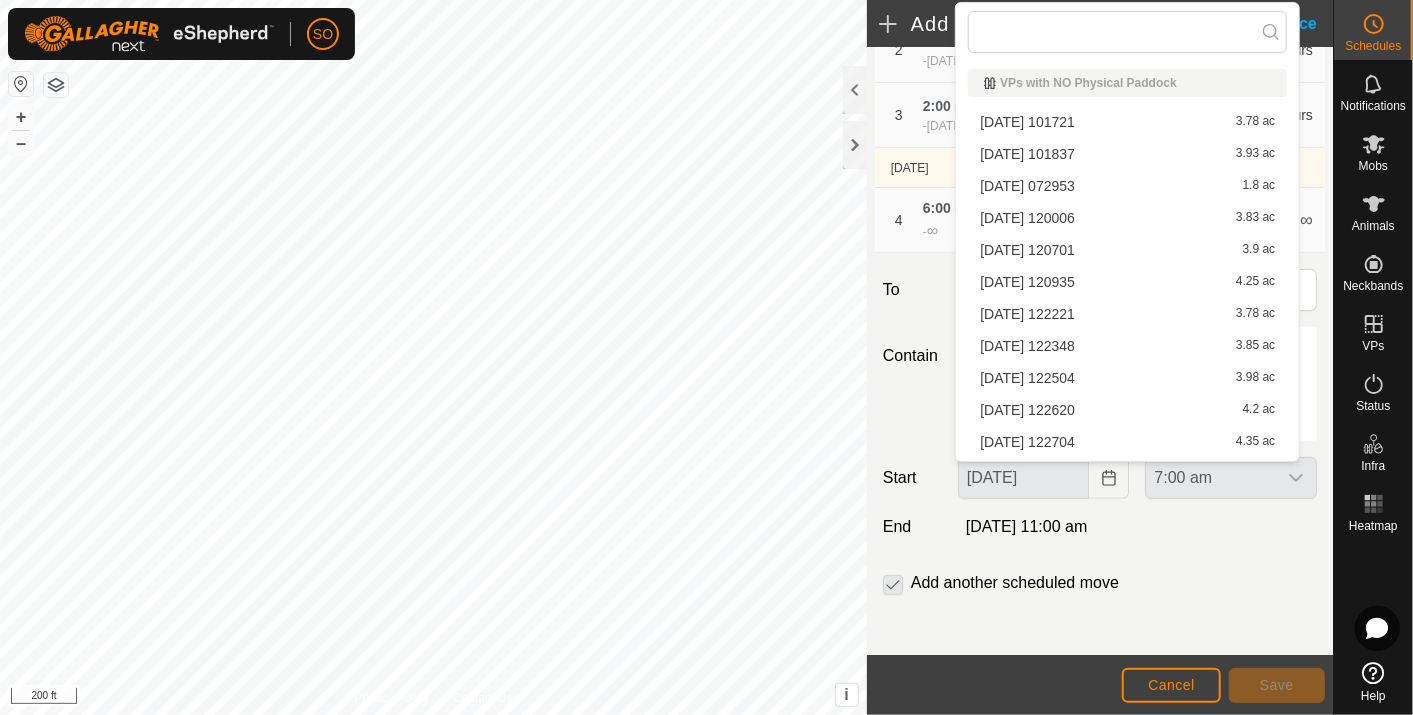 click on "[DATE] 120935  4.25 ac" at bounding box center (1127, 282) 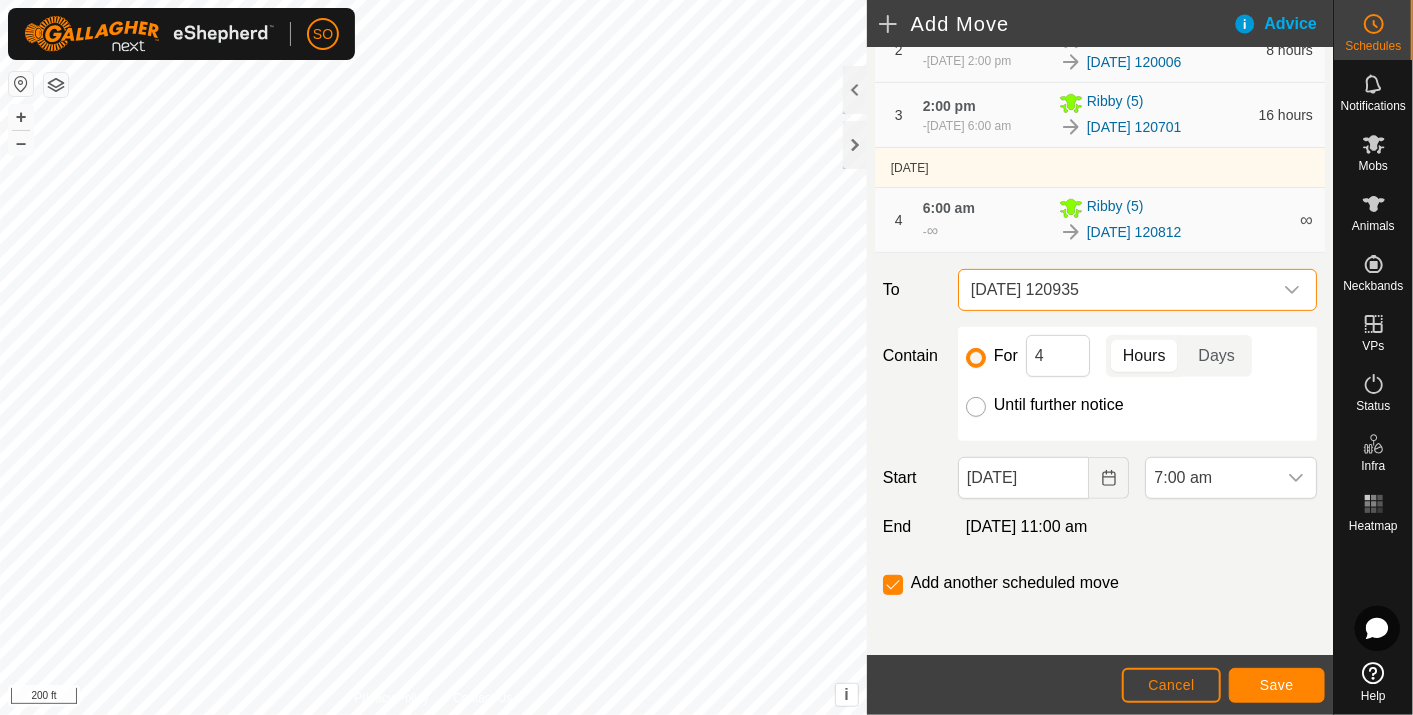 click on "Until further notice" at bounding box center [976, 407] 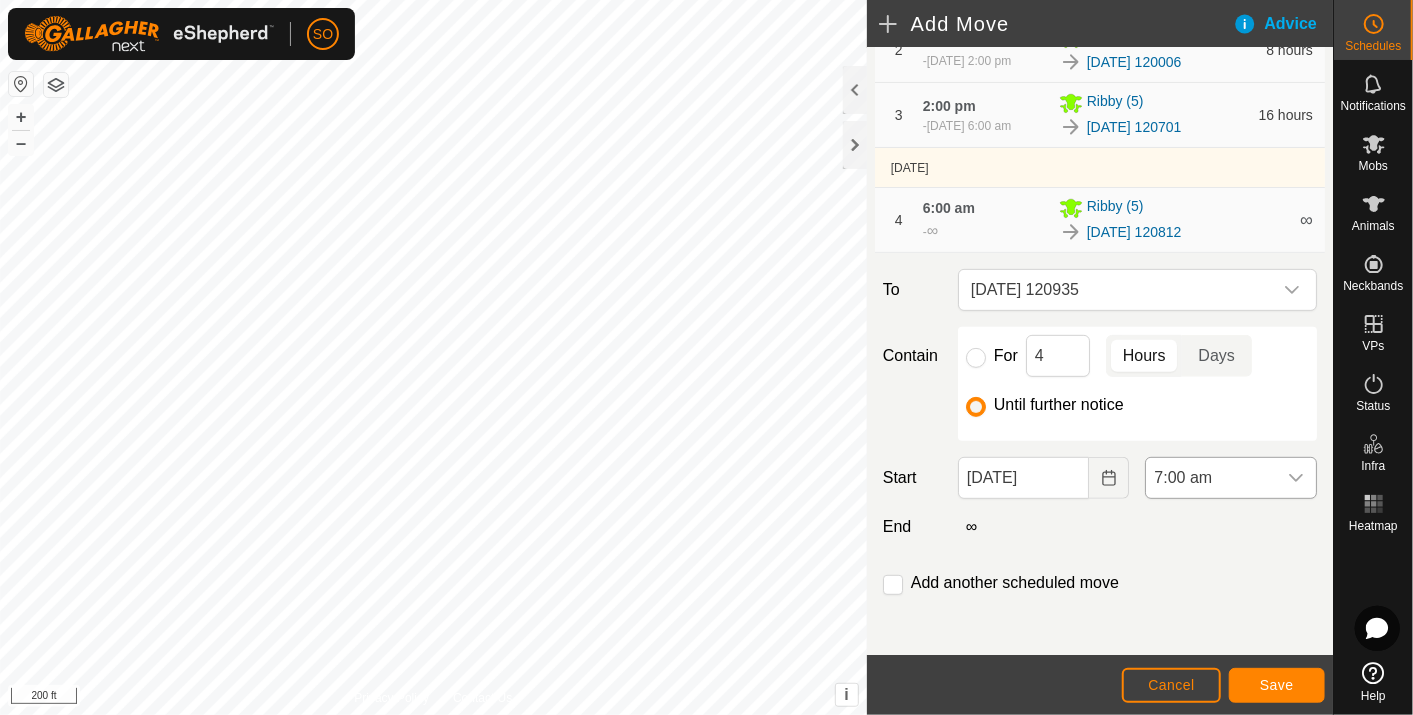 click 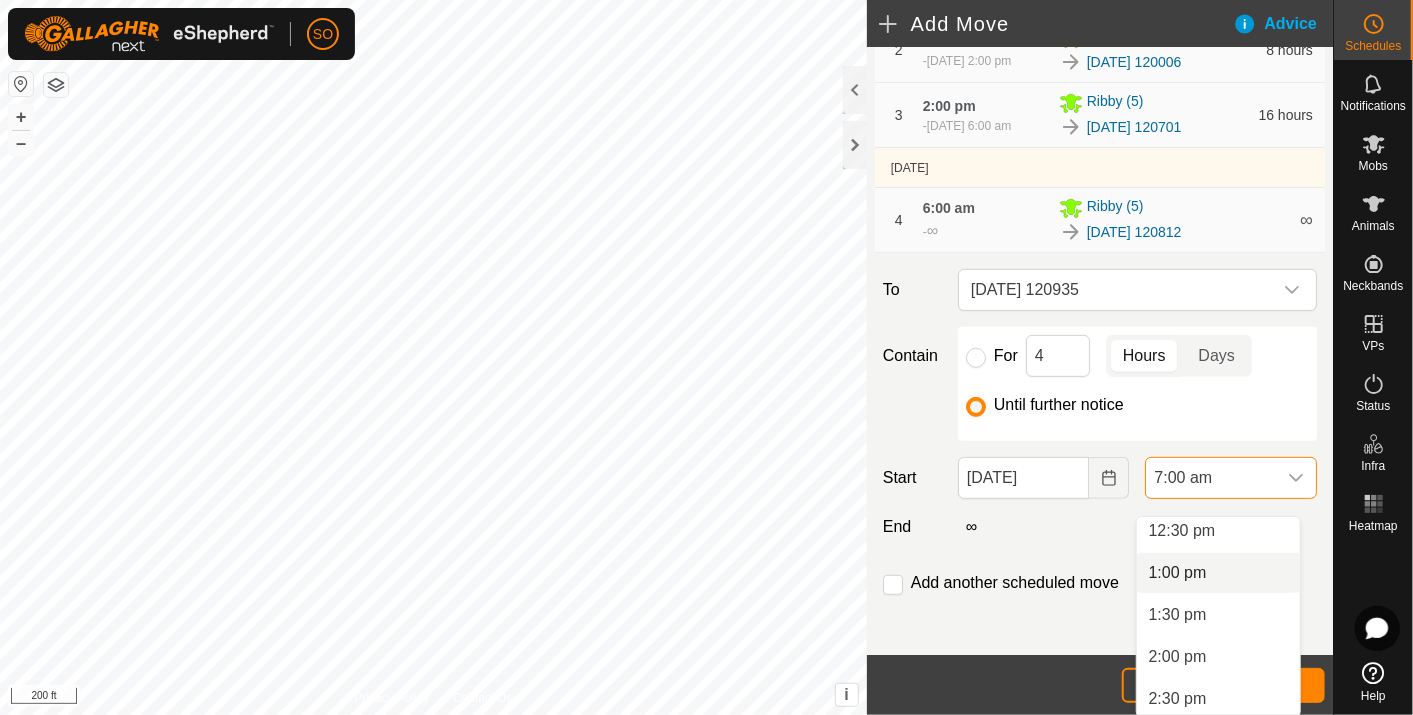scroll, scrollTop: 1094, scrollLeft: 0, axis: vertical 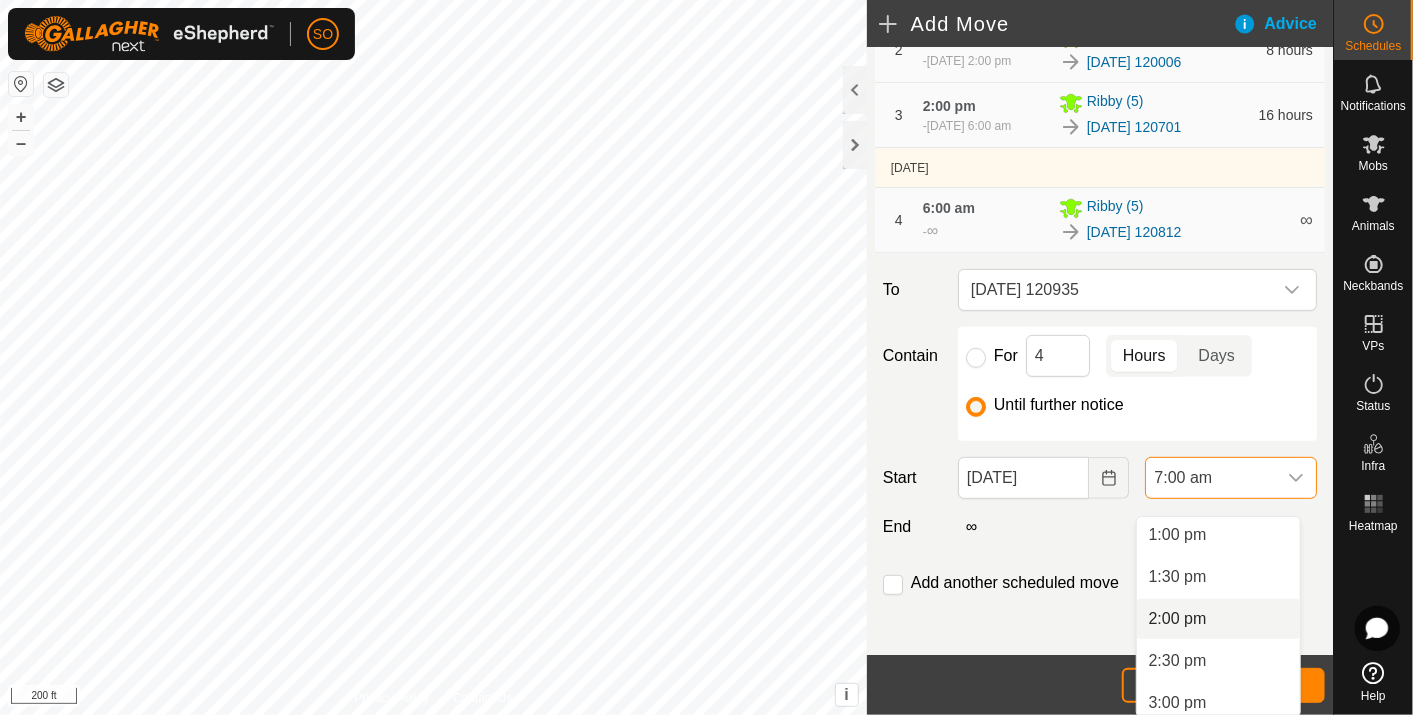 click on "2:00 pm" at bounding box center (1218, 619) 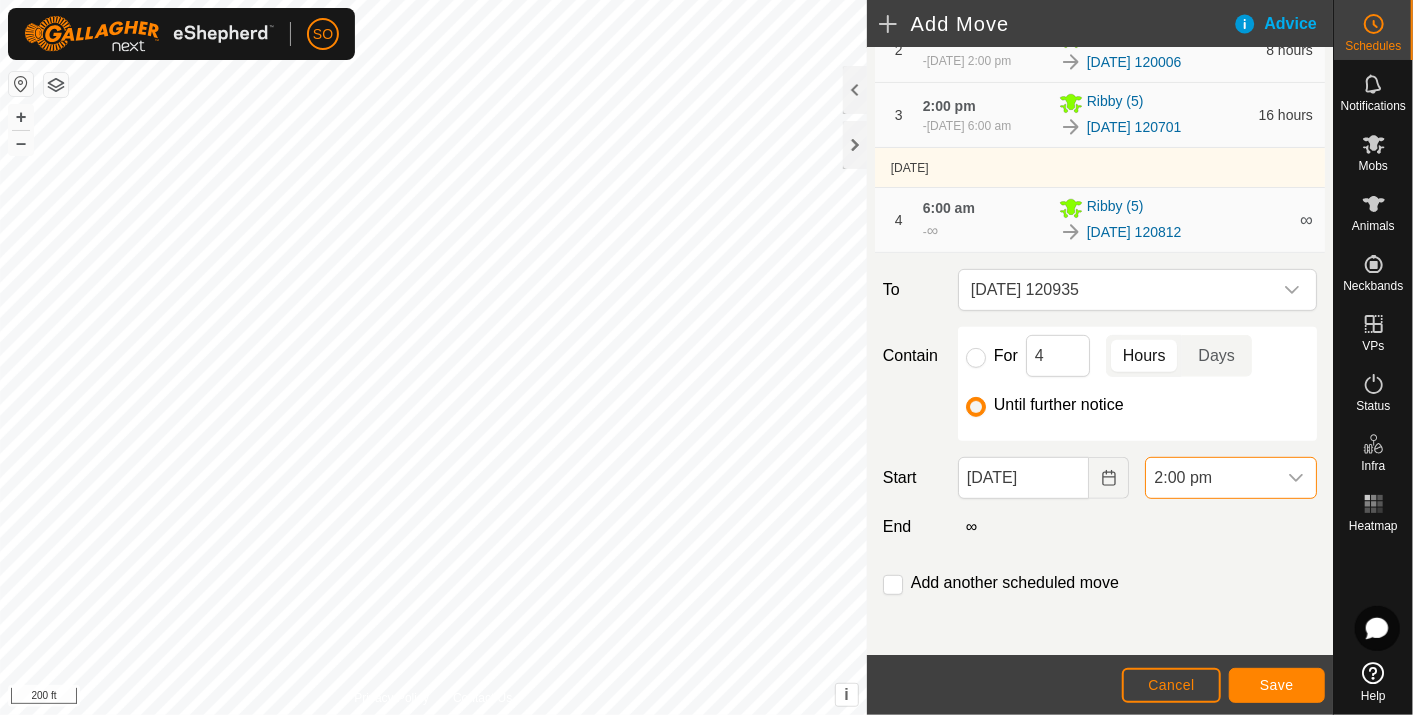 scroll, scrollTop: 587, scrollLeft: 0, axis: vertical 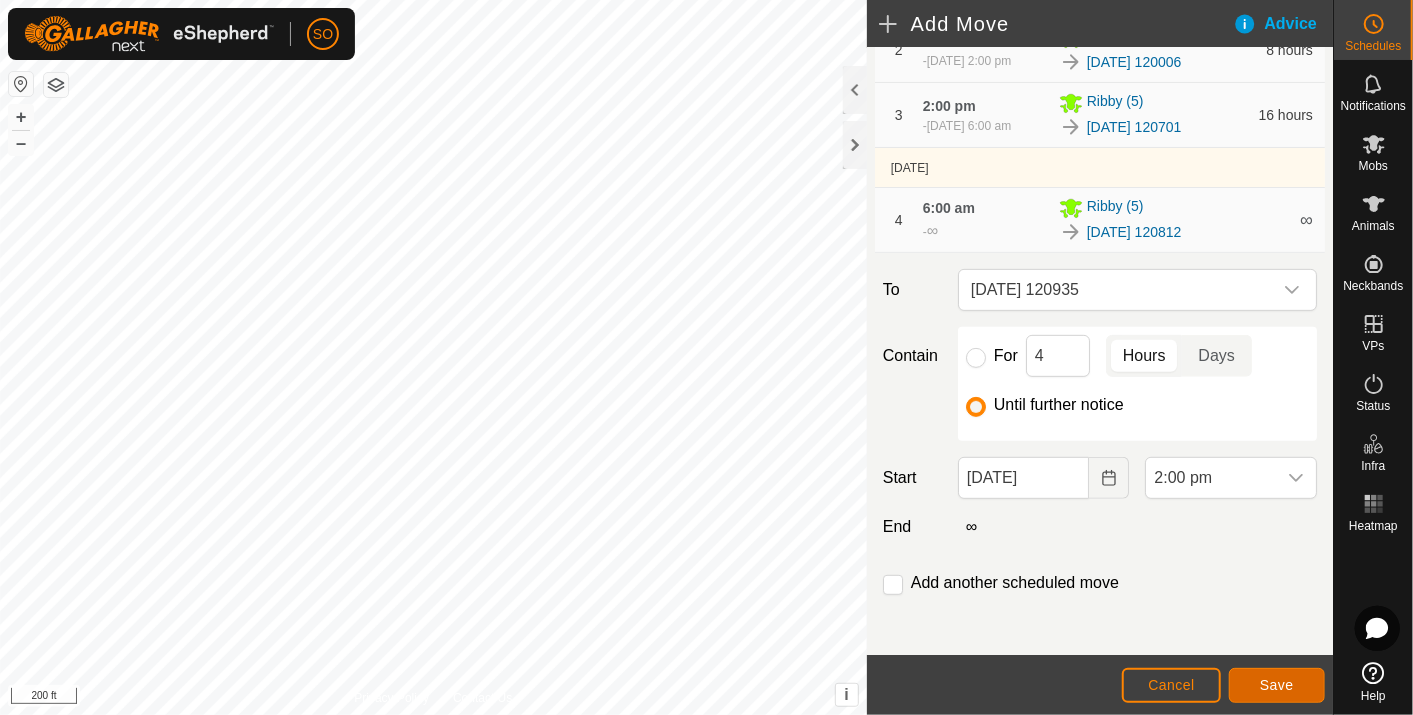 click on "Save" 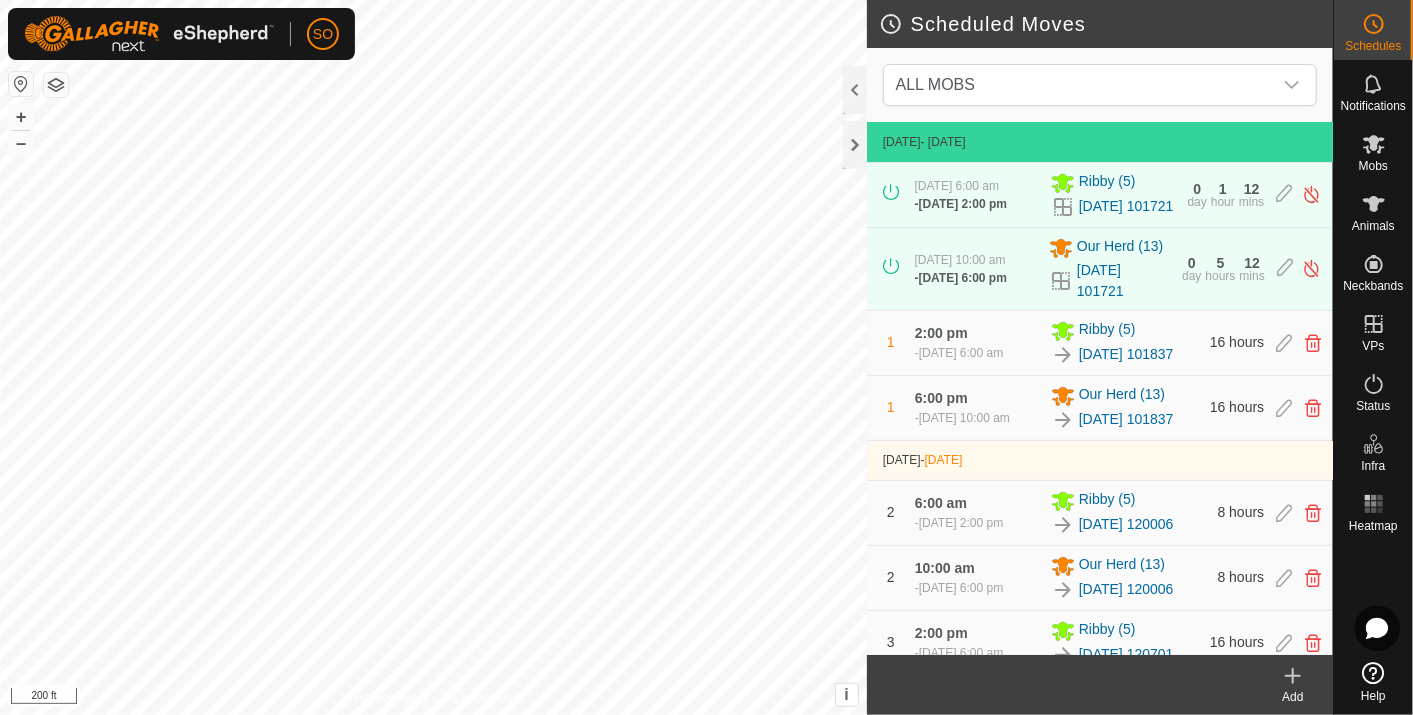 click 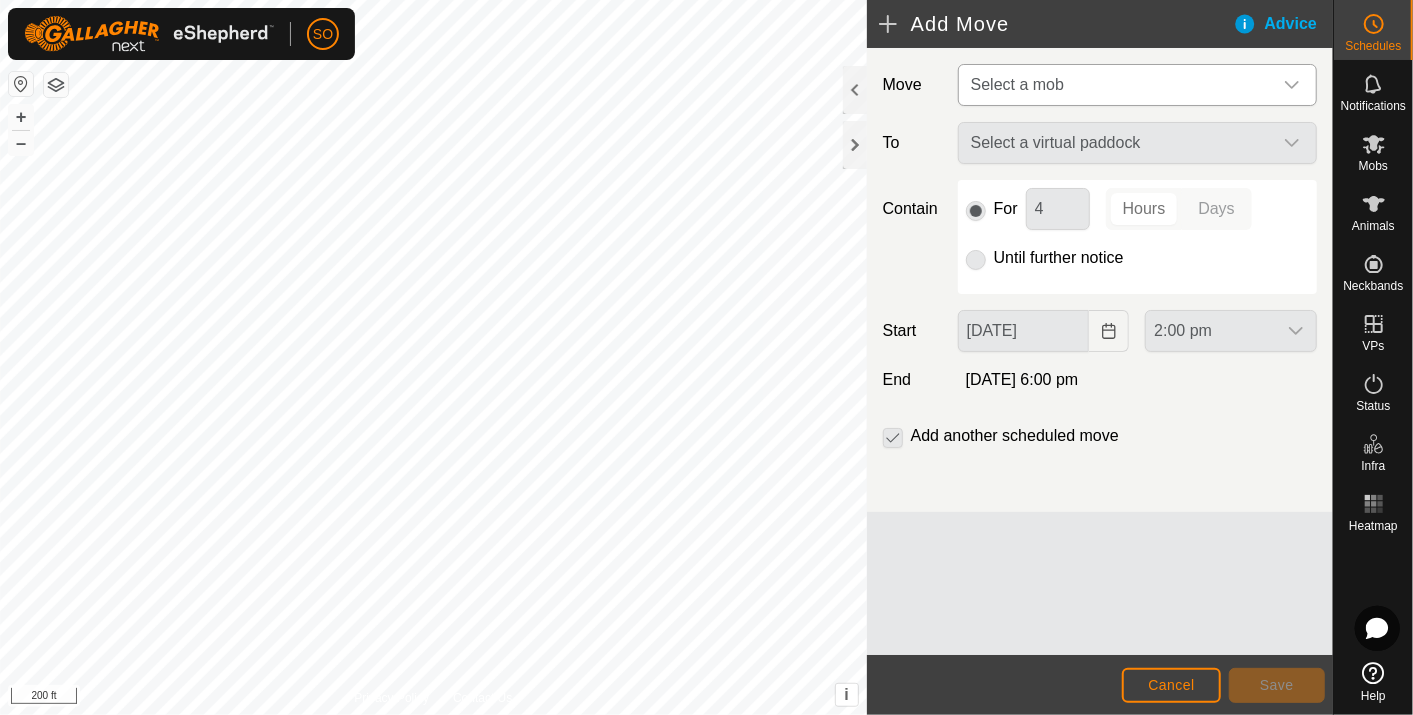 click 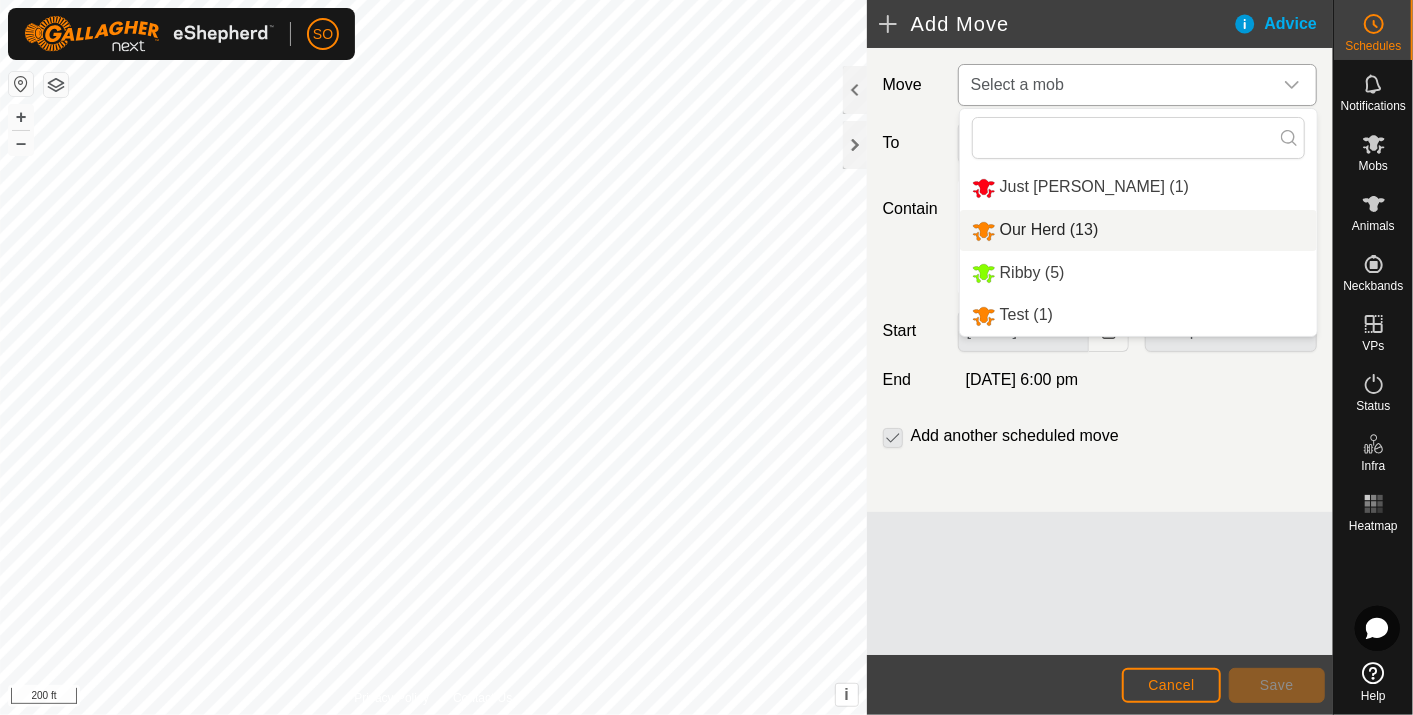 click on "Our Herd (13)" at bounding box center (1138, 230) 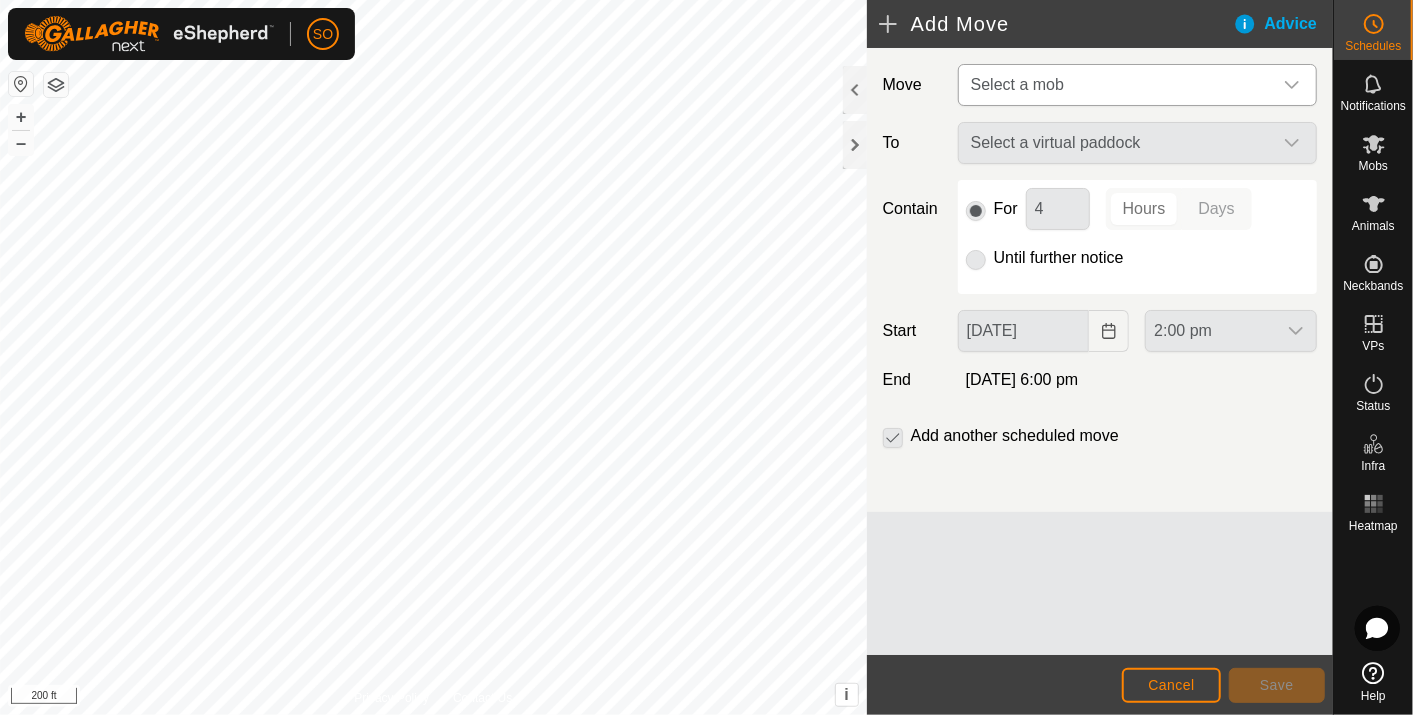 type on "[DATE]" 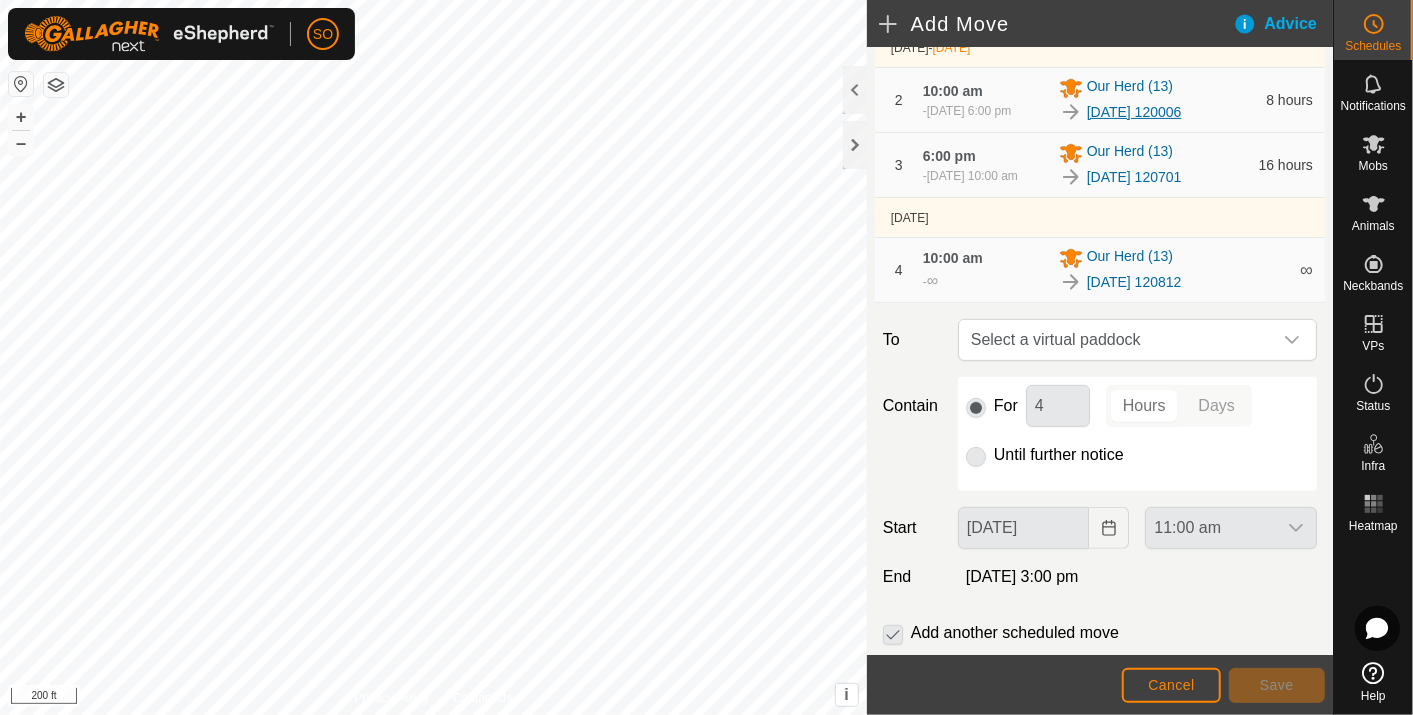 scroll, scrollTop: 333, scrollLeft: 0, axis: vertical 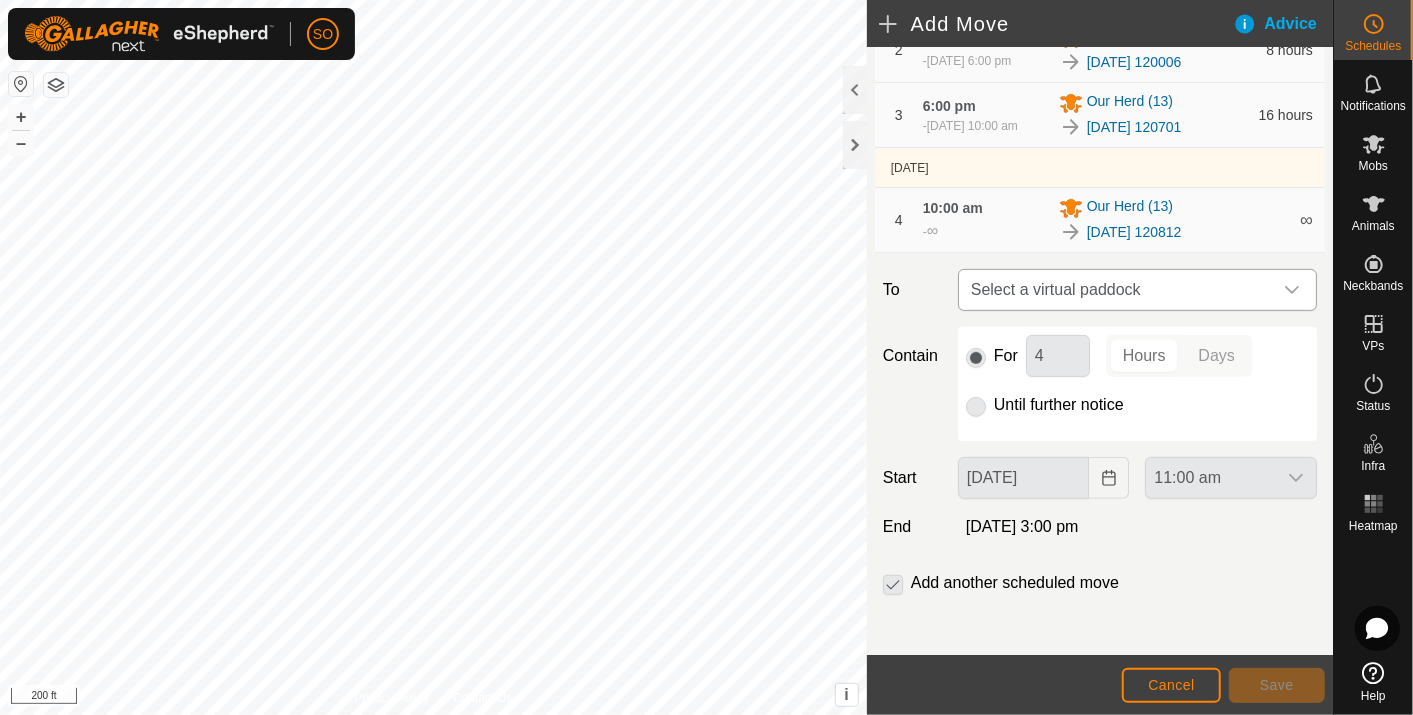 click 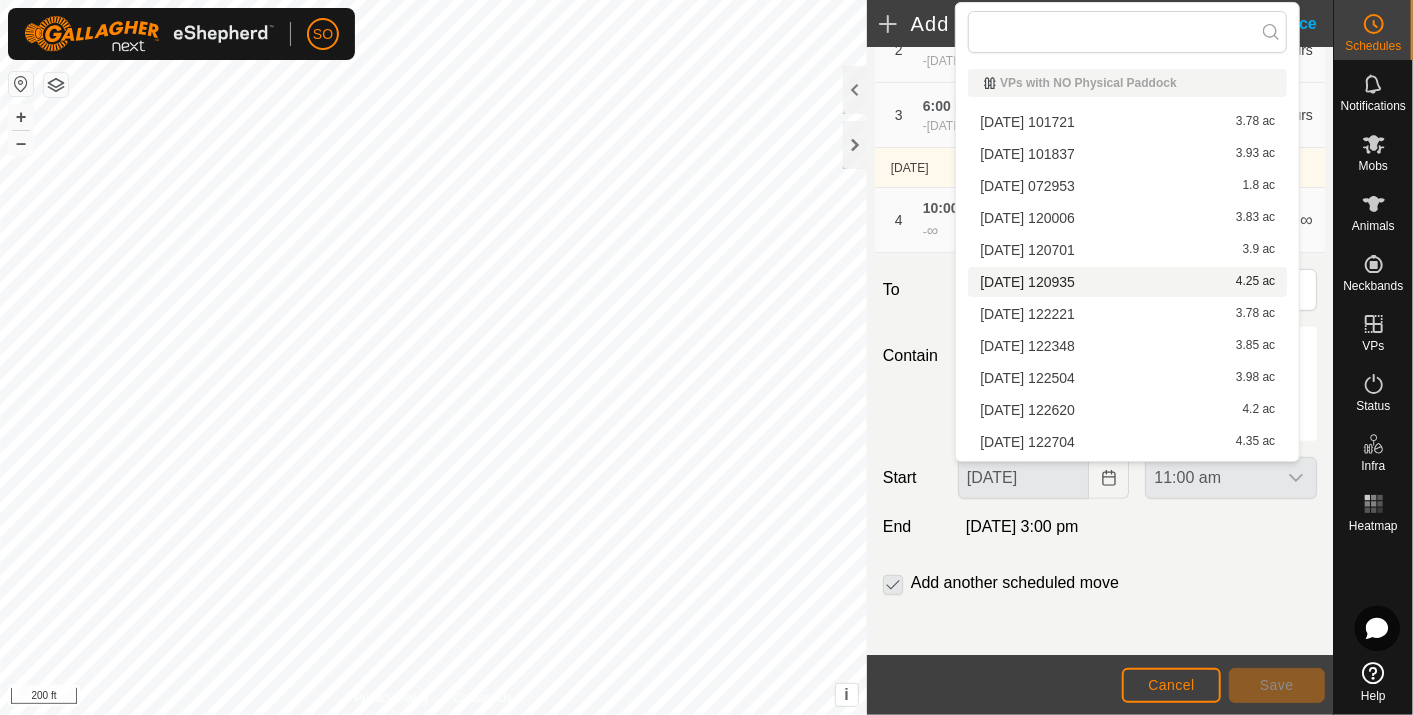 click on "[DATE] 120935  4.25 ac" at bounding box center [1127, 282] 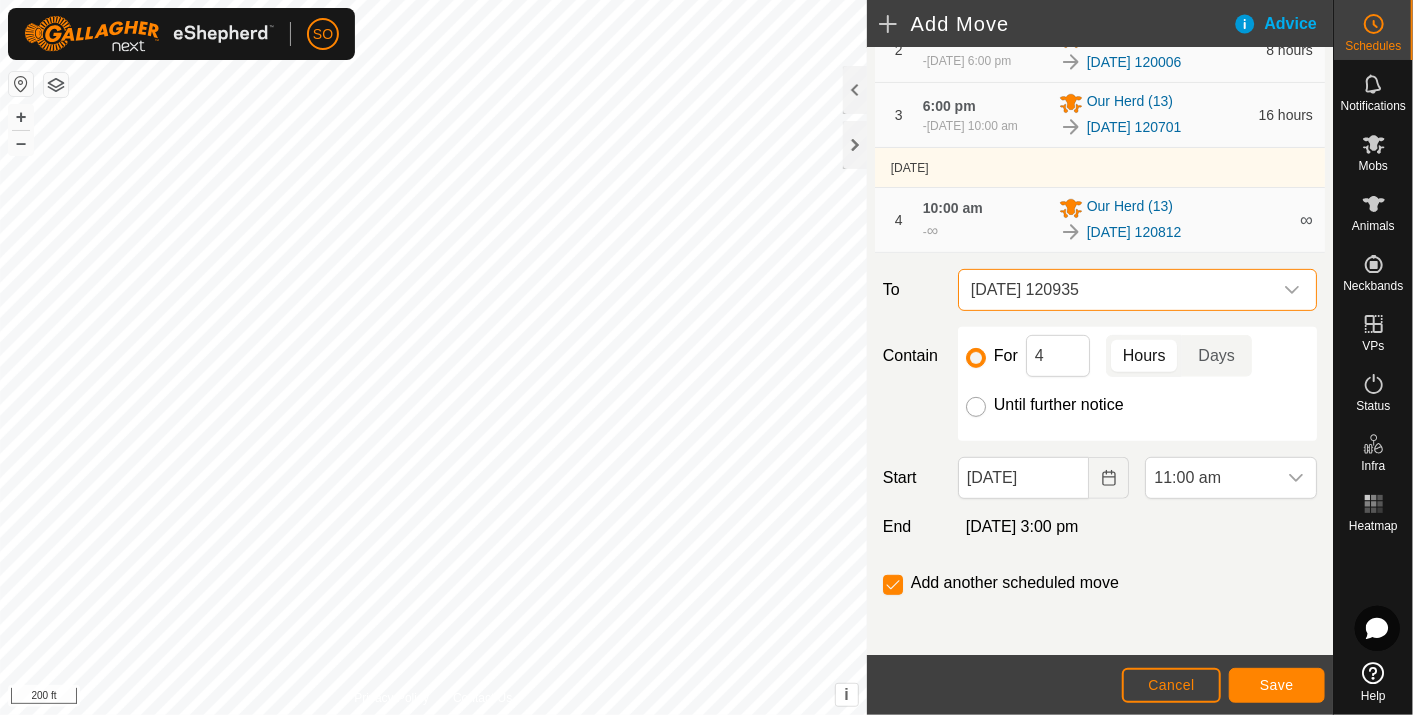 click on "Until further notice" at bounding box center [976, 407] 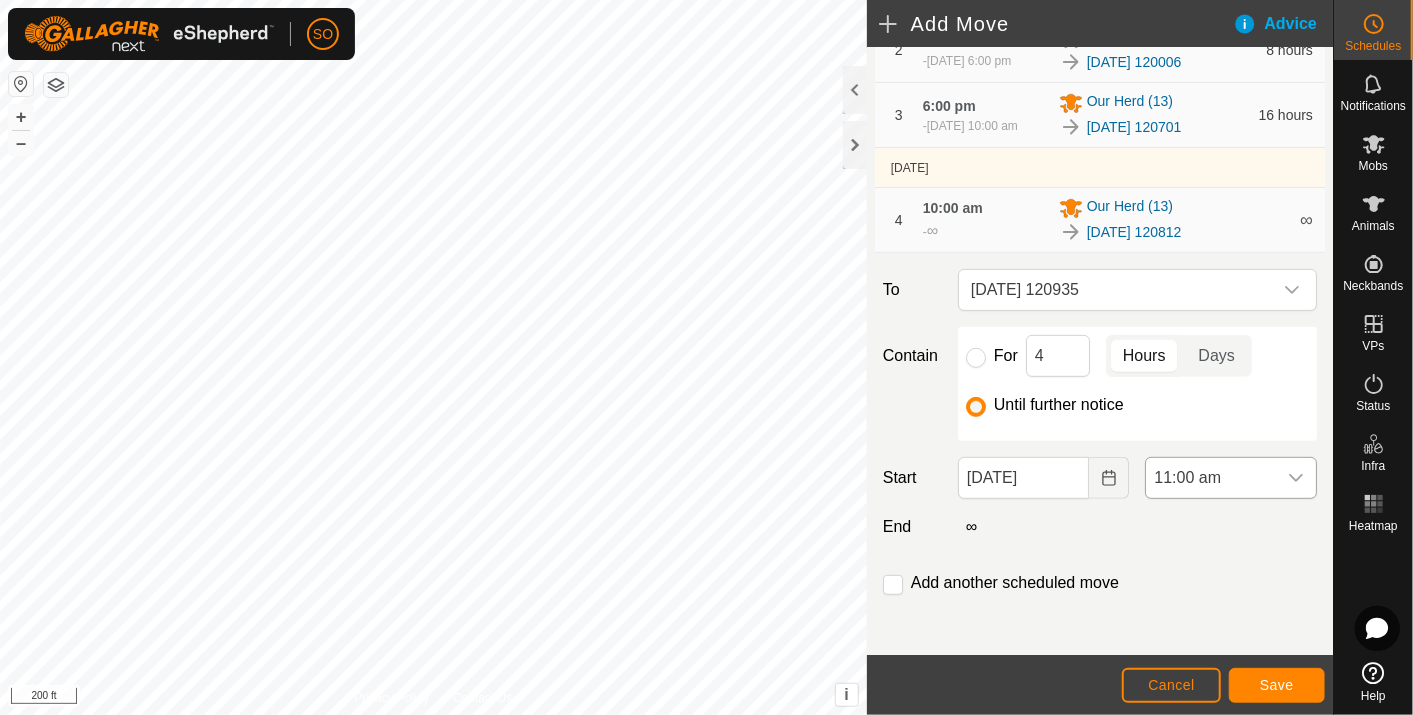 click 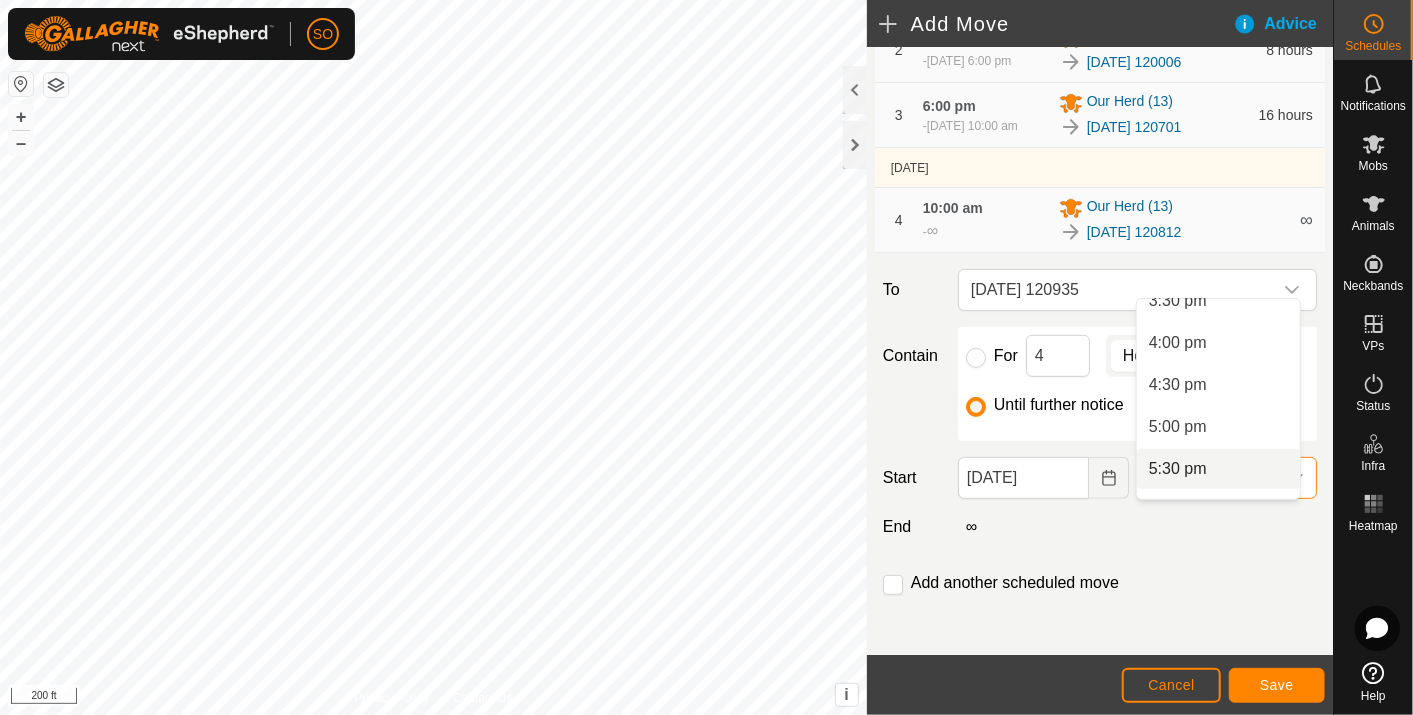 scroll, scrollTop: 1431, scrollLeft: 0, axis: vertical 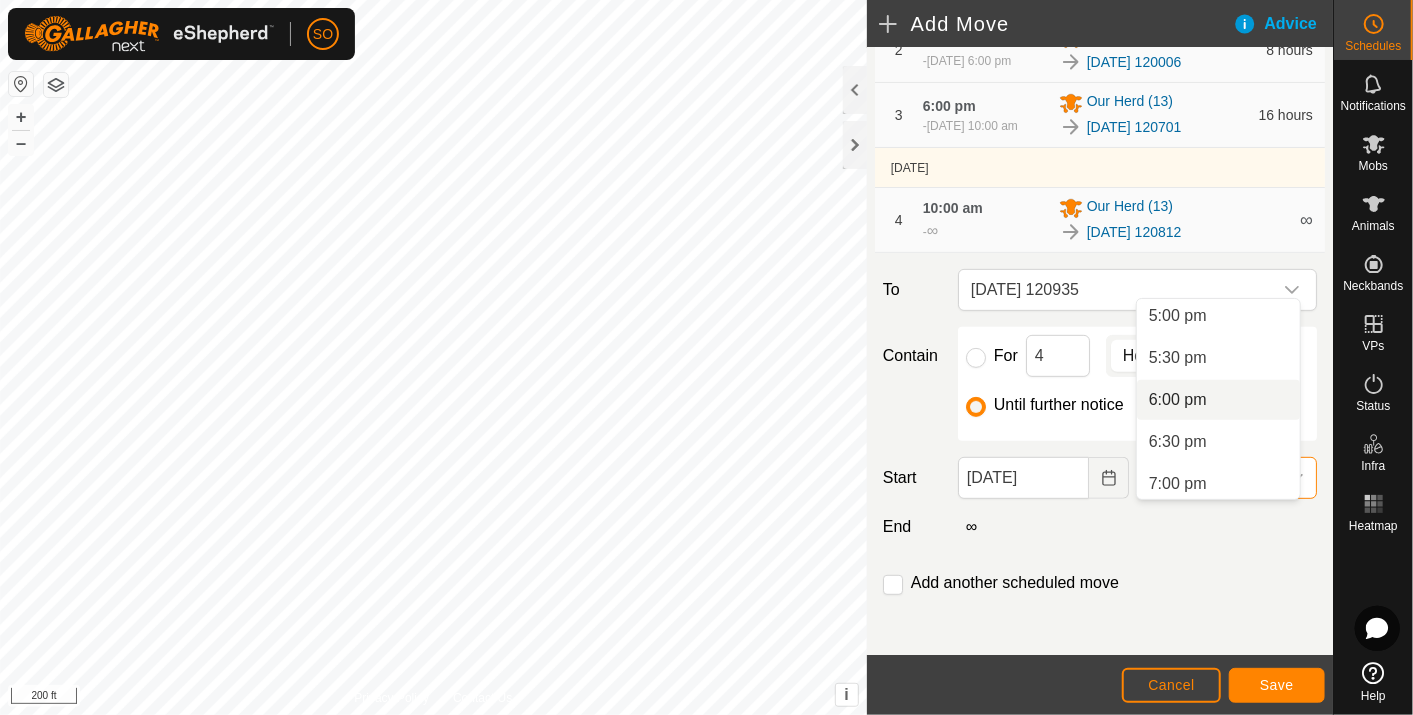 click on "6:00 pm" at bounding box center [1218, 400] 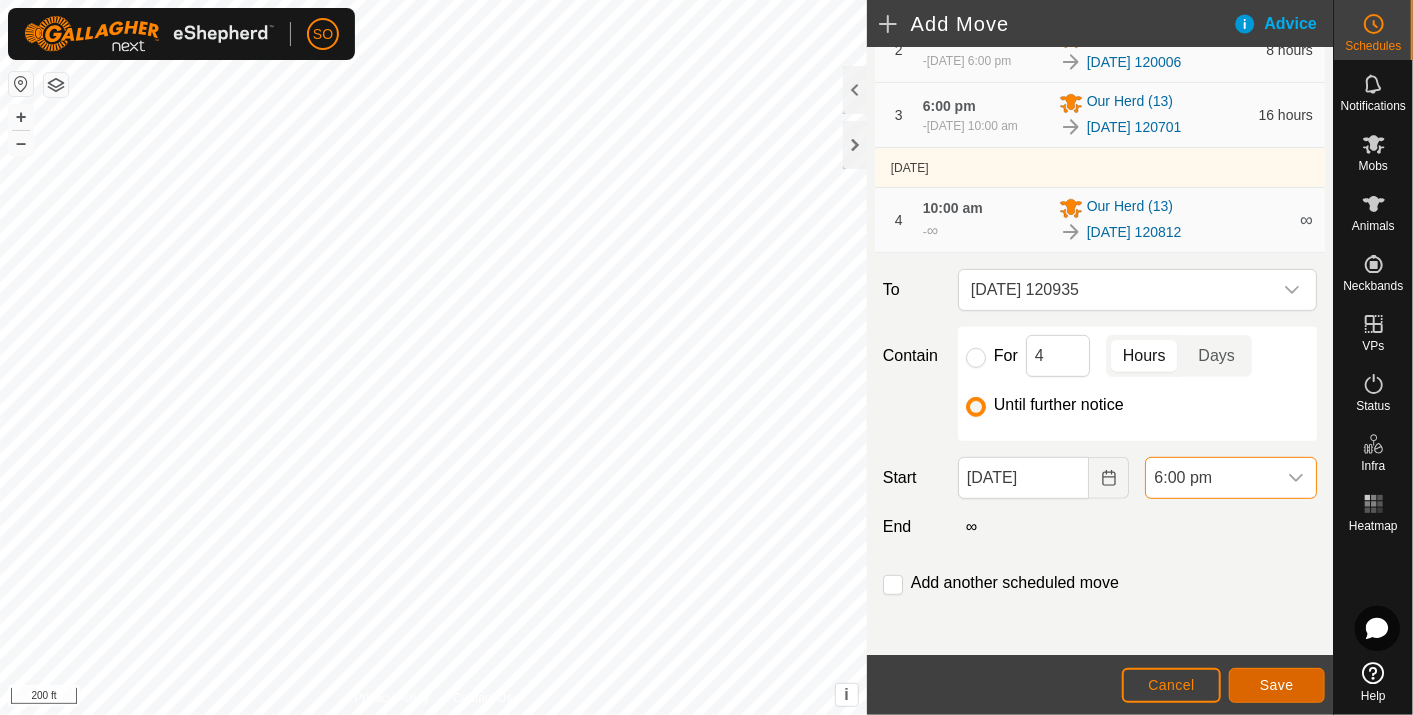 click on "Save" 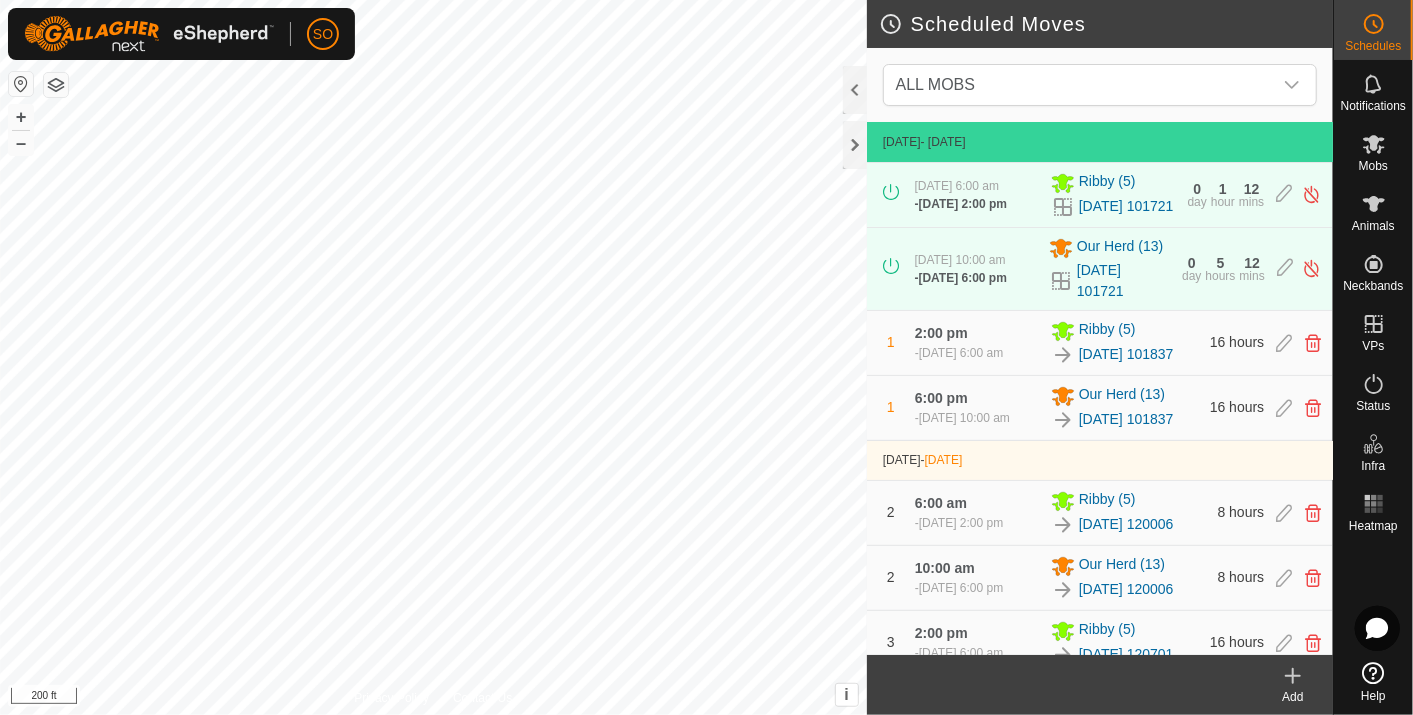 click 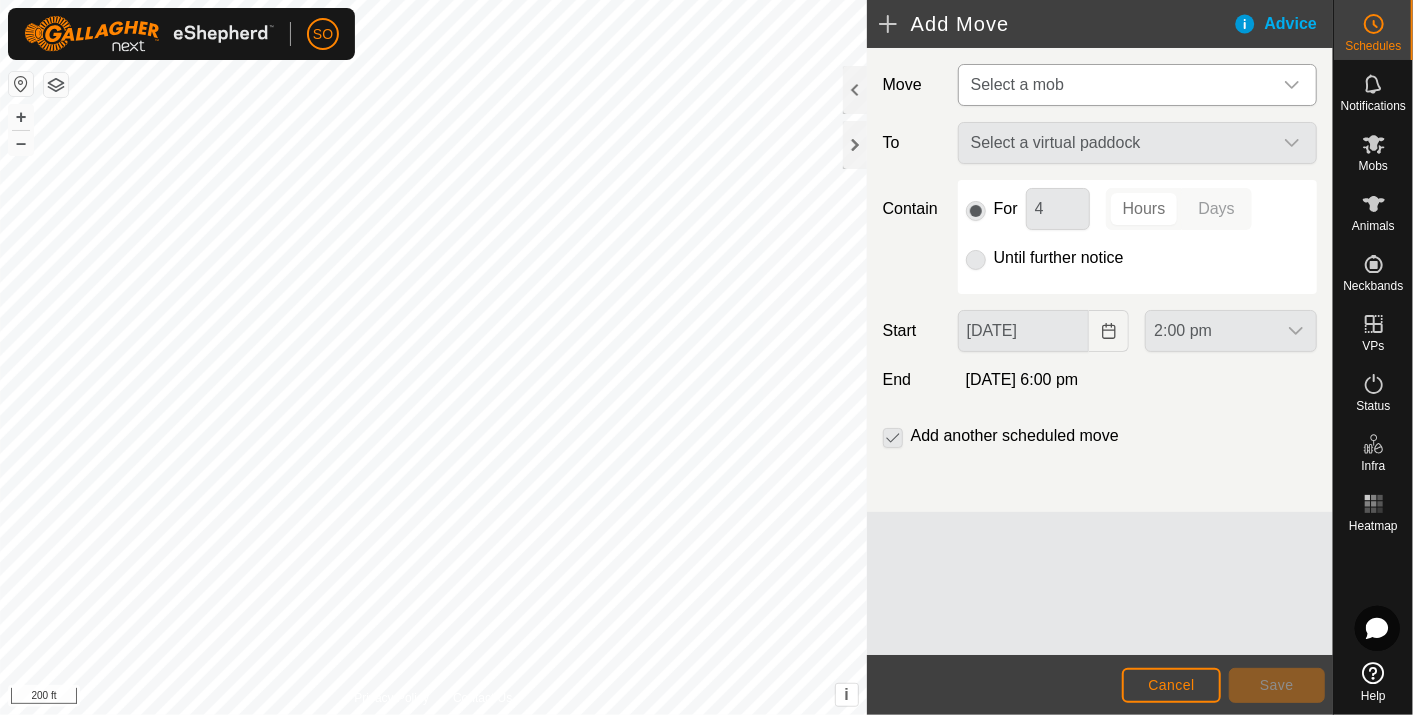 click 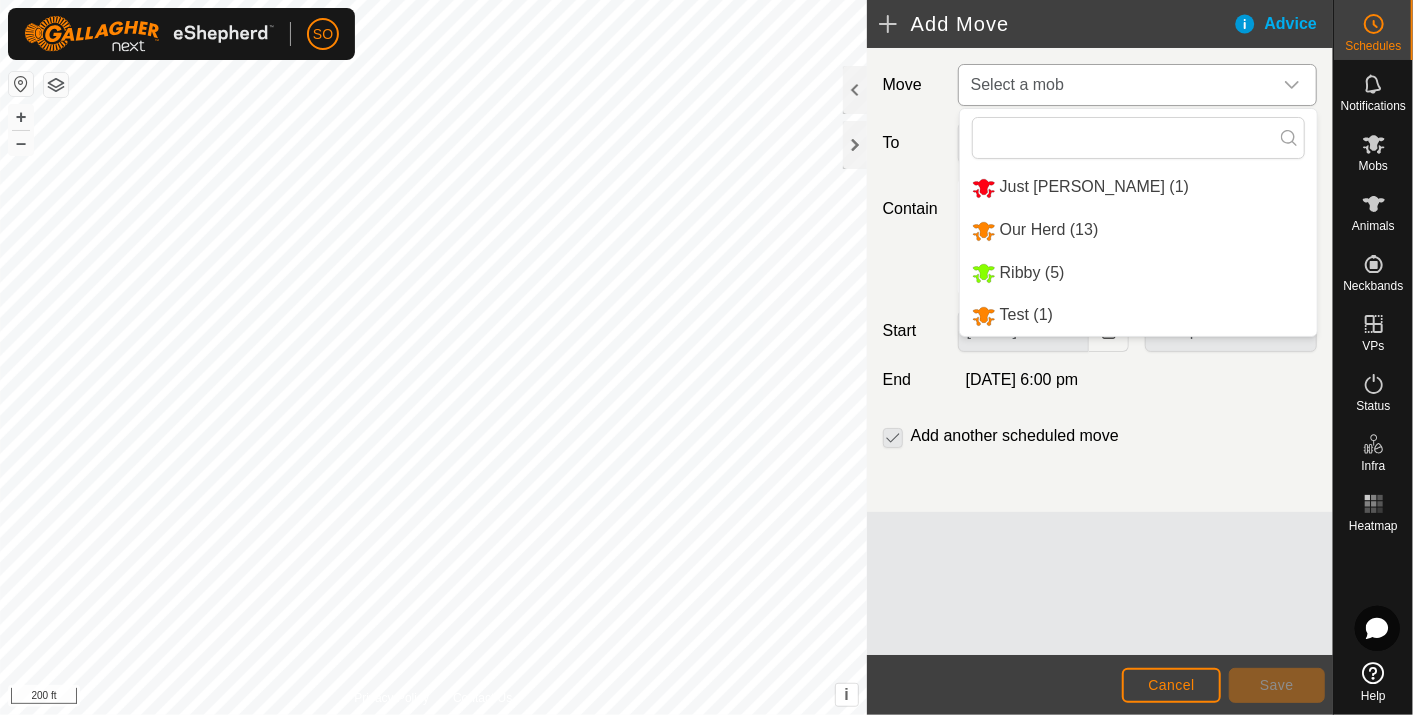 click on "Ribby (5)" at bounding box center [1138, 273] 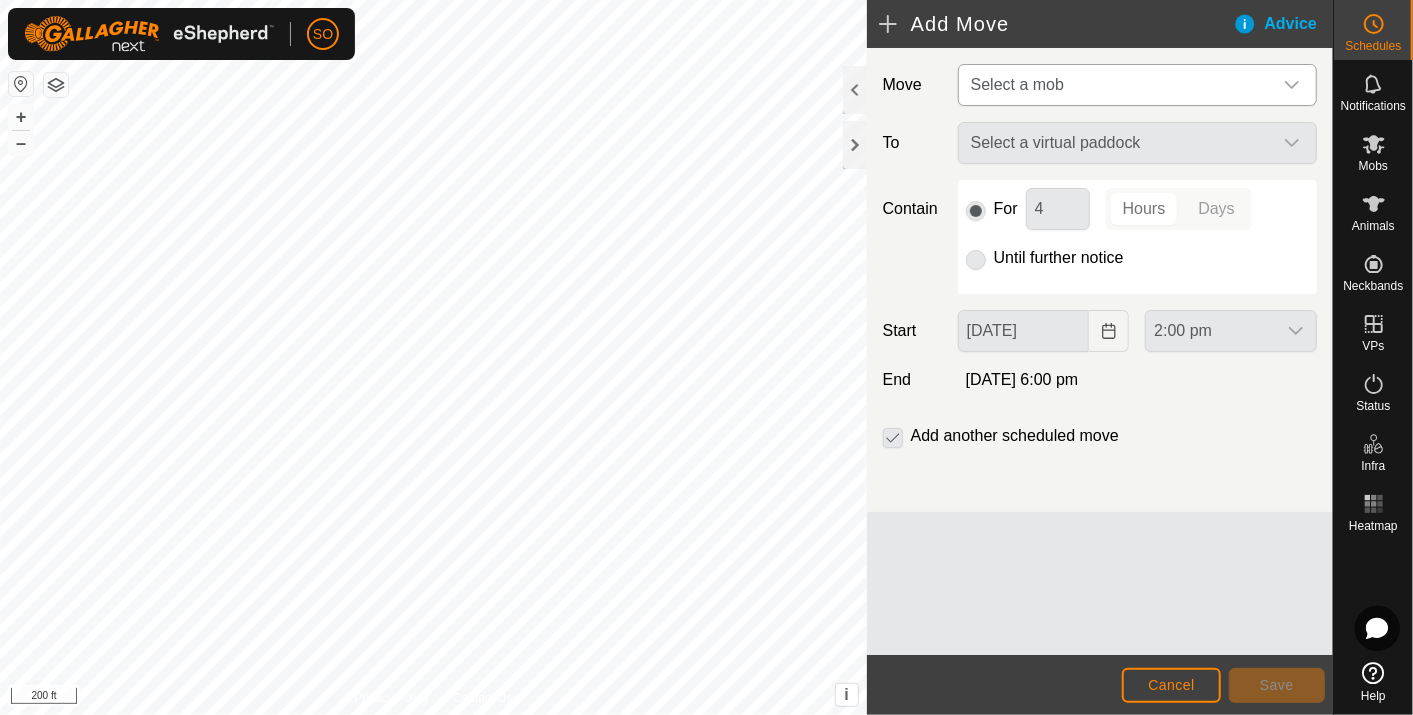 type on "[DATE]" 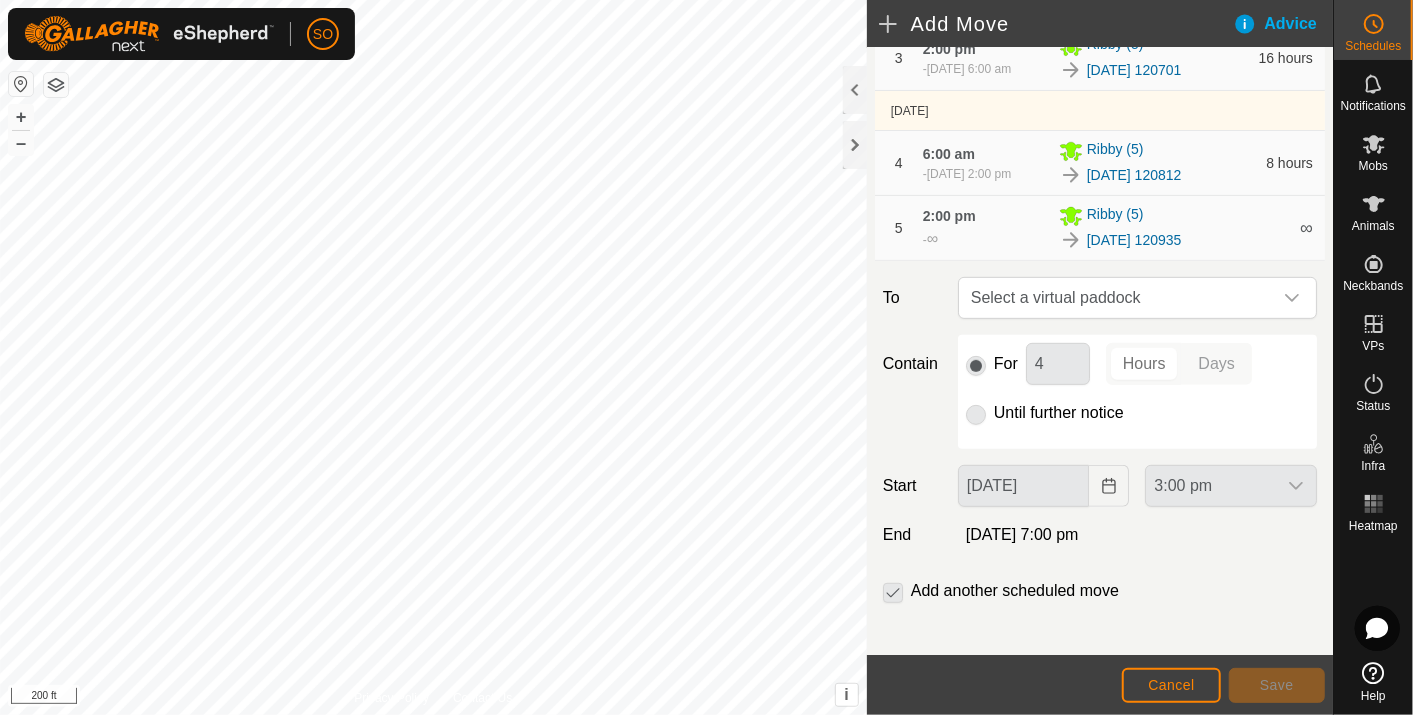 scroll, scrollTop: 416, scrollLeft: 0, axis: vertical 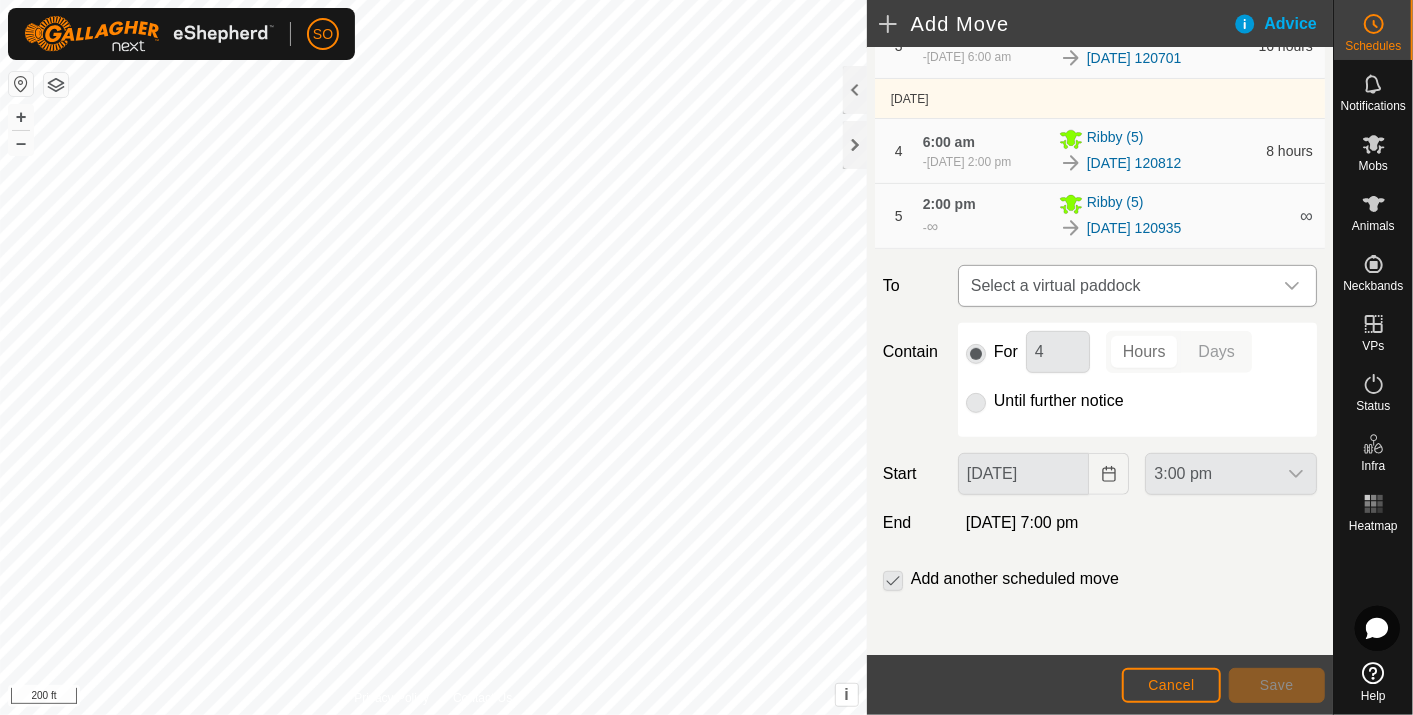 click 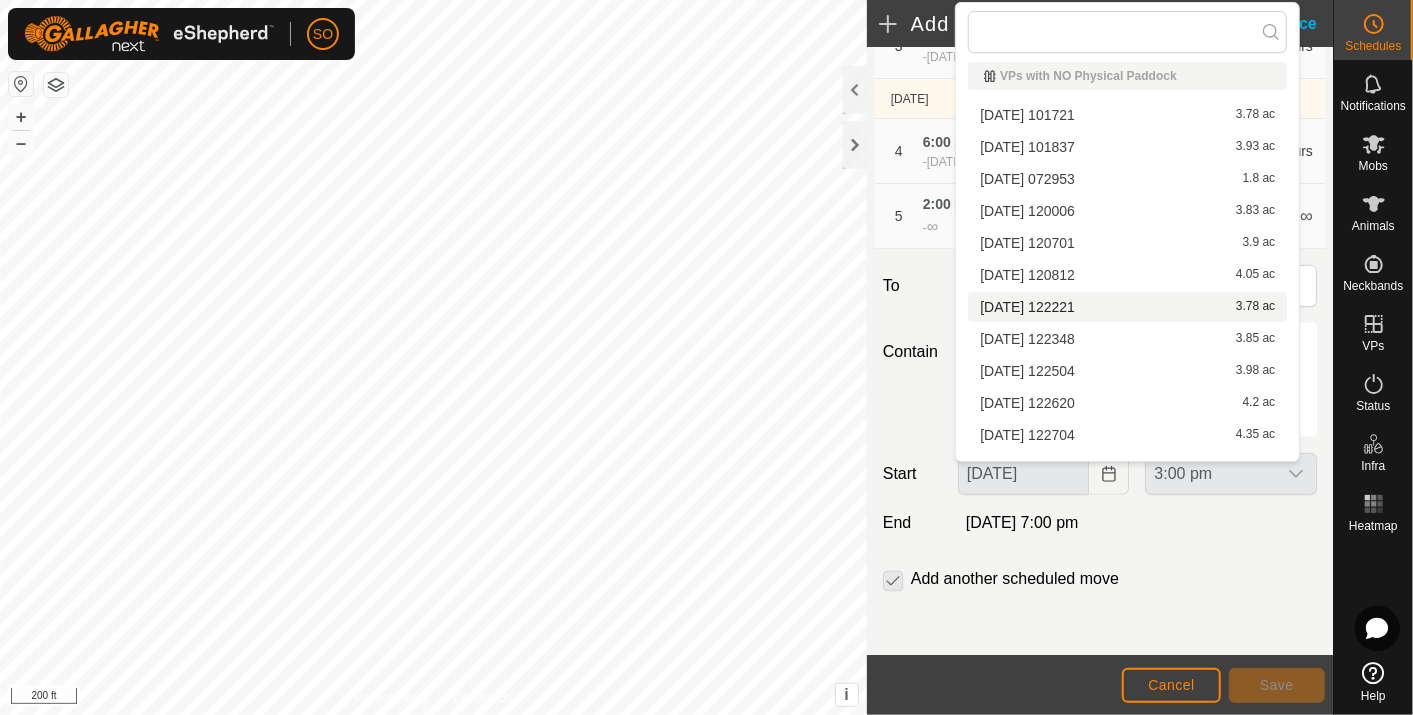 scroll, scrollTop: 0, scrollLeft: 0, axis: both 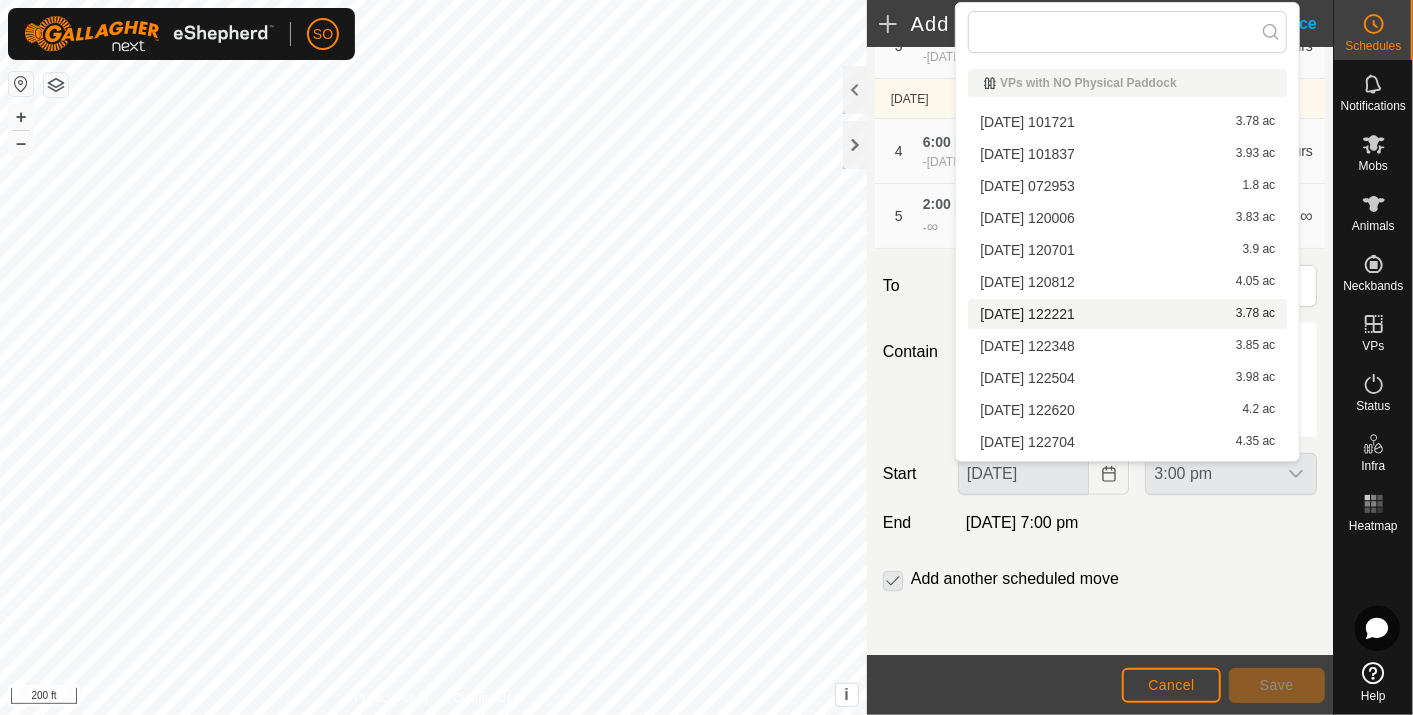 click on "[DATE] 122221  3.78 ac" at bounding box center [1127, 314] 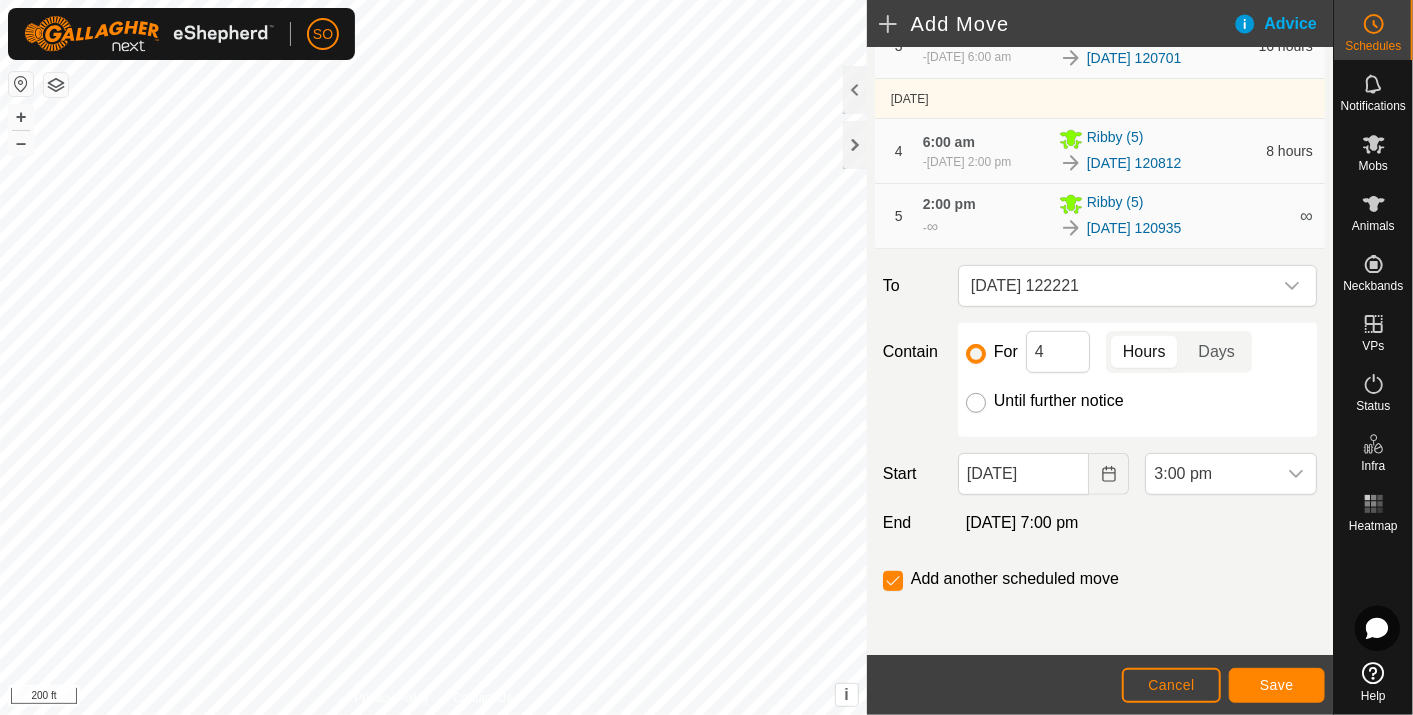 click on "Until further notice" at bounding box center [976, 403] 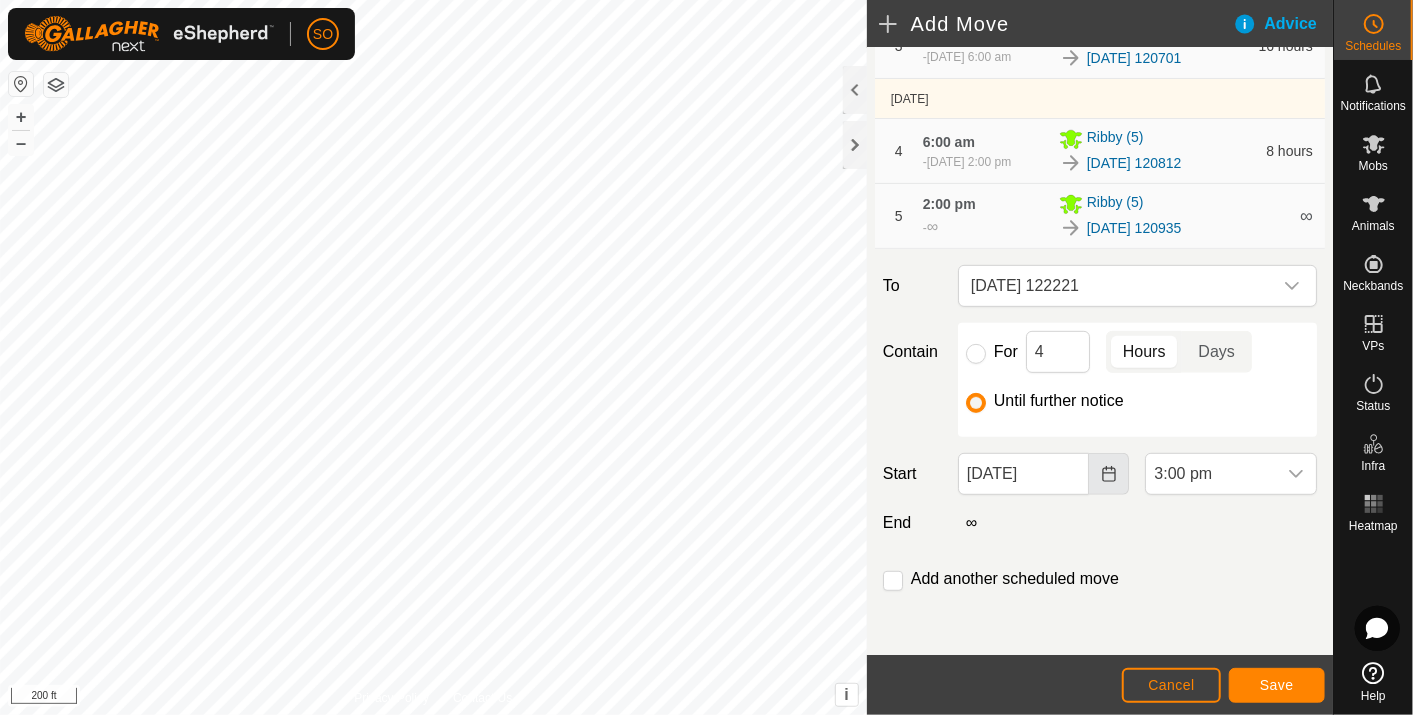 click 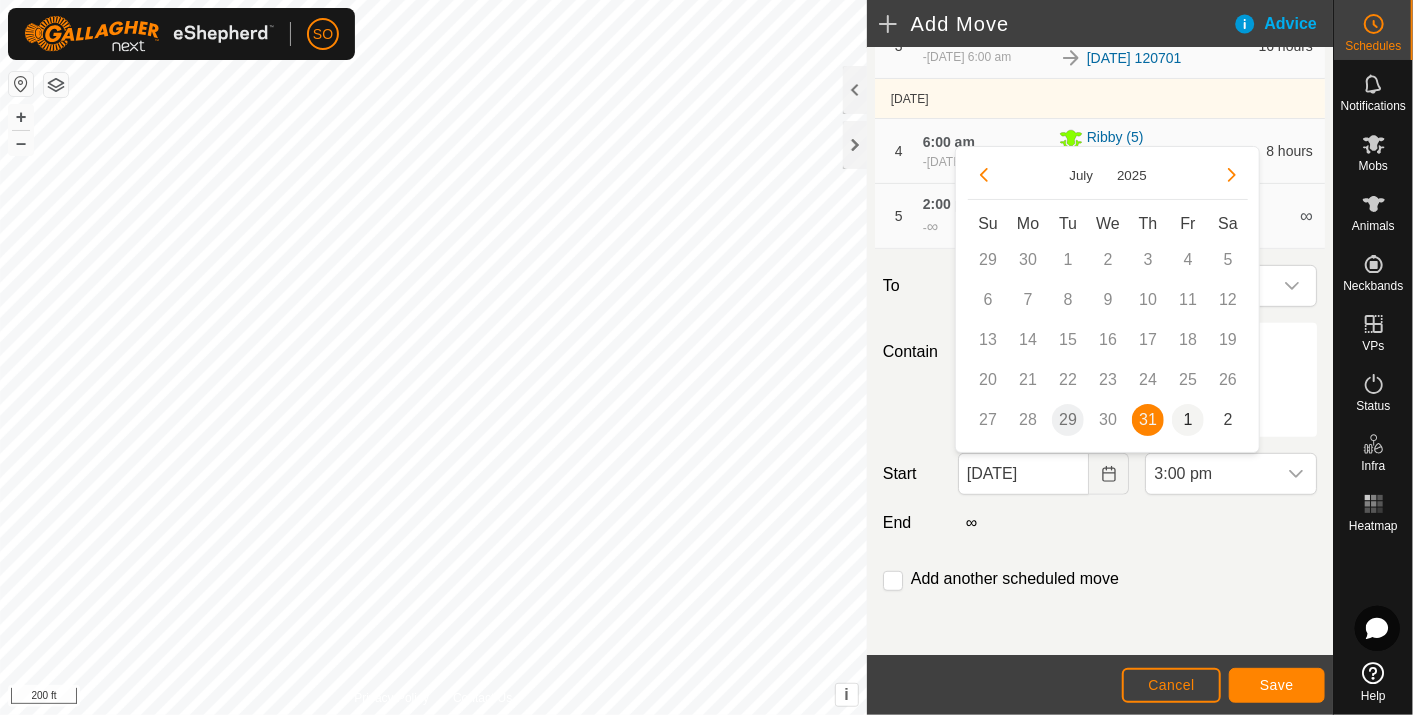 click on "1" at bounding box center [1188, 420] 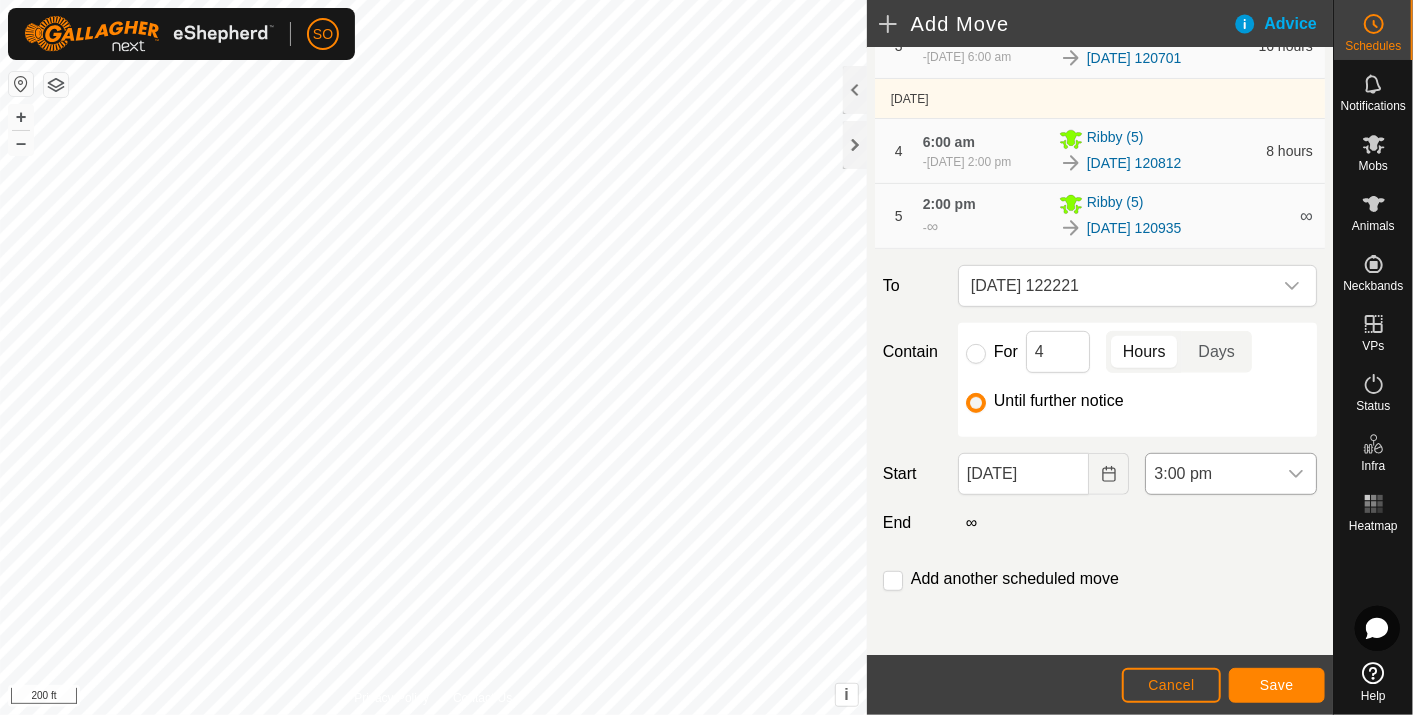 click 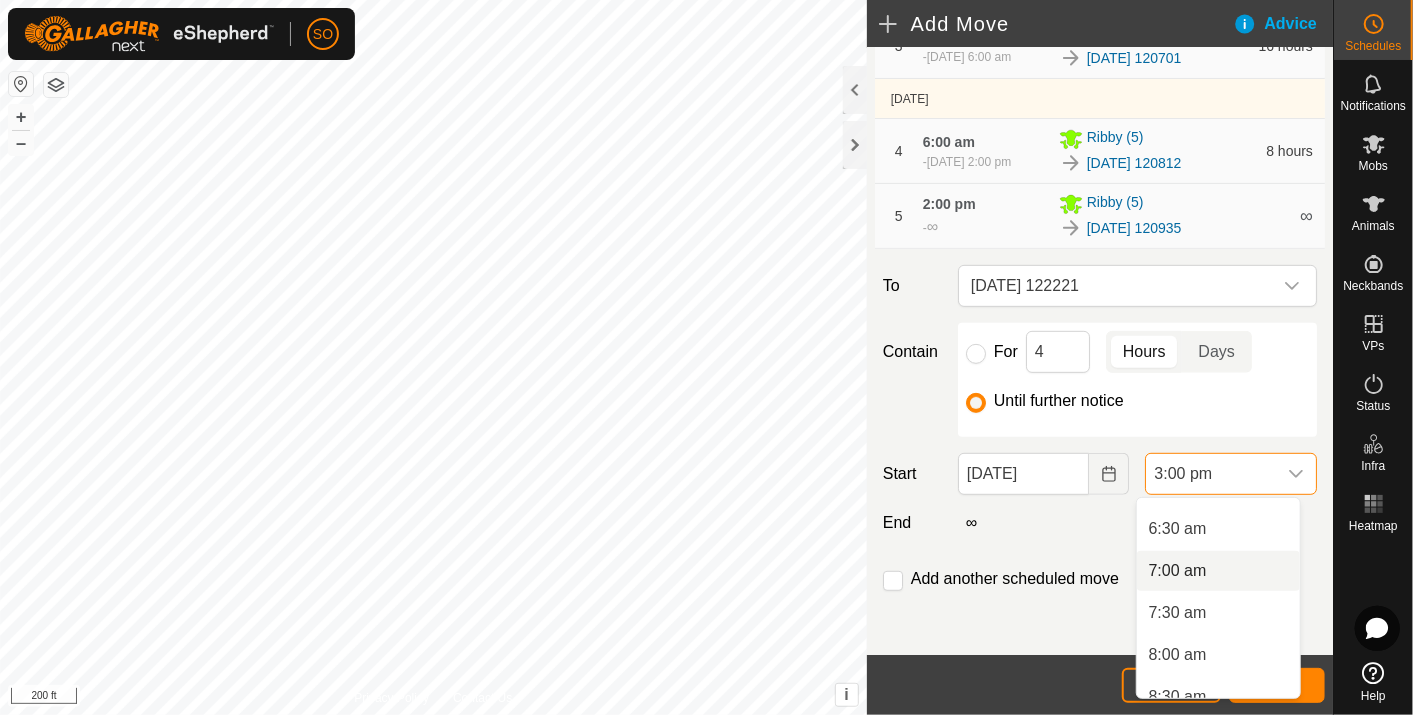 scroll, scrollTop: 424, scrollLeft: 0, axis: vertical 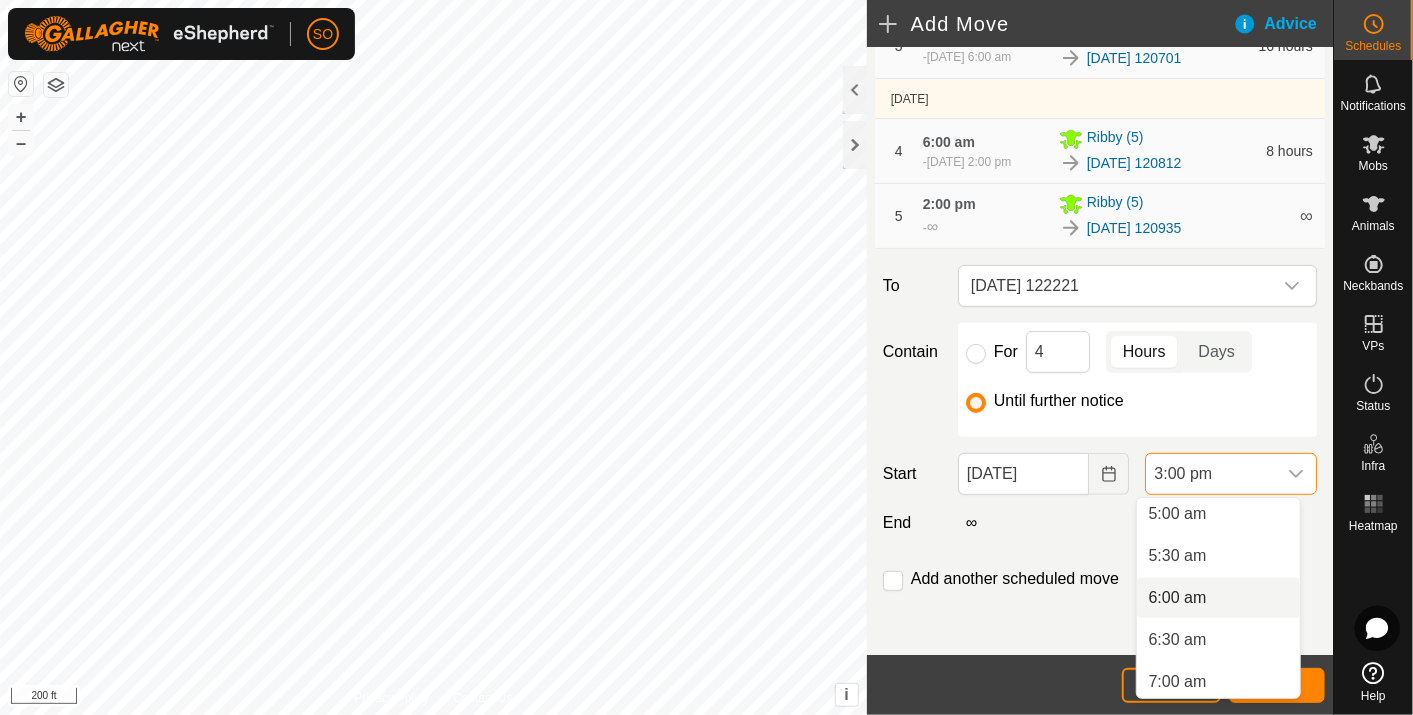 click on "6:00 am" at bounding box center (1218, 598) 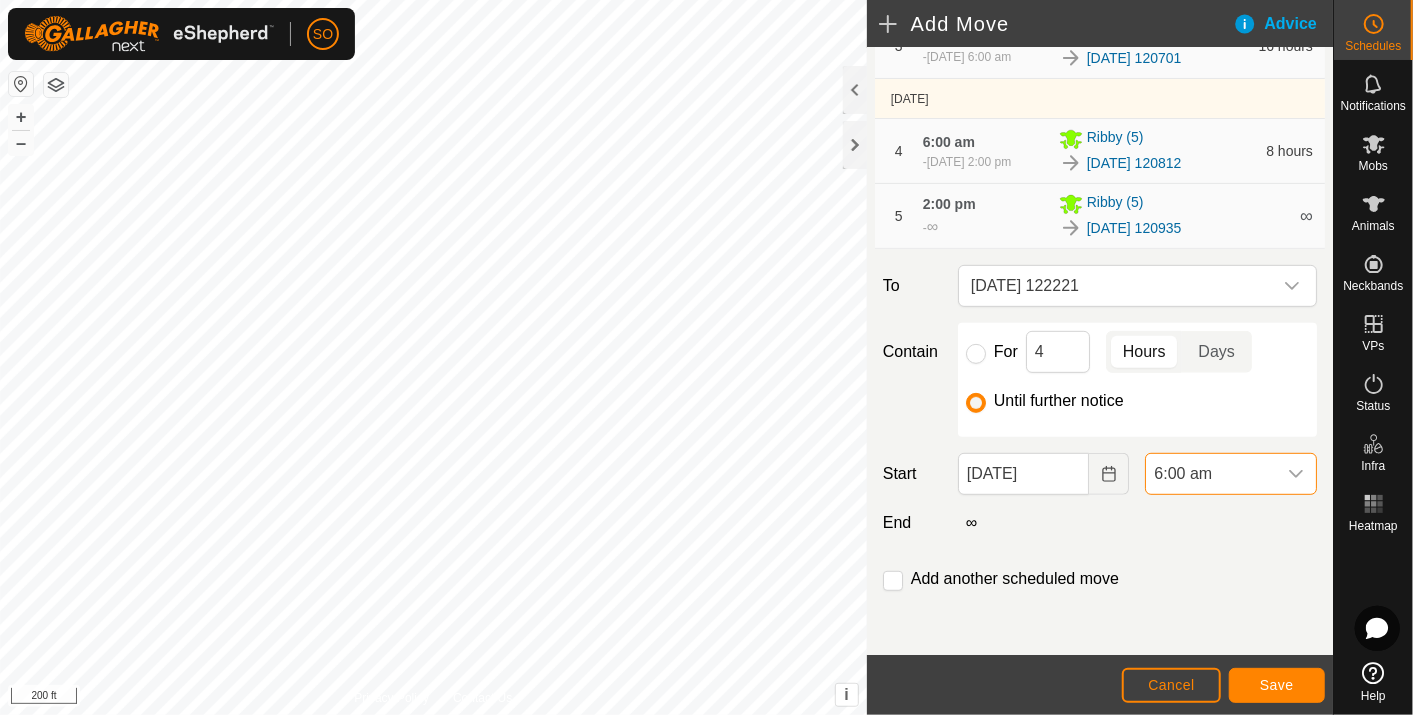 scroll, scrollTop: 1099, scrollLeft: 0, axis: vertical 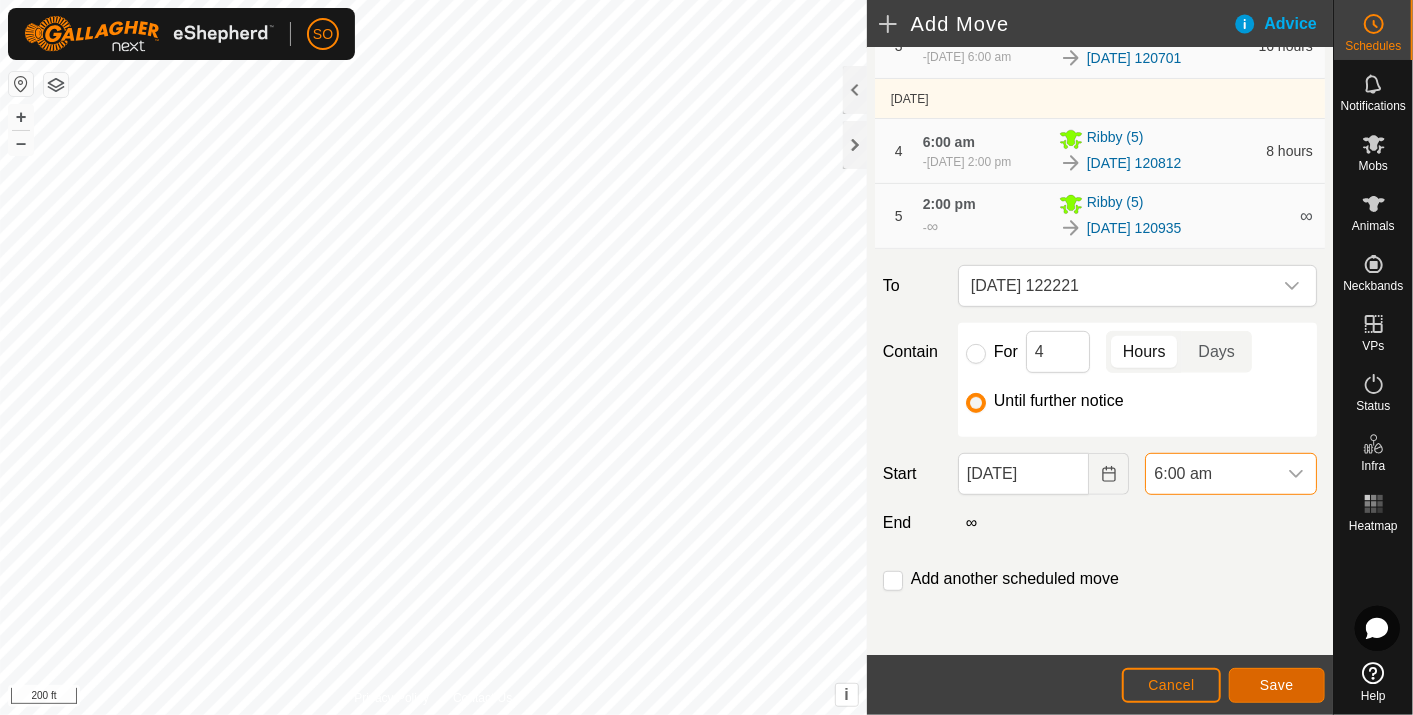 click on "Save" 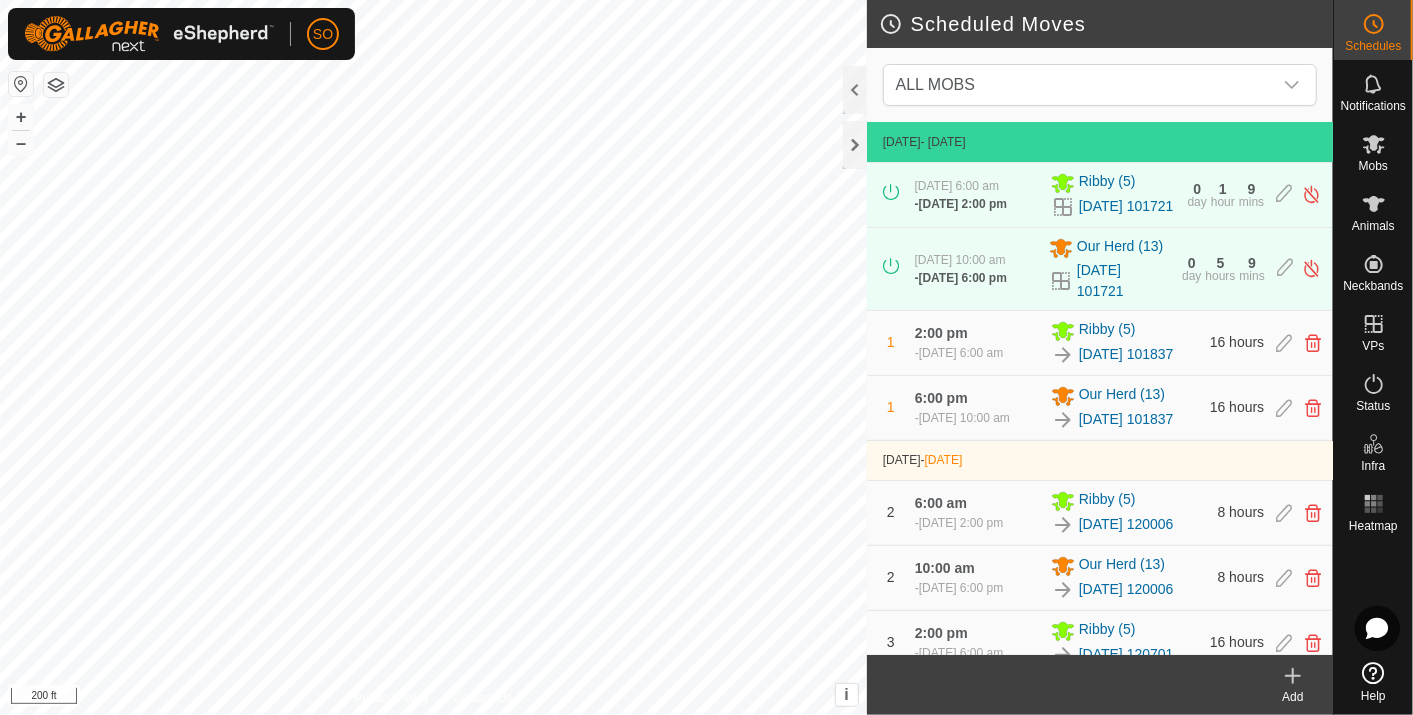 click 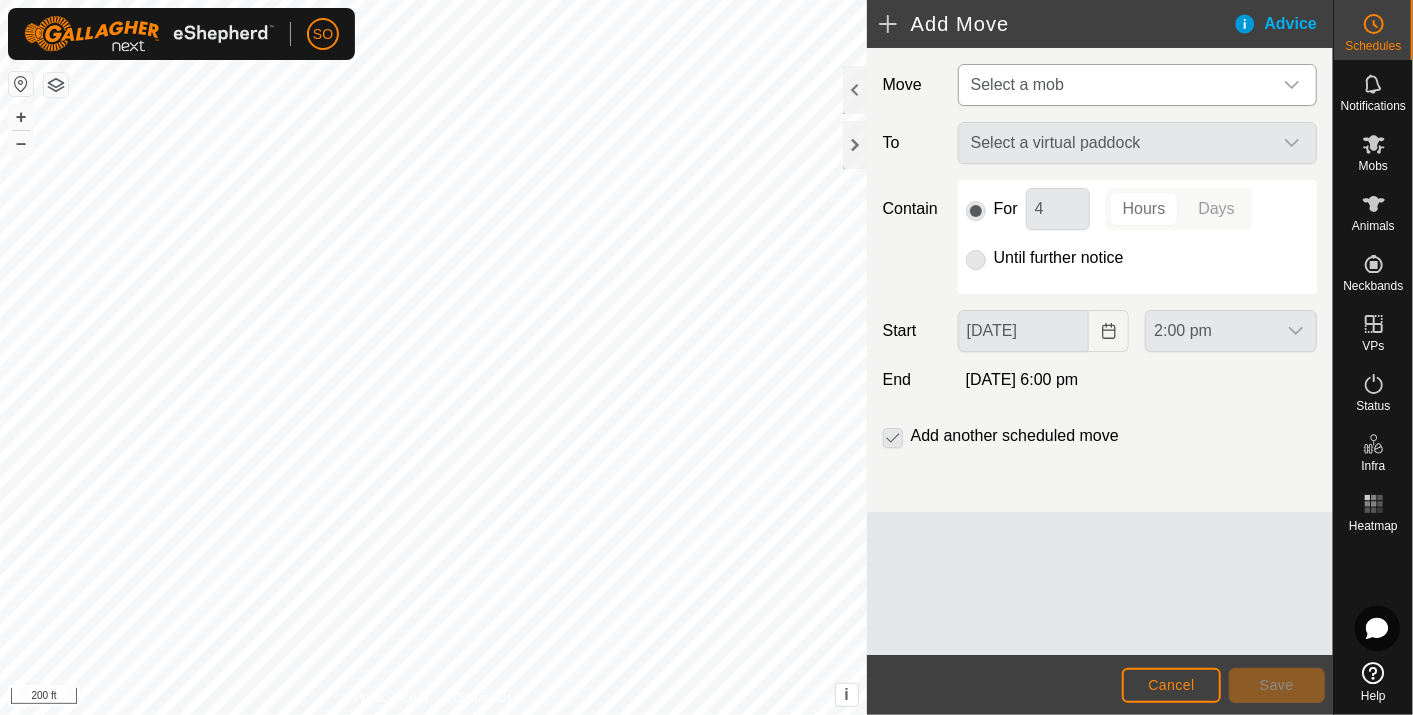 click 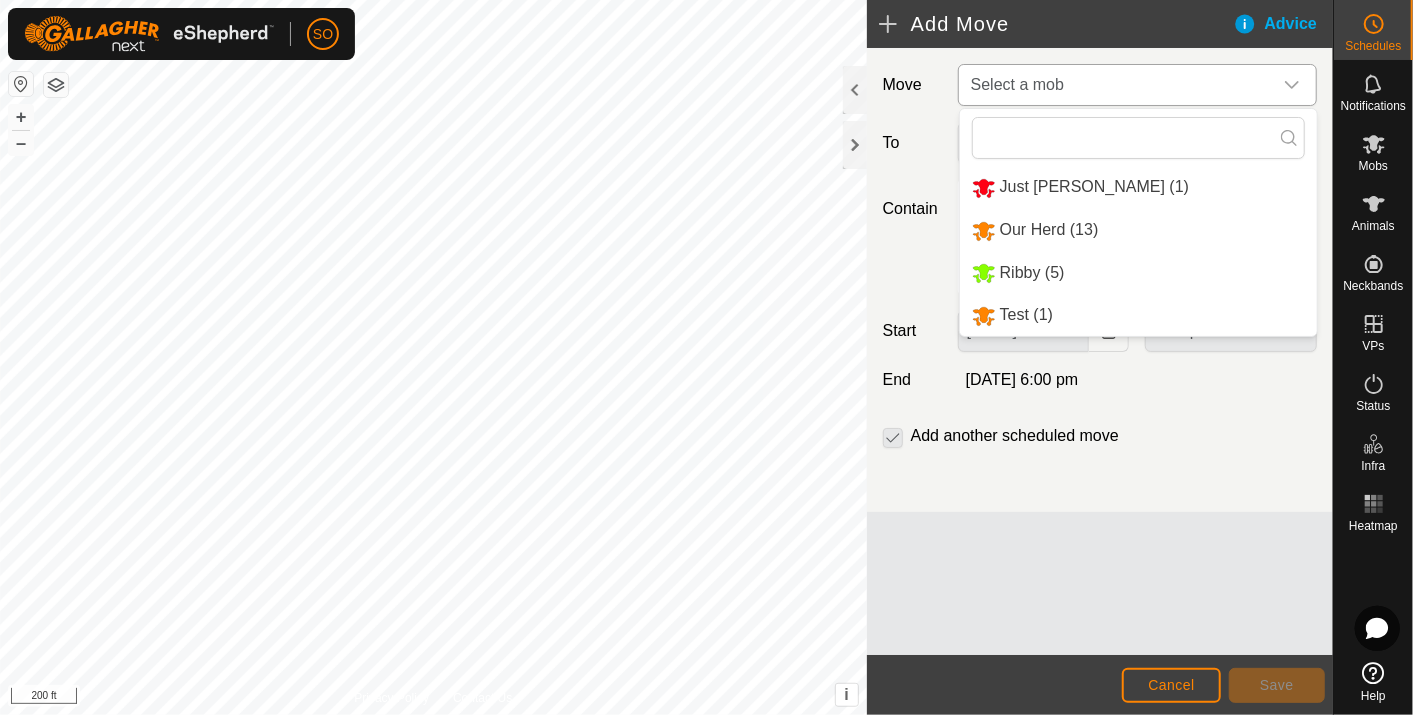click on "Our Herd (13)" at bounding box center [1138, 230] 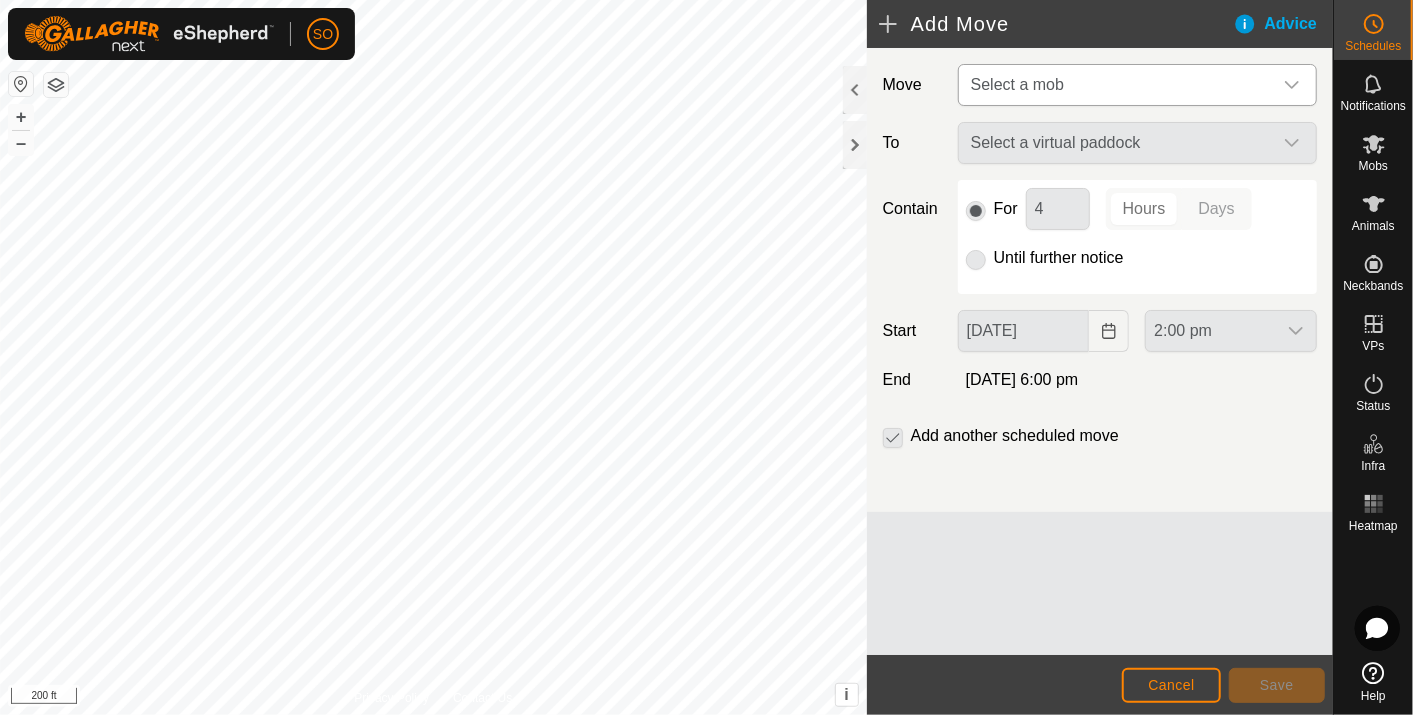 type on "[DATE]" 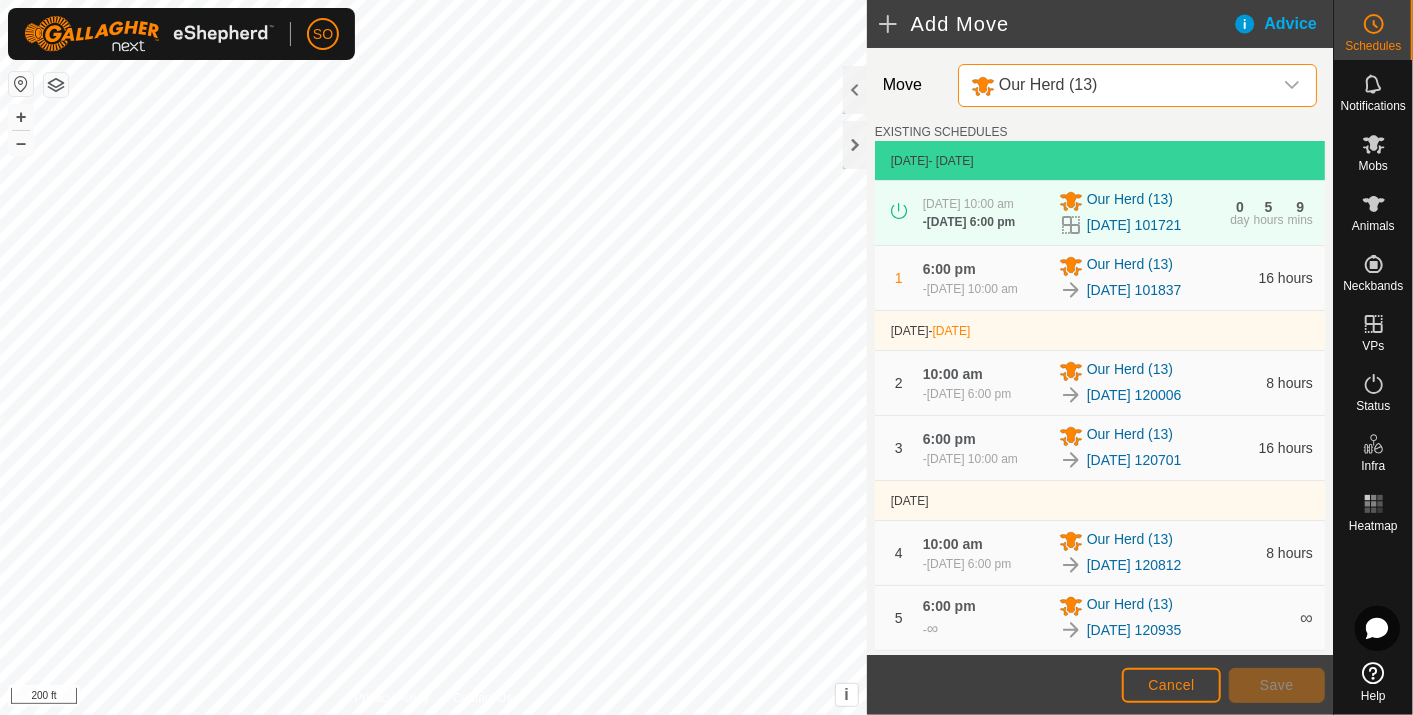 scroll, scrollTop: 222, scrollLeft: 0, axis: vertical 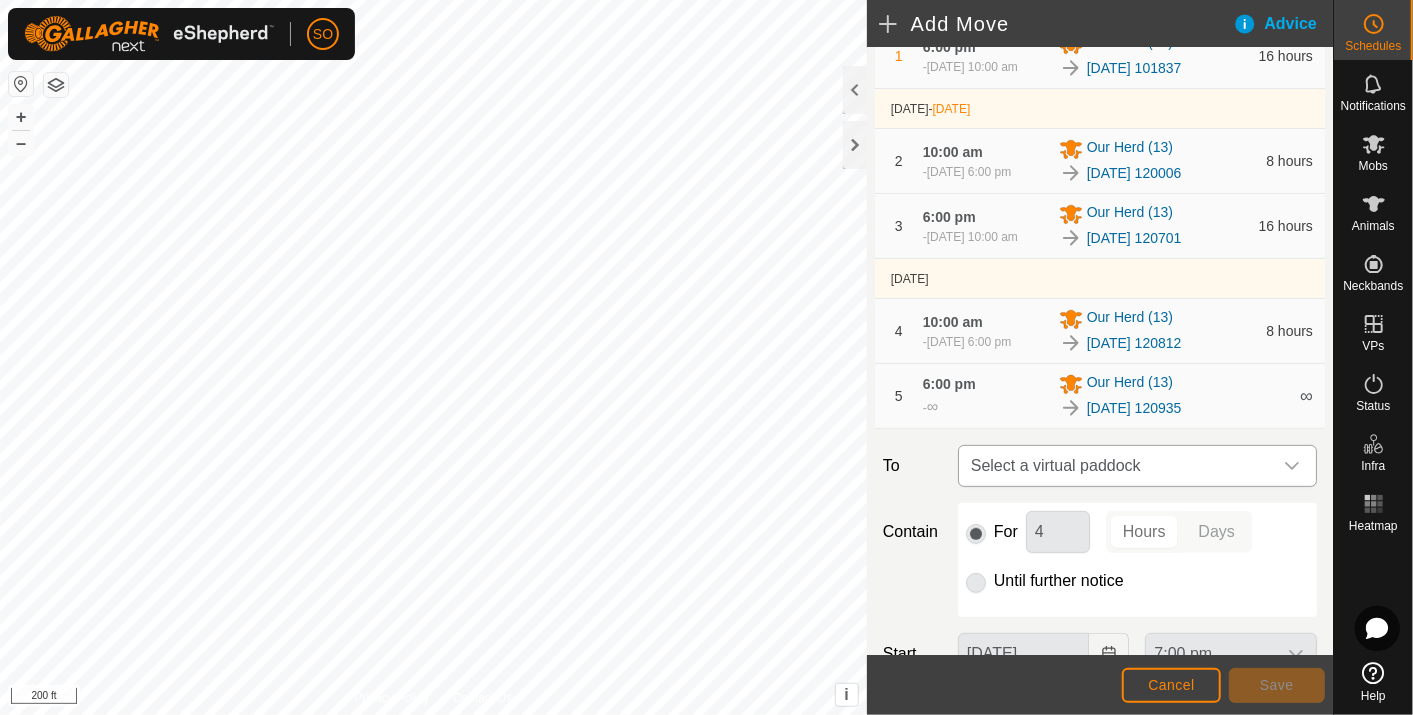click 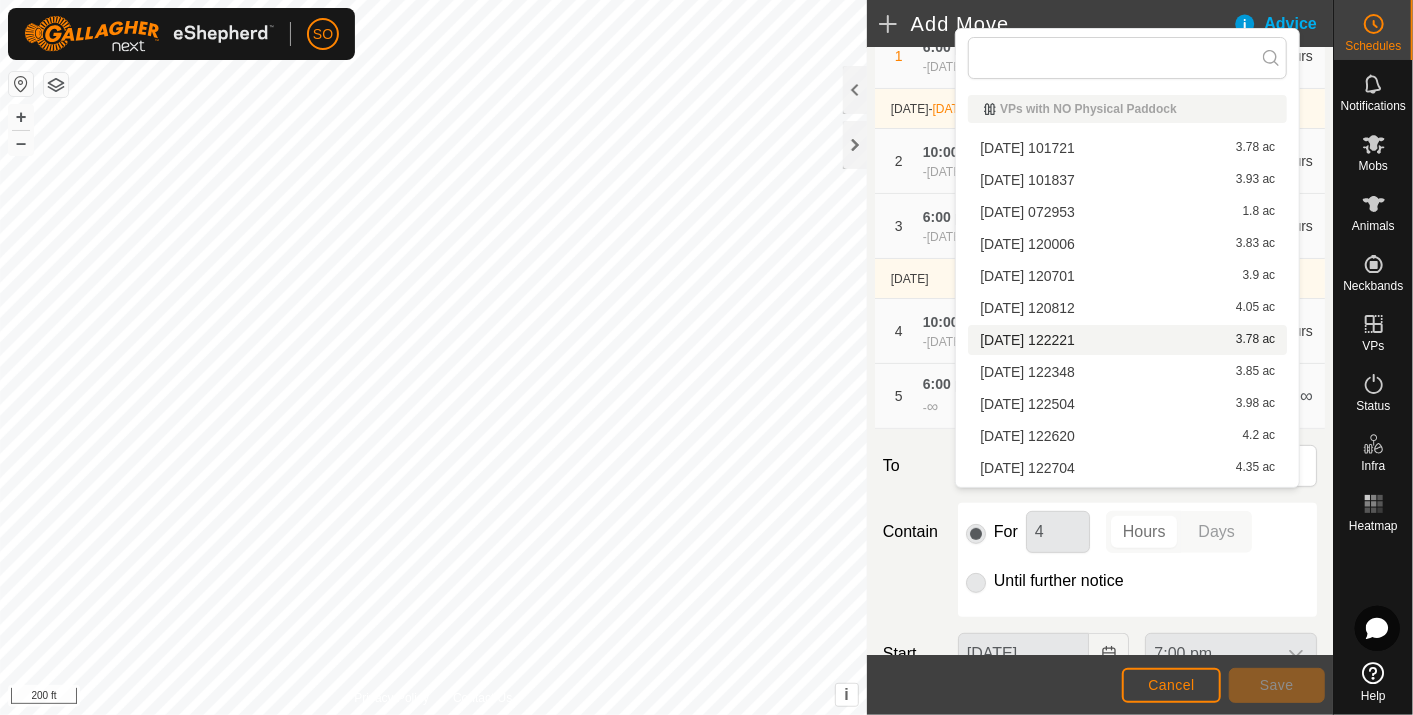 click on "[DATE] 122221  3.78 ac" at bounding box center (1127, 340) 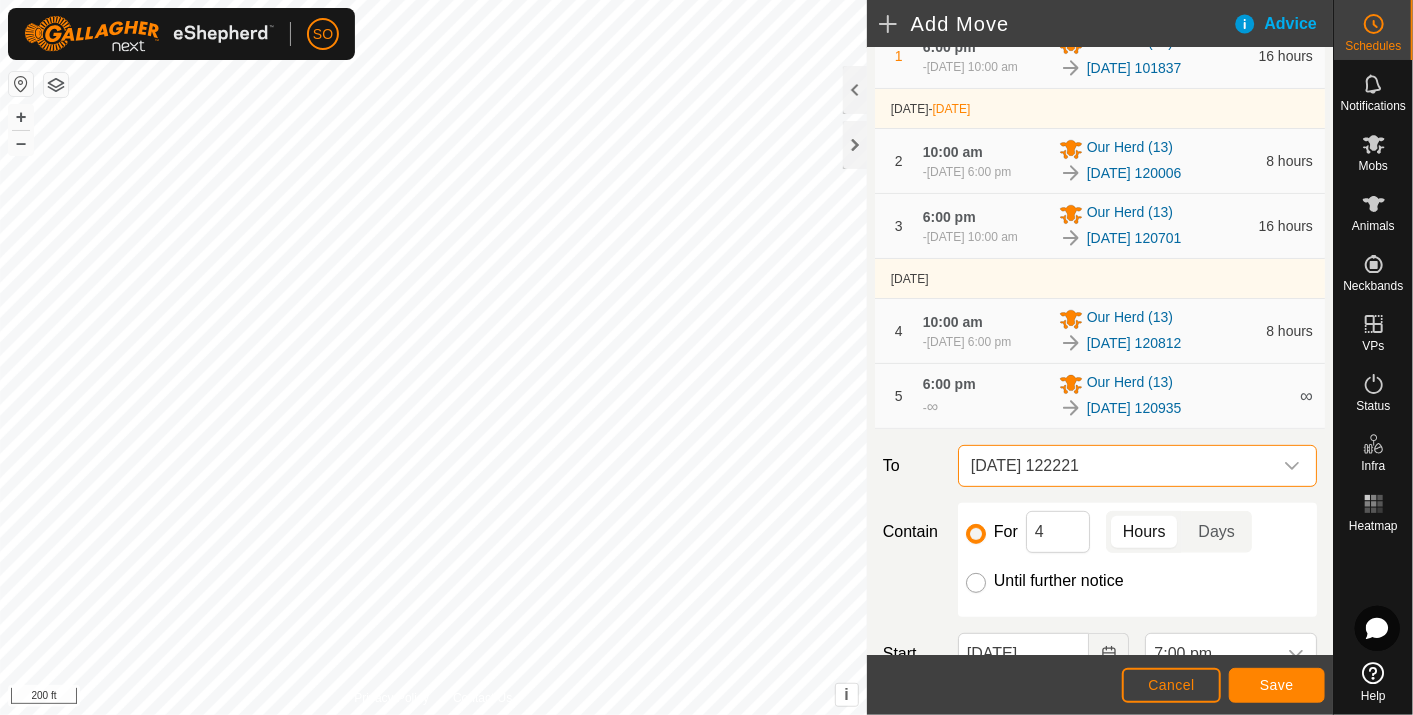 click on "Until further notice" at bounding box center (976, 583) 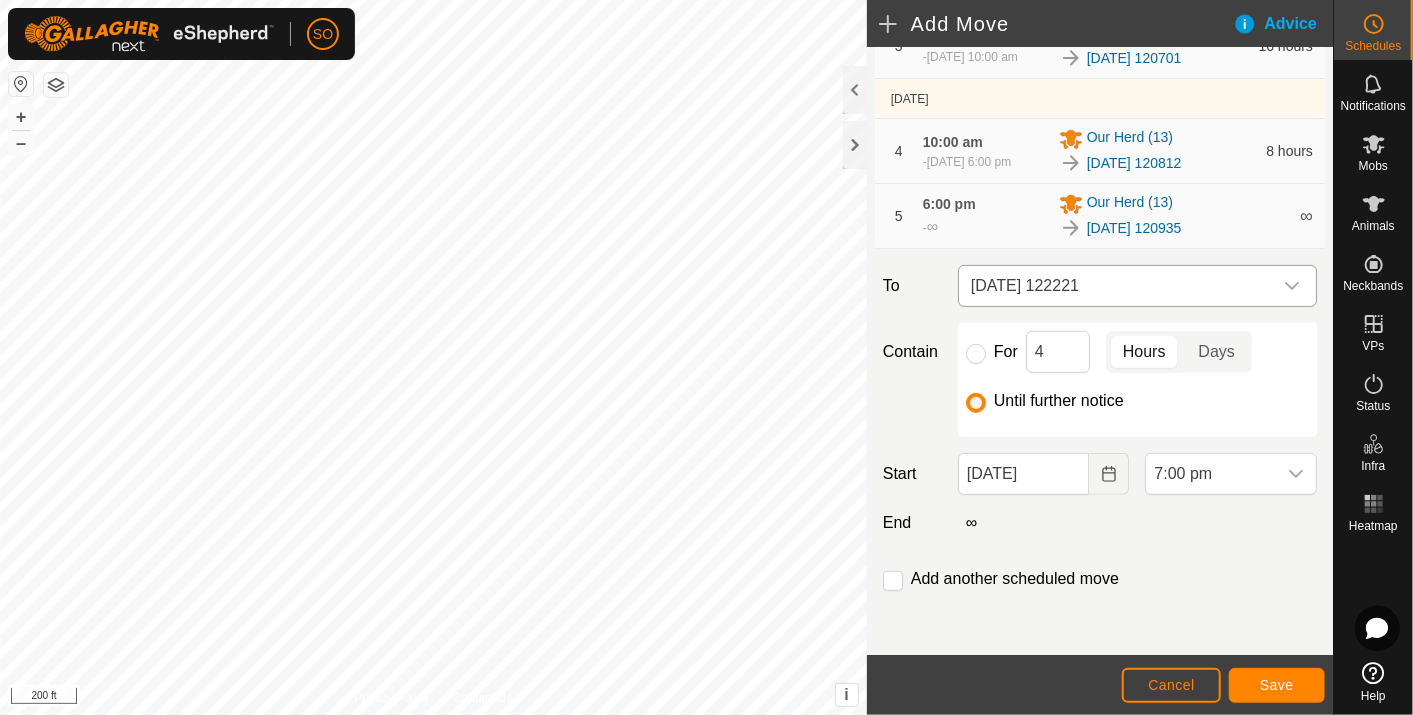 scroll, scrollTop: 440, scrollLeft: 0, axis: vertical 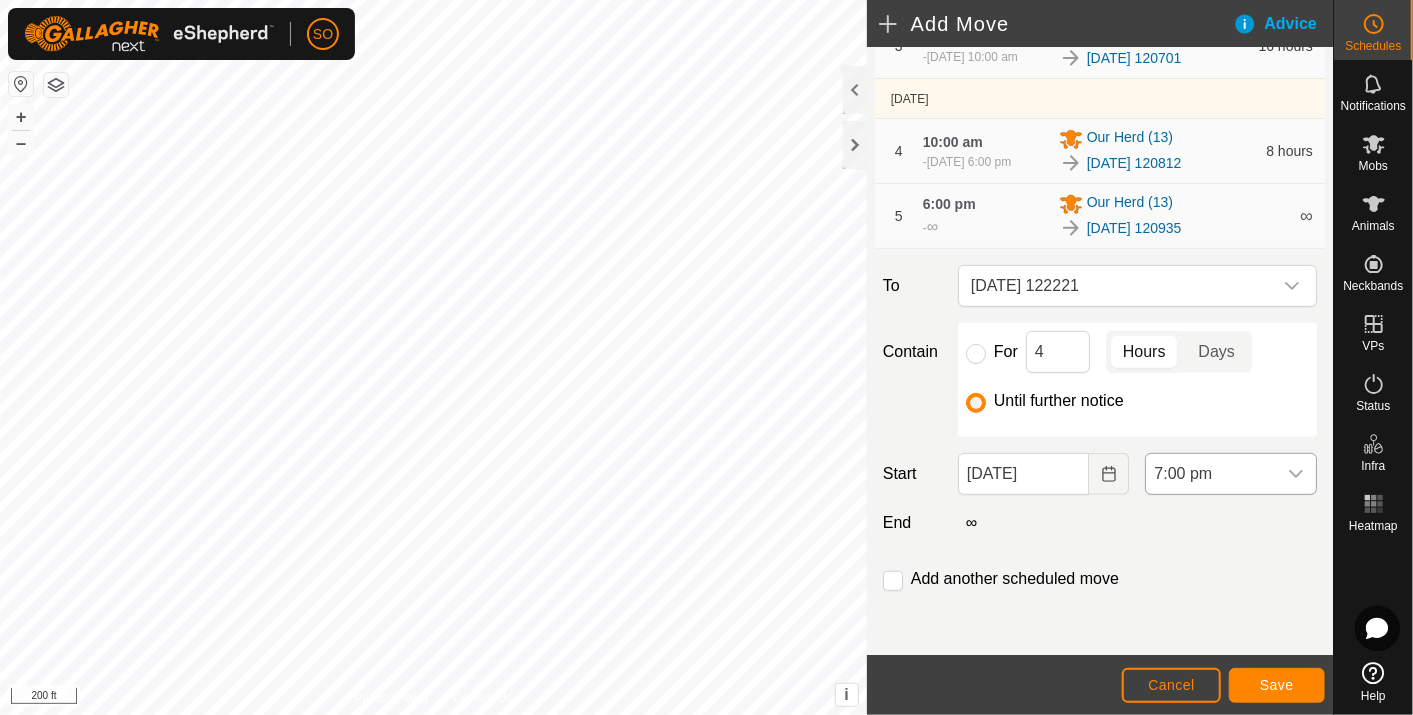 click 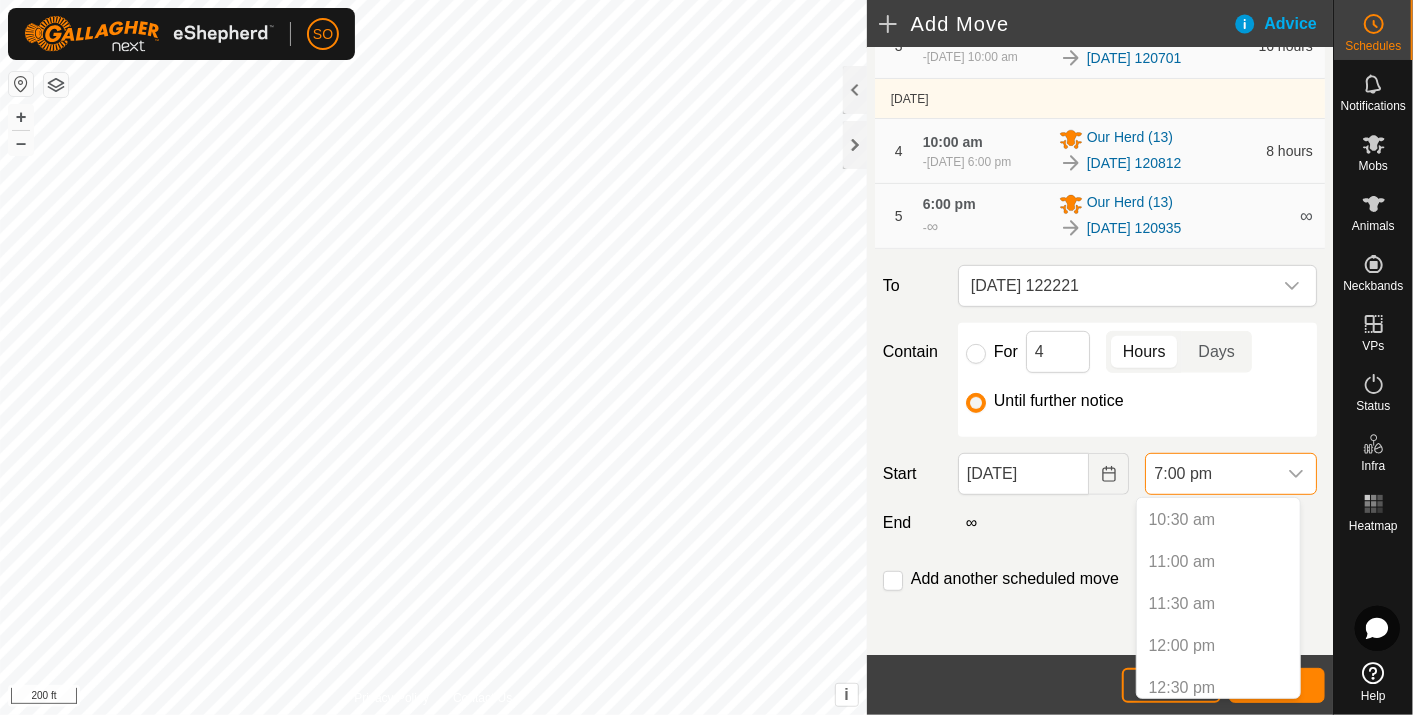 scroll, scrollTop: 880, scrollLeft: 0, axis: vertical 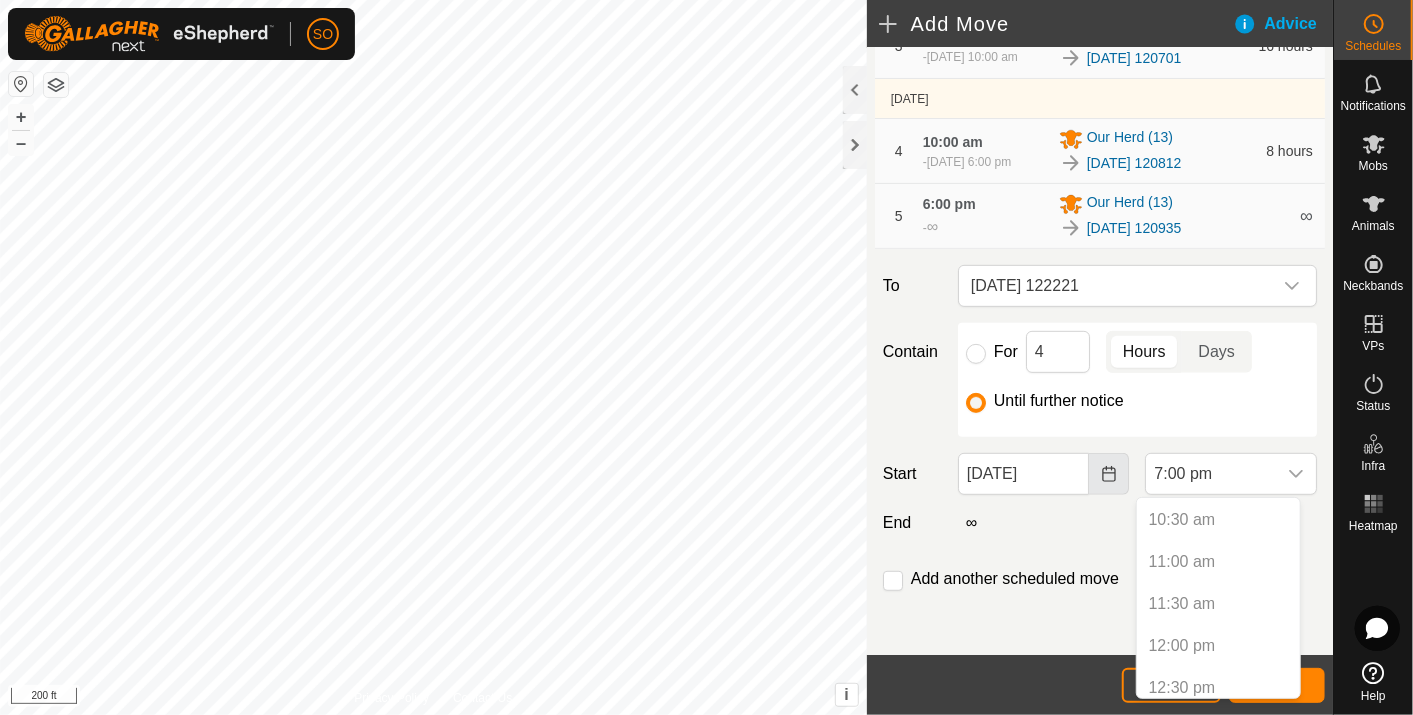 click 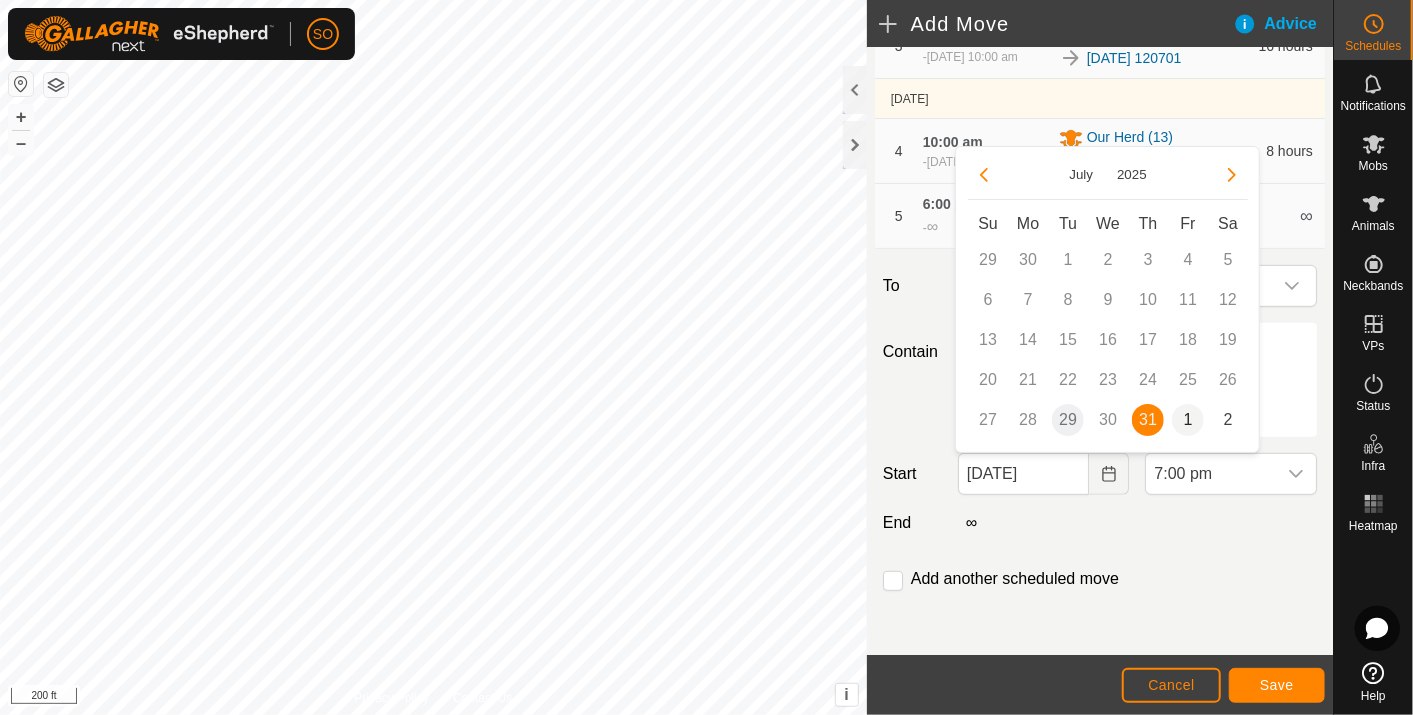 click on "1" at bounding box center (1188, 420) 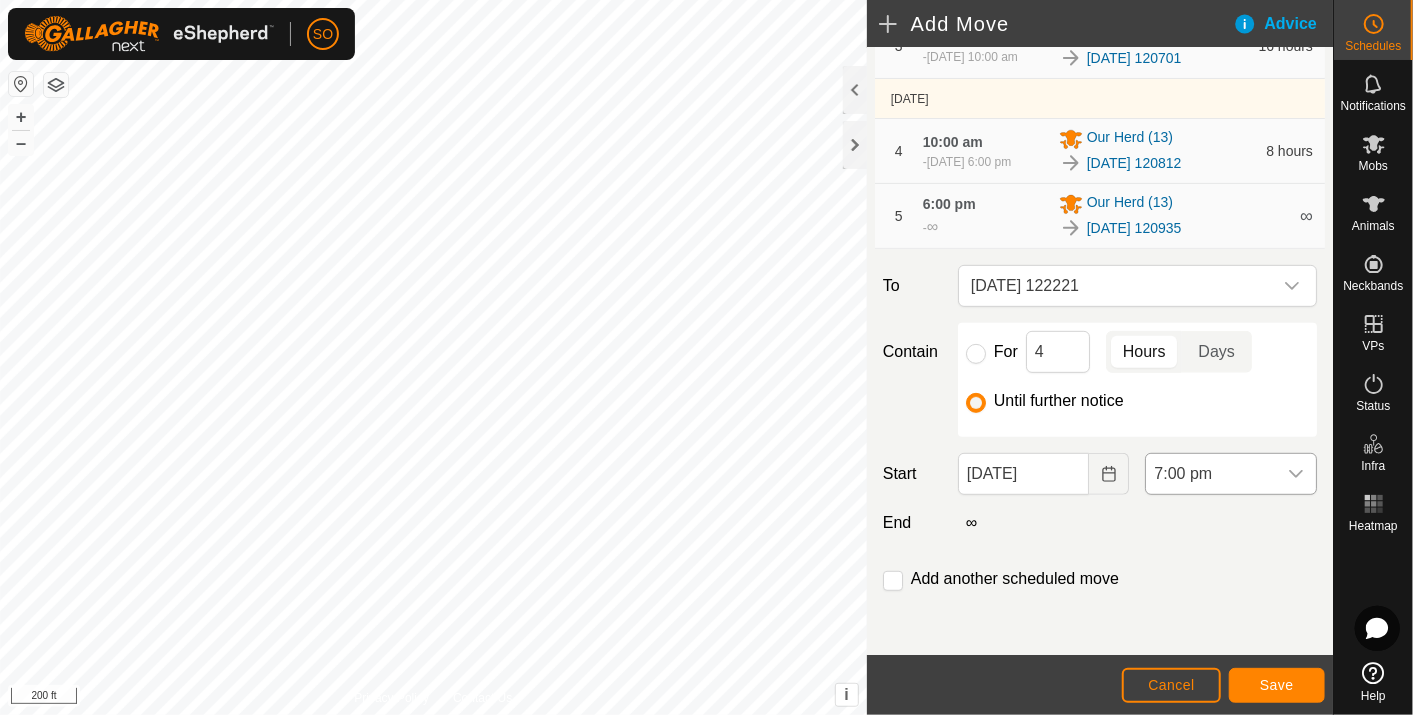 click 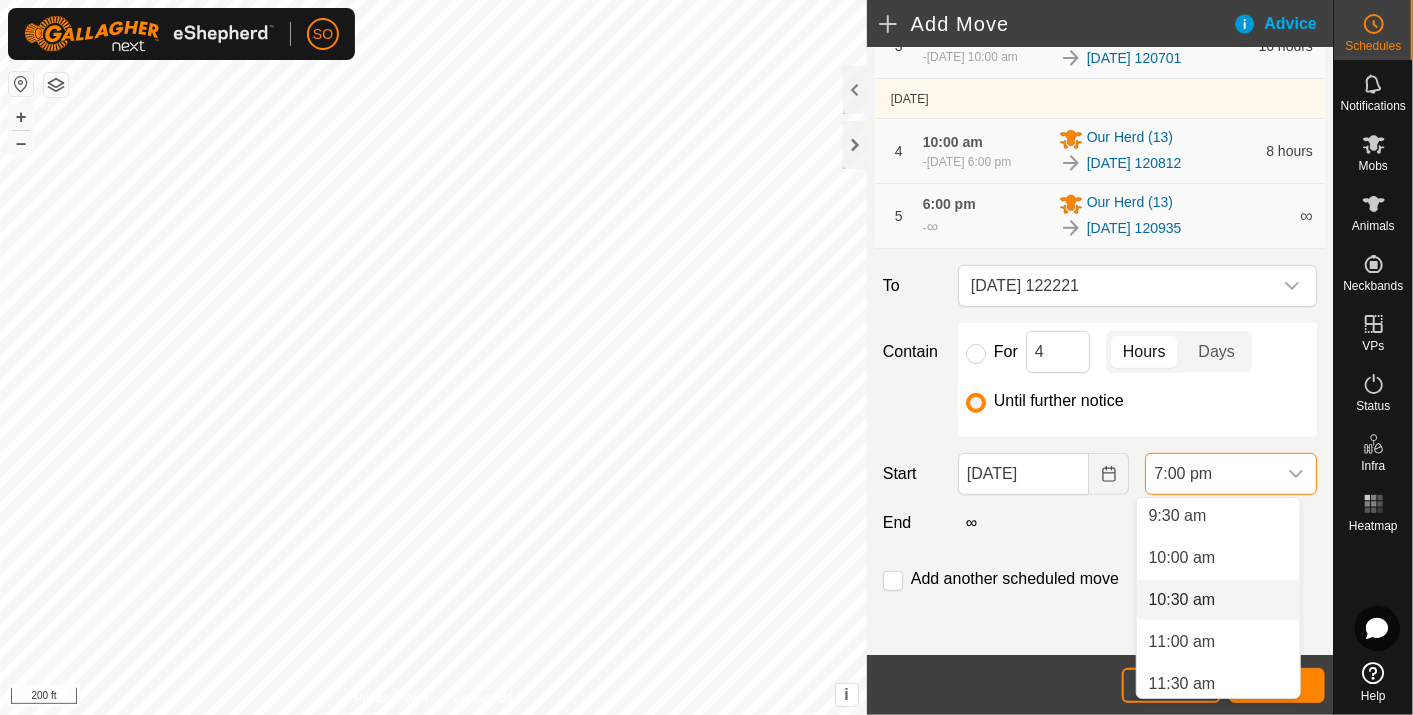 scroll, scrollTop: 760, scrollLeft: 0, axis: vertical 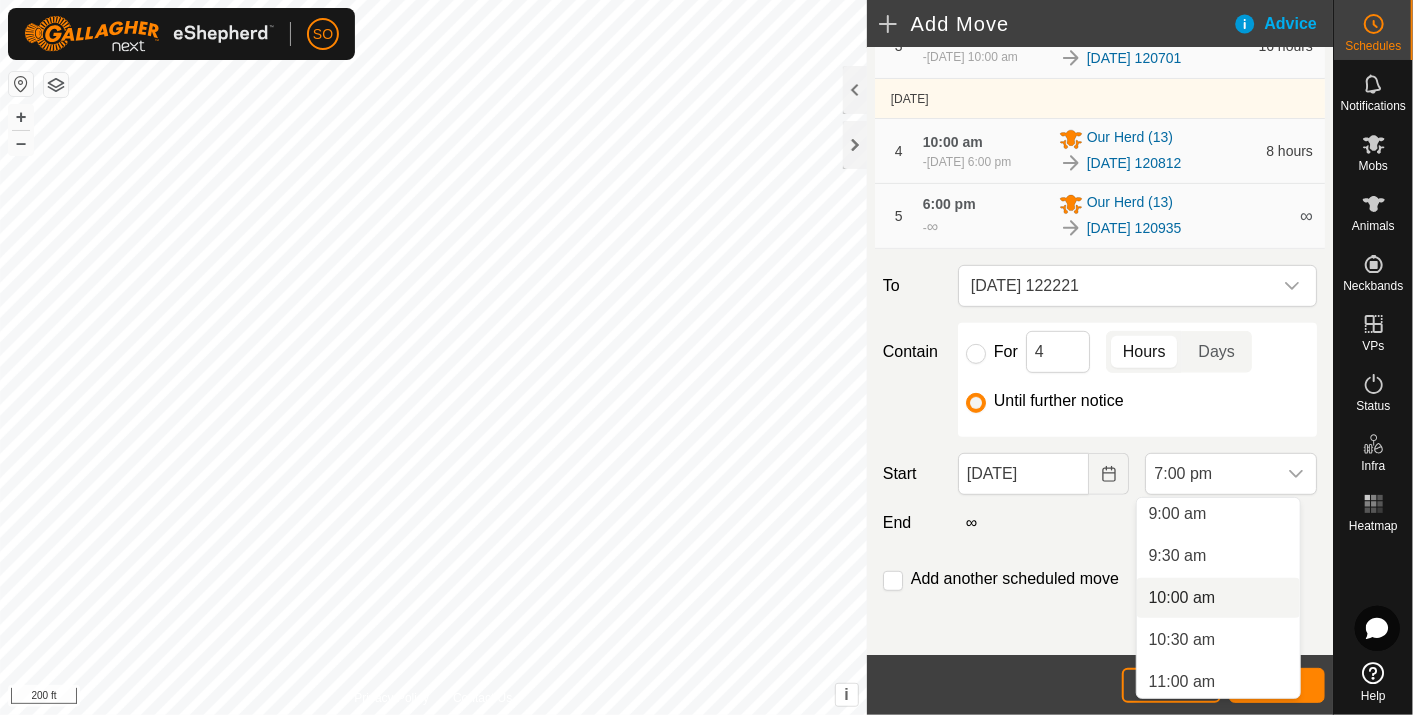 click on "10:00 am" at bounding box center (1218, 598) 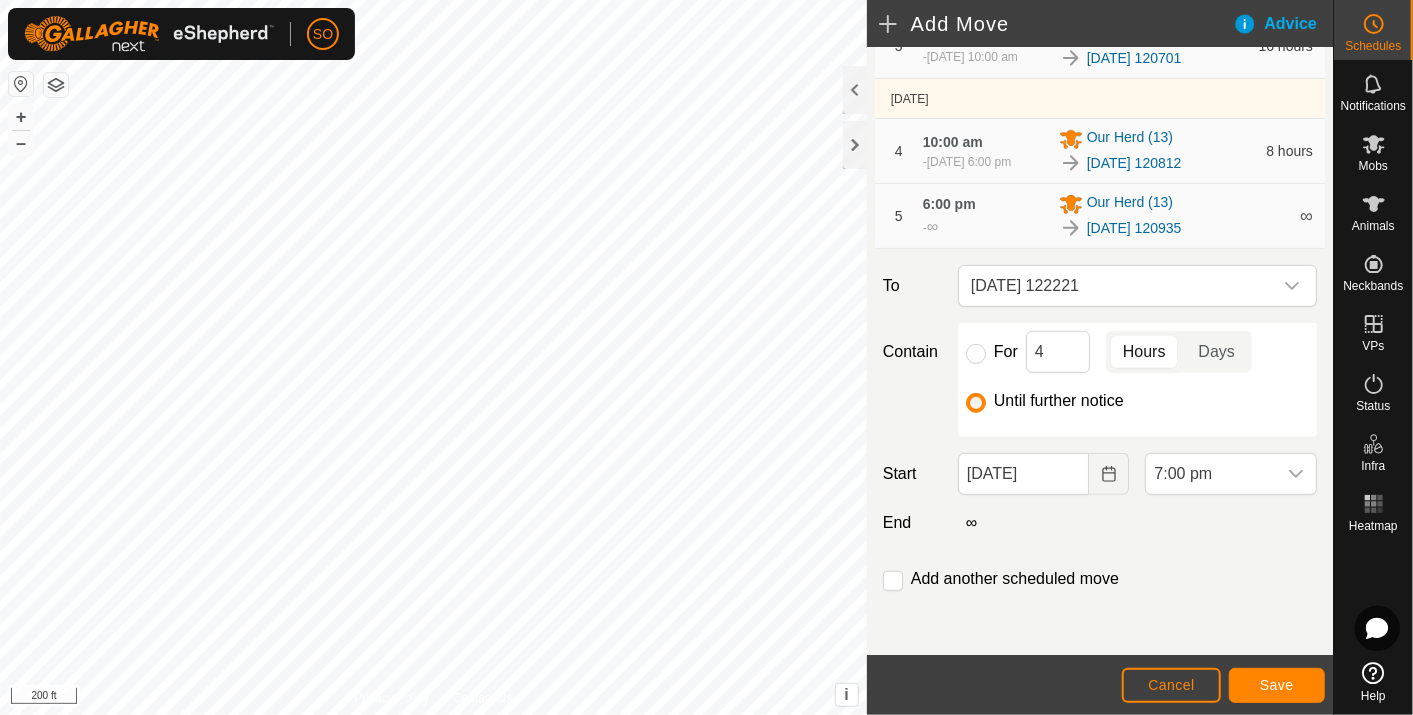 scroll, scrollTop: 1435, scrollLeft: 0, axis: vertical 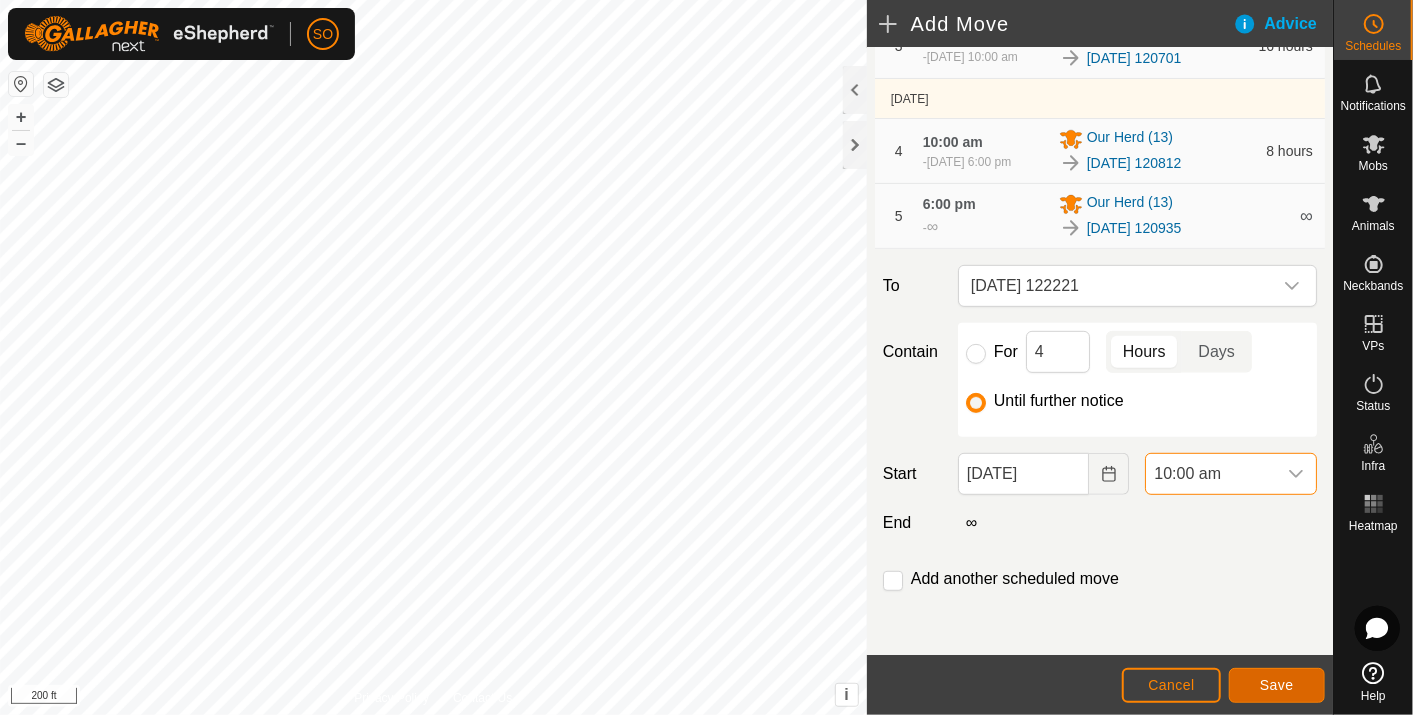 click on "Save" 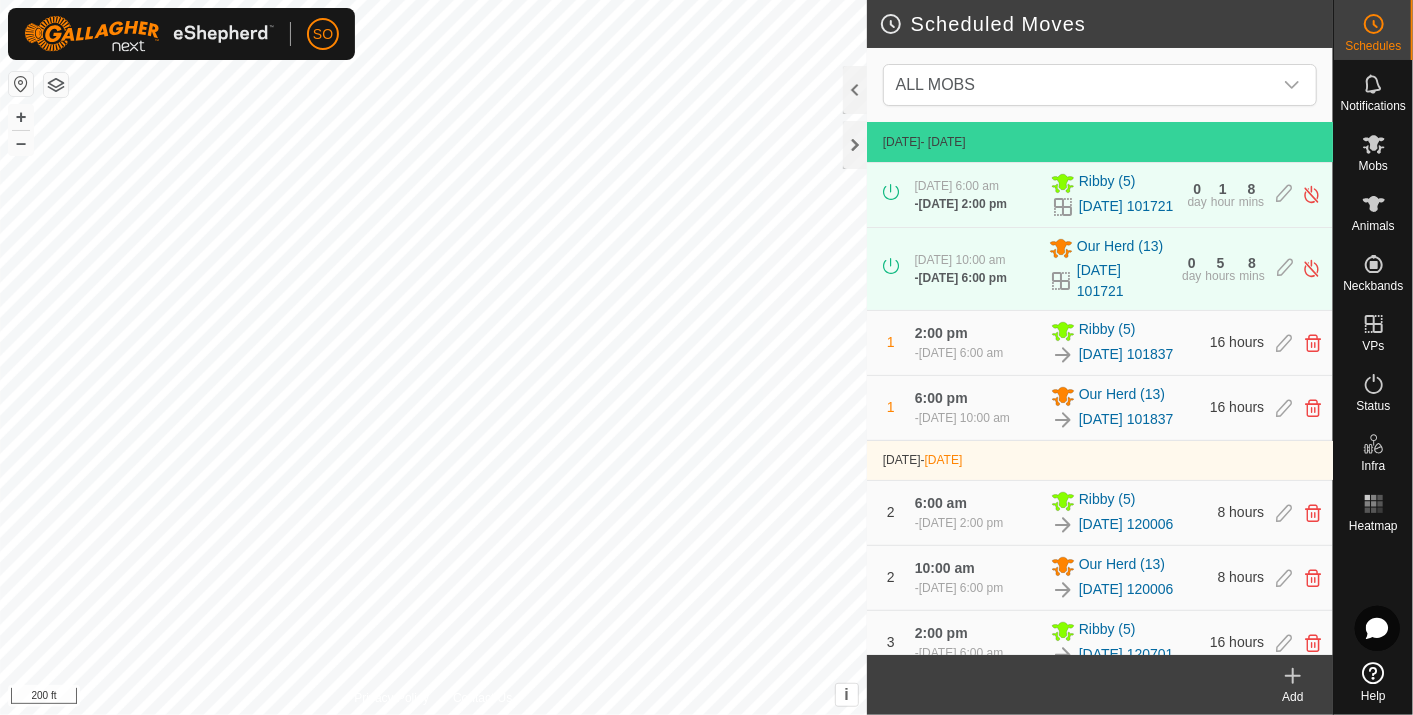 click 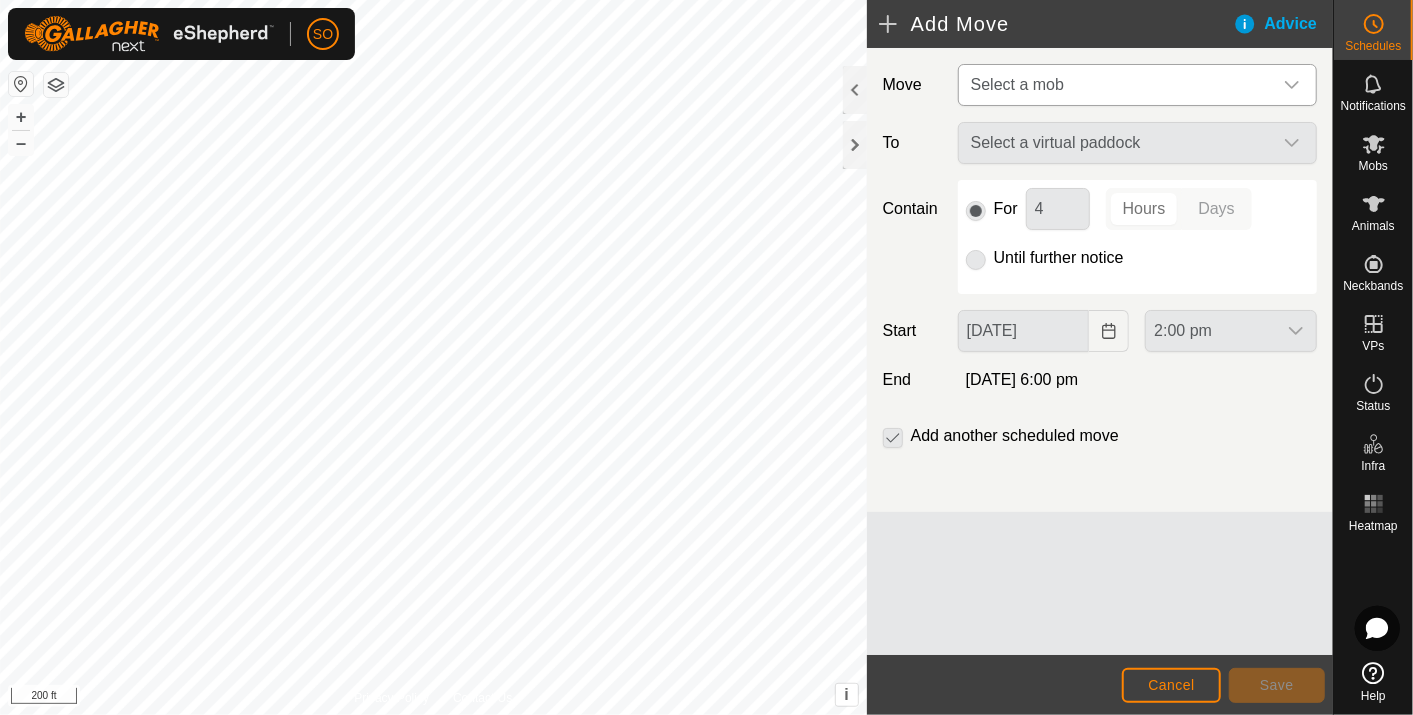 click 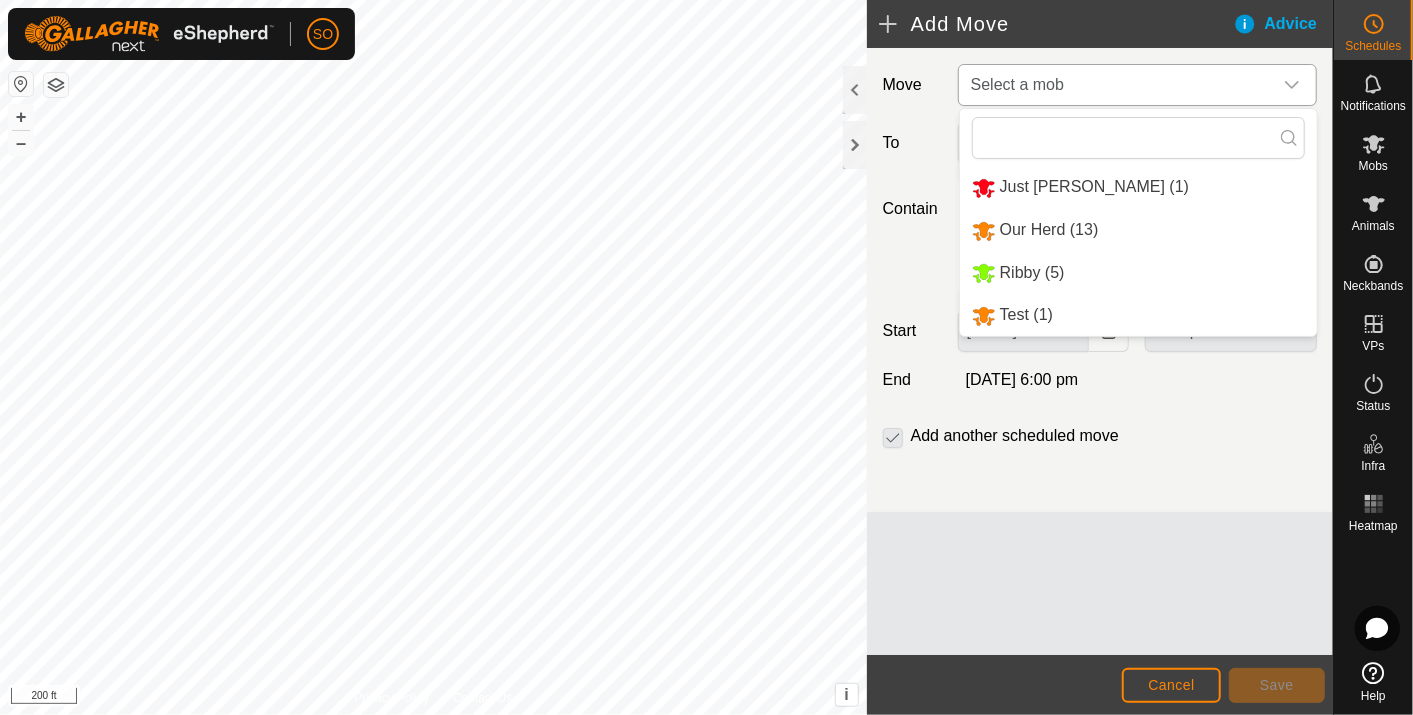 click on "Ribby (5)" at bounding box center (1138, 273) 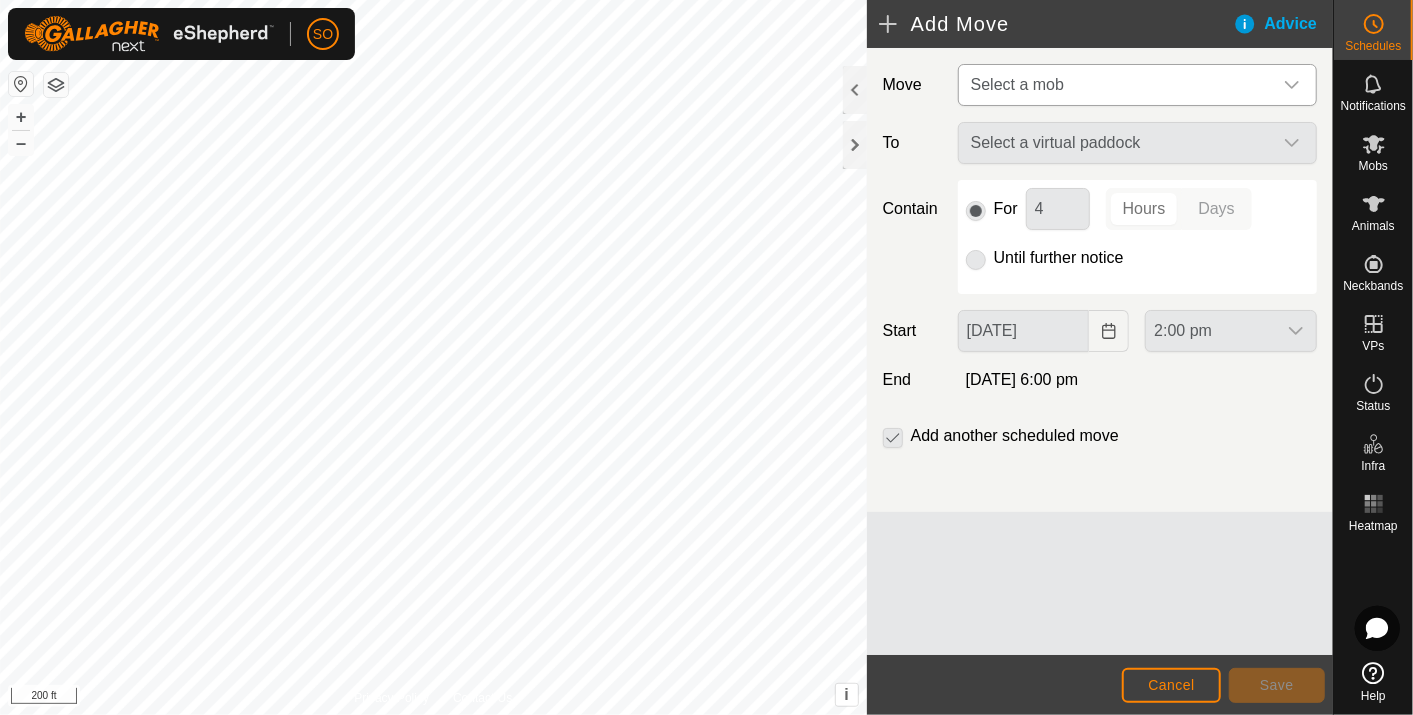 type on "[DATE]" 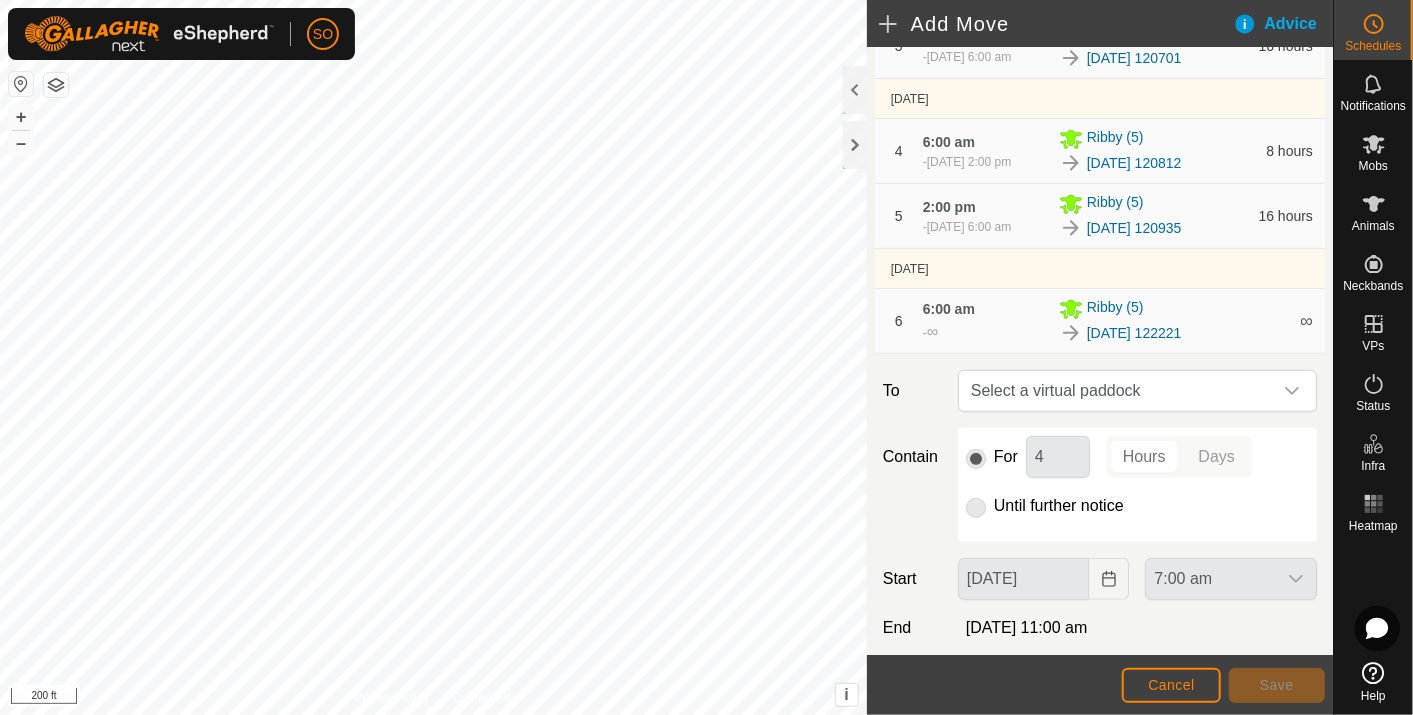 scroll, scrollTop: 444, scrollLeft: 0, axis: vertical 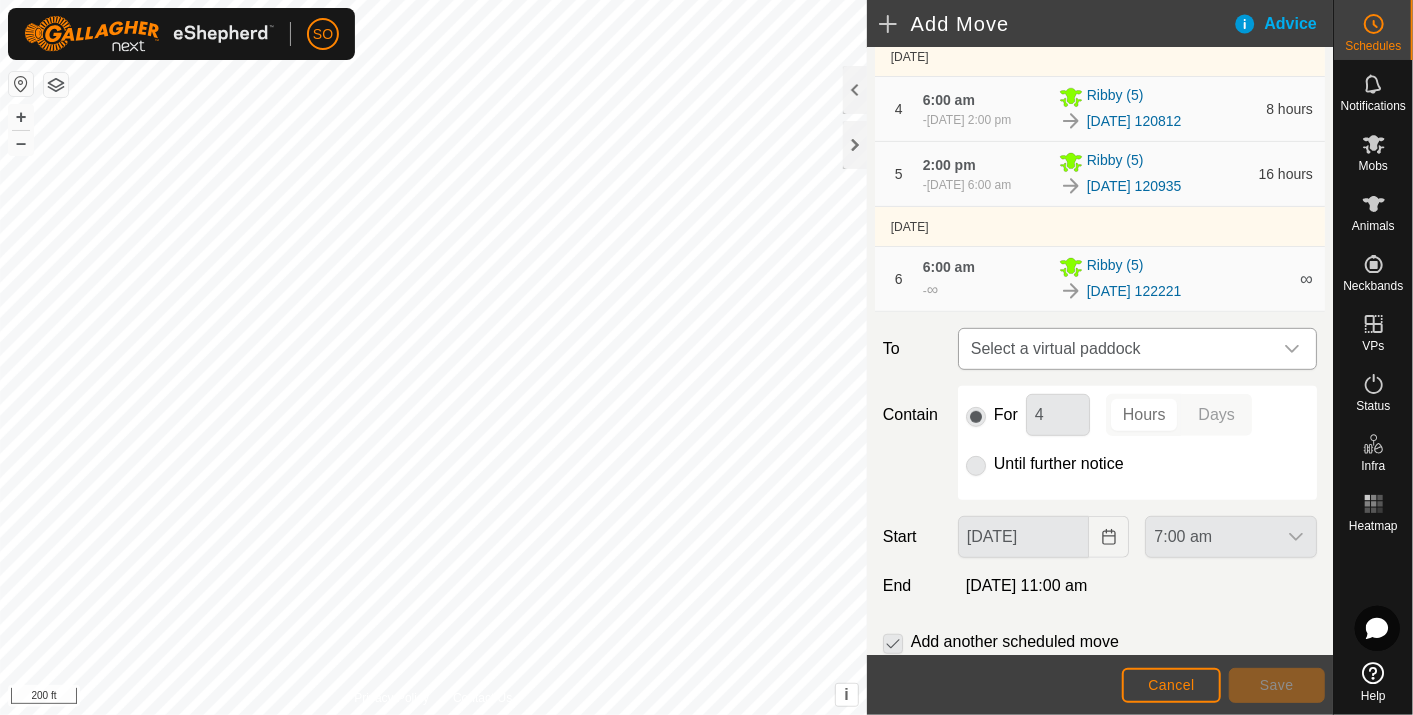 click 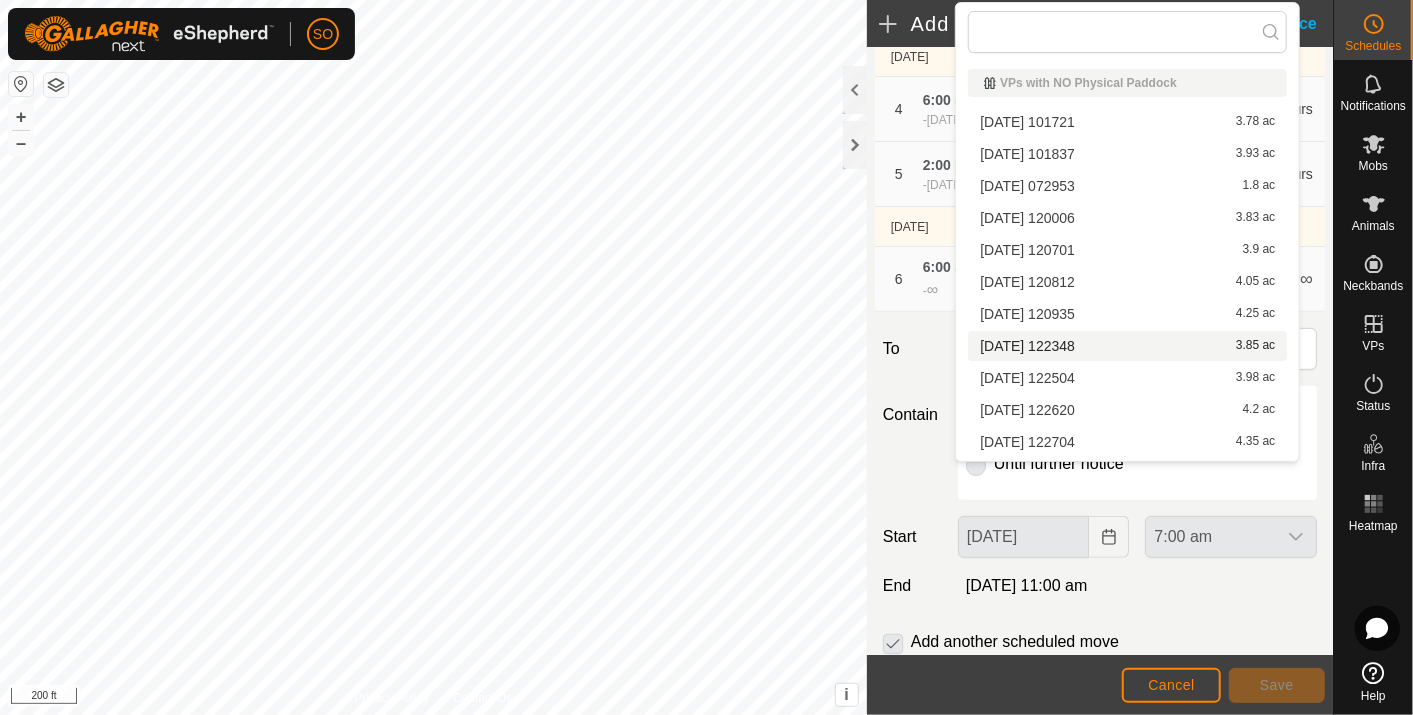 click on "[DATE] 122348  3.85 ac" at bounding box center [1127, 346] 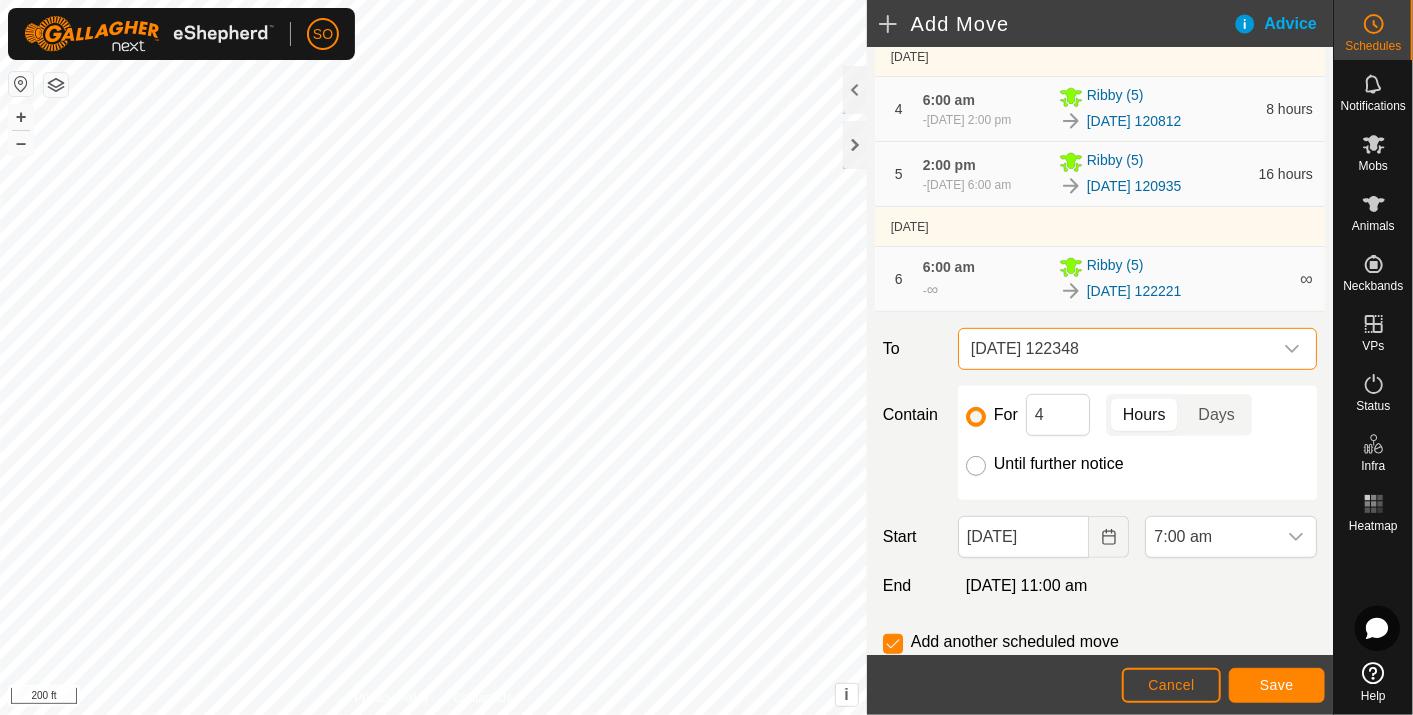 click on "Until further notice" at bounding box center (976, 466) 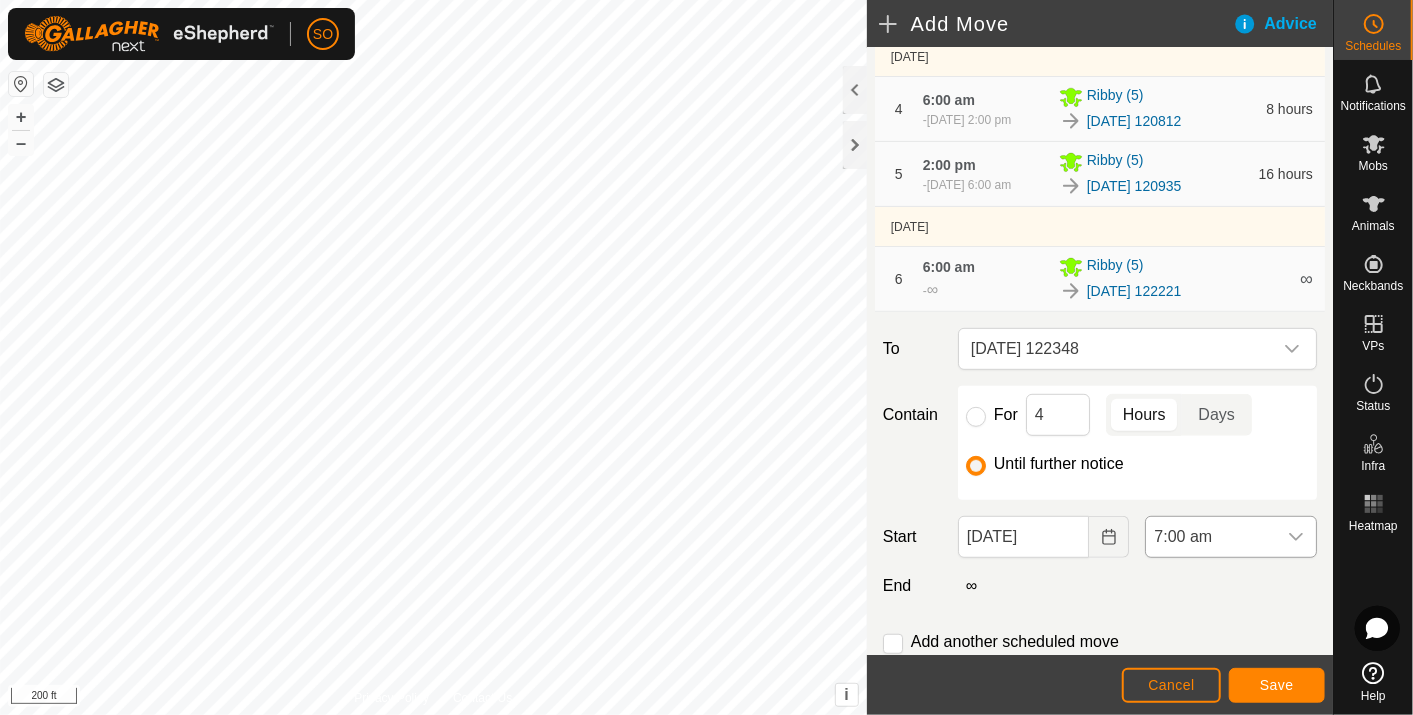 click 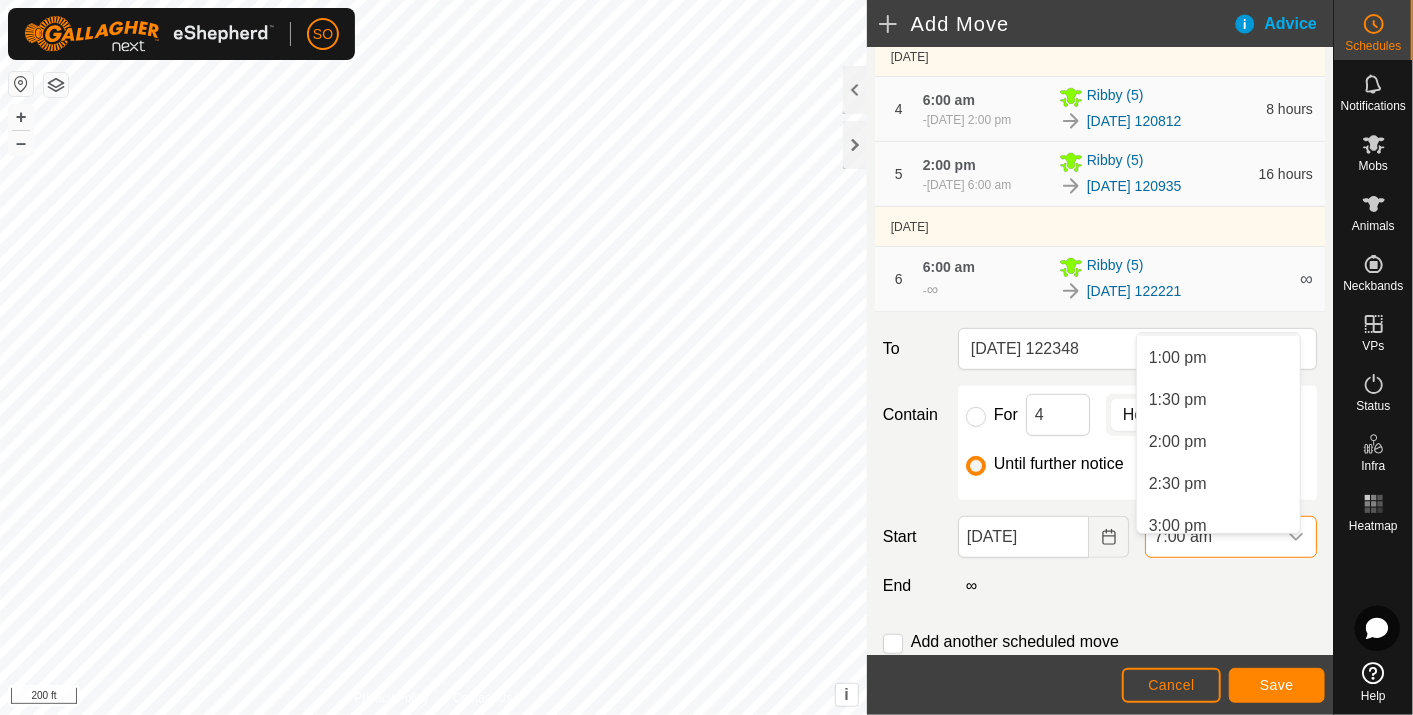 scroll, scrollTop: 1094, scrollLeft: 0, axis: vertical 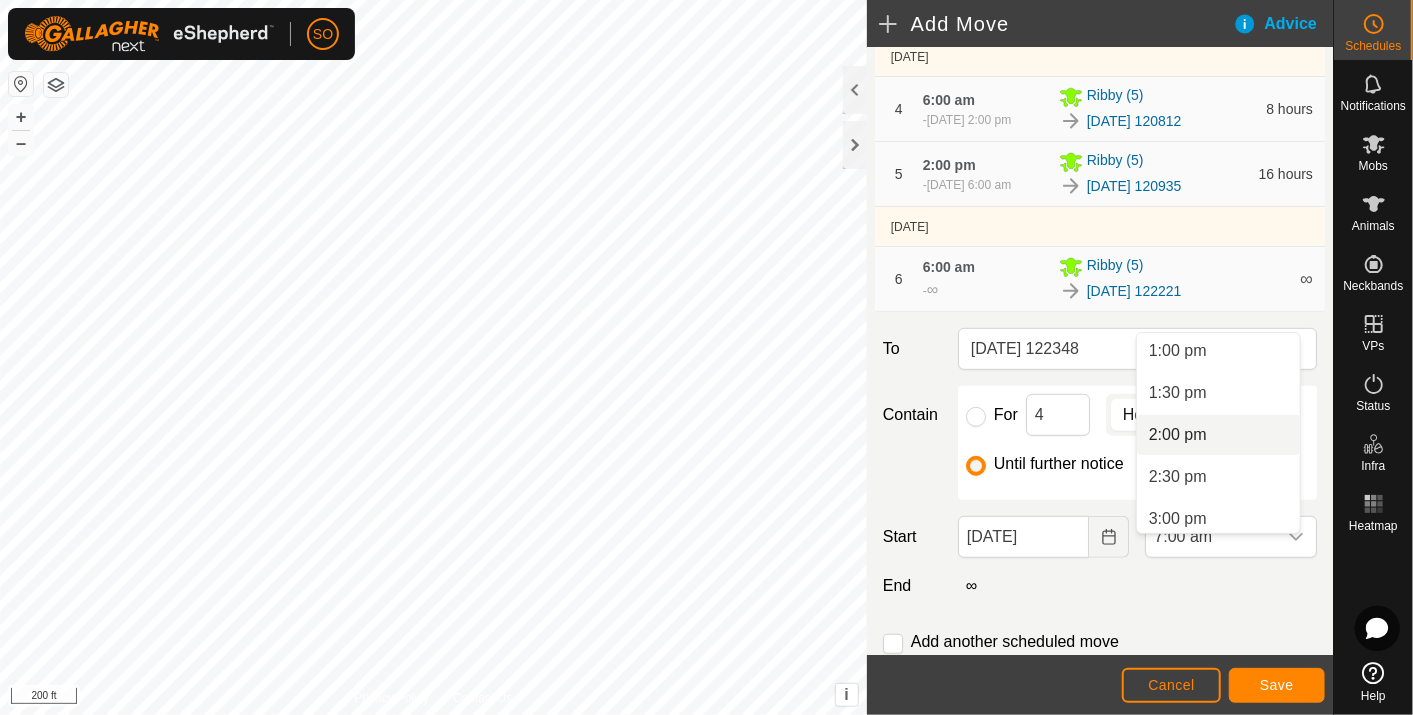 click on "2:00 pm" at bounding box center (1218, 435) 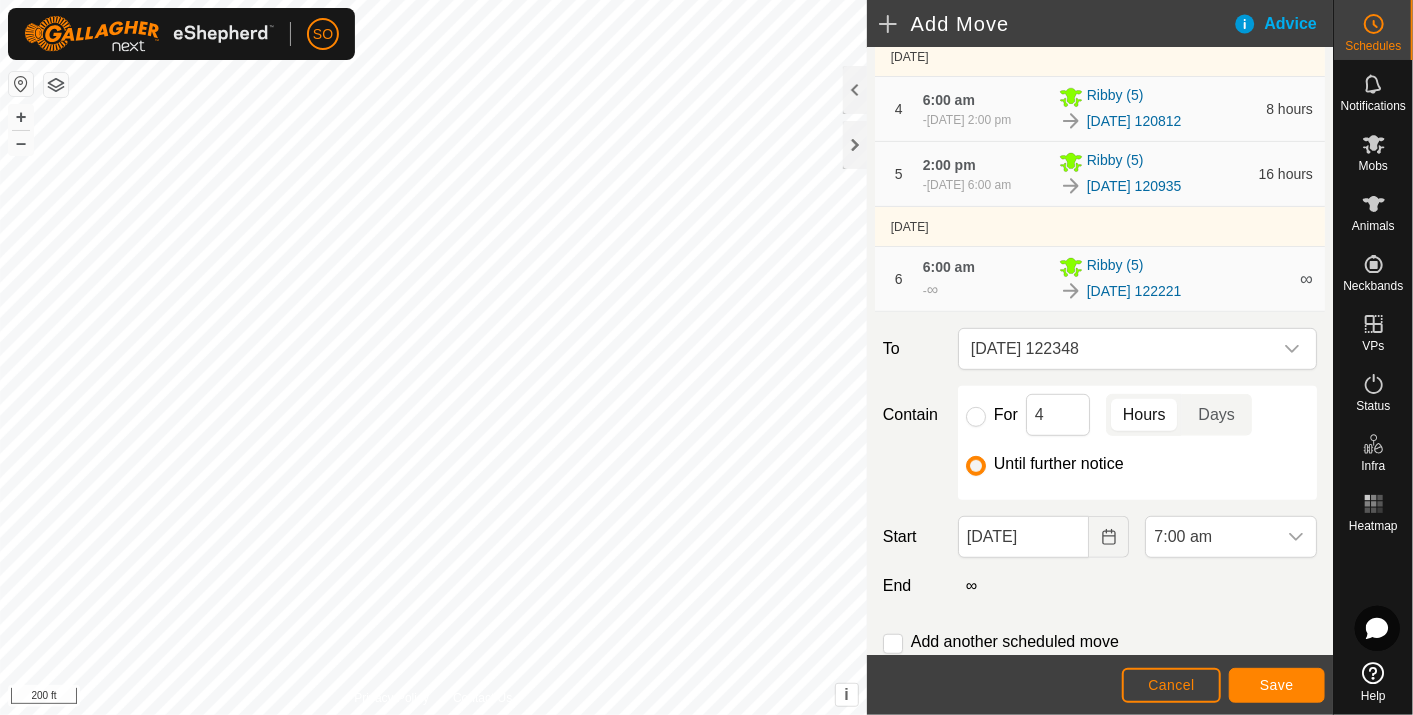 scroll, scrollTop: 587, scrollLeft: 0, axis: vertical 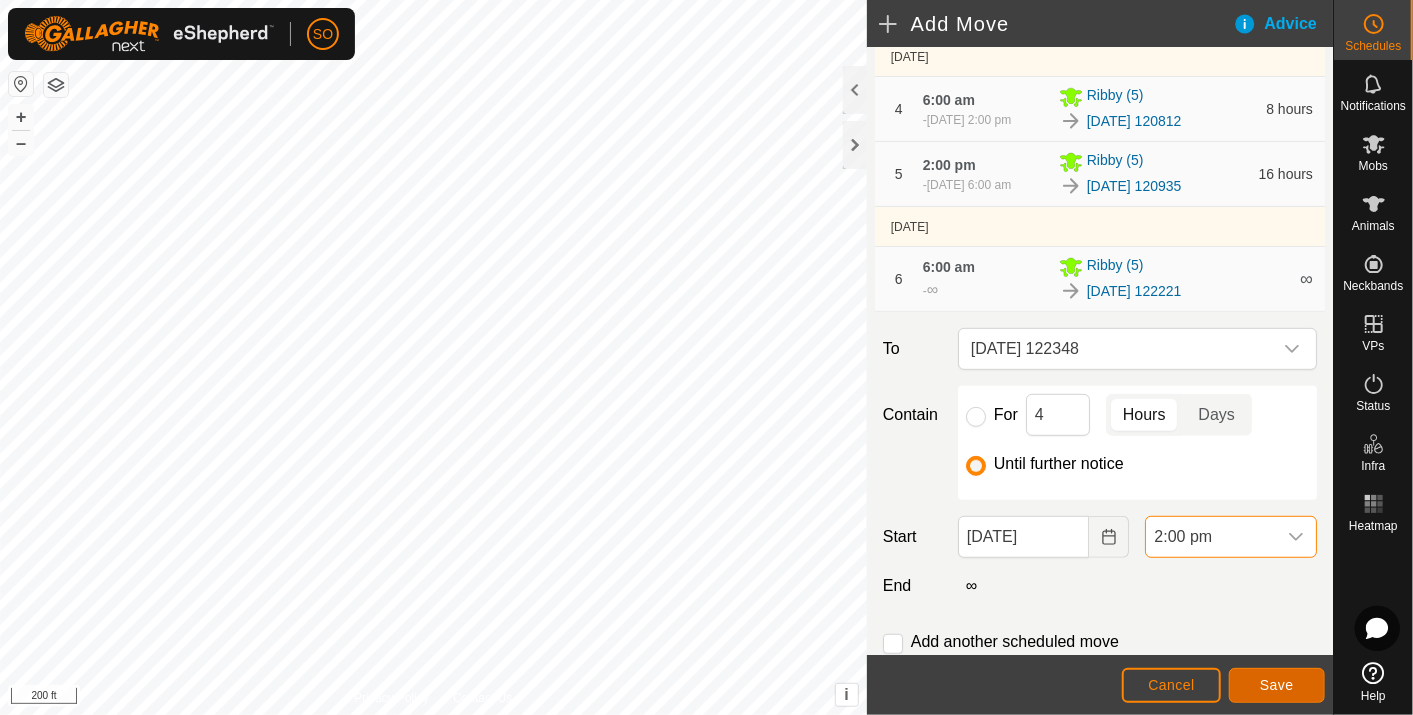 click on "Save" 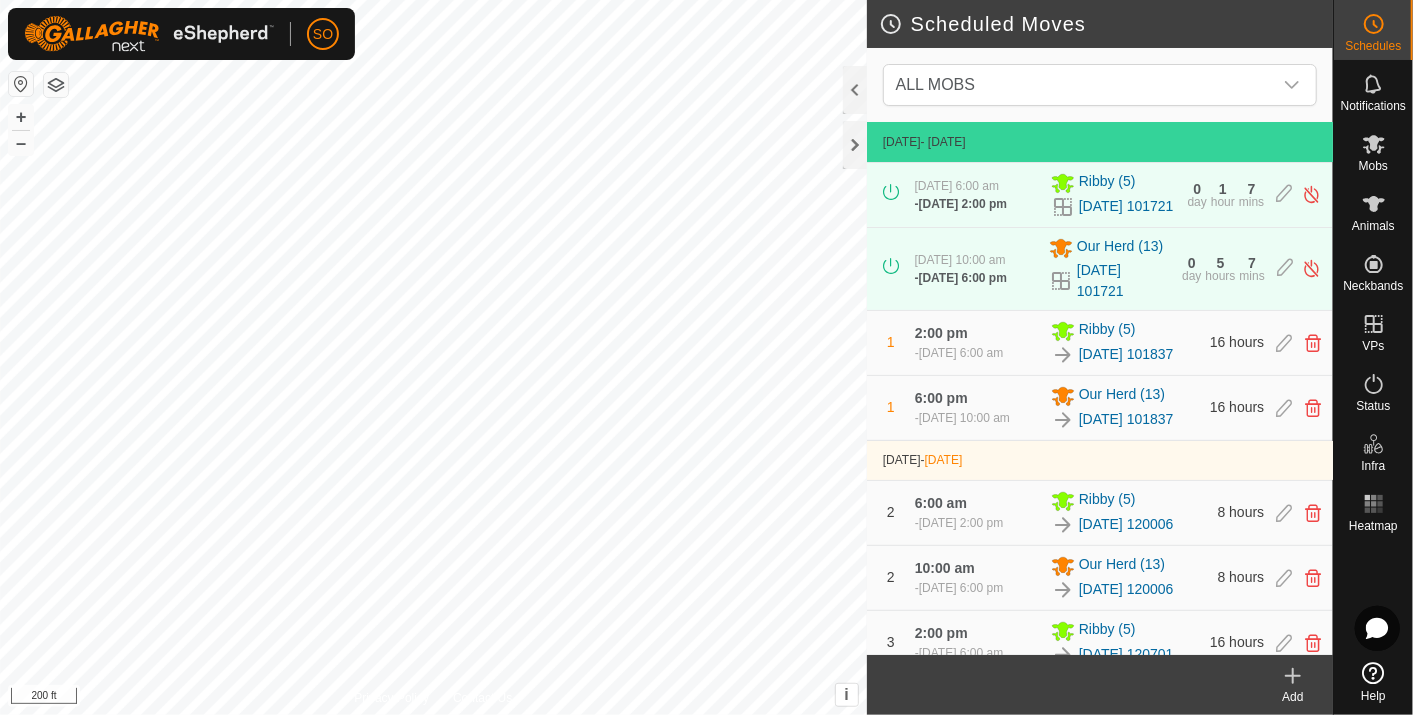 click 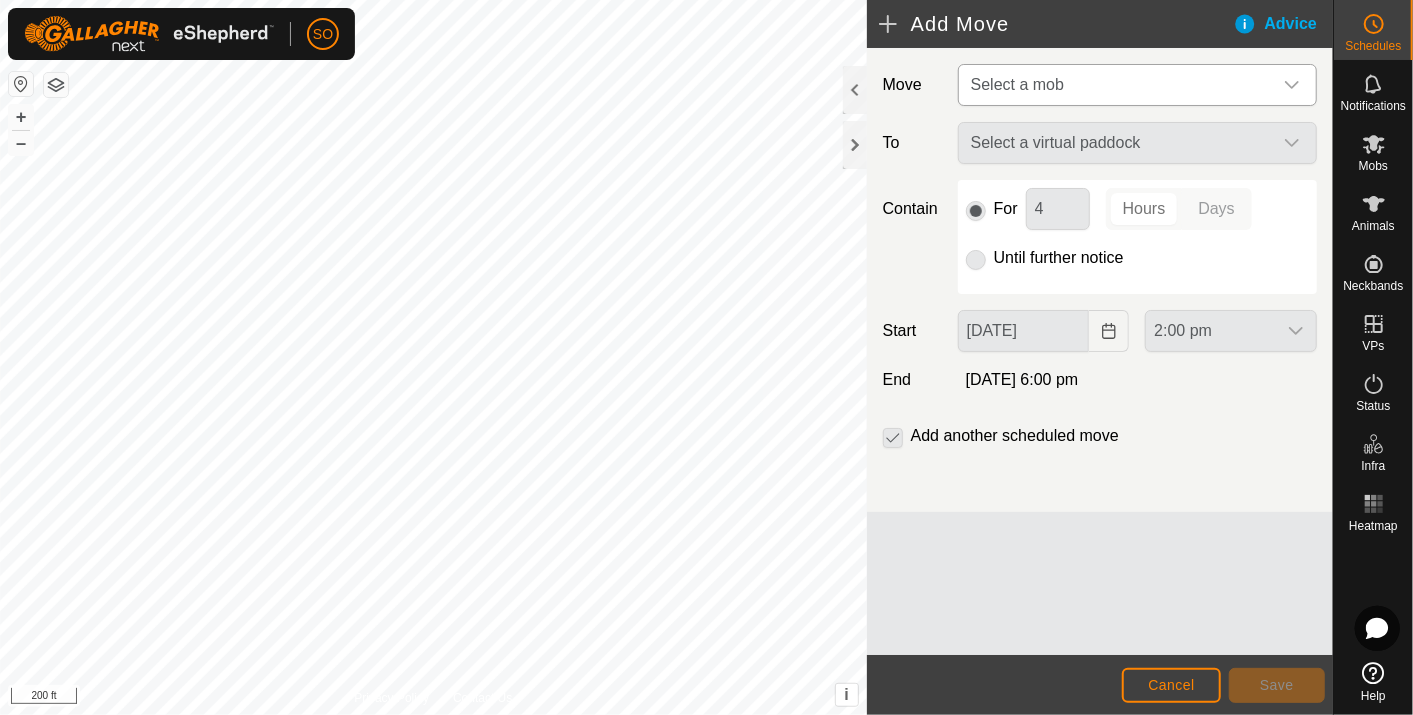 click at bounding box center (1292, 85) 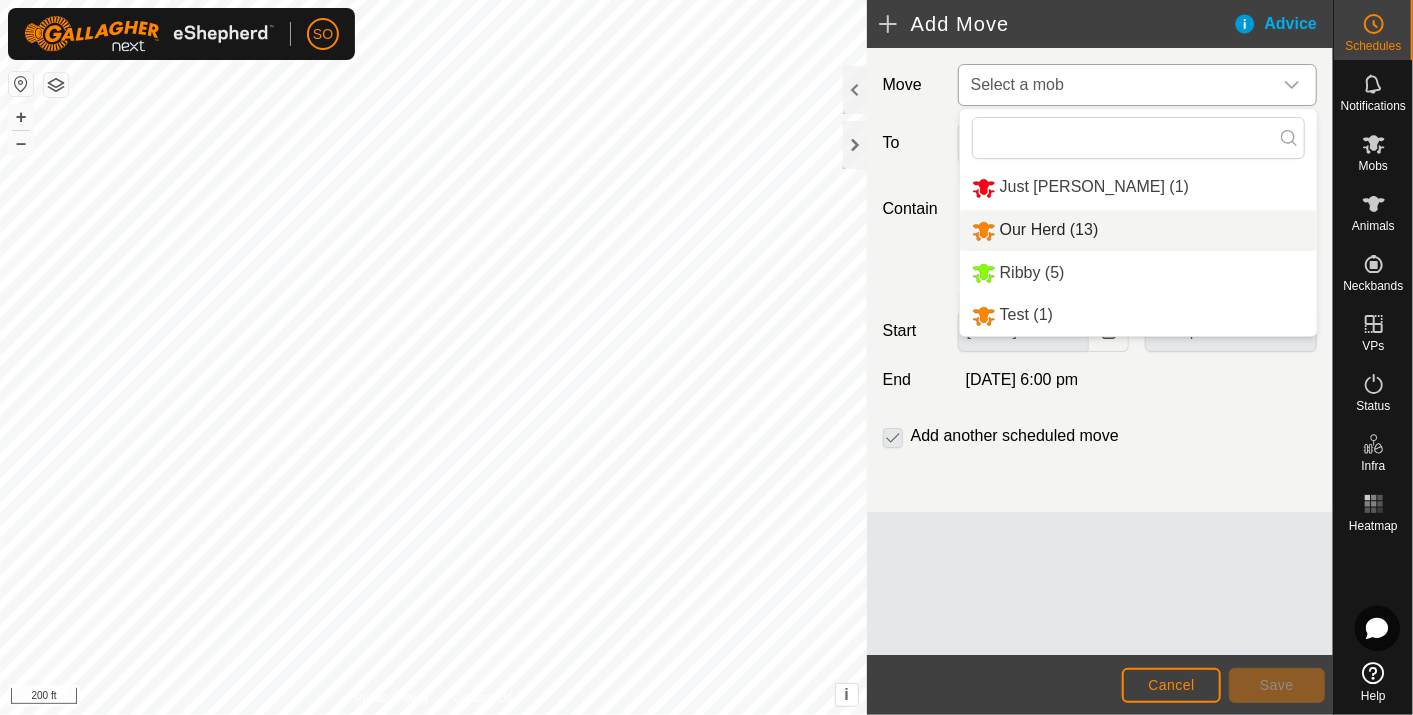 click on "Our Herd (13)" at bounding box center (1138, 230) 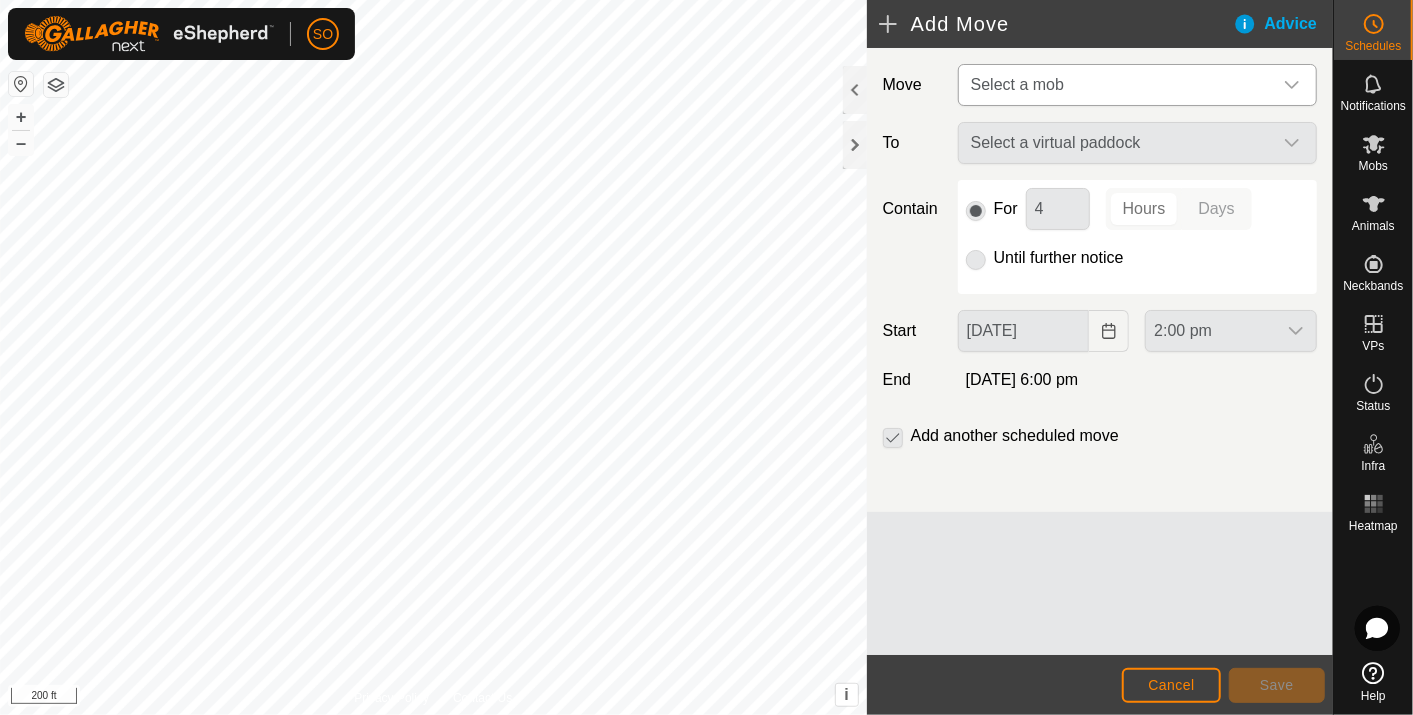 type on "[DATE]" 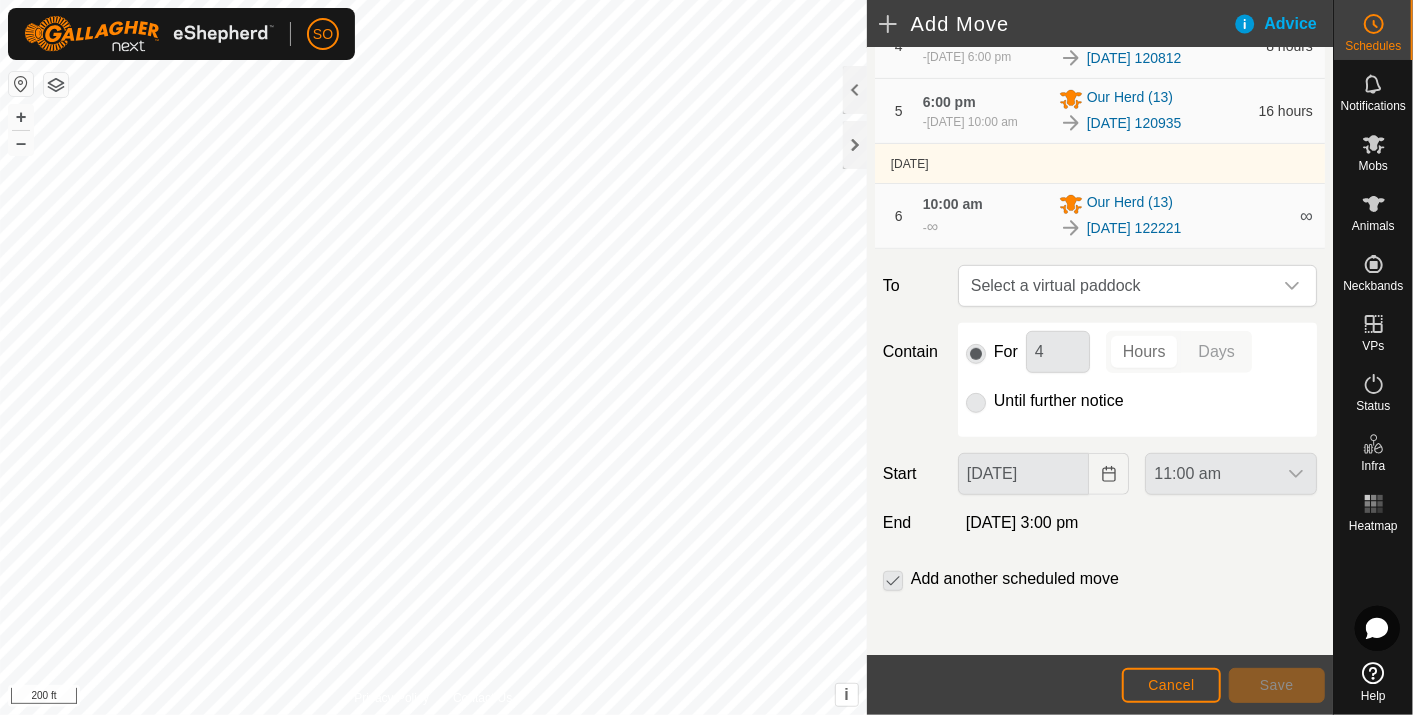 scroll, scrollTop: 545, scrollLeft: 0, axis: vertical 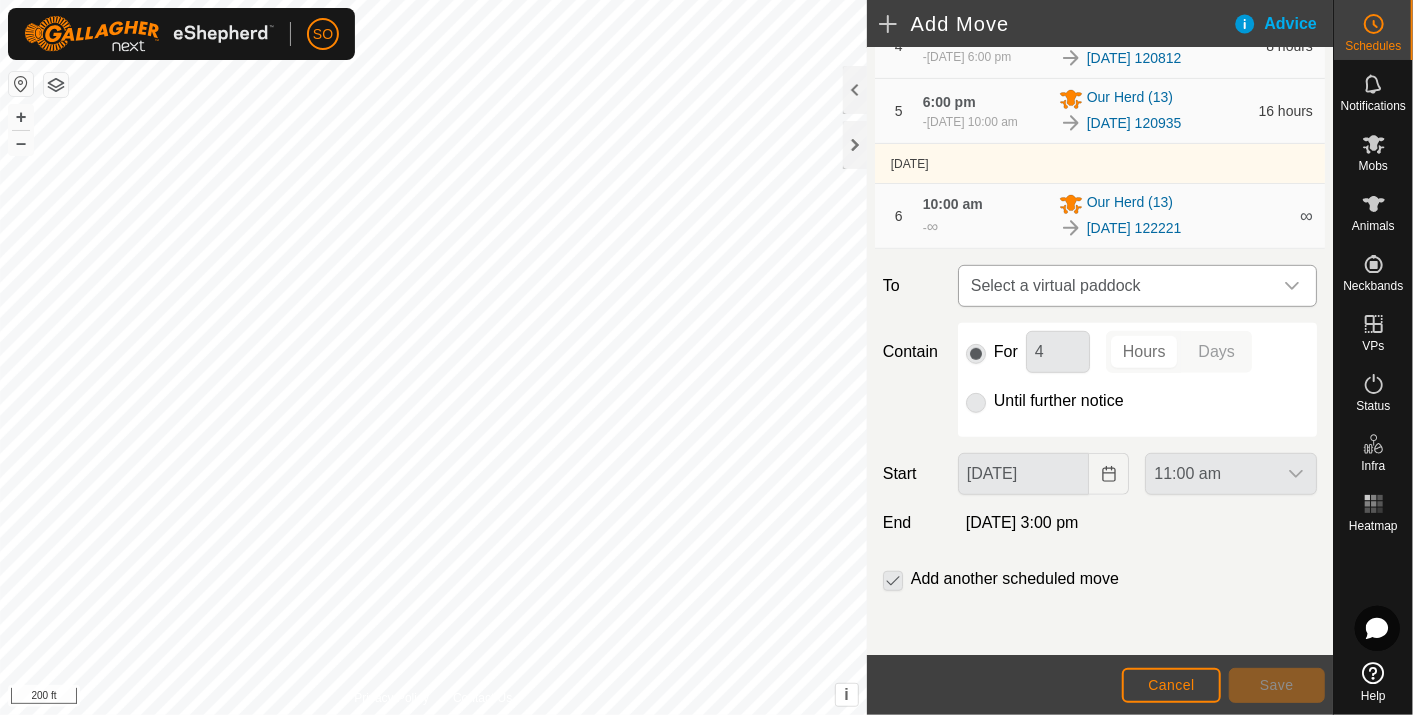 click 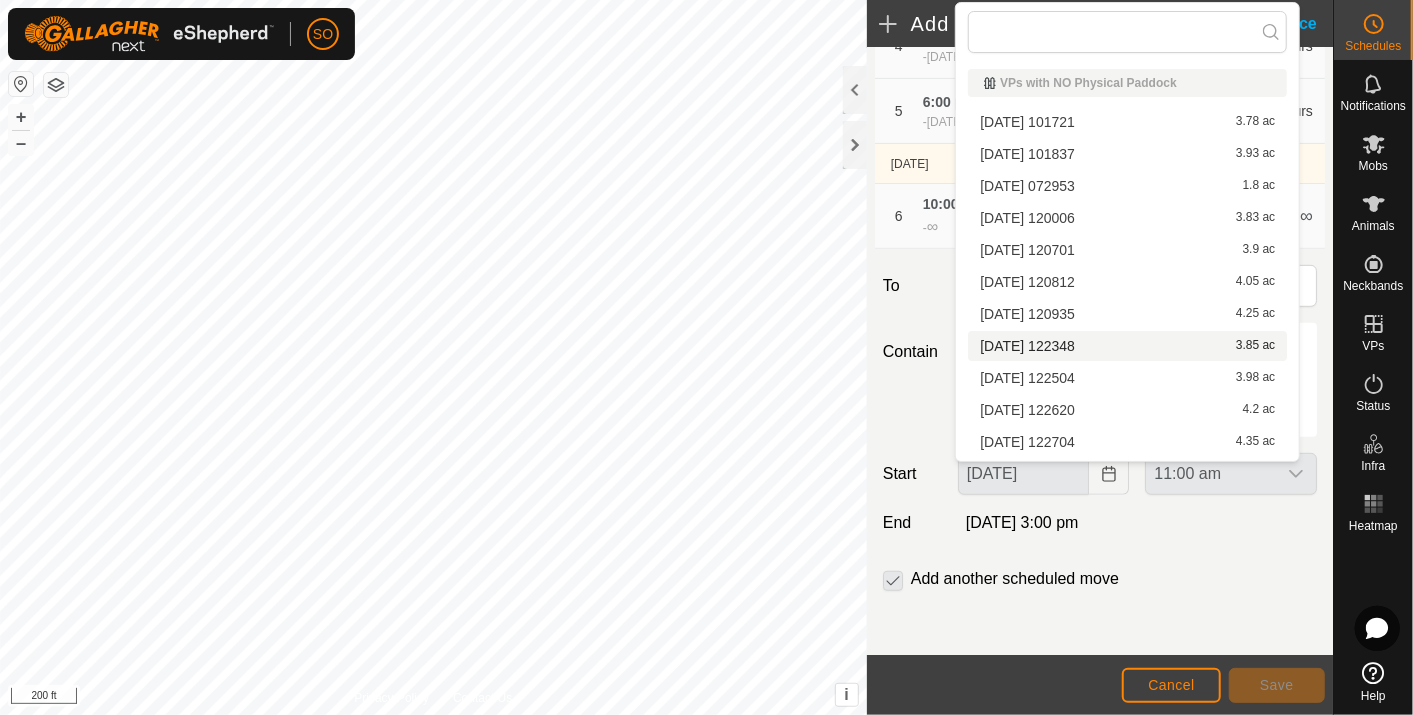 click on "[DATE] 122348  3.85 ac" at bounding box center (1127, 346) 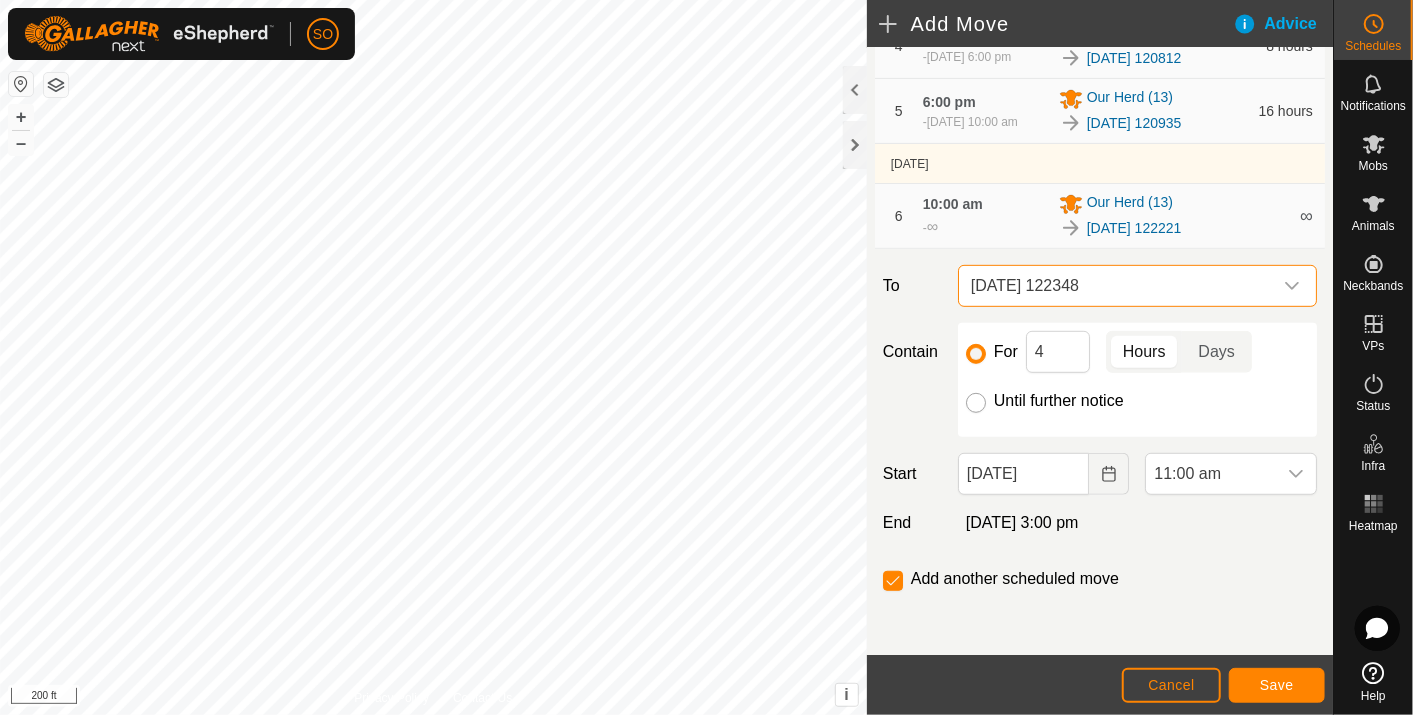 click on "Until further notice" at bounding box center [976, 403] 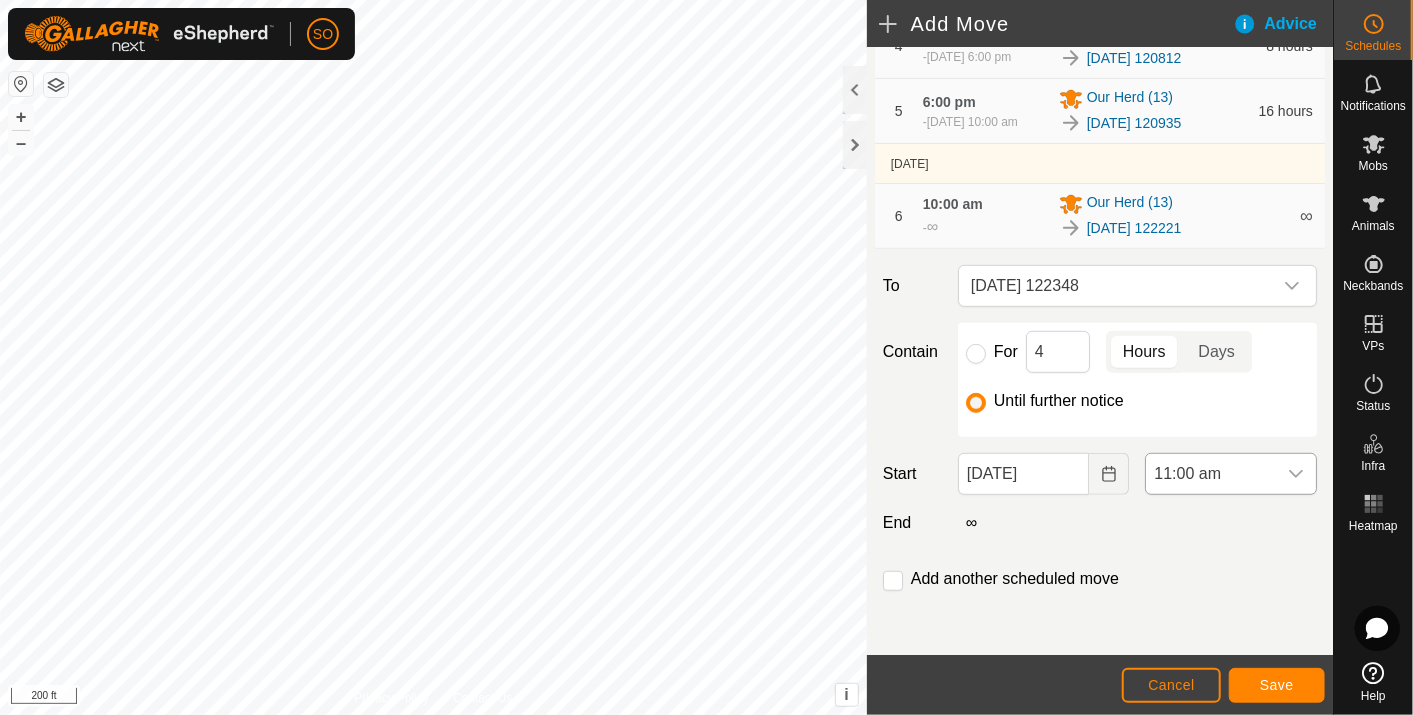 click 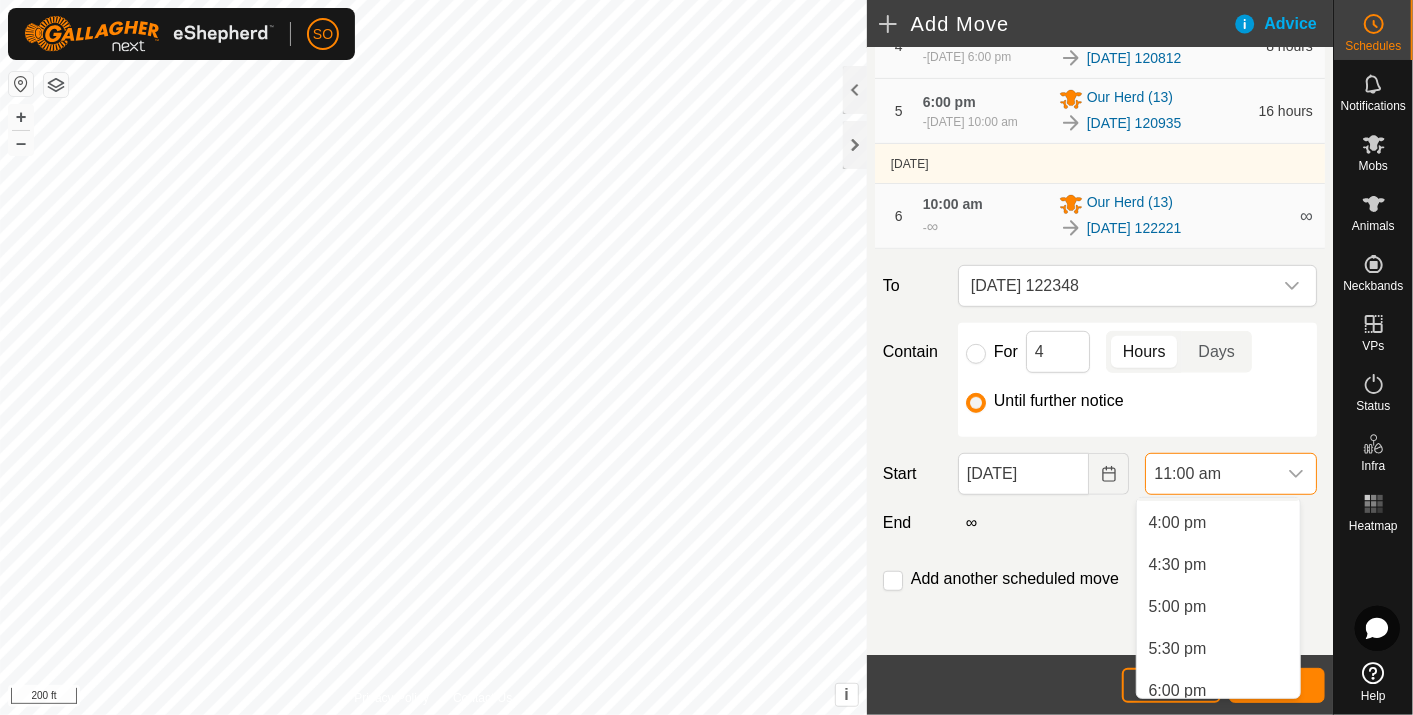 scroll, scrollTop: 1430, scrollLeft: 0, axis: vertical 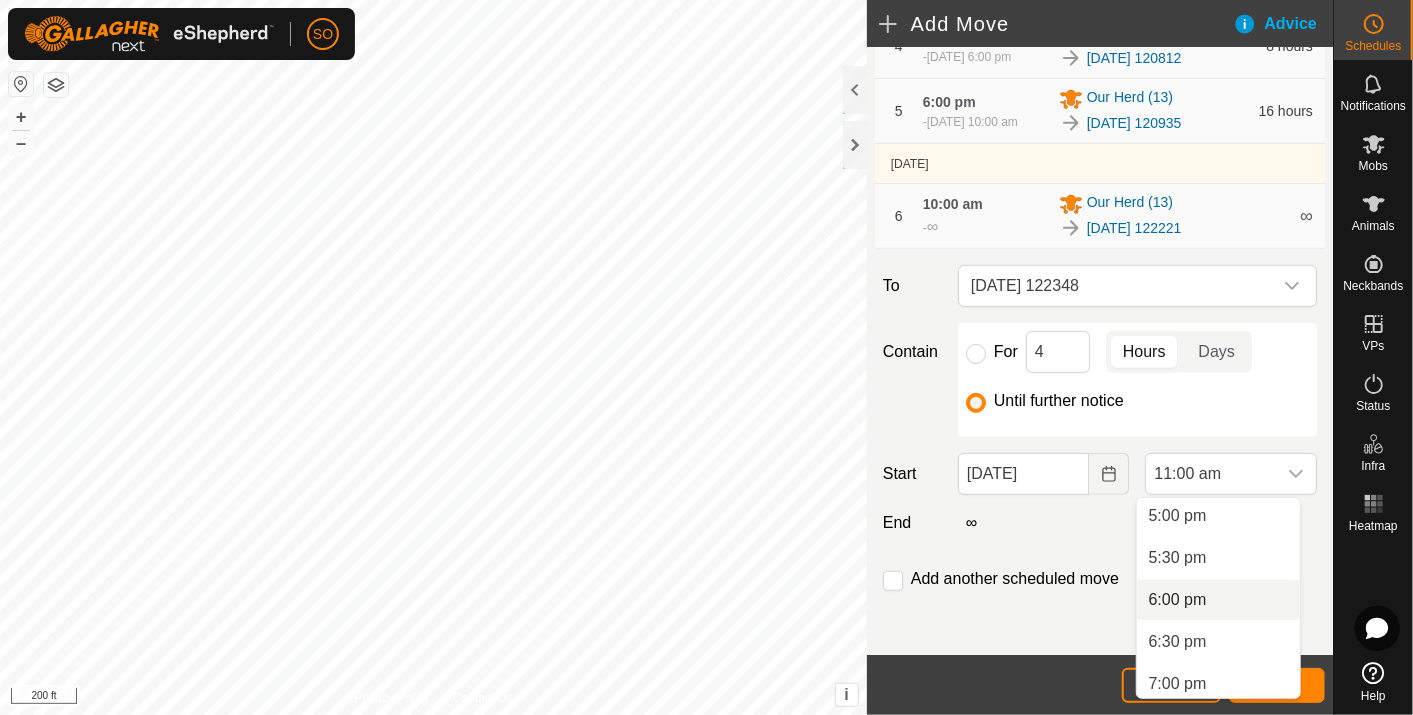 click on "6:00 pm" at bounding box center [1218, 600] 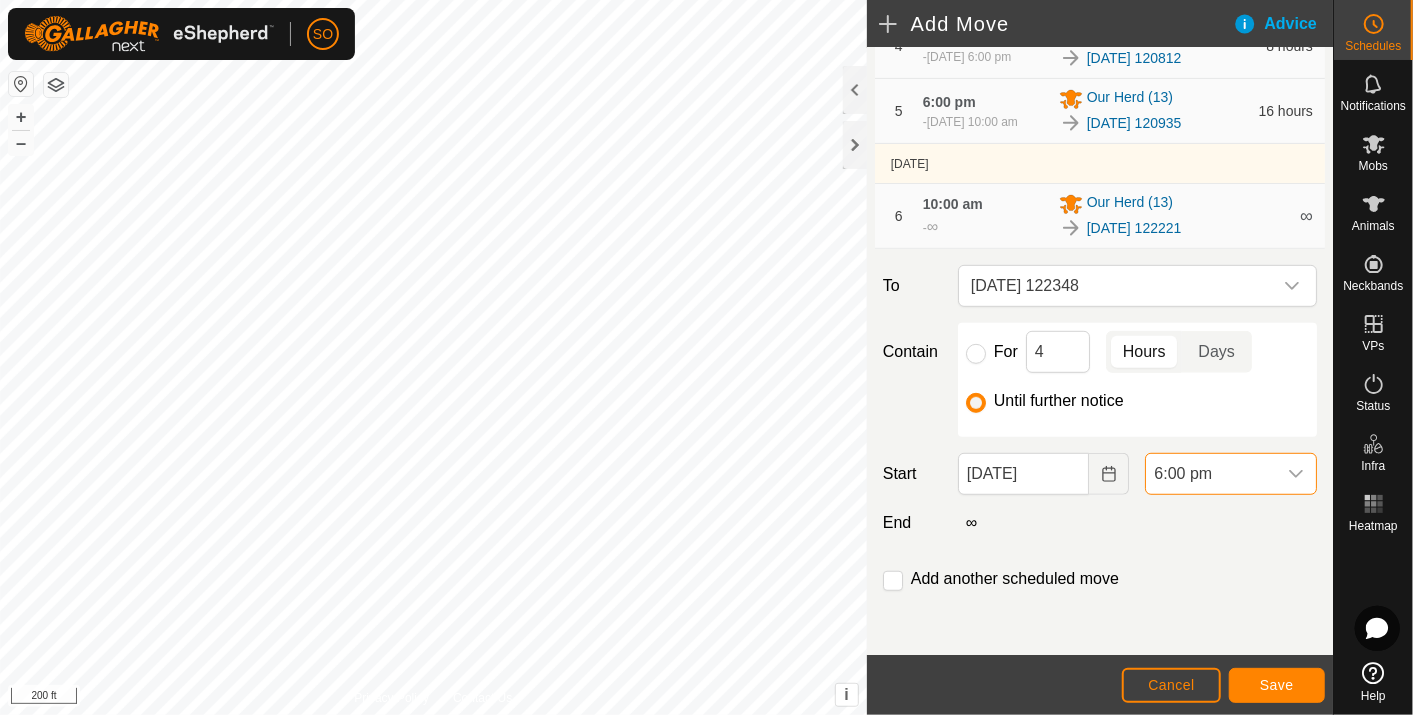 scroll, scrollTop: 923, scrollLeft: 0, axis: vertical 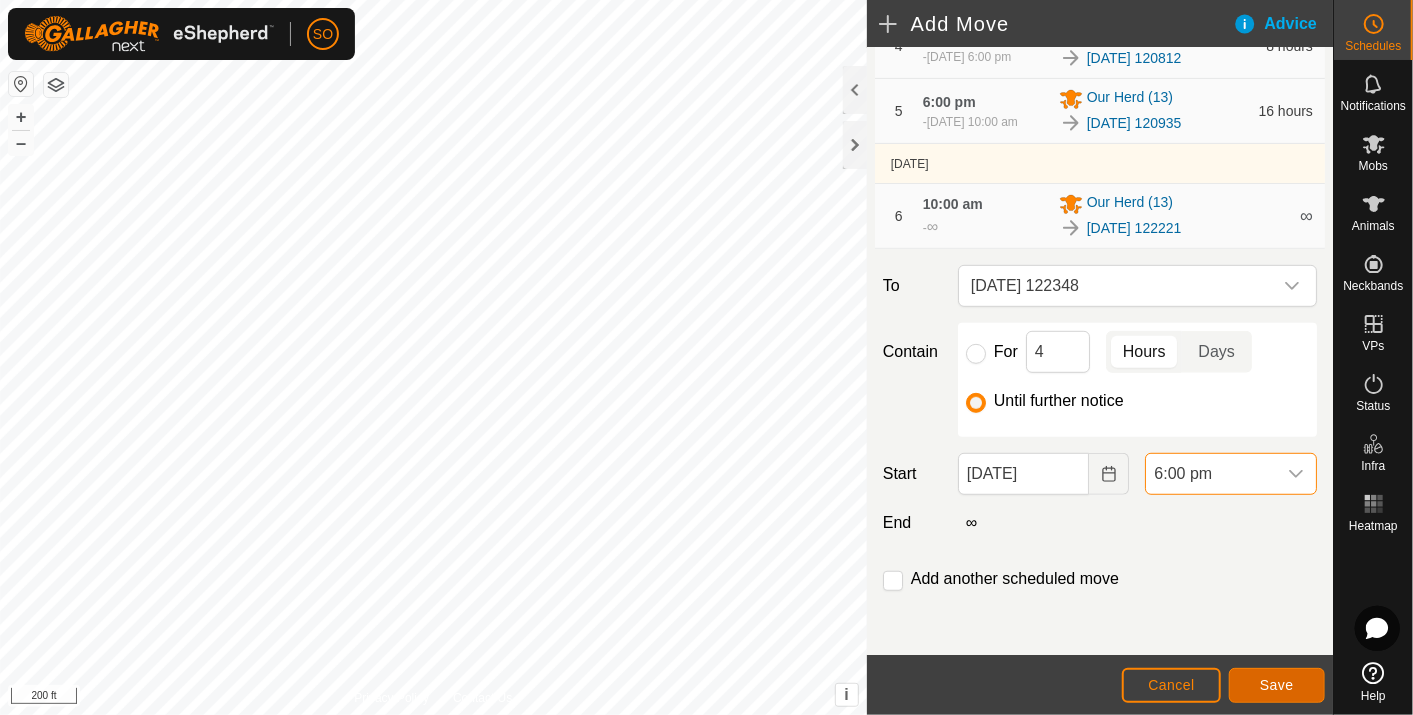 click on "Save" 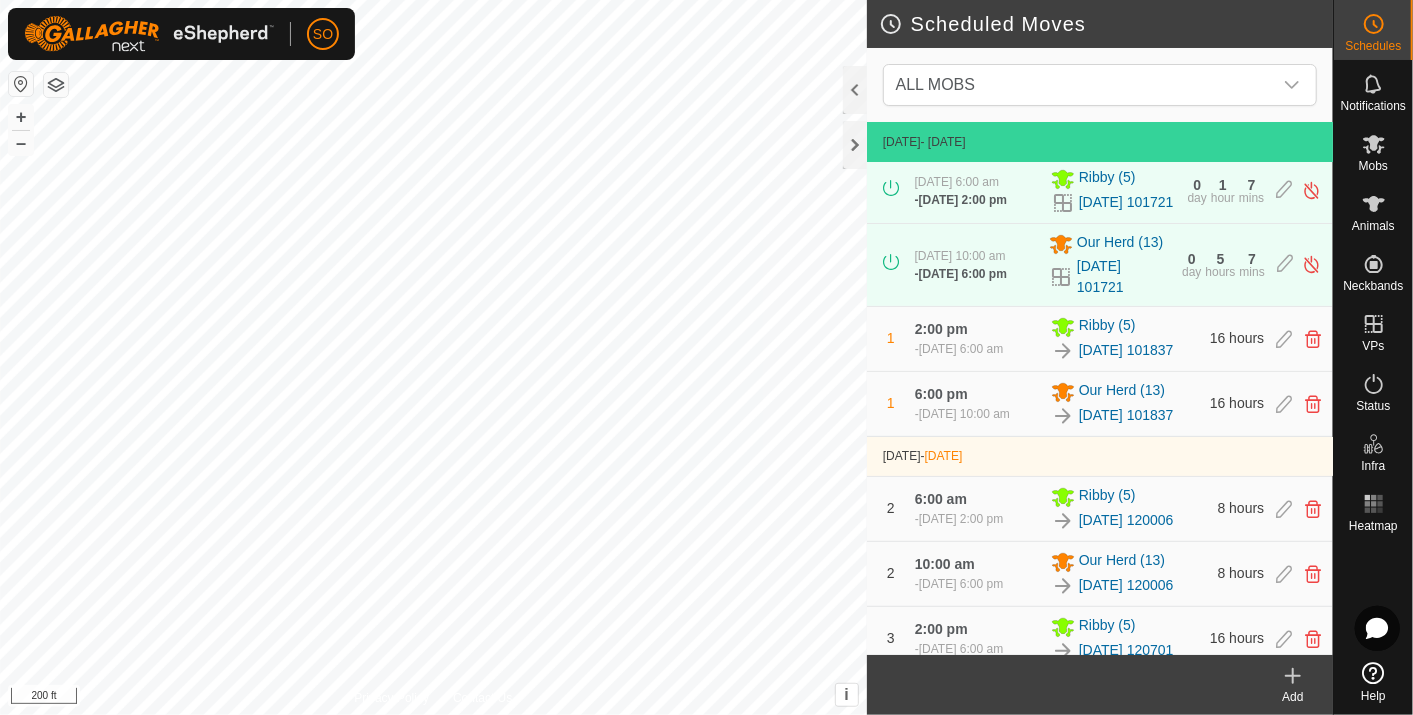 scroll, scrollTop: 0, scrollLeft: 0, axis: both 